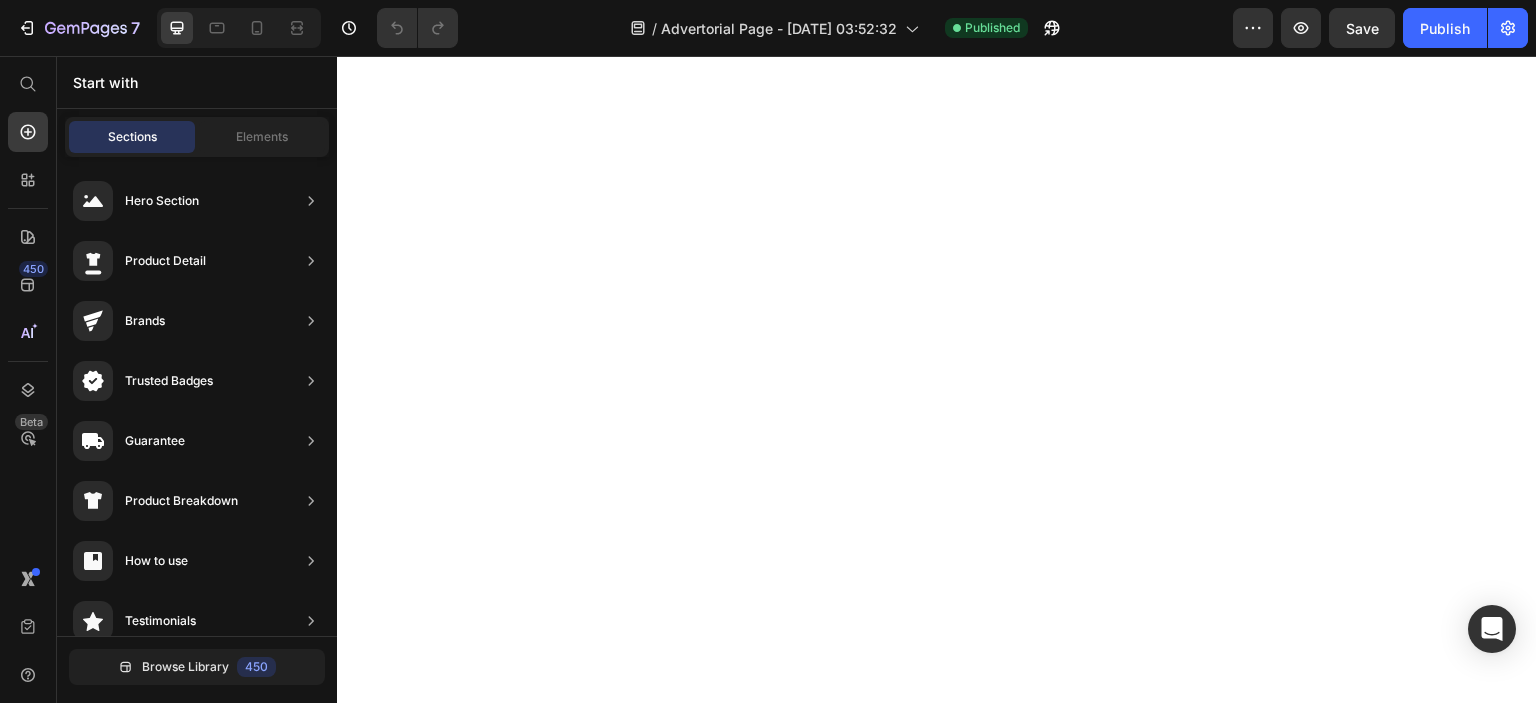scroll, scrollTop: 0, scrollLeft: 0, axis: both 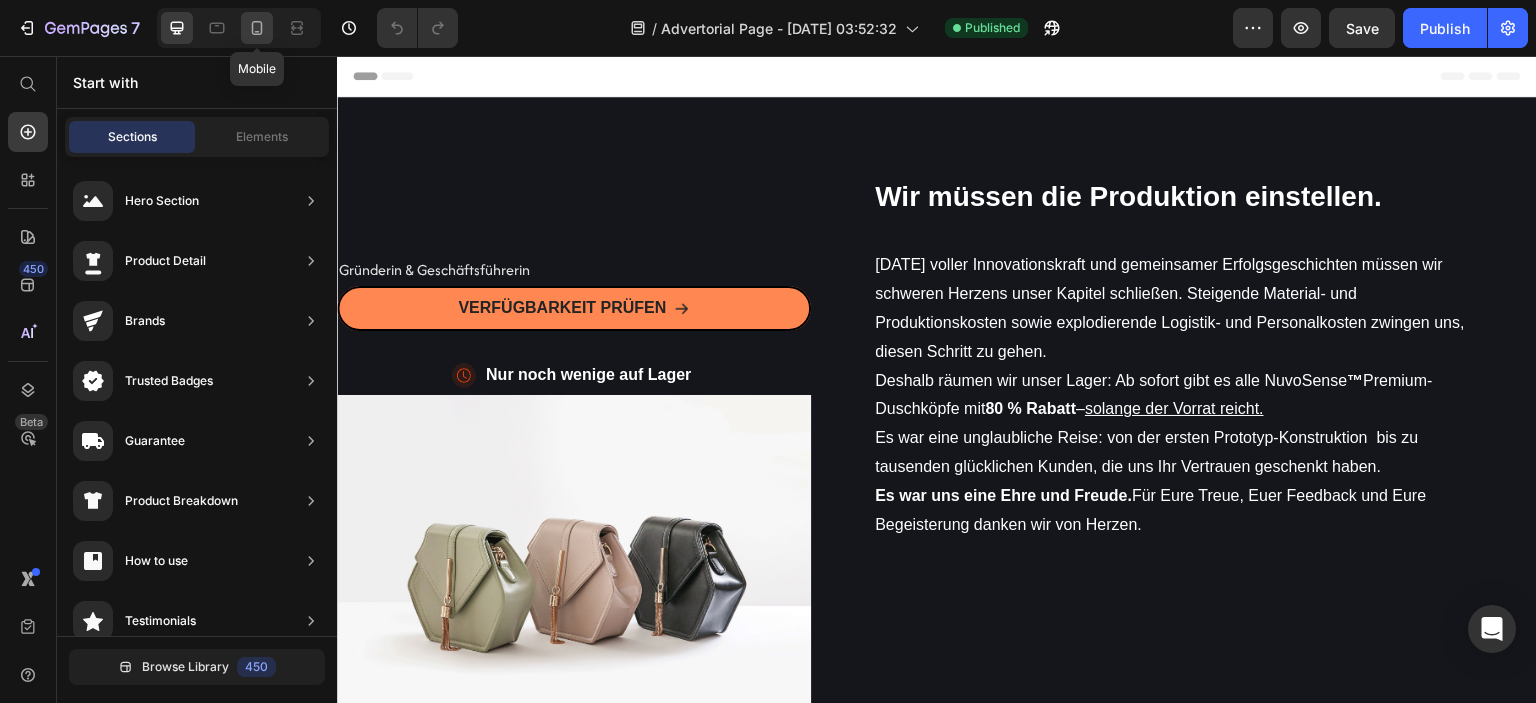 click 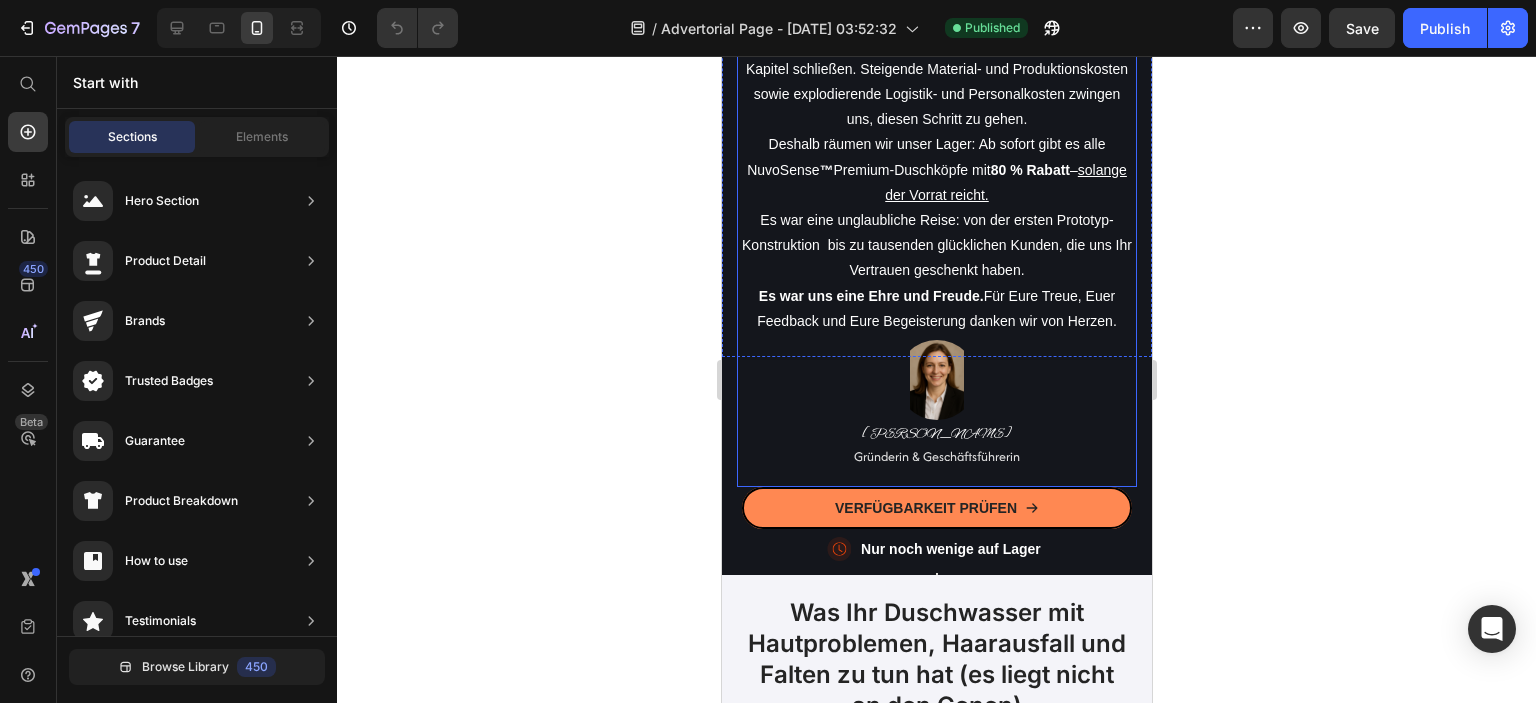 scroll, scrollTop: 200, scrollLeft: 0, axis: vertical 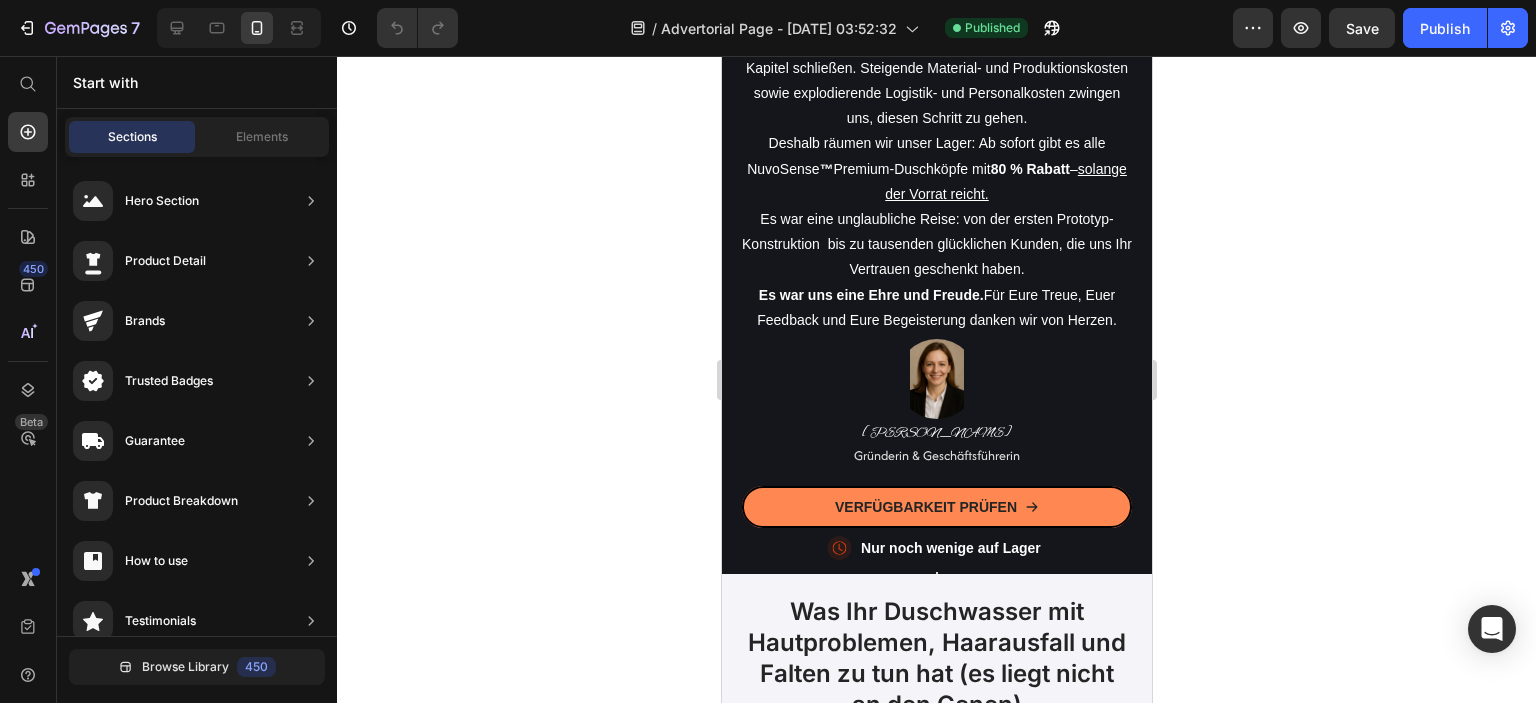 click on "Start with Sections Elements Hero Section Product Detail Brands Trusted Badges Guarantee Product Breakdown How to use Testimonials Compare Bundle FAQs Social Proof Brand Story Product List Collection Blog List Contact Sticky Add to Cart Custom Footer Browse Library 450 Layout
Row
Row
Row
Row Text
Heading
Text Block Button
Button
Button
Sticky Back to top Media
Image
Image" at bounding box center (197, 379) 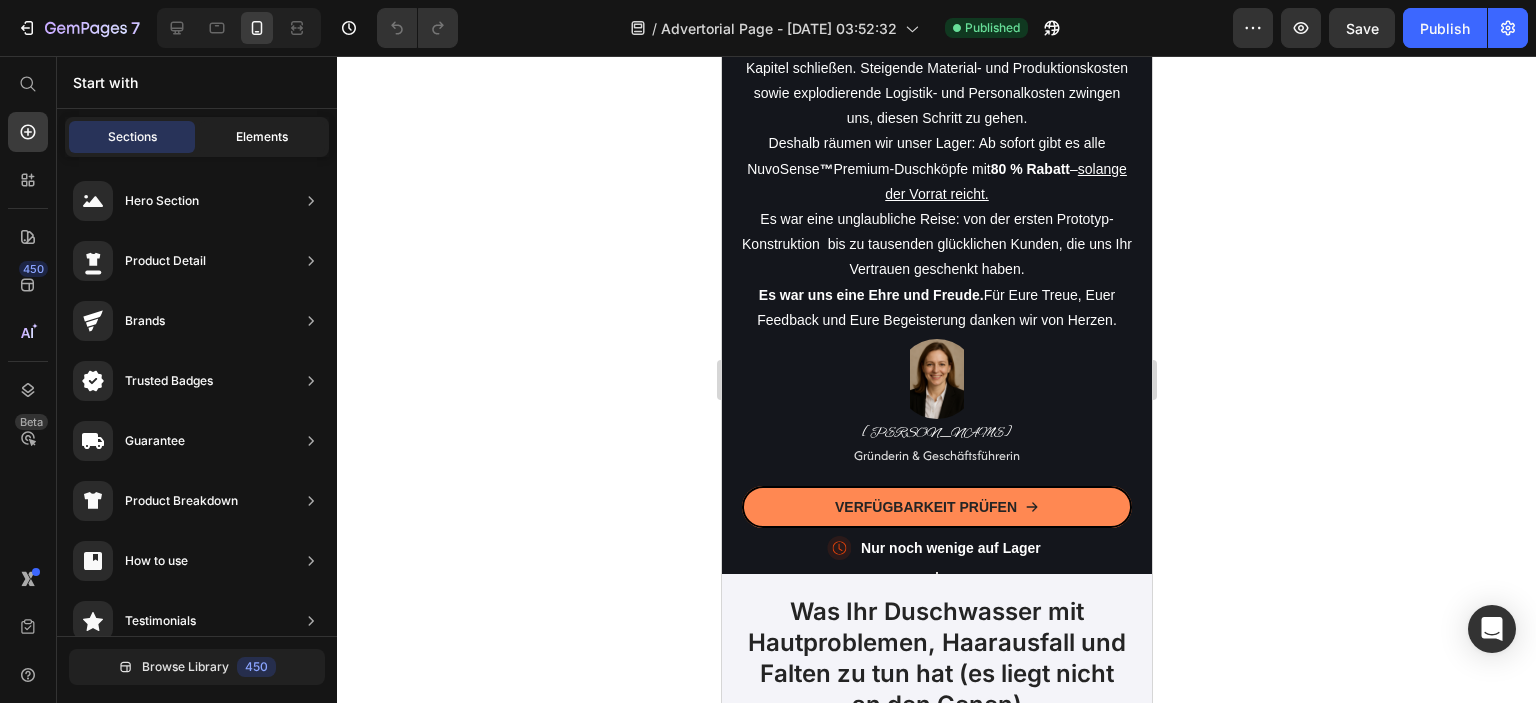 click on "Elements" at bounding box center [262, 137] 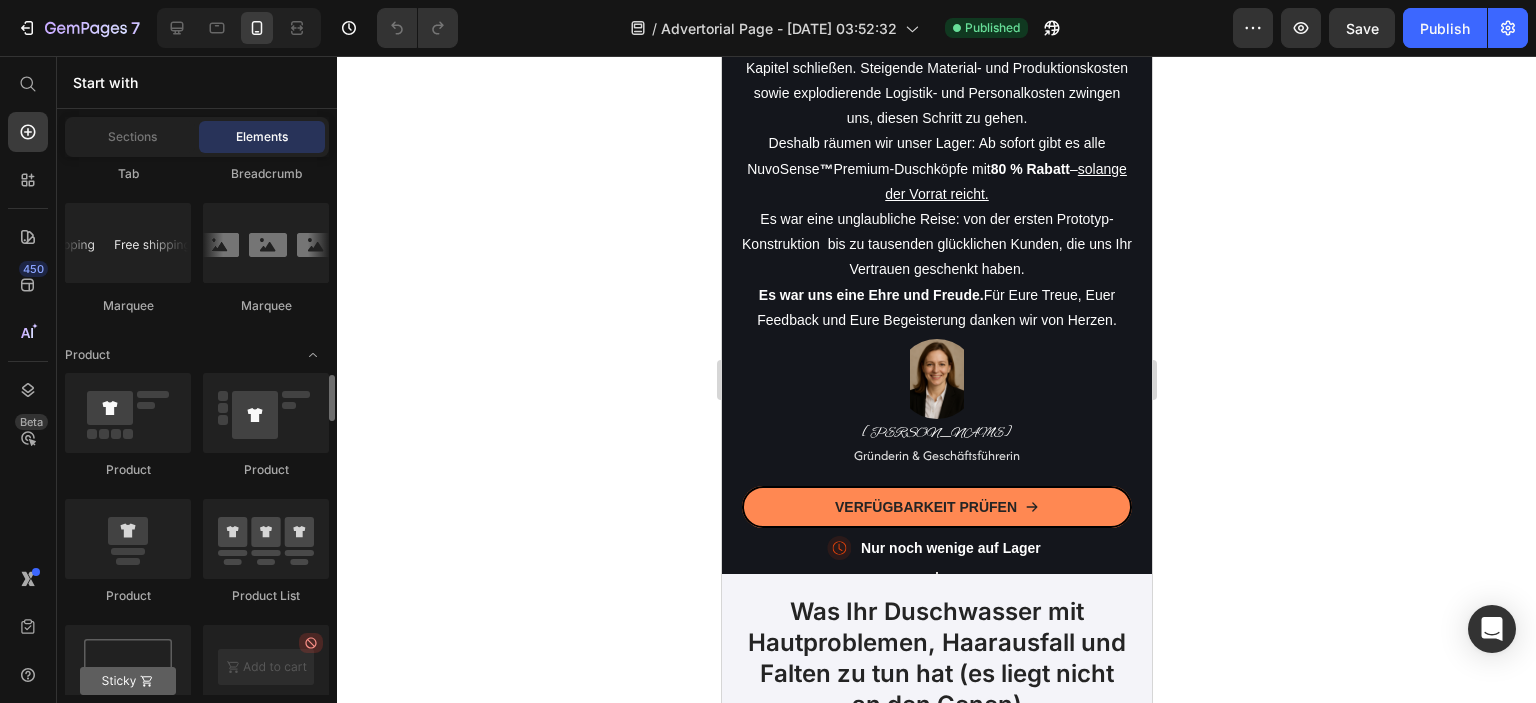 scroll, scrollTop: 2000, scrollLeft: 0, axis: vertical 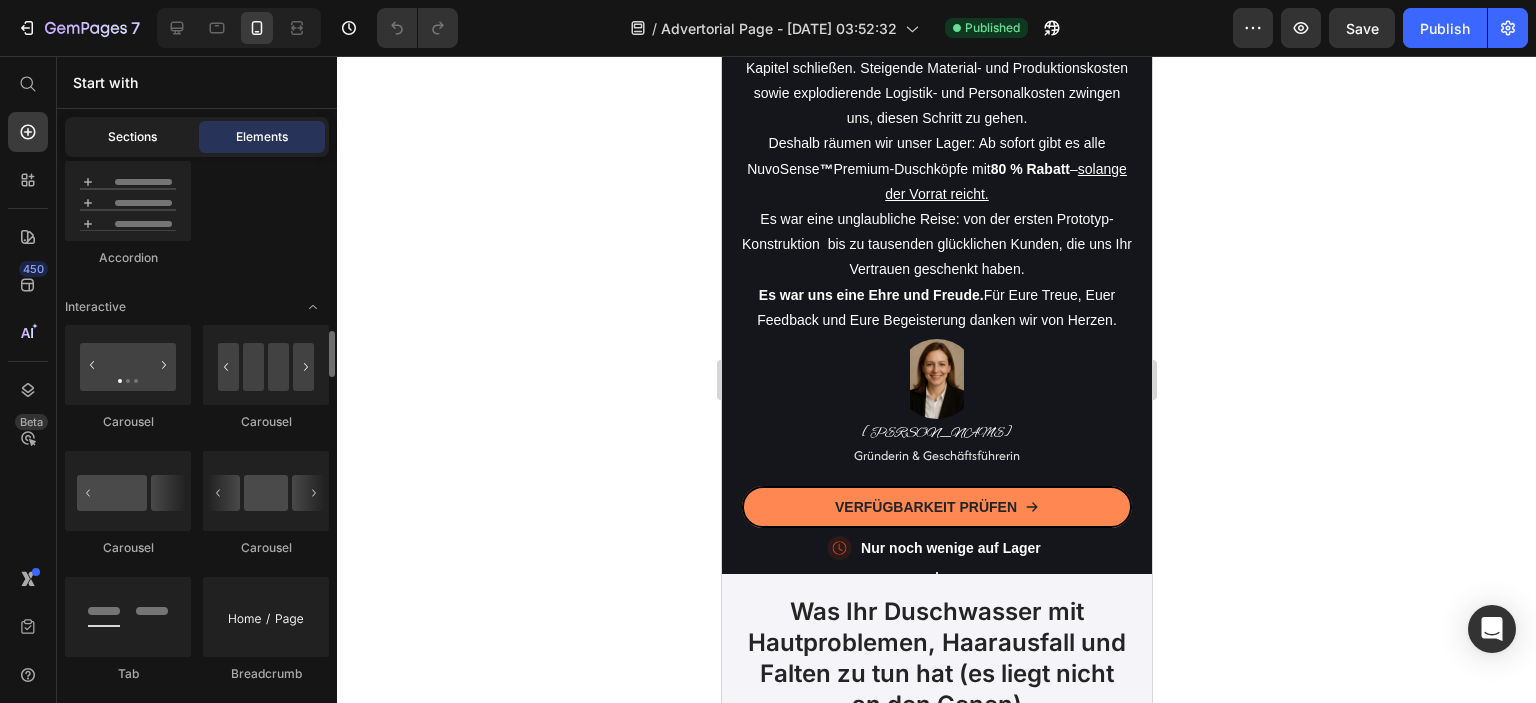 click on "Sections" at bounding box center (132, 137) 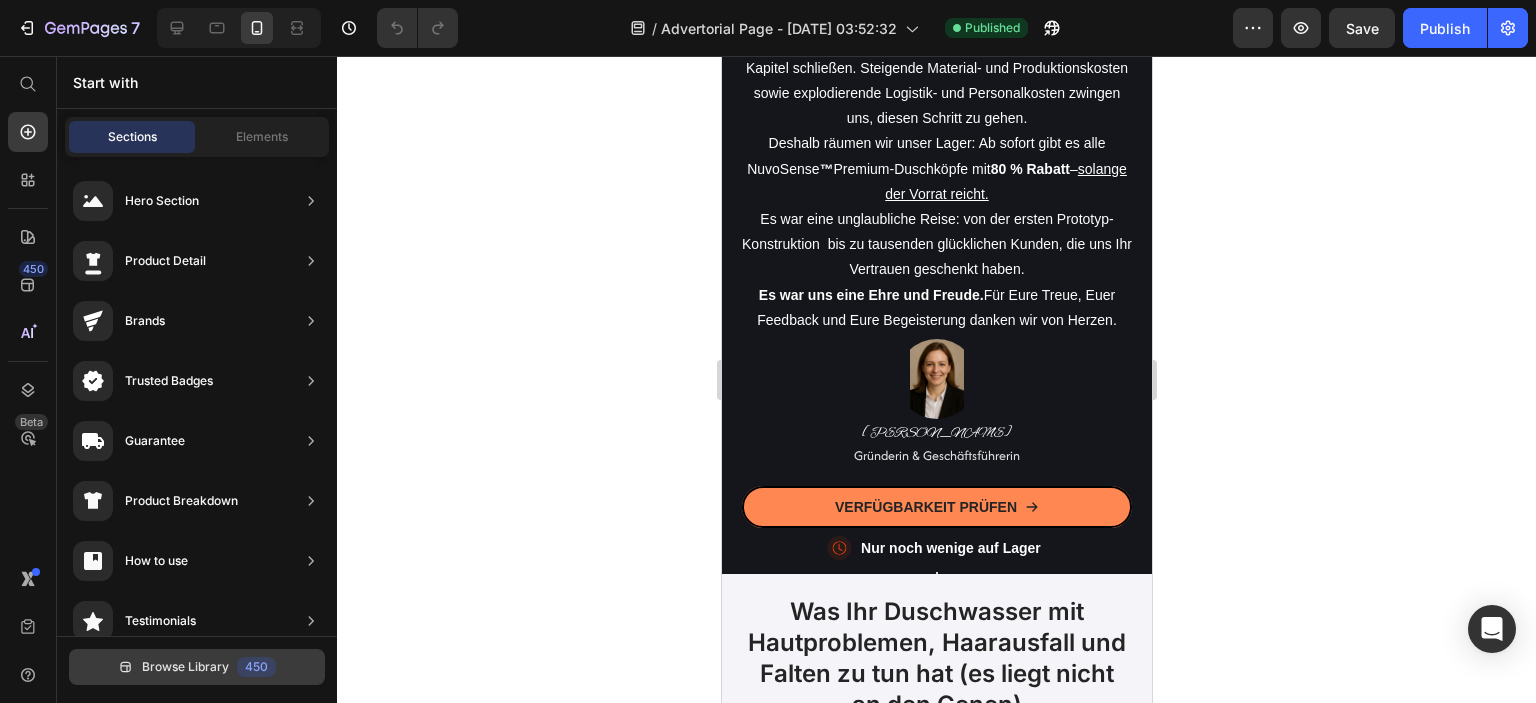 click on "Browse Library" at bounding box center (185, 667) 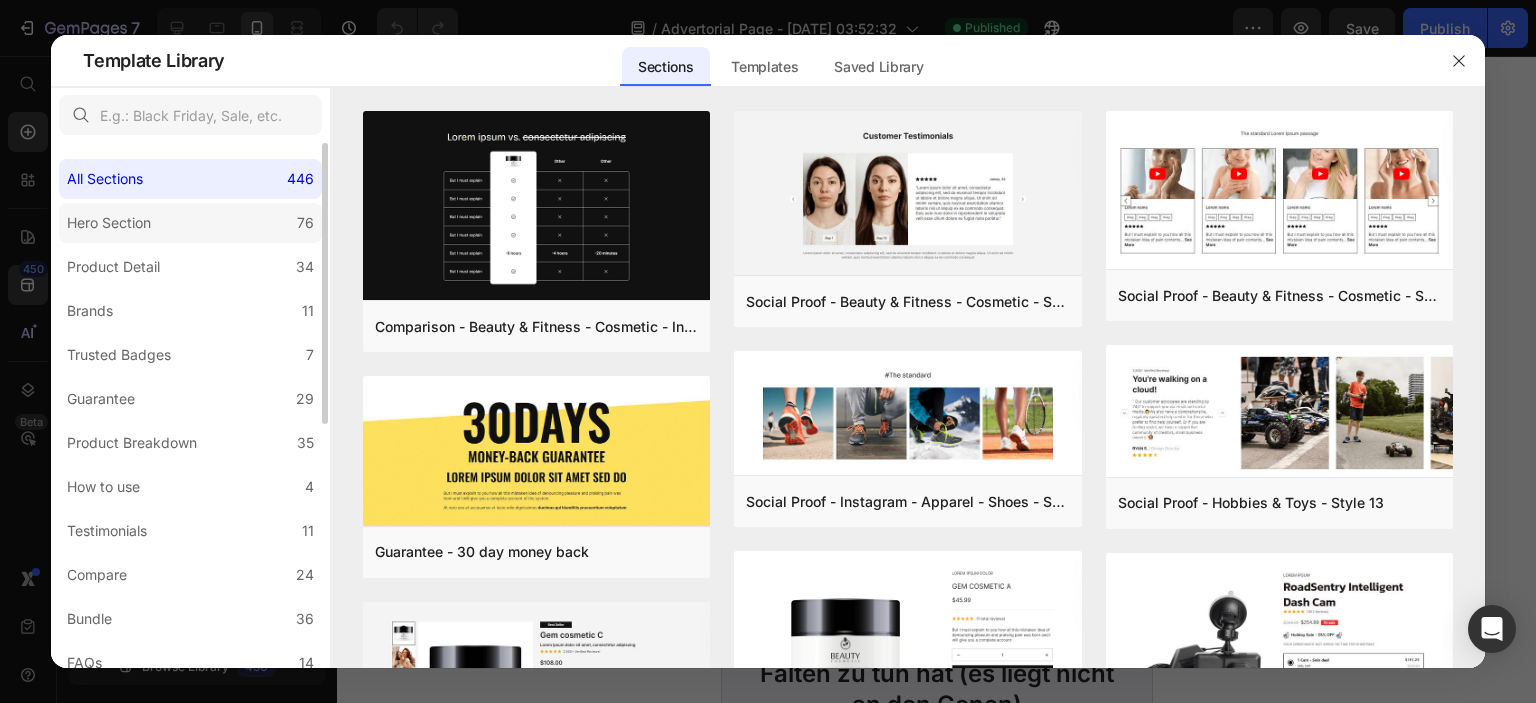 click on "Hero Section" at bounding box center (113, 223) 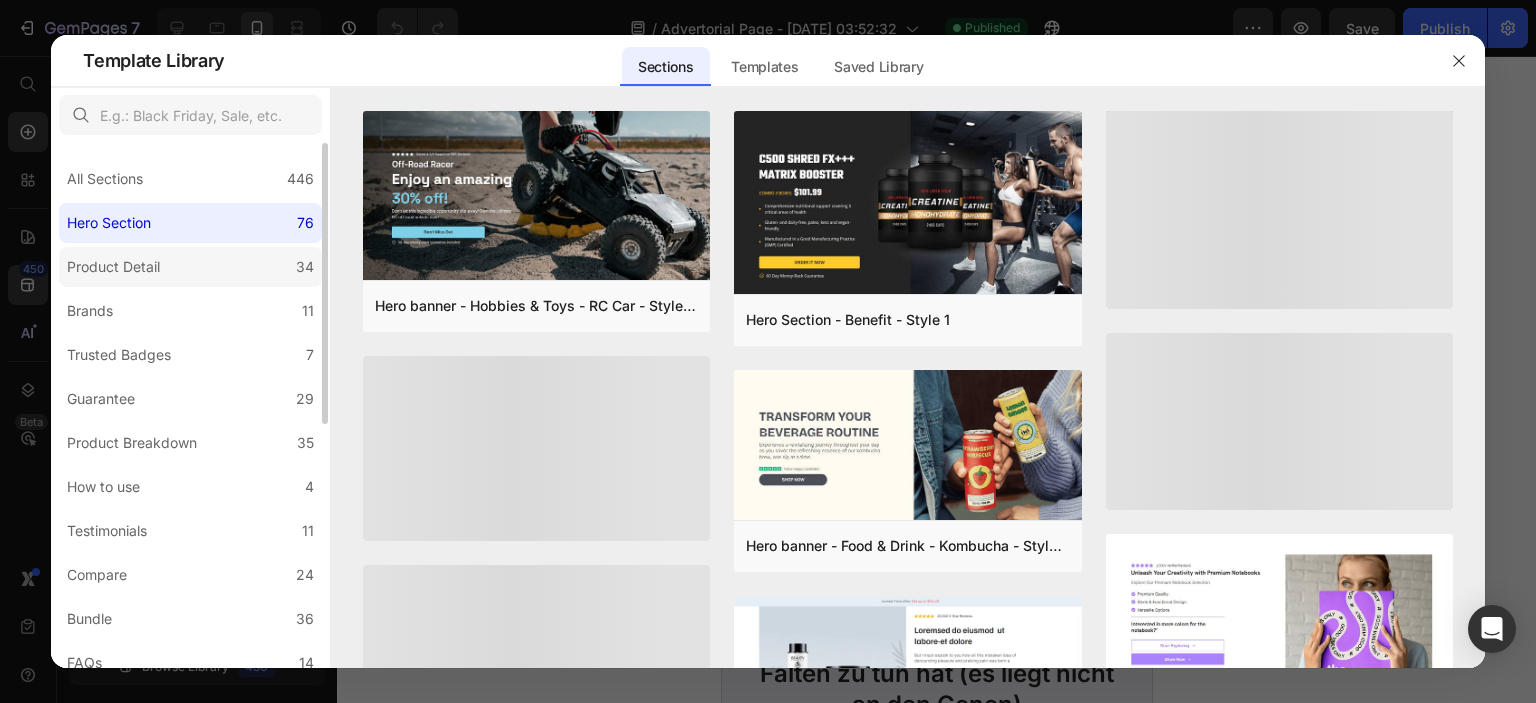 click on "Product Detail 34" 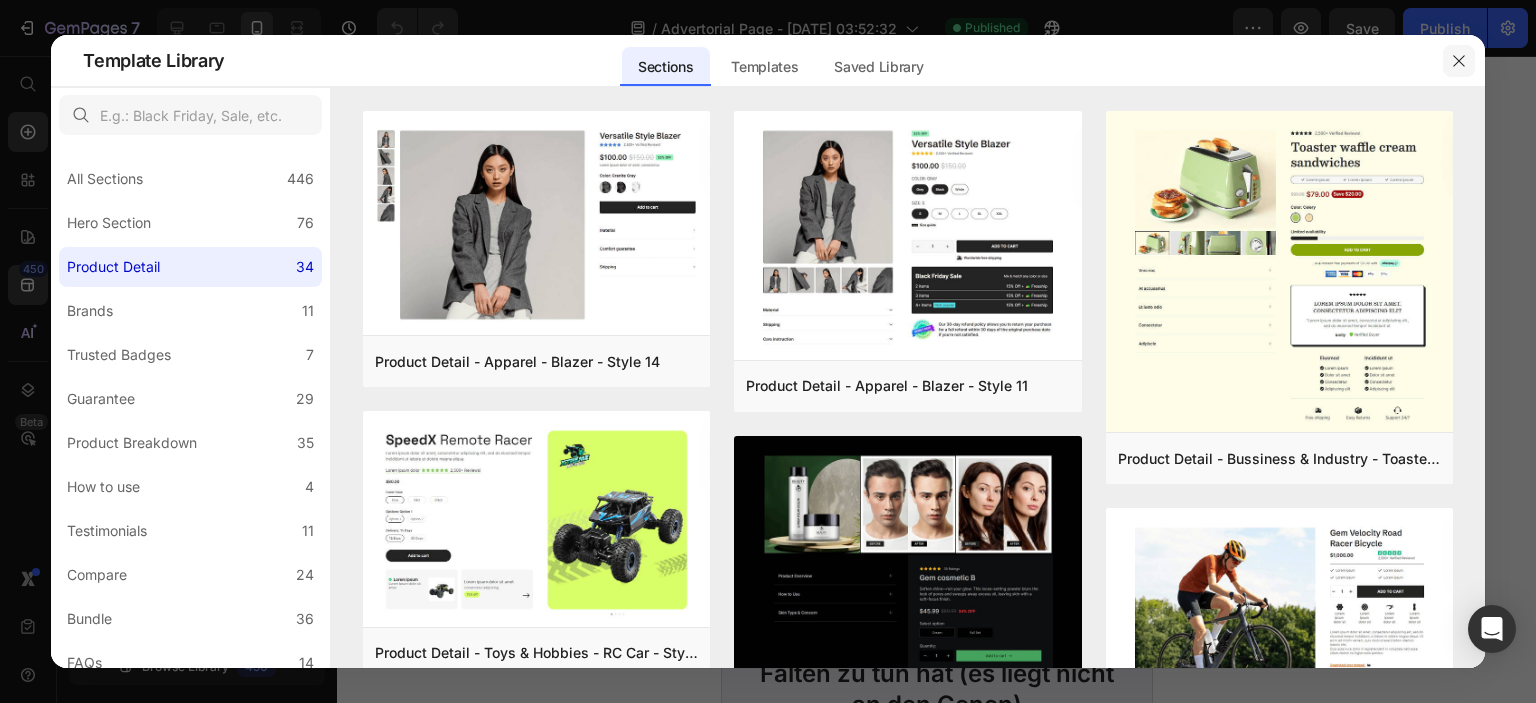 click at bounding box center [1459, 61] 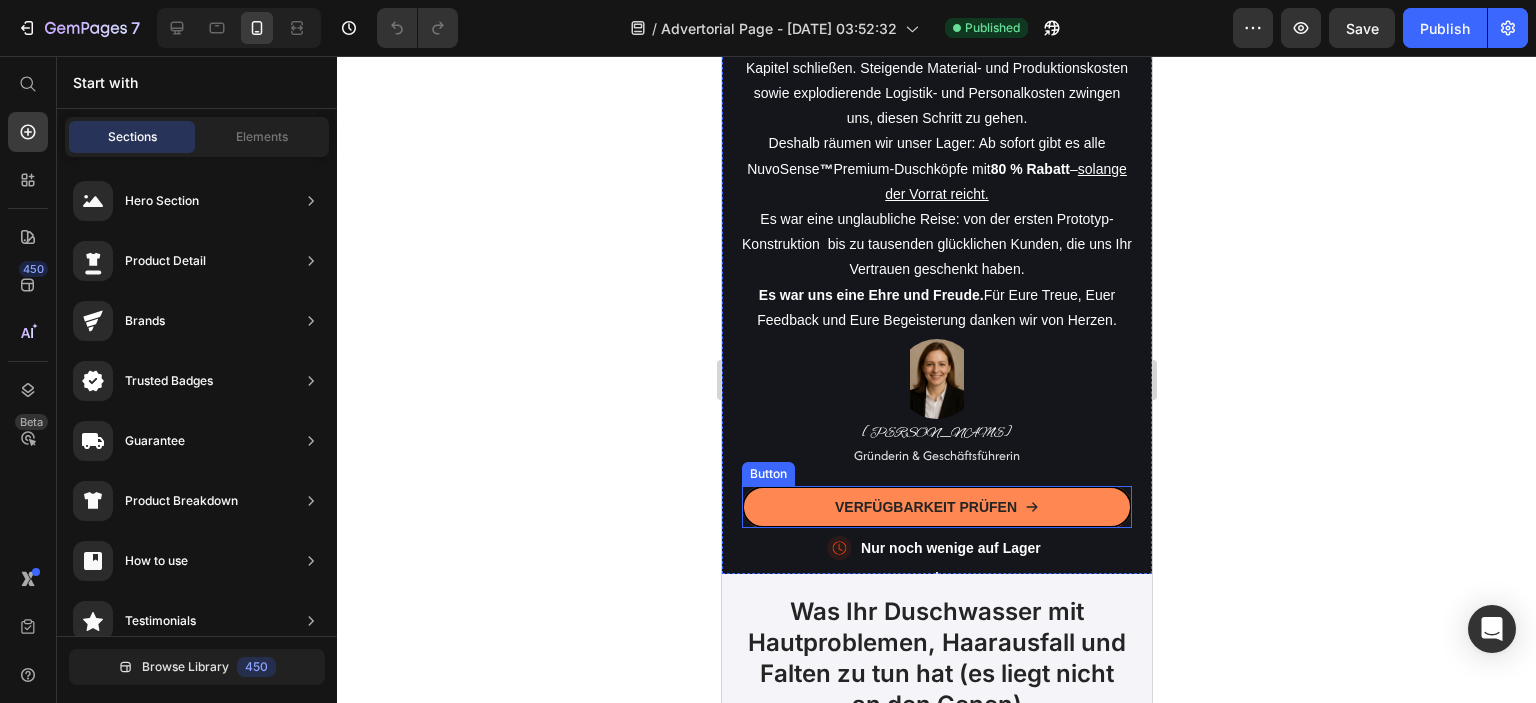 click on "VERFÜGBARKEIT PRÜFEN" at bounding box center [936, 507] 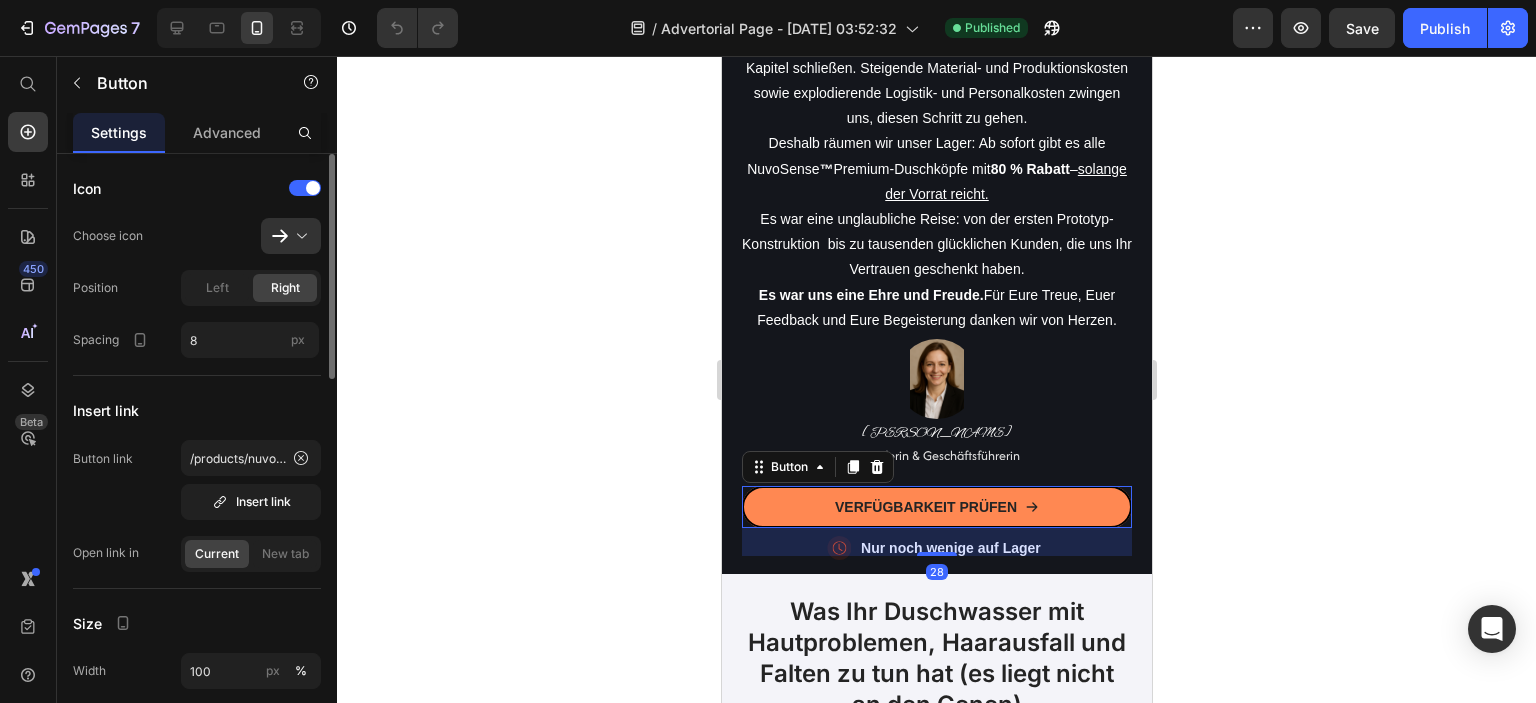 scroll, scrollTop: 700, scrollLeft: 0, axis: vertical 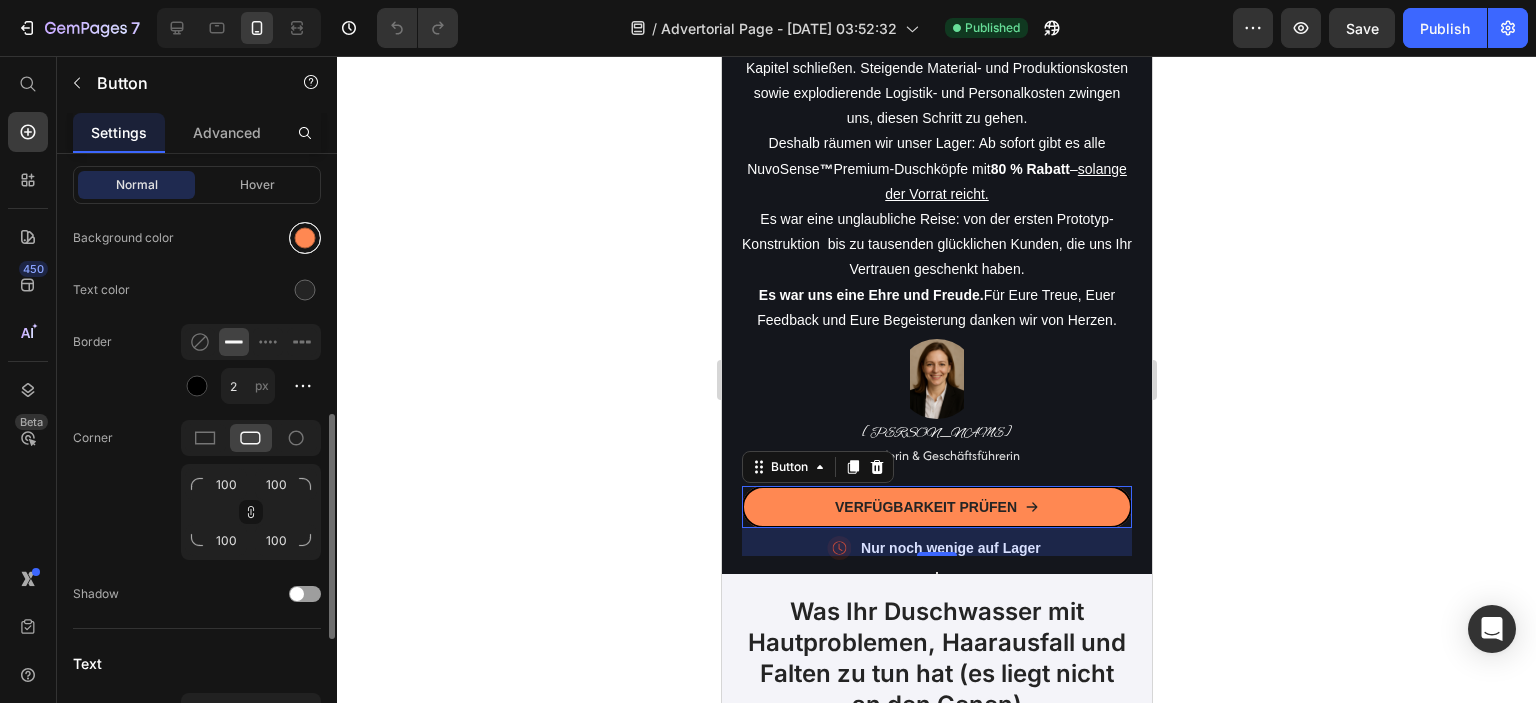 click at bounding box center [305, 238] 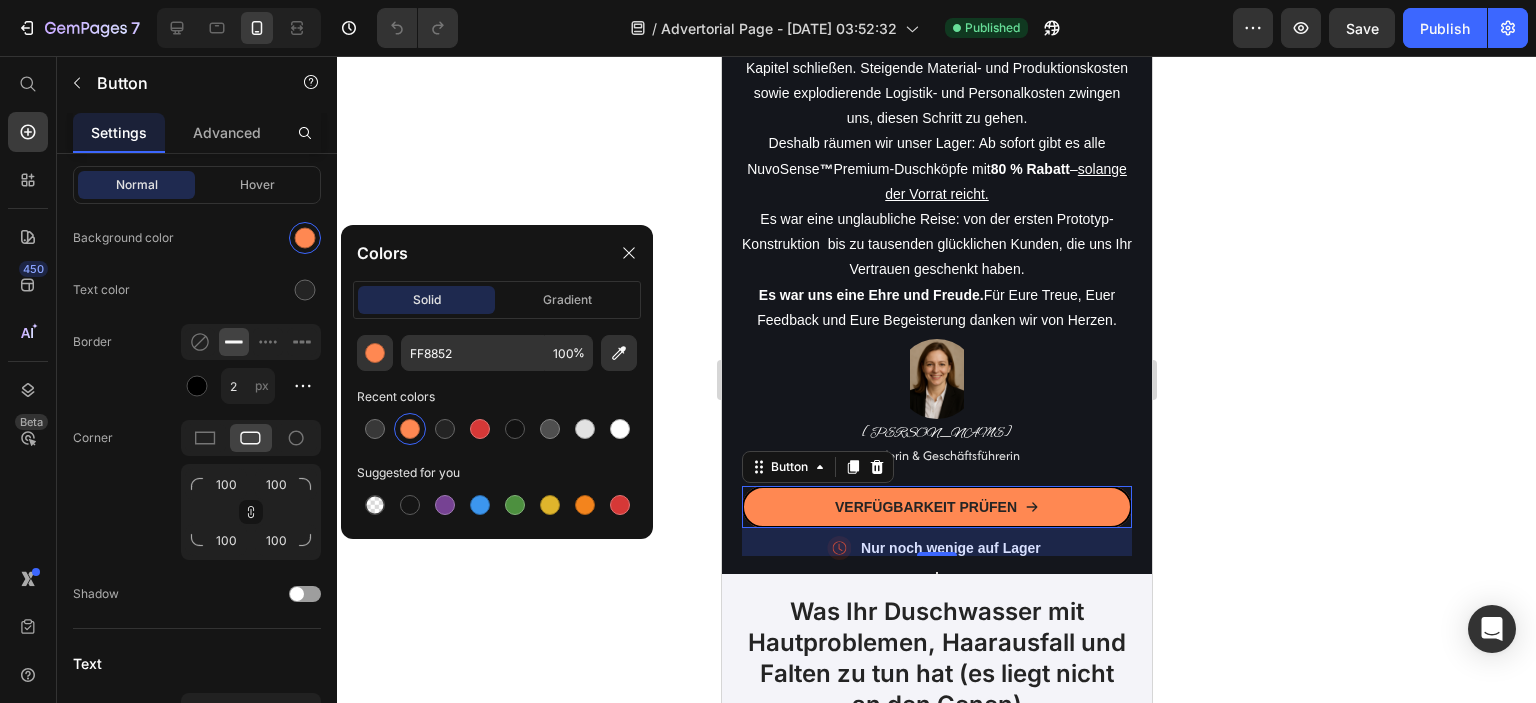 click 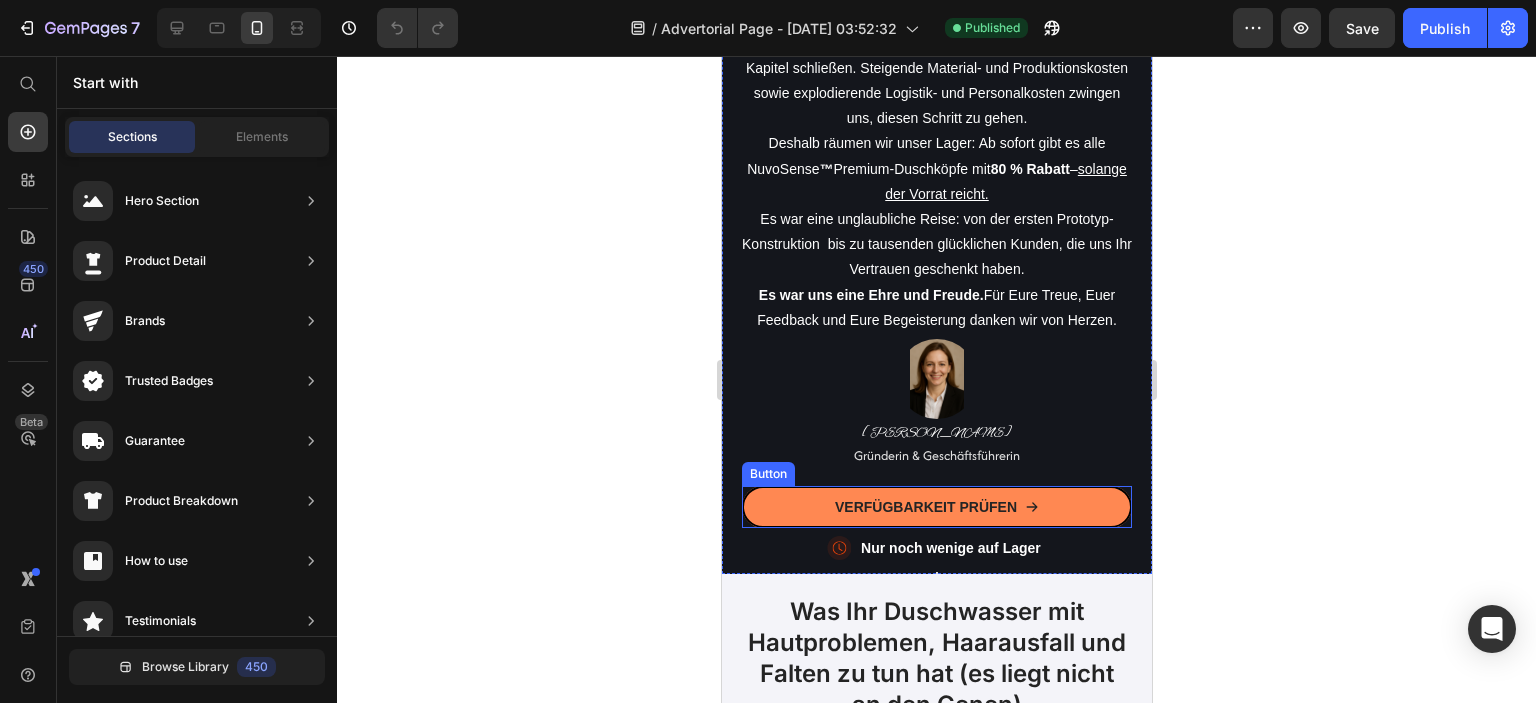 click on "VERFÜGBARKEIT PRÜFEN" at bounding box center [936, 507] 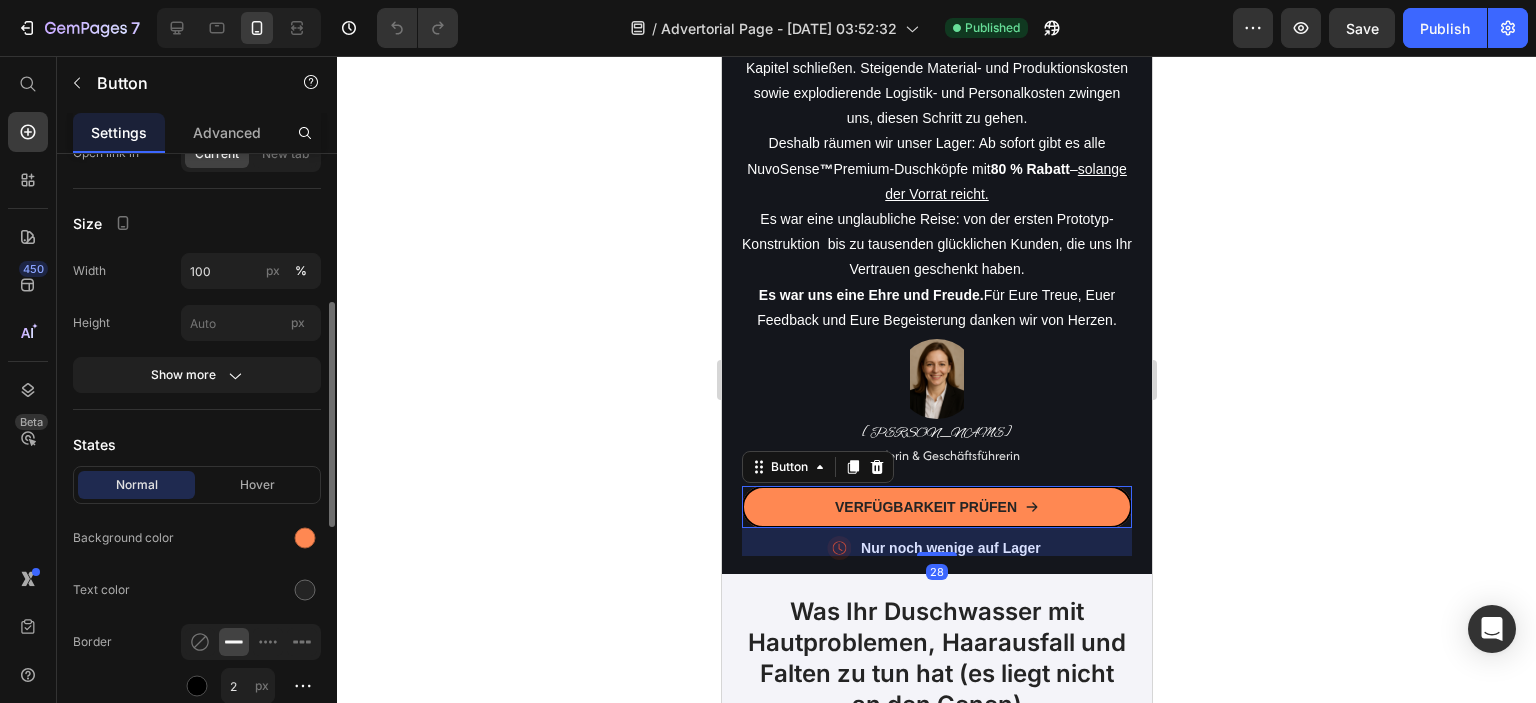 scroll, scrollTop: 300, scrollLeft: 0, axis: vertical 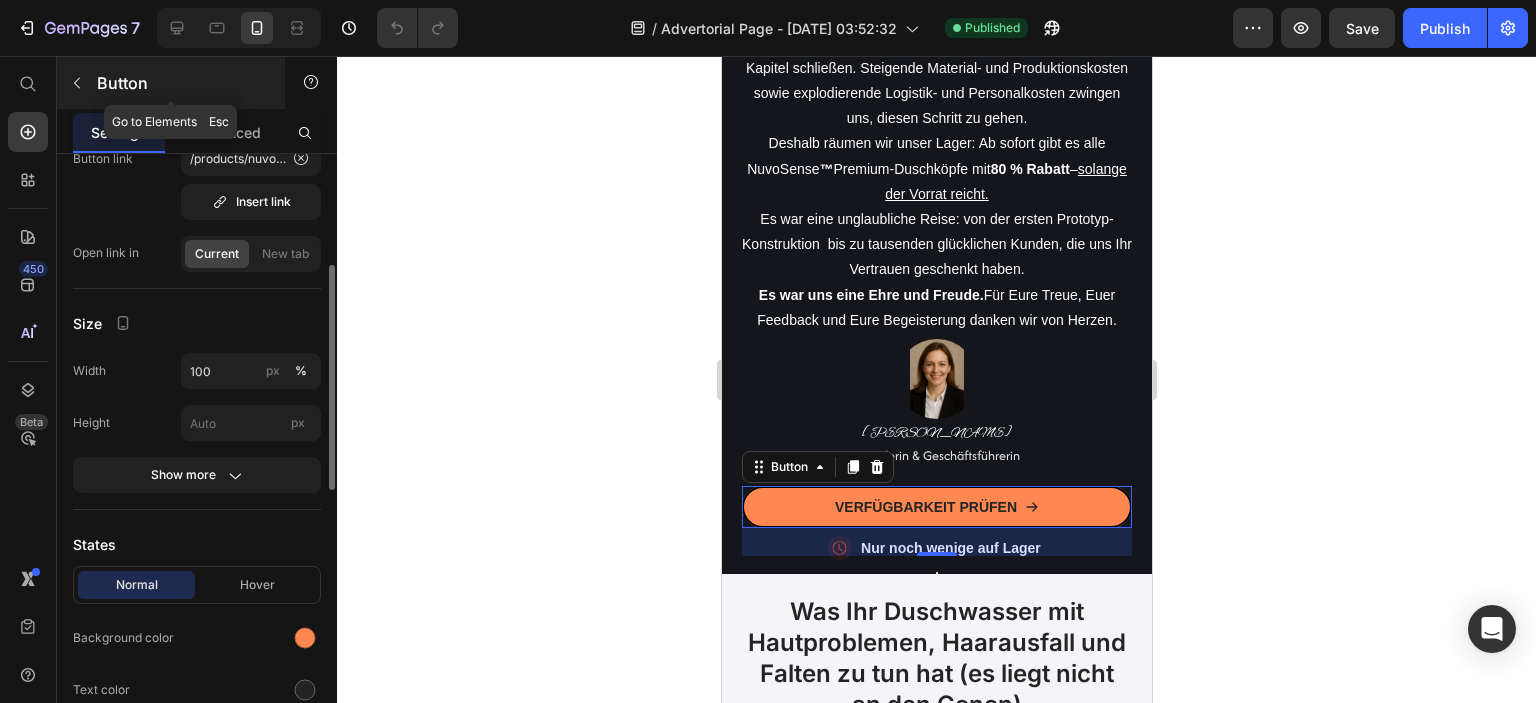 click 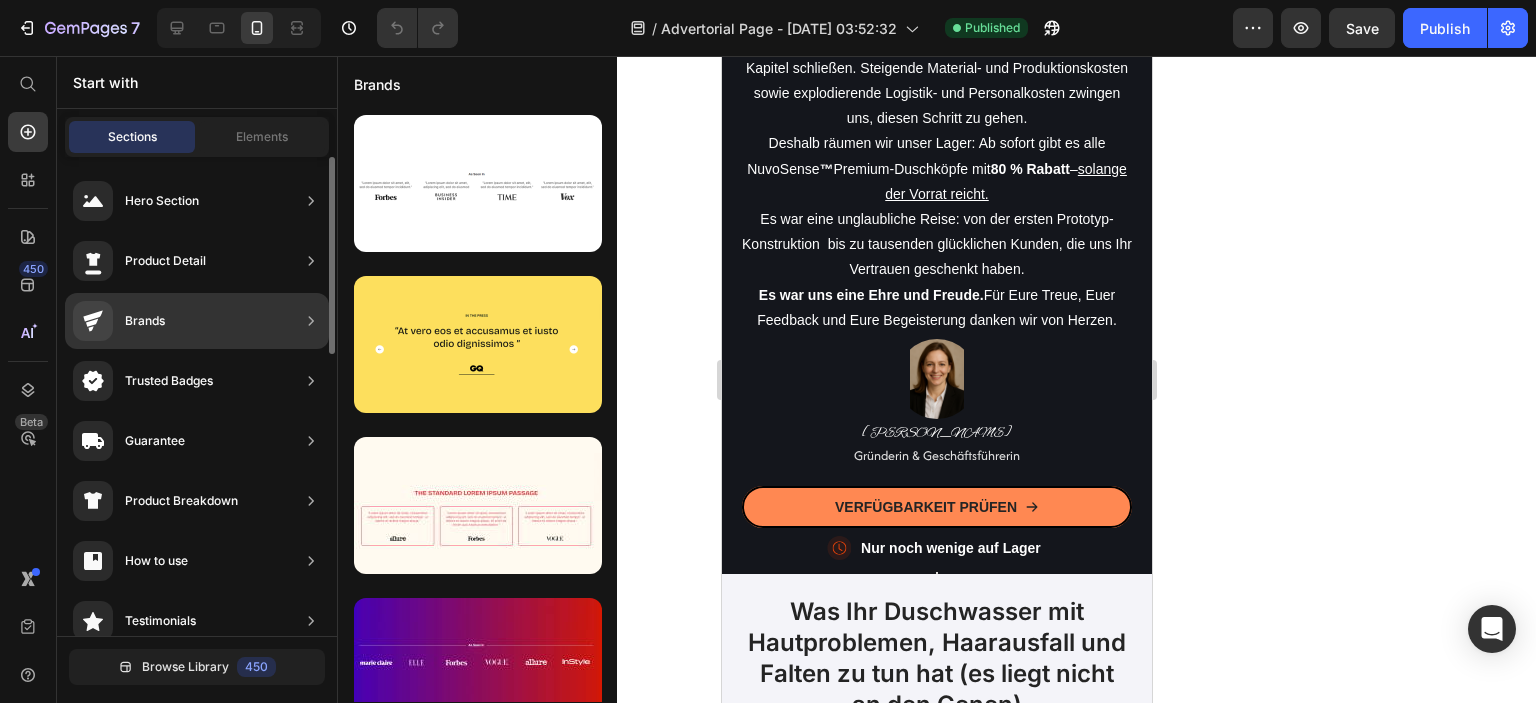 scroll, scrollTop: 680, scrollLeft: 0, axis: vertical 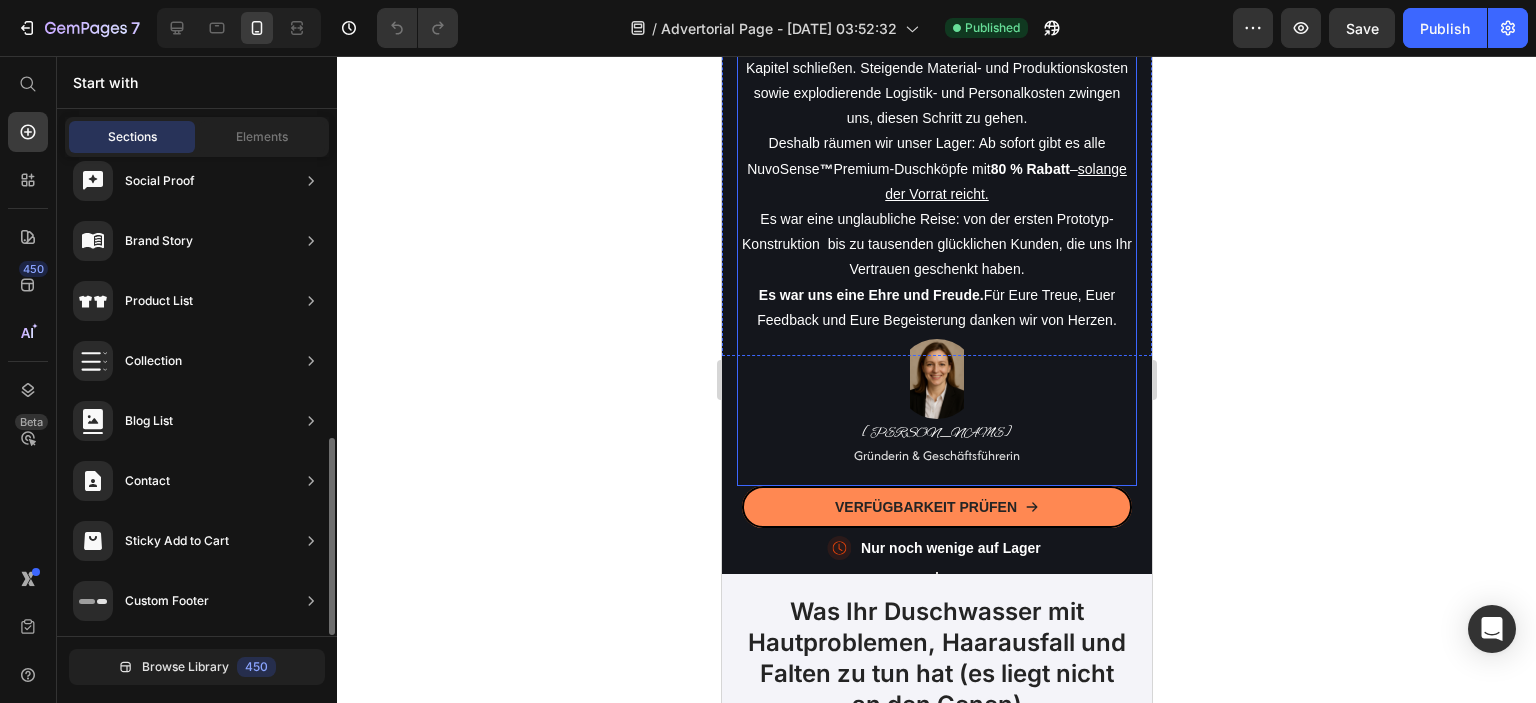 click on "Deshalb räumen wir unser Lager: Ab sofort gibt es alle NuvoSense ™  Premium-Duschköpfe mit  80 % Rabatt  –  solange der Vorrat reicht. Es war eine unglaubliche Reise: von der ersten Prototyp-Konstruktion  bis zu tausenden glücklichen Kunden, die uns Ihr Vertrauen geschenkt haben." at bounding box center (936, 206) 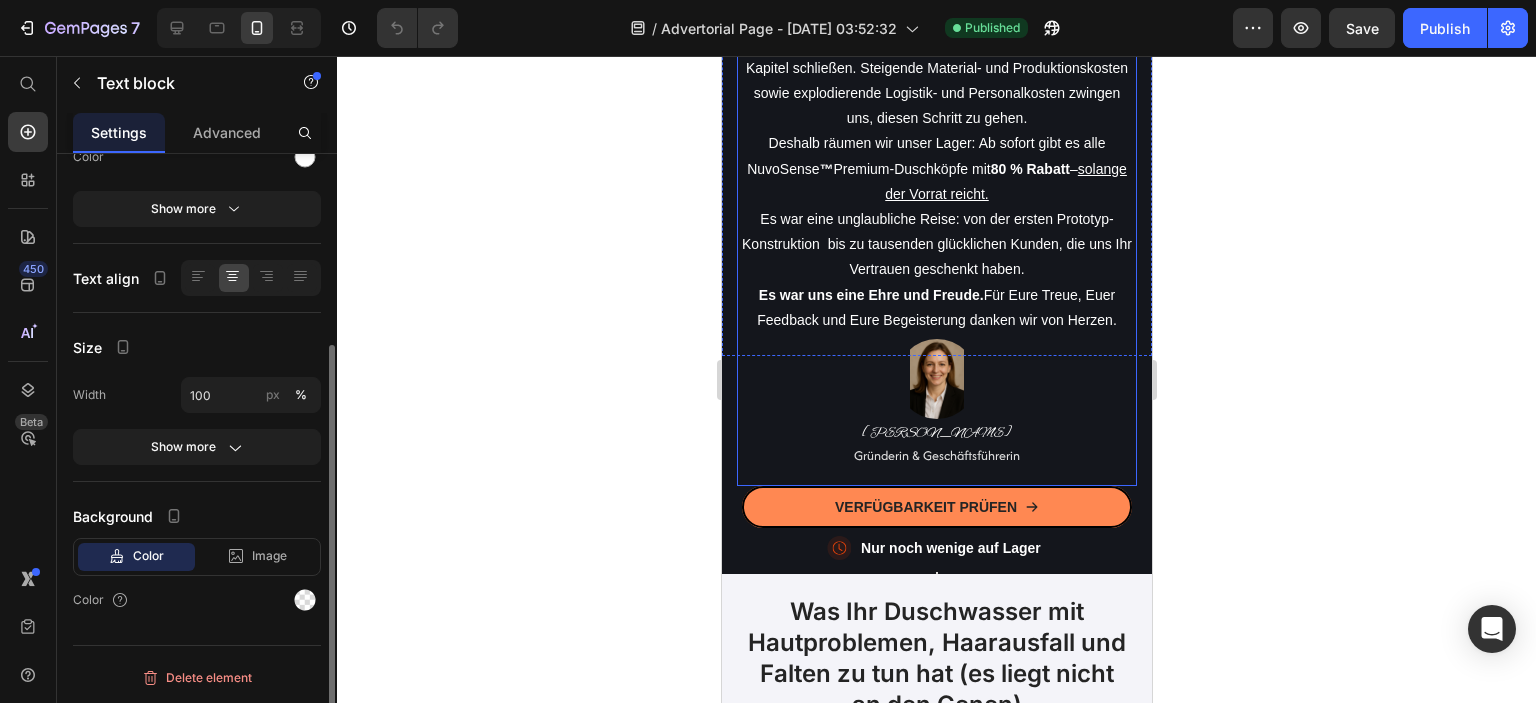 scroll, scrollTop: 0, scrollLeft: 0, axis: both 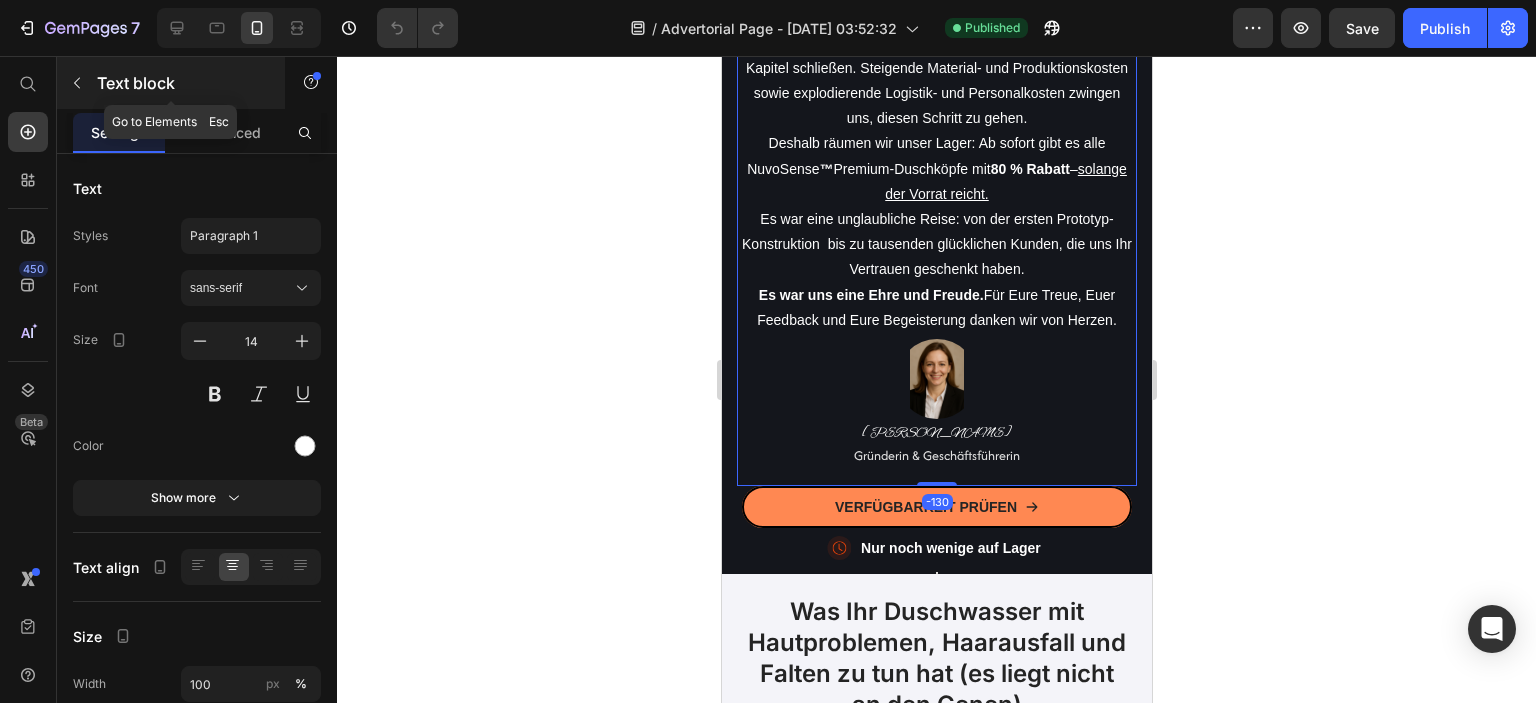 click 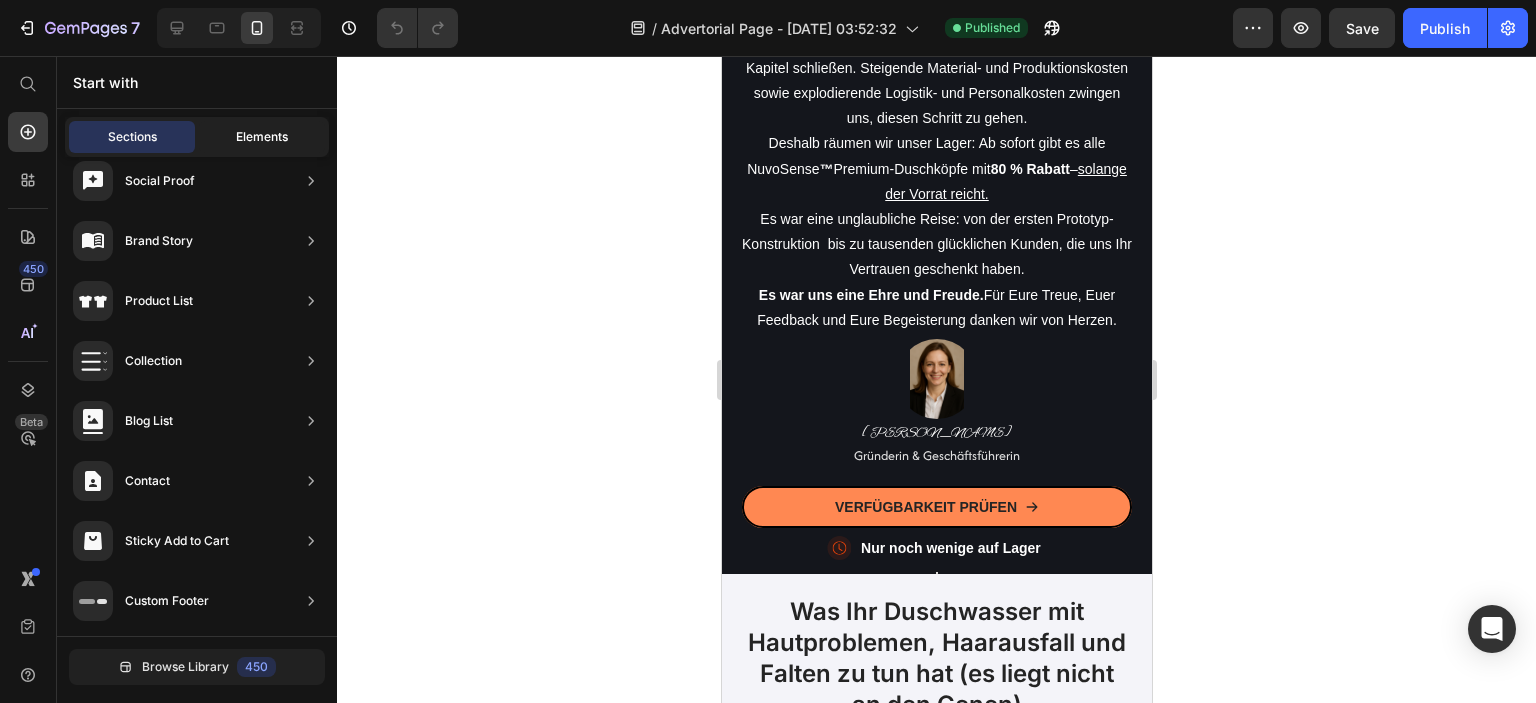 click on "Elements" at bounding box center [262, 137] 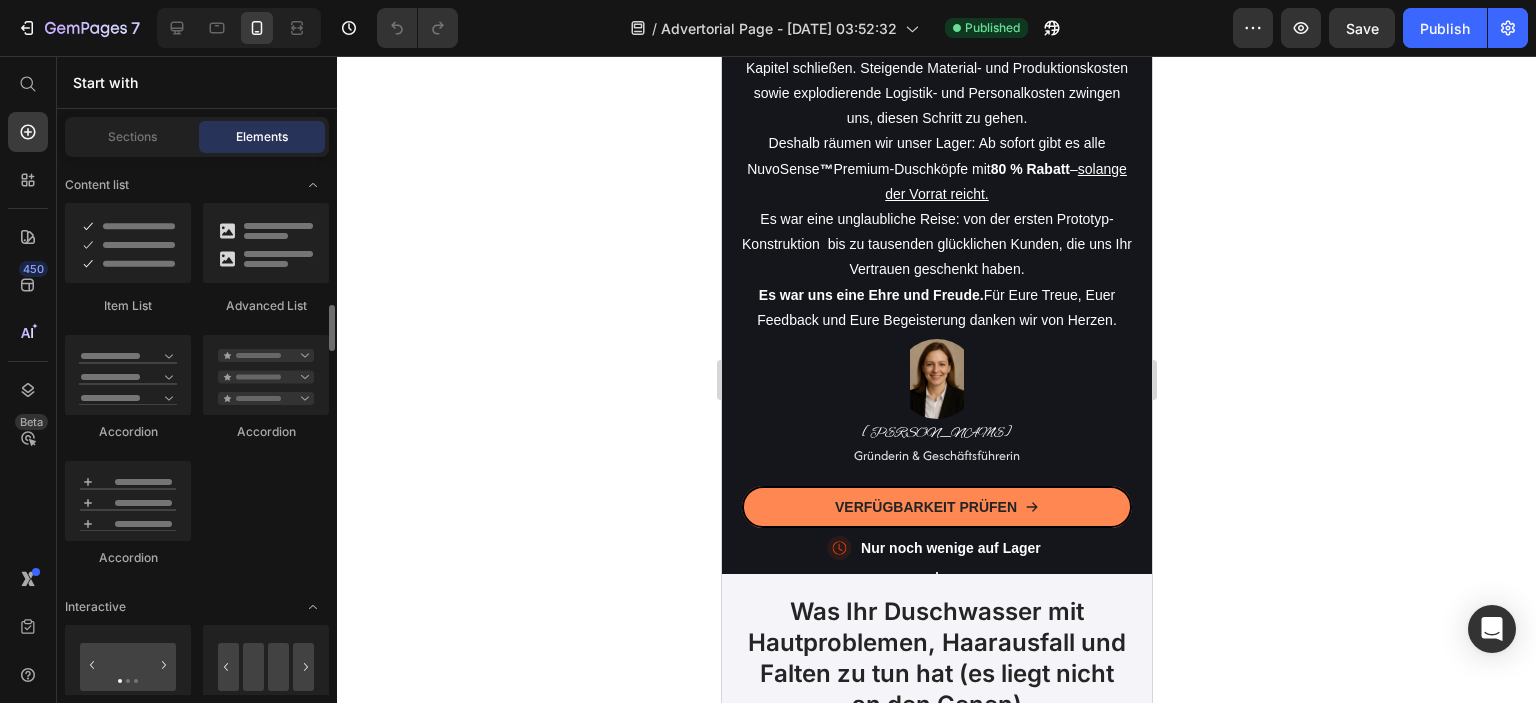 click on "Start with" at bounding box center [197, 82] 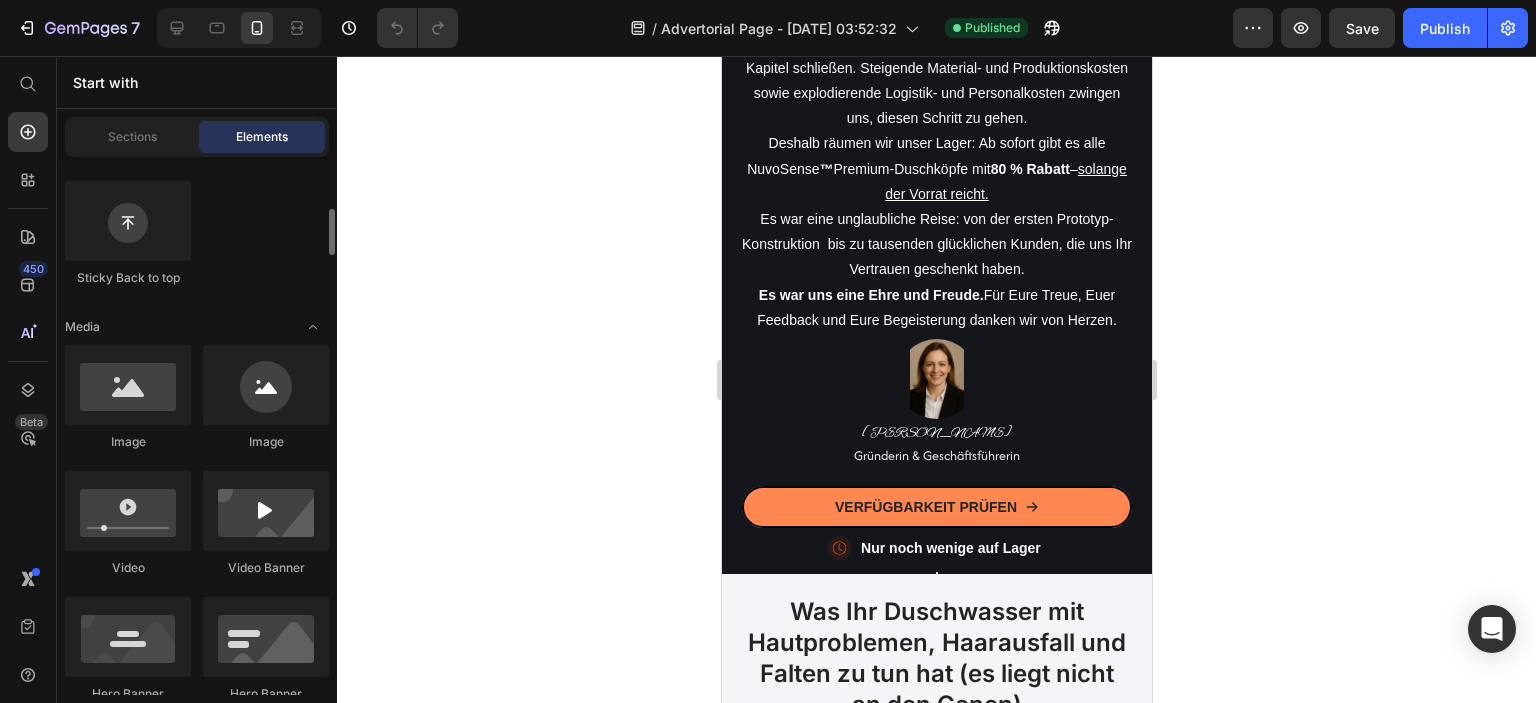 scroll, scrollTop: 400, scrollLeft: 0, axis: vertical 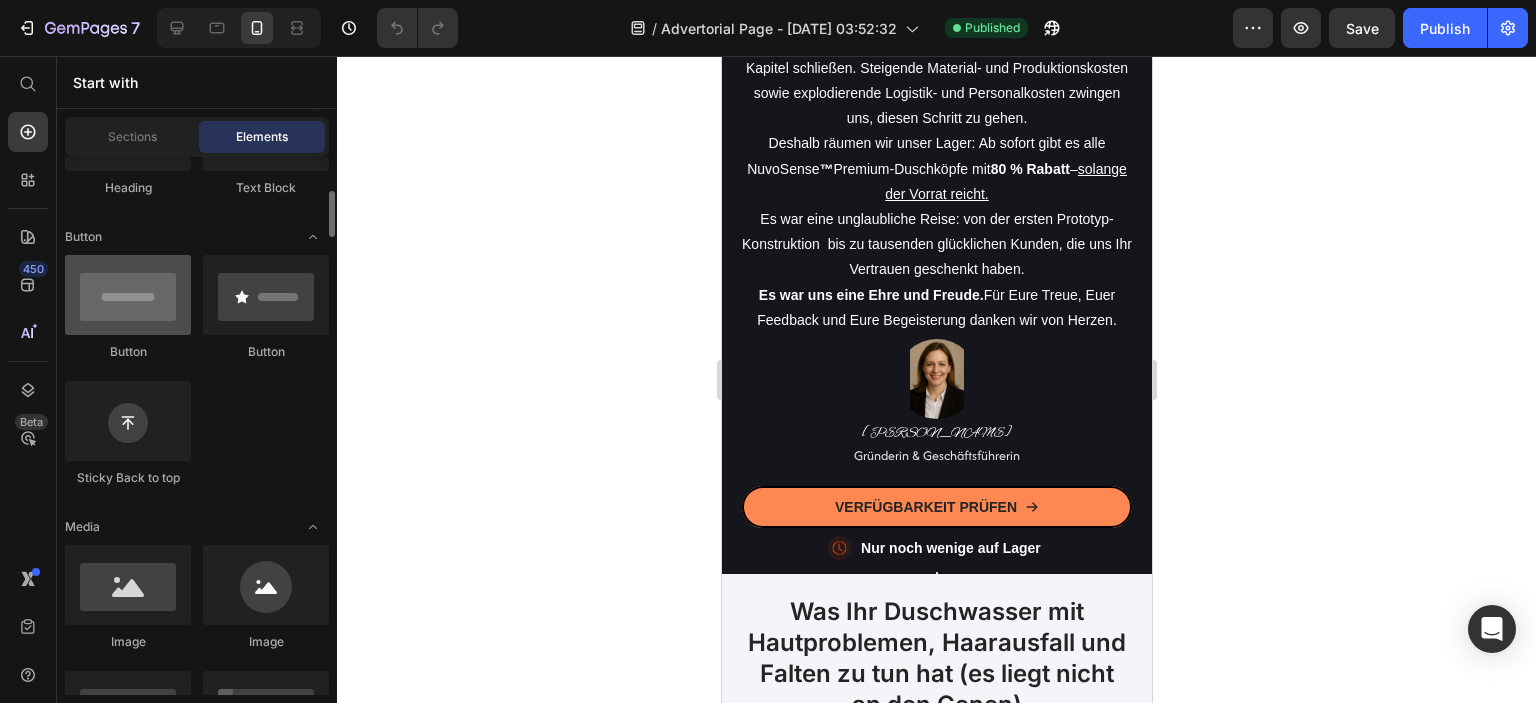 click at bounding box center [128, 295] 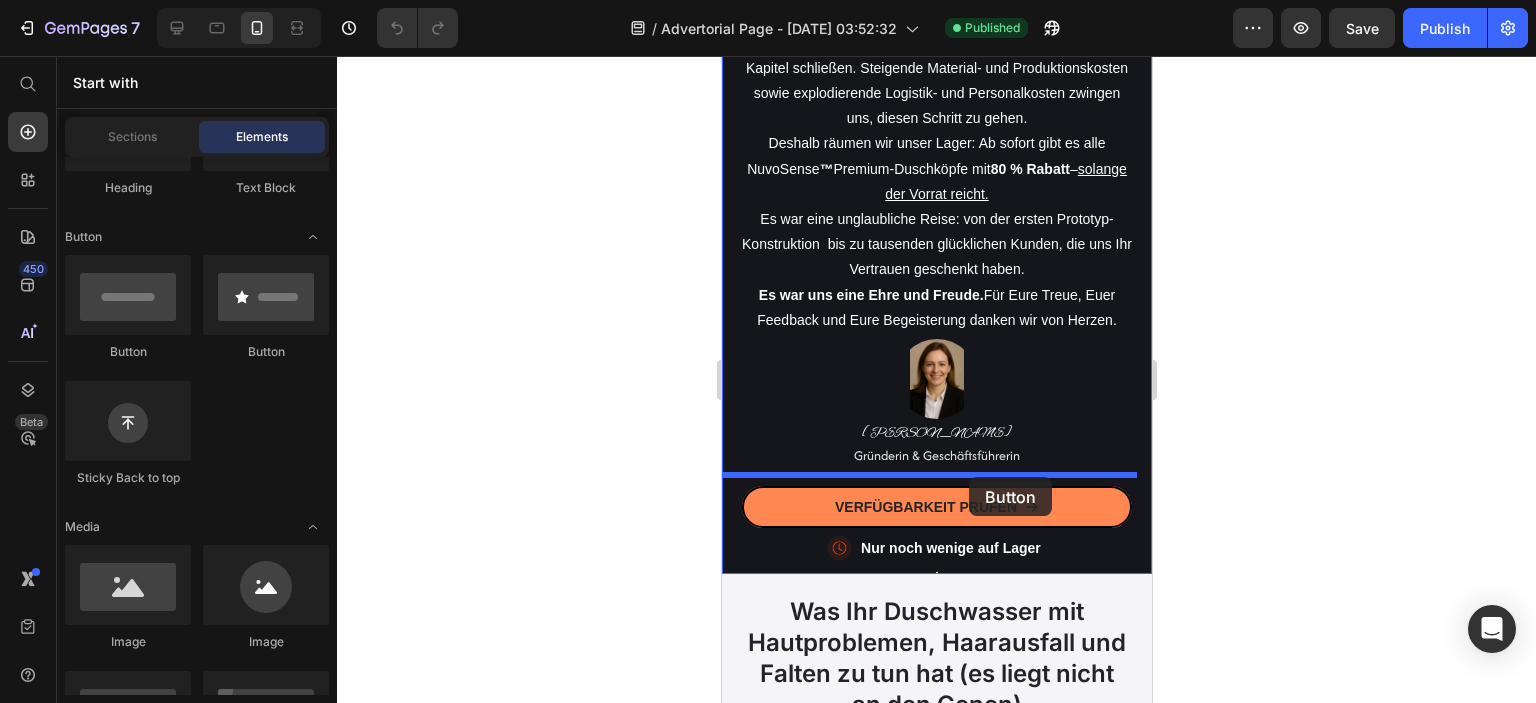 drag, startPoint x: 861, startPoint y: 355, endPoint x: 968, endPoint y: 477, distance: 162.27446 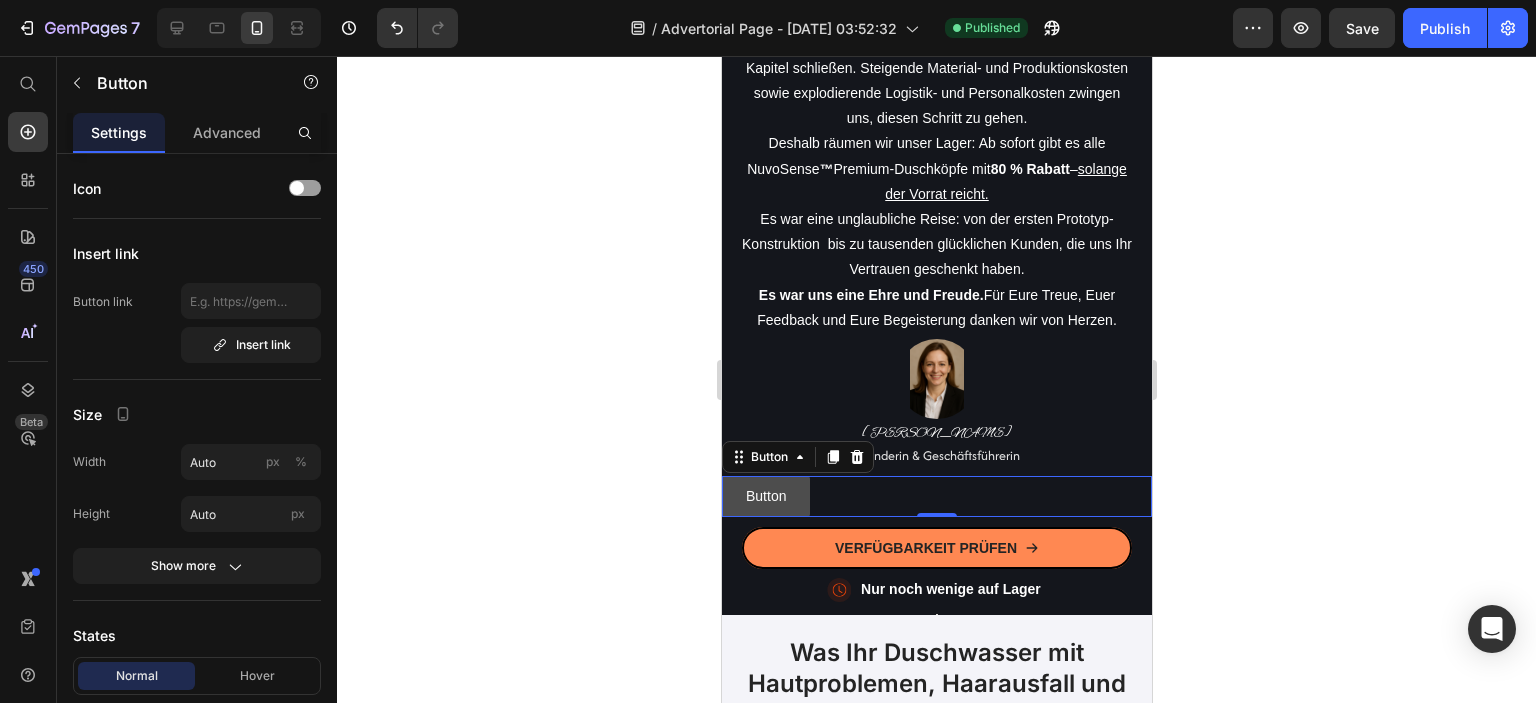 click on "Button" at bounding box center [765, 496] 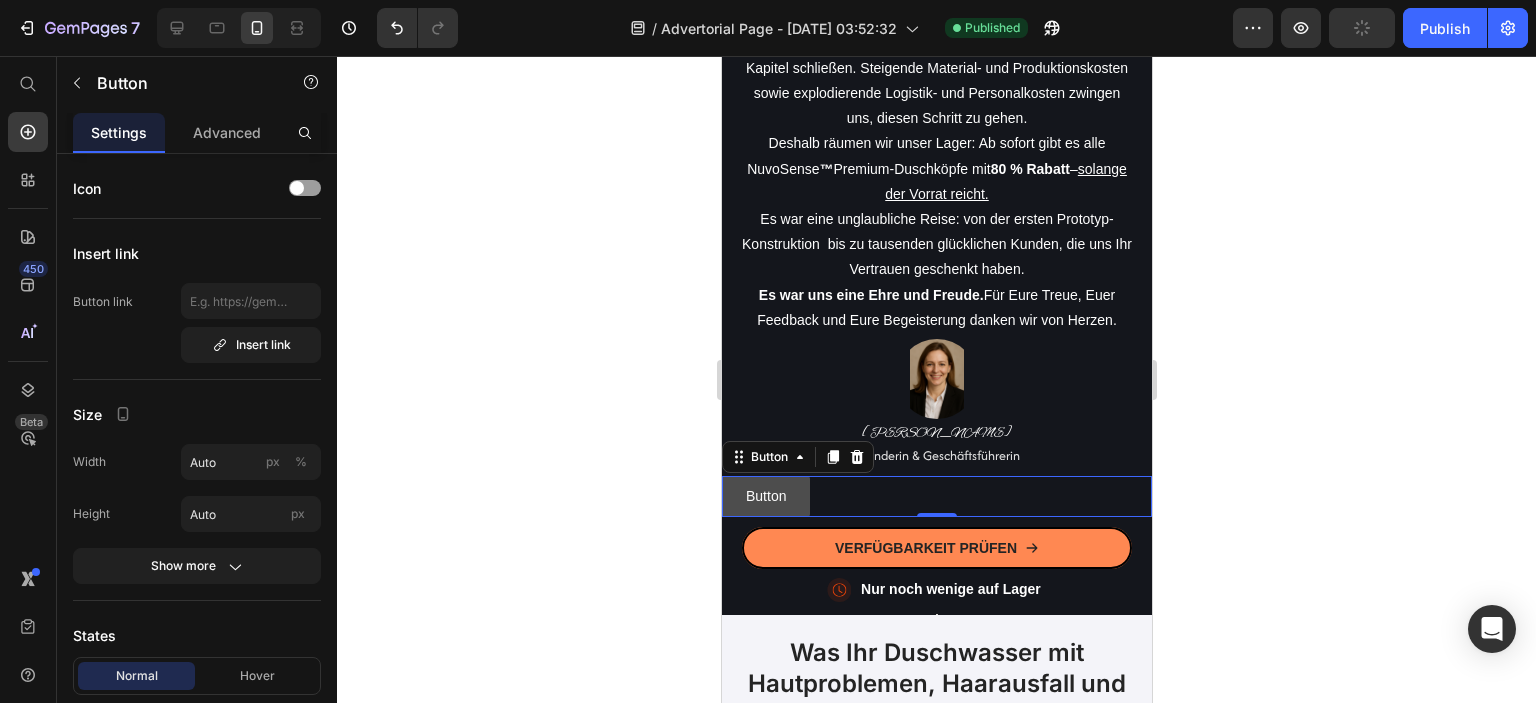 click on "Button" at bounding box center (765, 496) 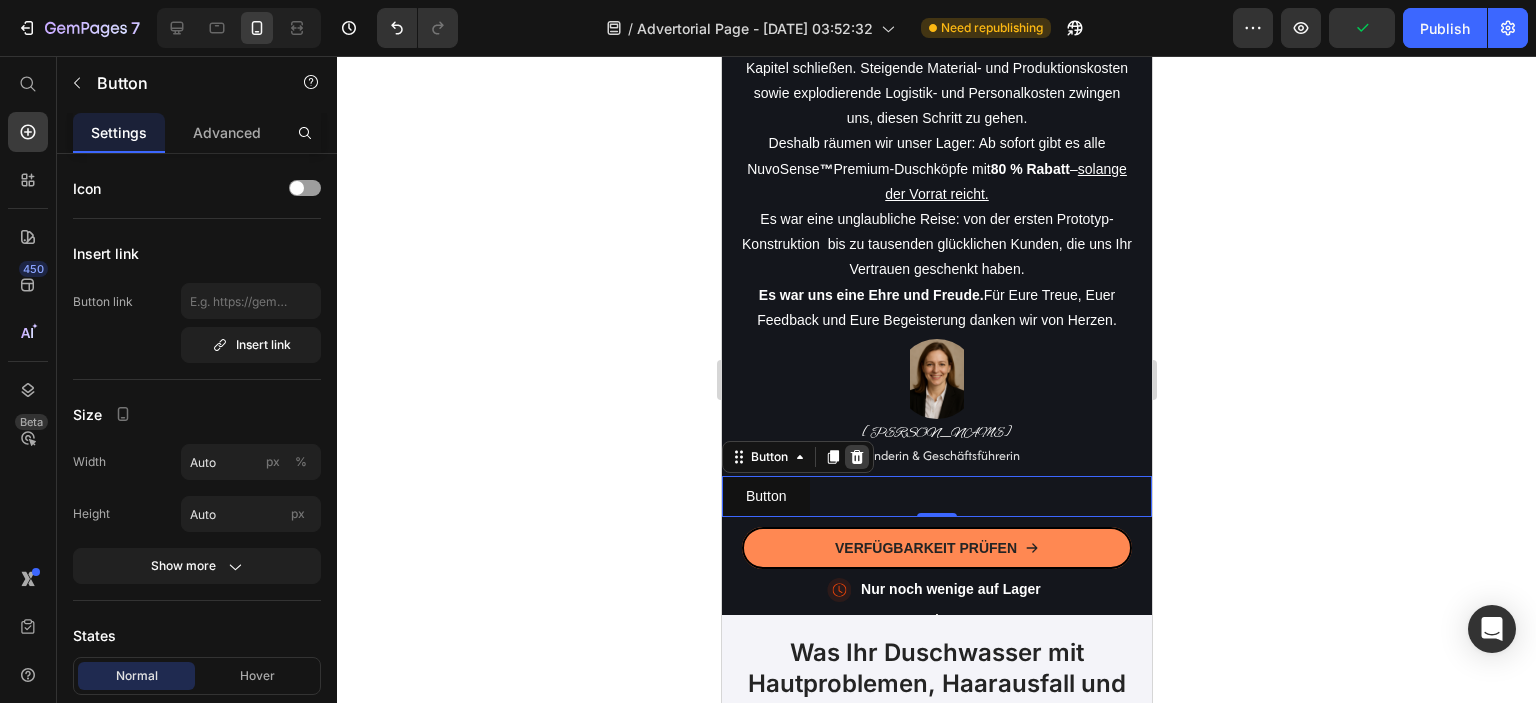 click 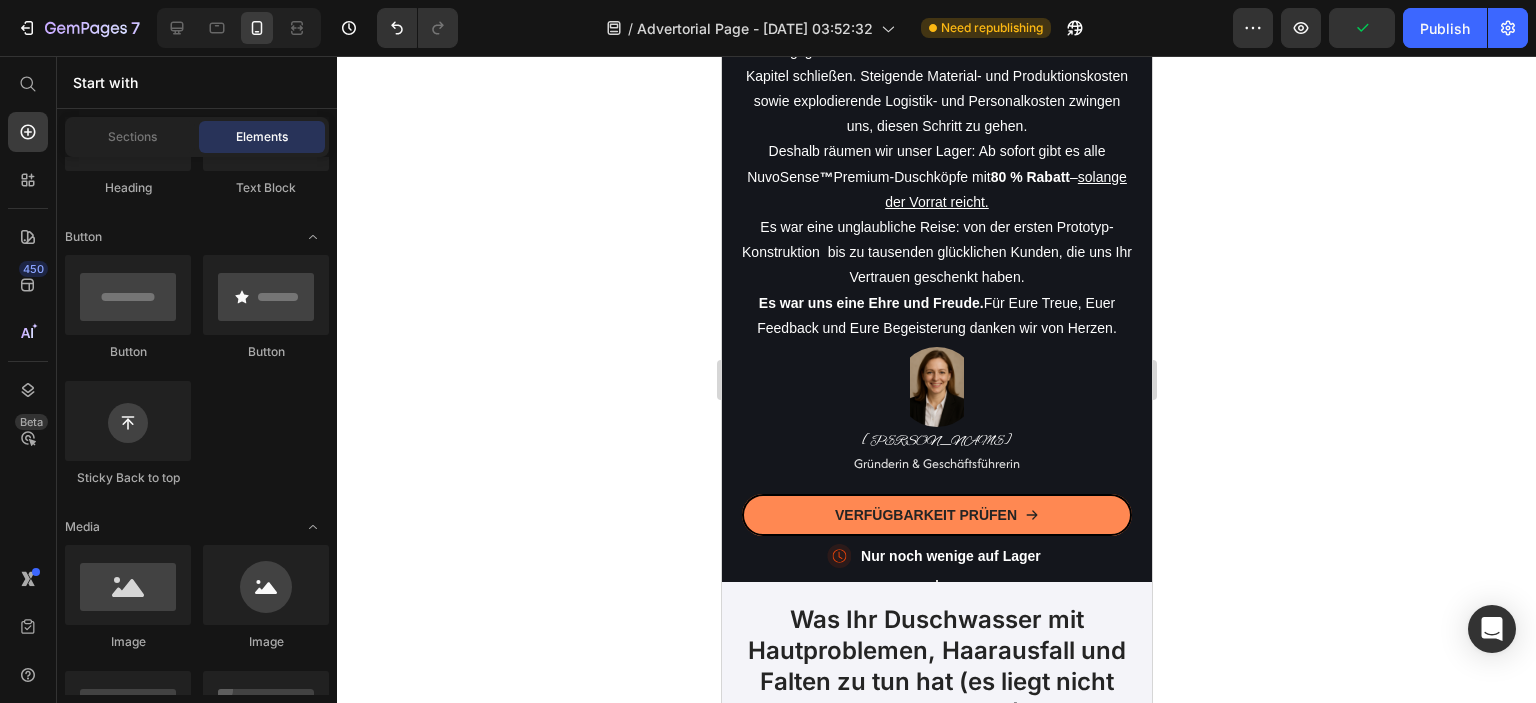 scroll, scrollTop: 0, scrollLeft: 0, axis: both 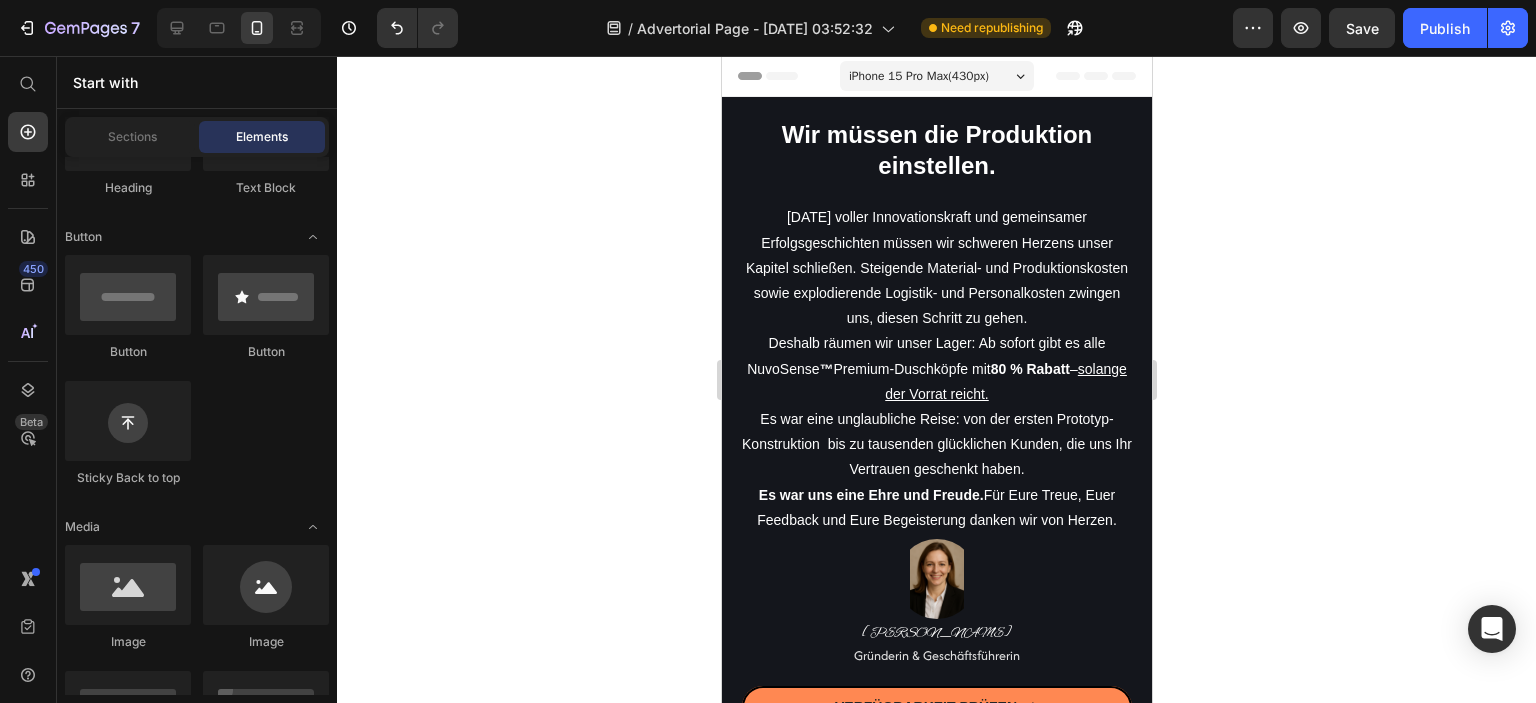 drag, startPoint x: 1143, startPoint y: 98, endPoint x: 1845, endPoint y: 73, distance: 702.445 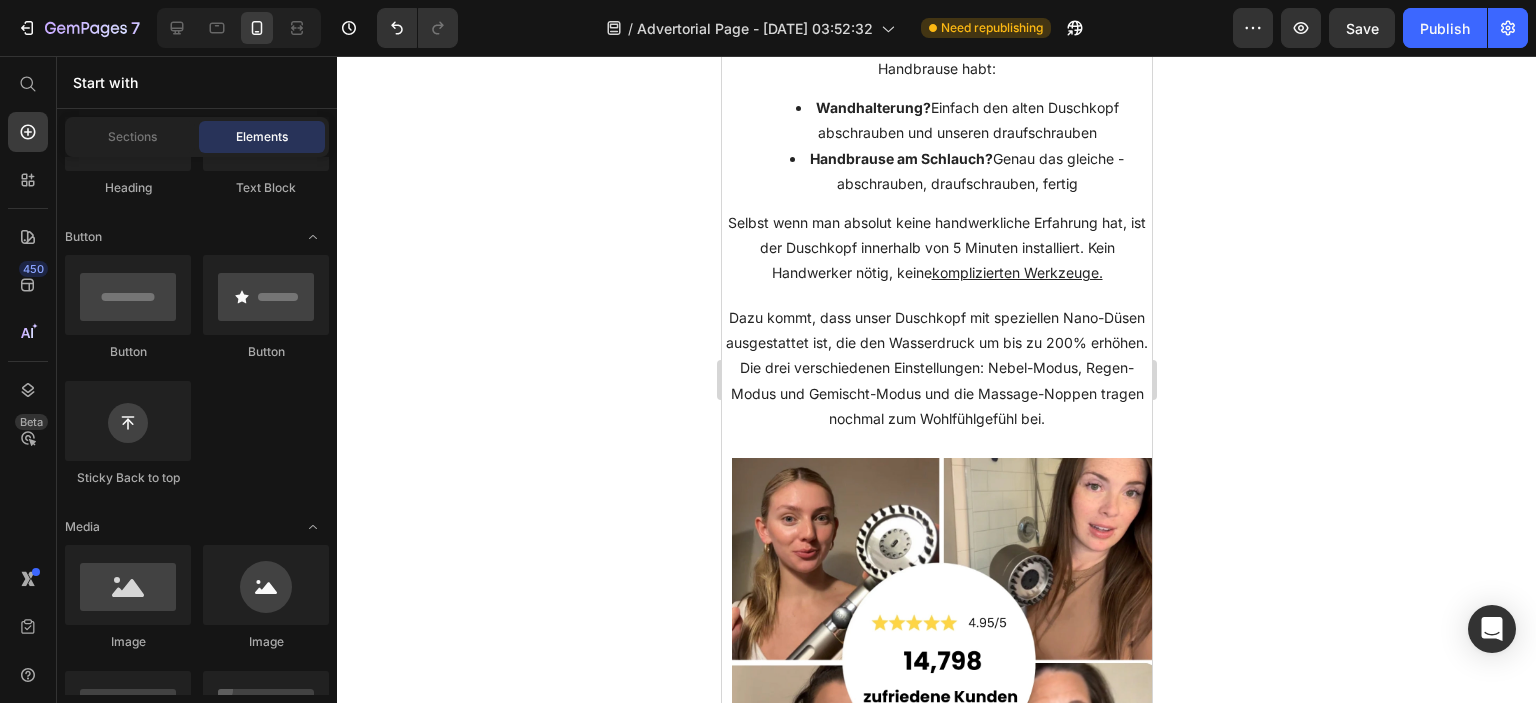 scroll, scrollTop: 8100, scrollLeft: 0, axis: vertical 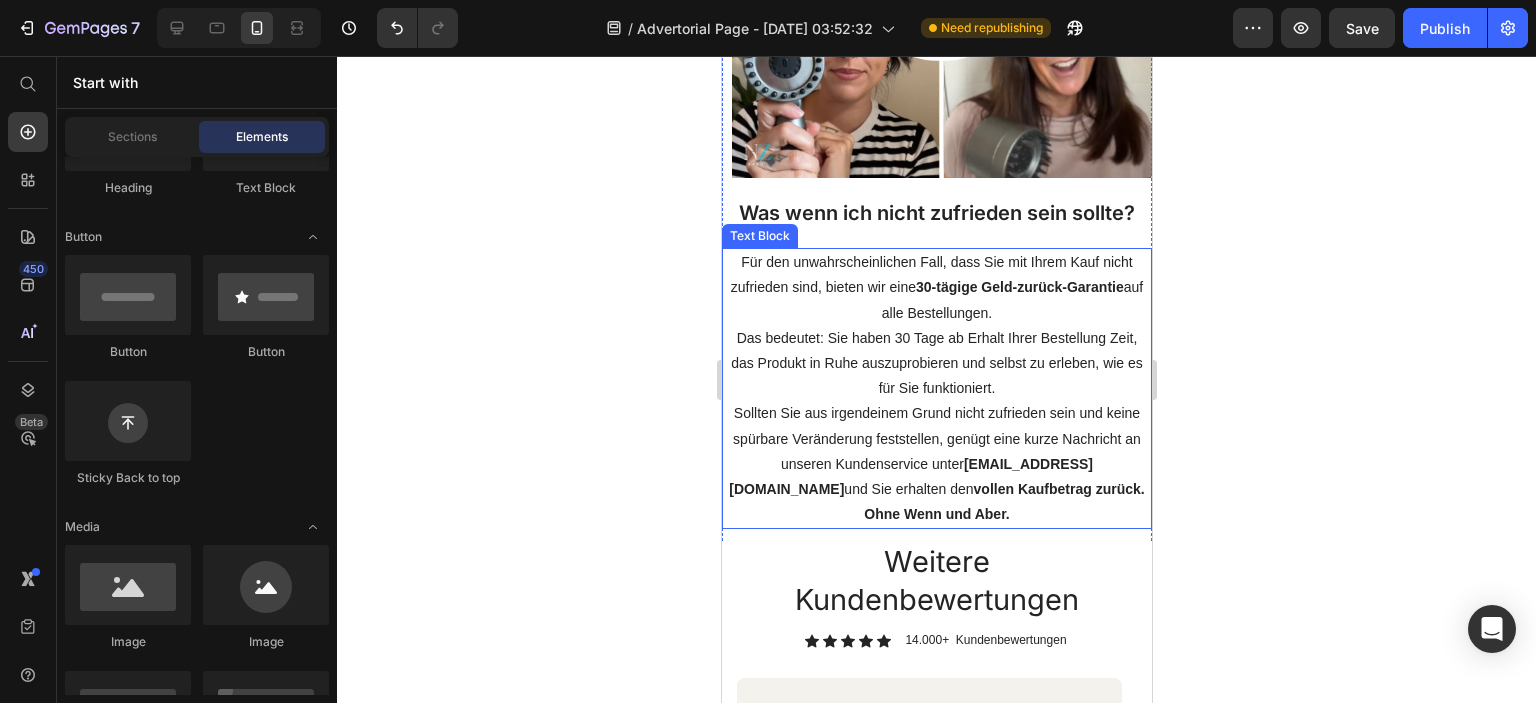 click on "[EMAIL_ADDRESS][DOMAIN_NAME]" at bounding box center (910, 476) 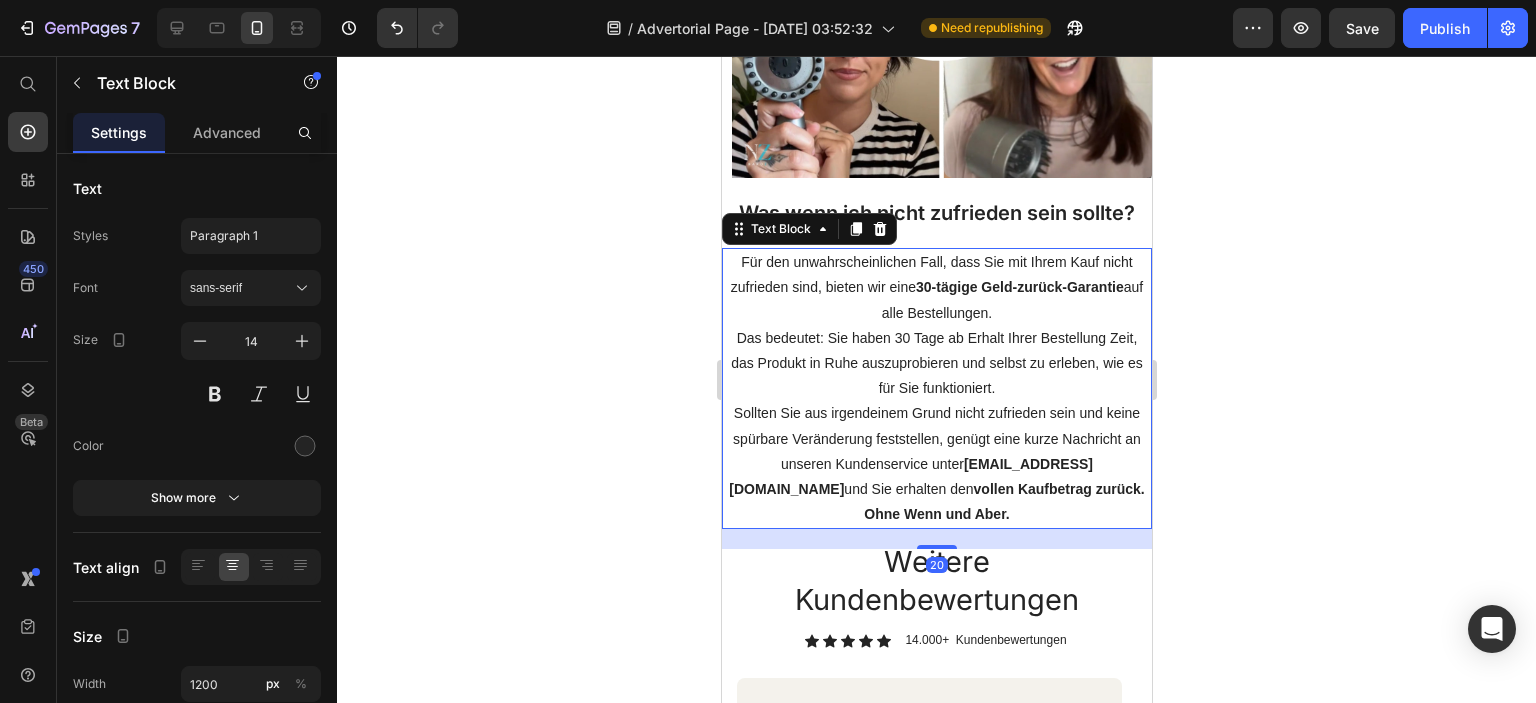 click on "[EMAIL_ADDRESS][DOMAIN_NAME]" at bounding box center (910, 476) 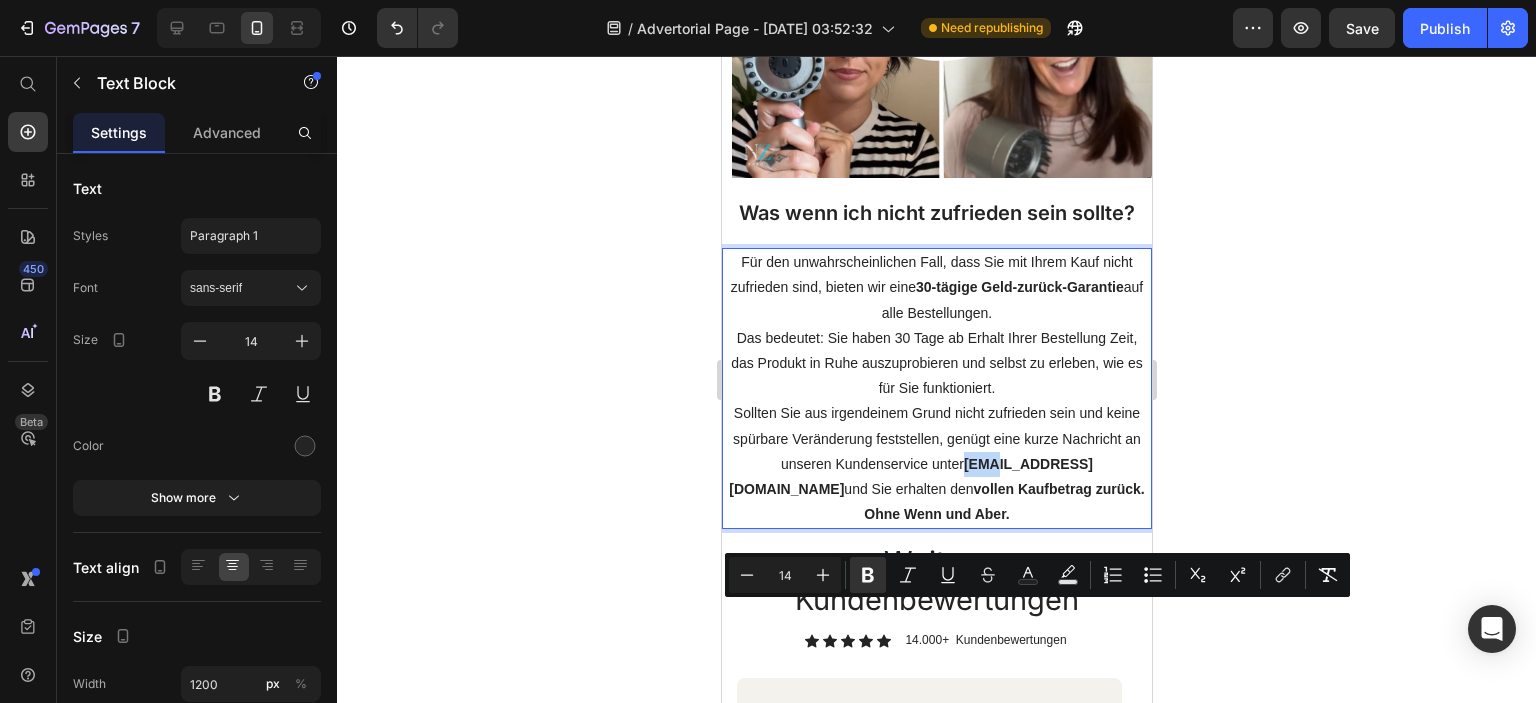 drag, startPoint x: 940, startPoint y: 614, endPoint x: 913, endPoint y: 610, distance: 27.294687 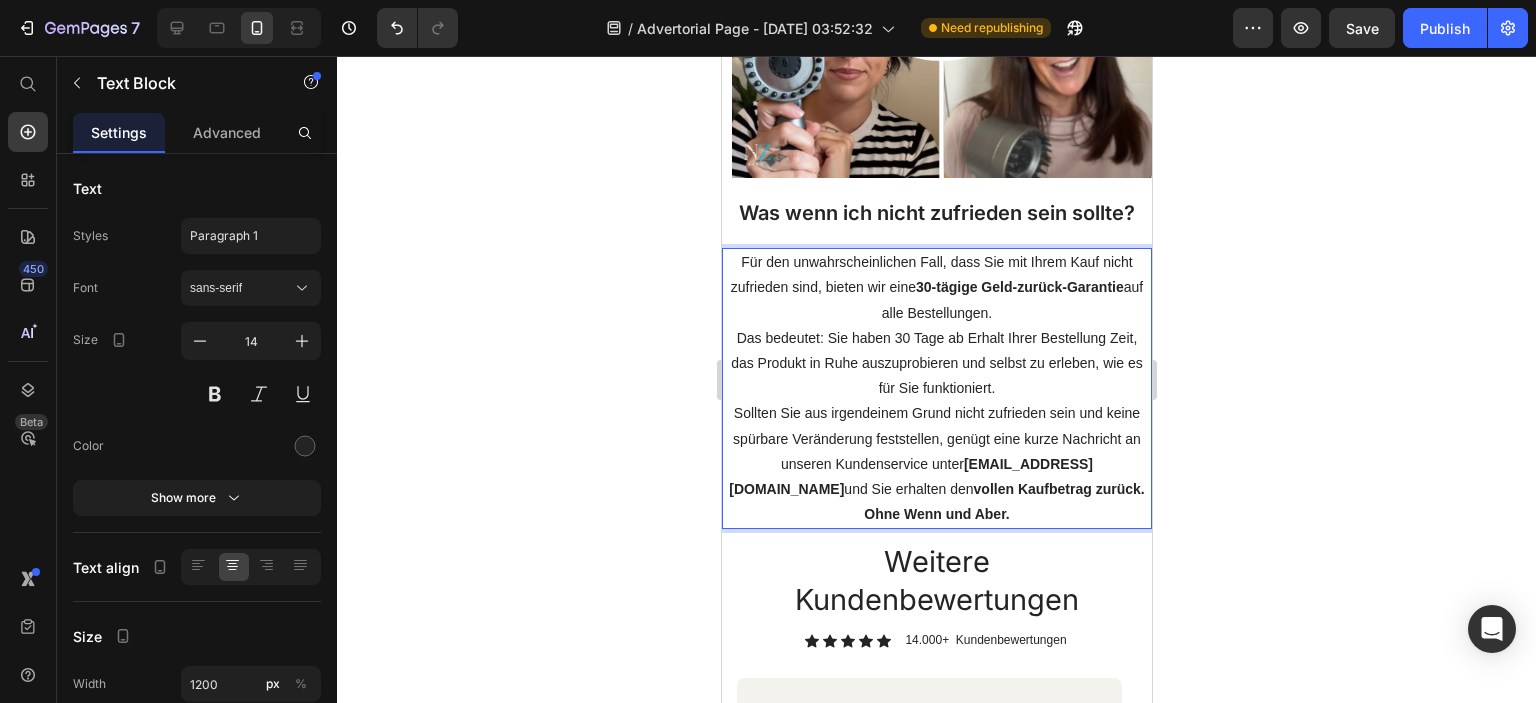click 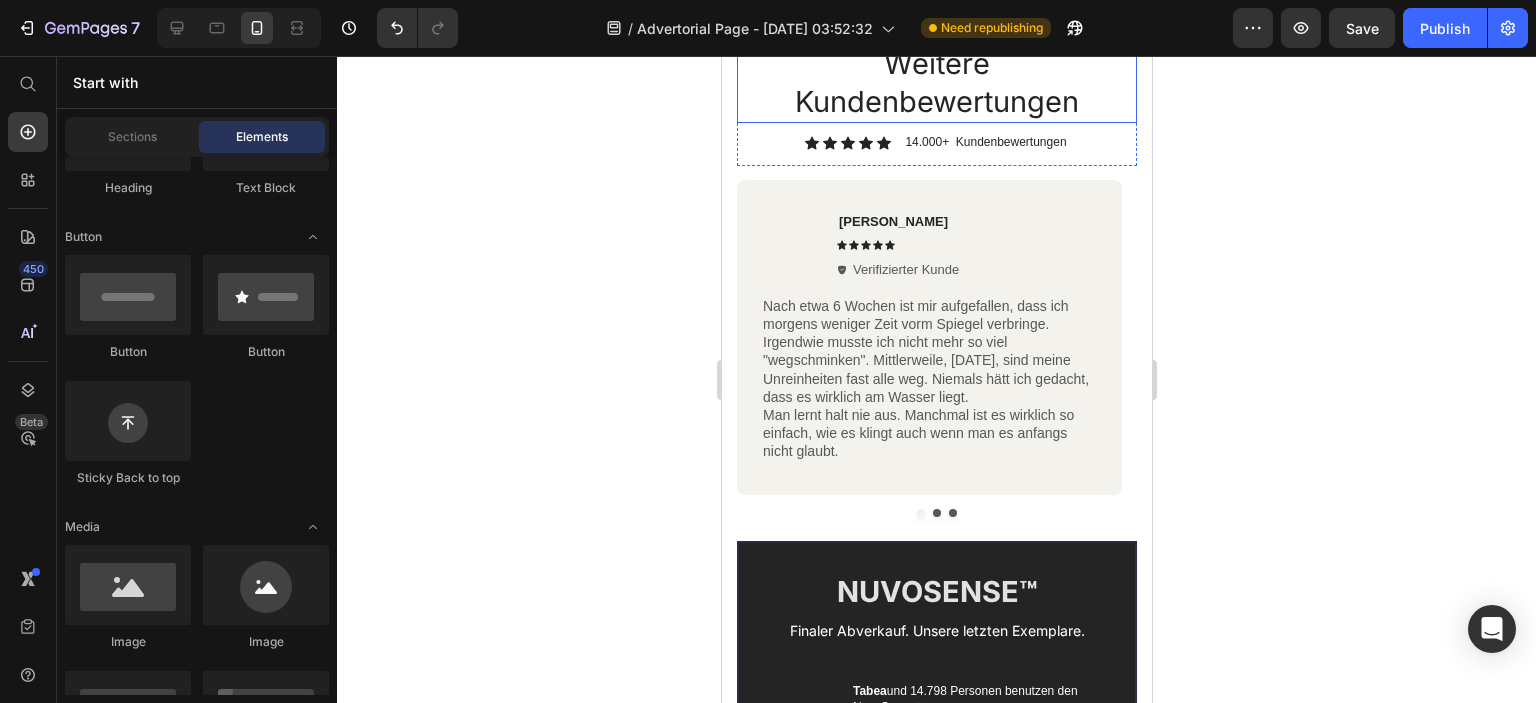 scroll, scrollTop: 8600, scrollLeft: 0, axis: vertical 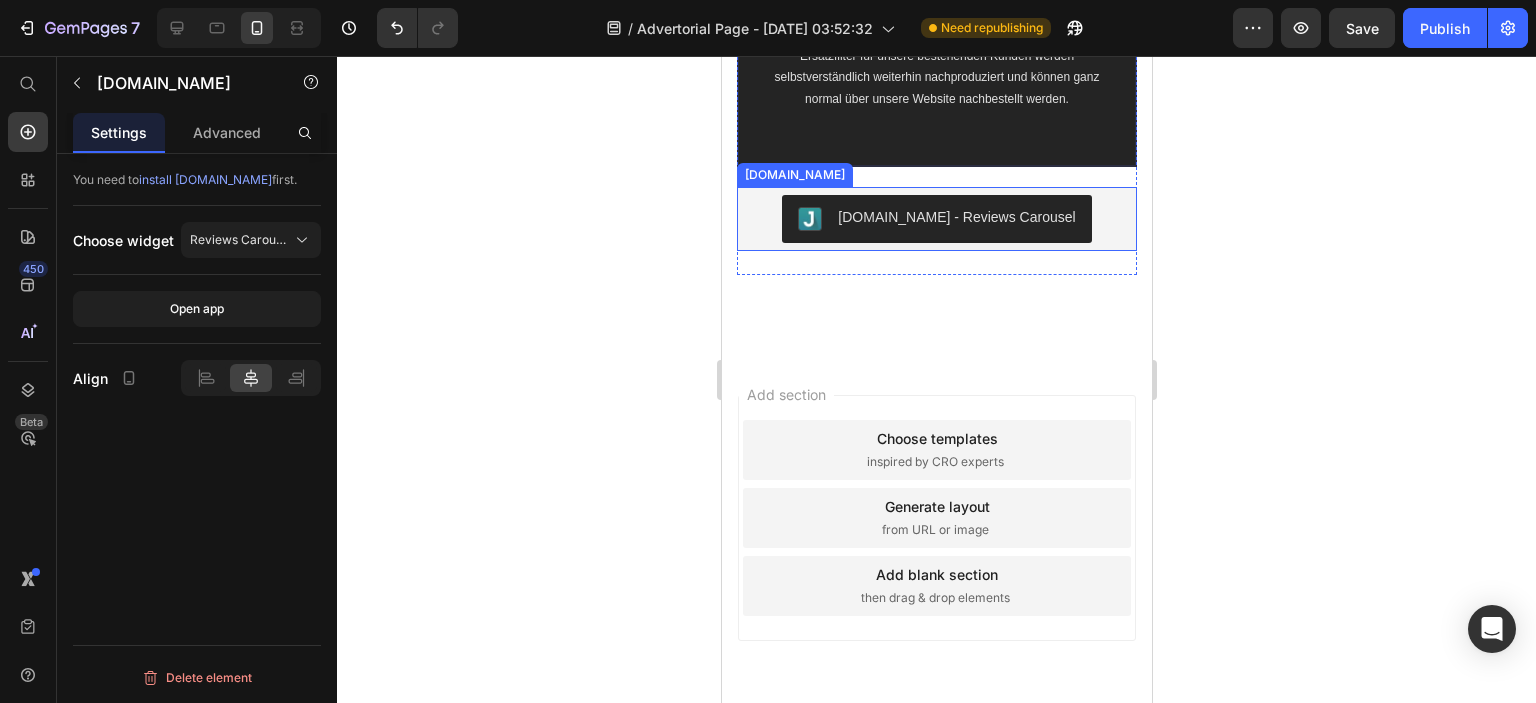 click on "[DOMAIN_NAME] - Reviews Carousel" at bounding box center (936, 219) 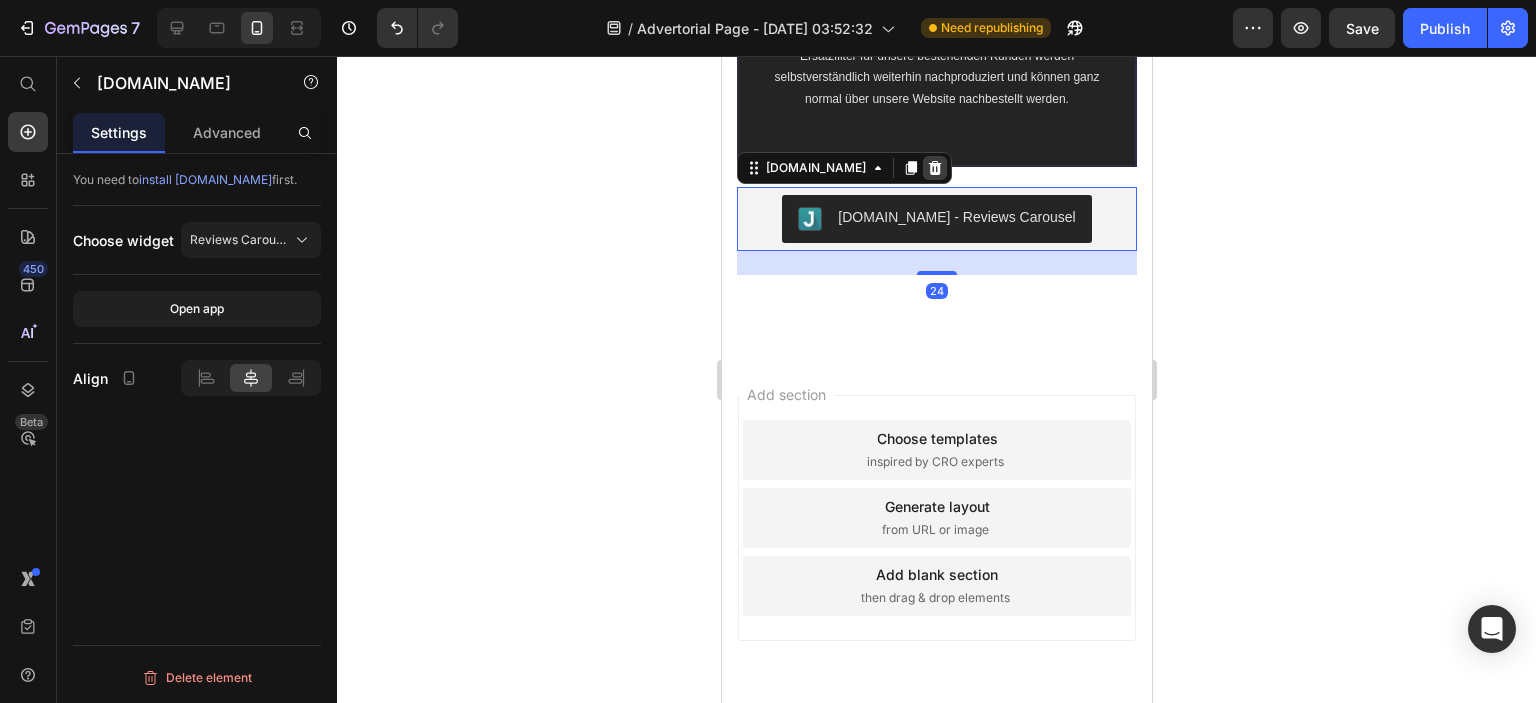 click 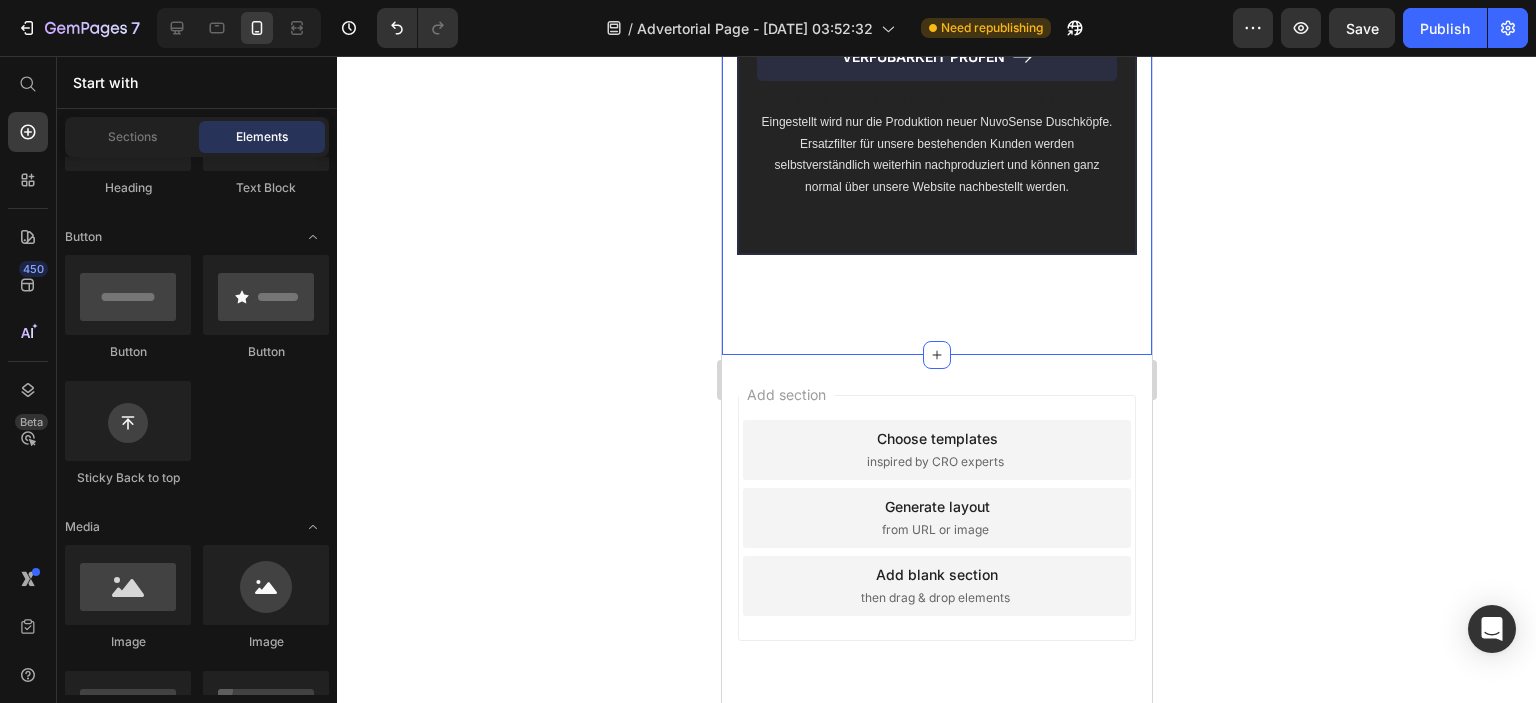 scroll, scrollTop: 9920, scrollLeft: 0, axis: vertical 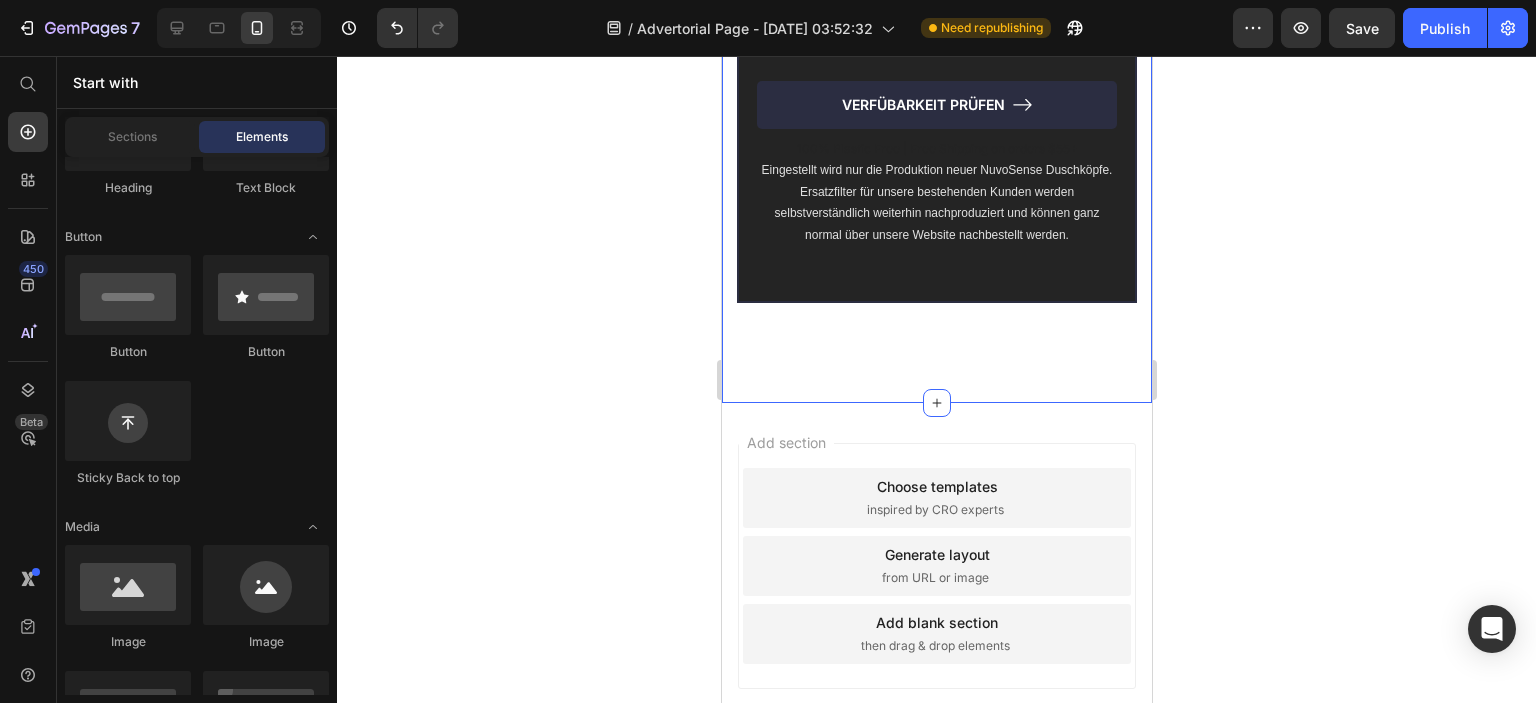 click on "NUVOSENSE™ Heading Finaler Abverkauf. Unsere letzten Exemplare.  Text Block Image Image Tabea  und 14.798 Personen benutzen den NuvoSense ™ . Text Block Row
VERFÜBARKEIT PRÜFEN Button 100% Plastic Free | Free Shipping on orders $55+ Text Block Eingestellt wird nur die Produktion neuer NuvoSense Duschköpfe. Ersatzfilter für unsere bestehenden Kunden werden selbstverständlich weiterhin nachproduziert und können ganz normal über unsere Website nachbestellt werden. Text Block Row Row Row Section 6" at bounding box center [936, -132] 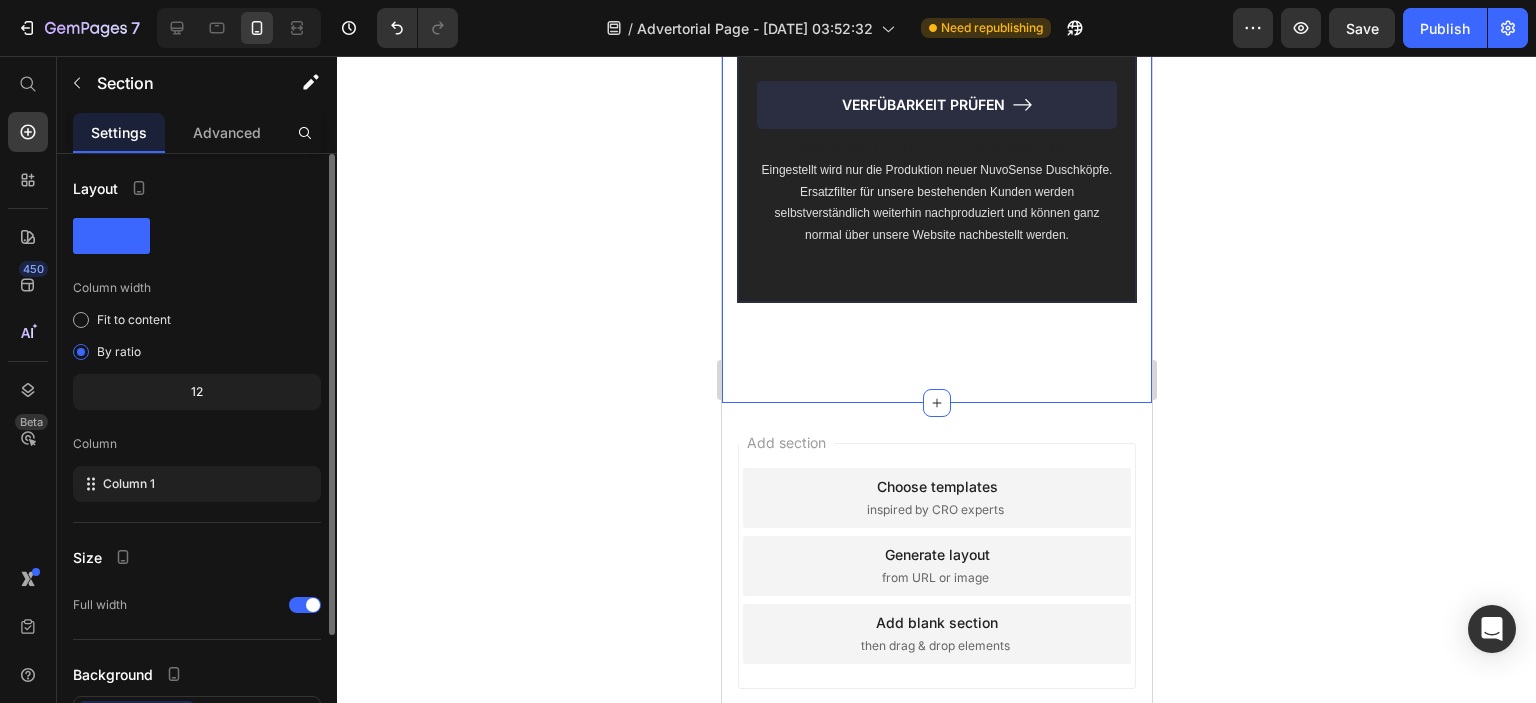 drag, startPoint x: 221, startPoint y: 135, endPoint x: 219, endPoint y: 202, distance: 67.02985 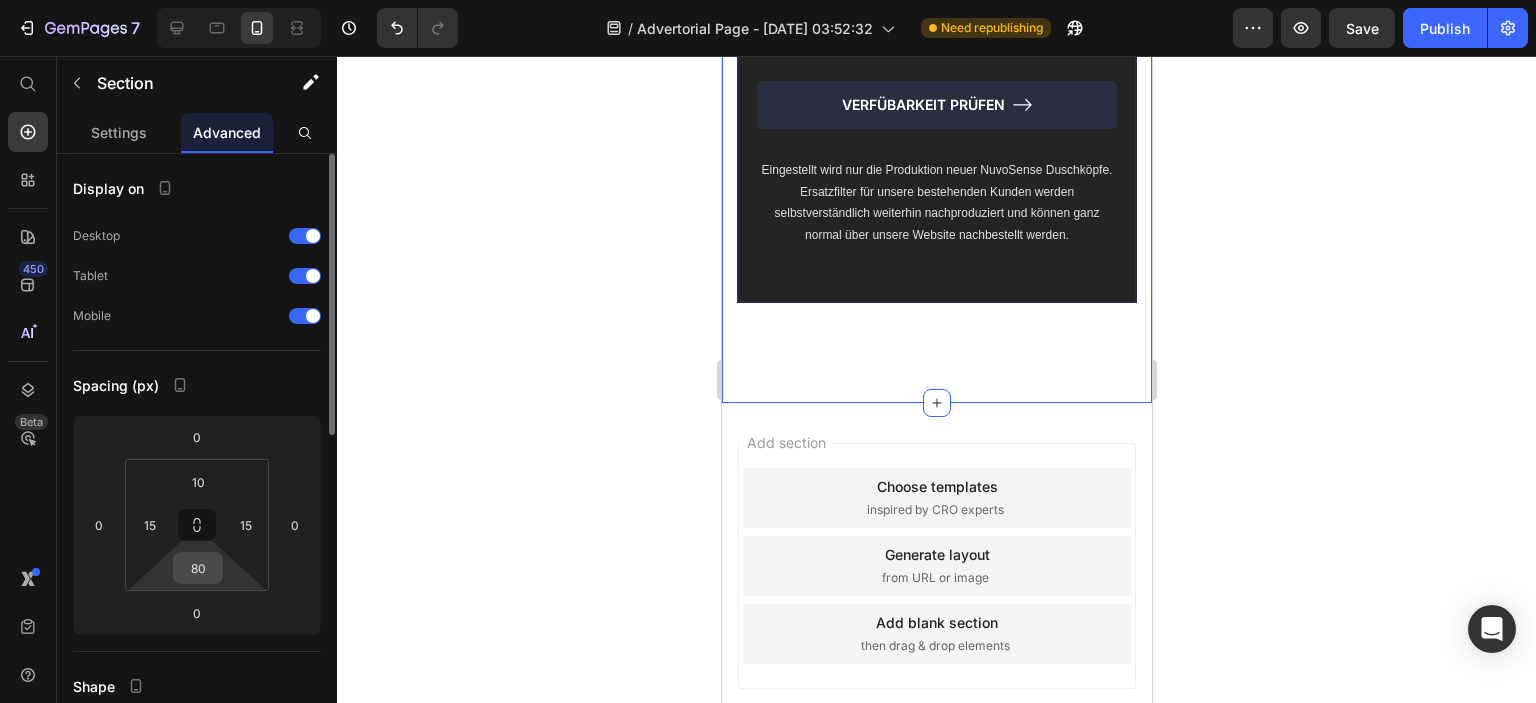 click on "80" at bounding box center [198, 568] 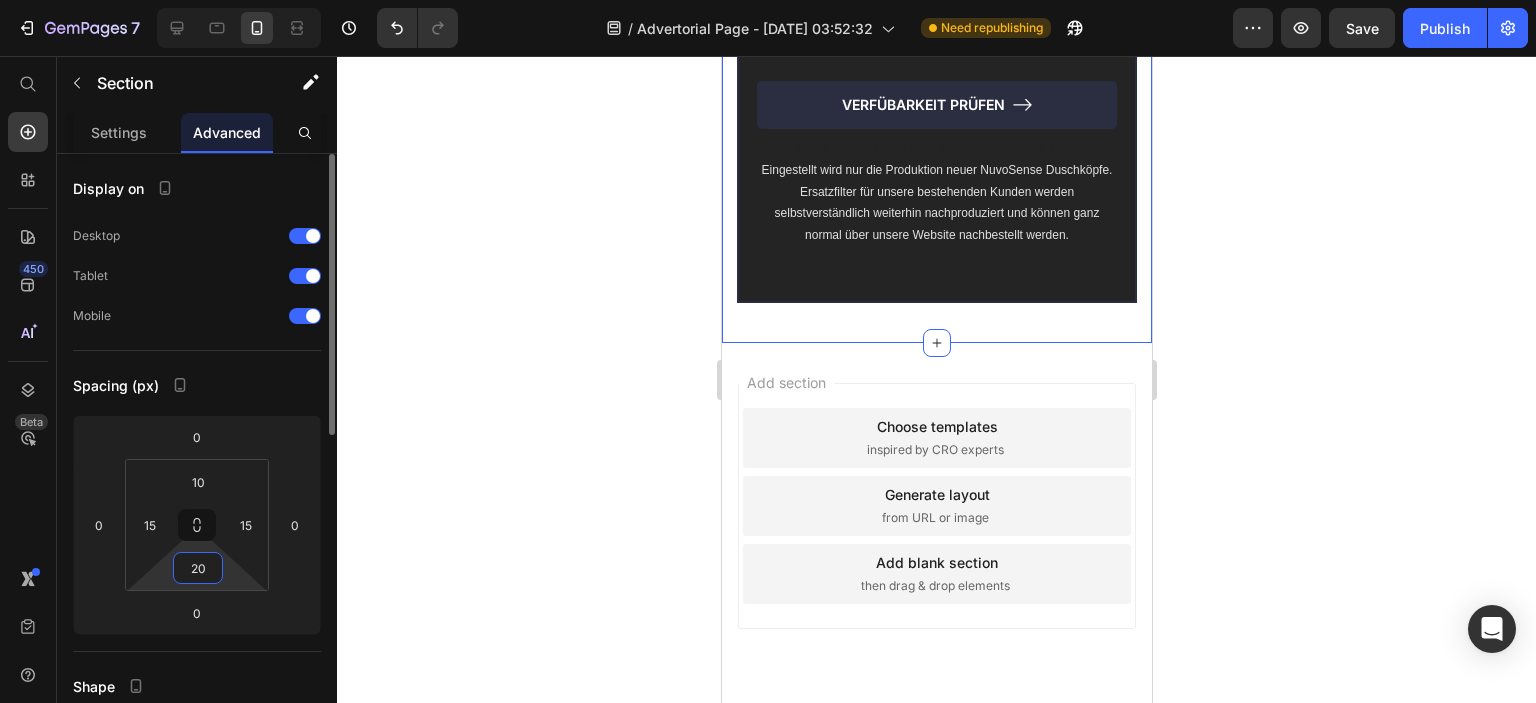 type on "2" 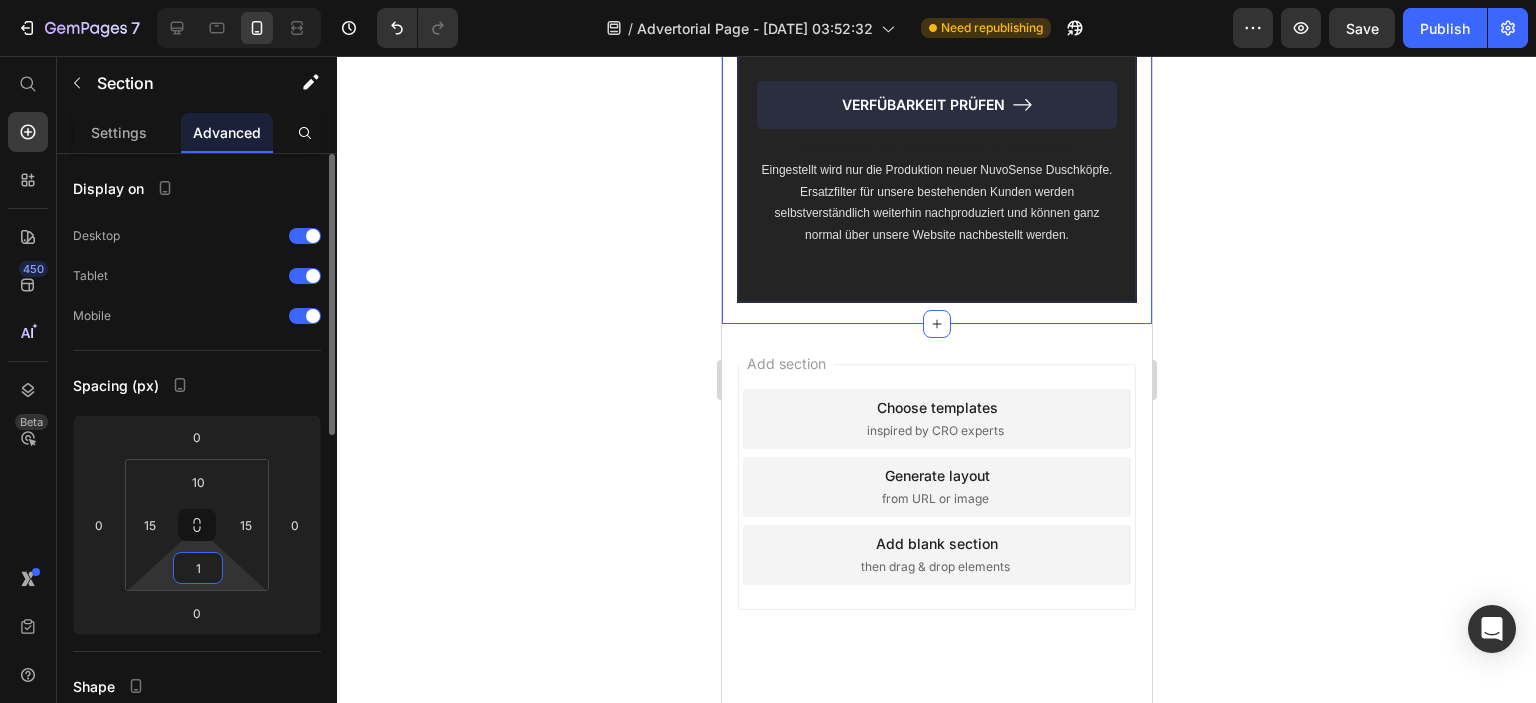 type on "10" 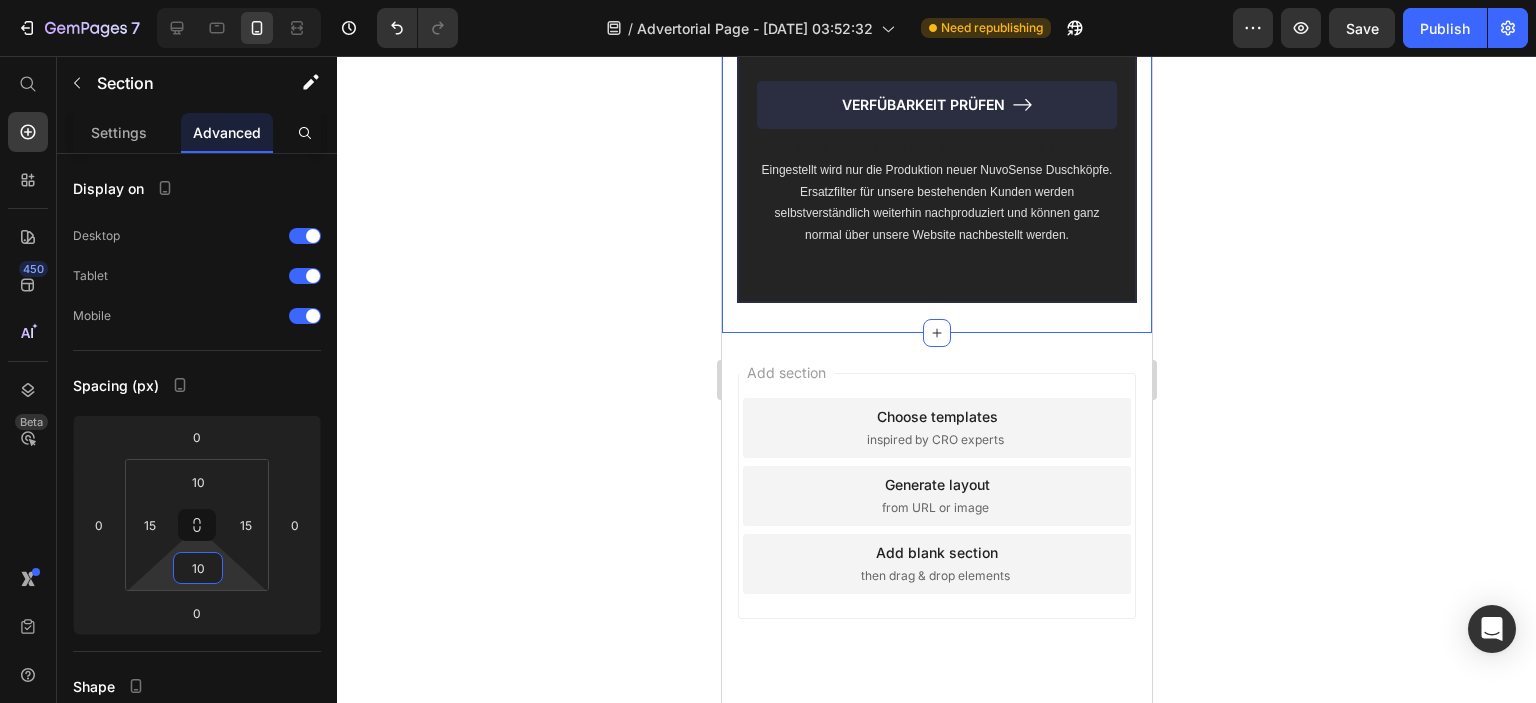 click 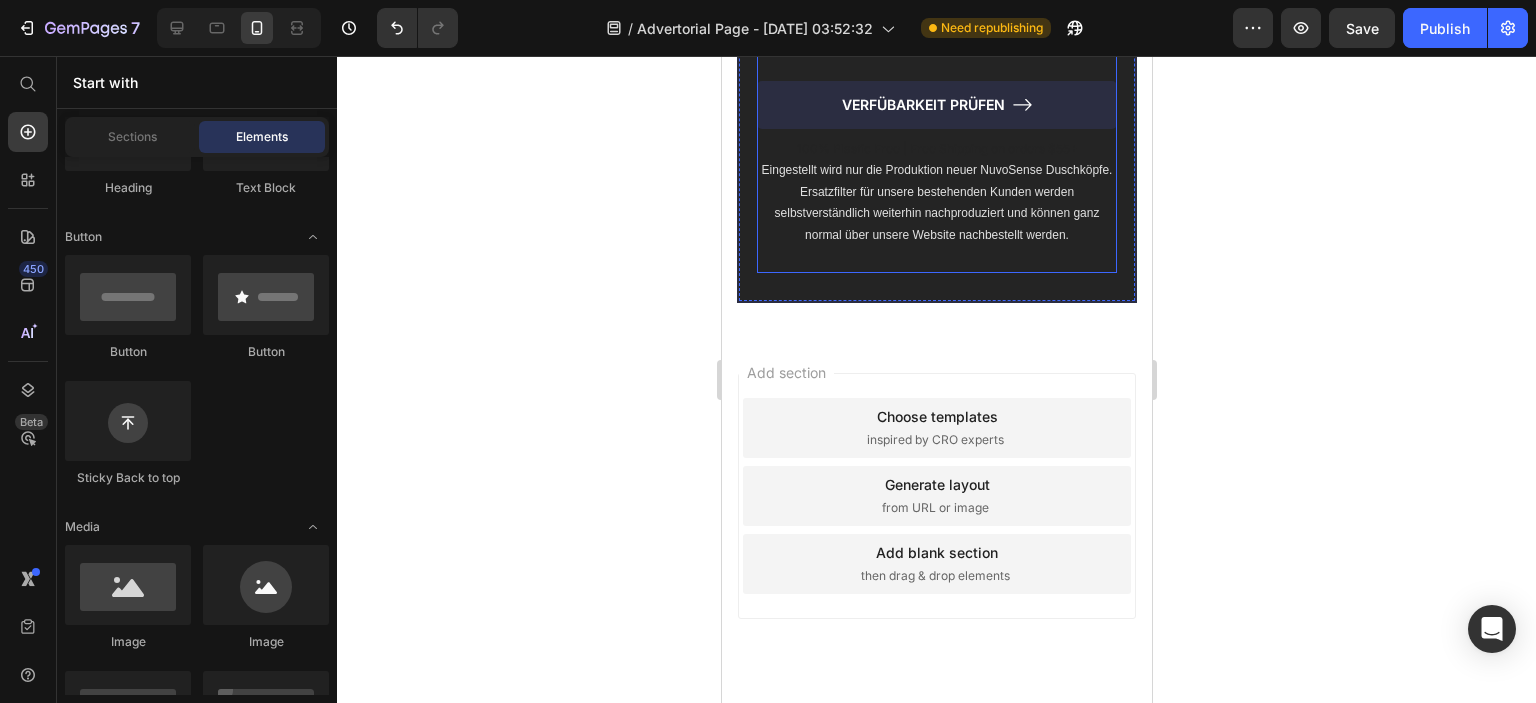 click on "Image Tabea  und 14.798 Personen benutzen den NuvoSense ™ . Text Block Row
VERFÜBARKEIT PRÜFEN Button 100% Plastic Free | Free Shipping on orders $55+ Text Block Eingestellt wird nur die Produktion neuer NuvoSense Duschköpfe. Ersatzfilter für unsere bestehenden Kunden werden selbstverständlich weiterhin nachproduziert und können ganz normal über unsere Website nachbestellt werden. Text Block" at bounding box center [936, 148] 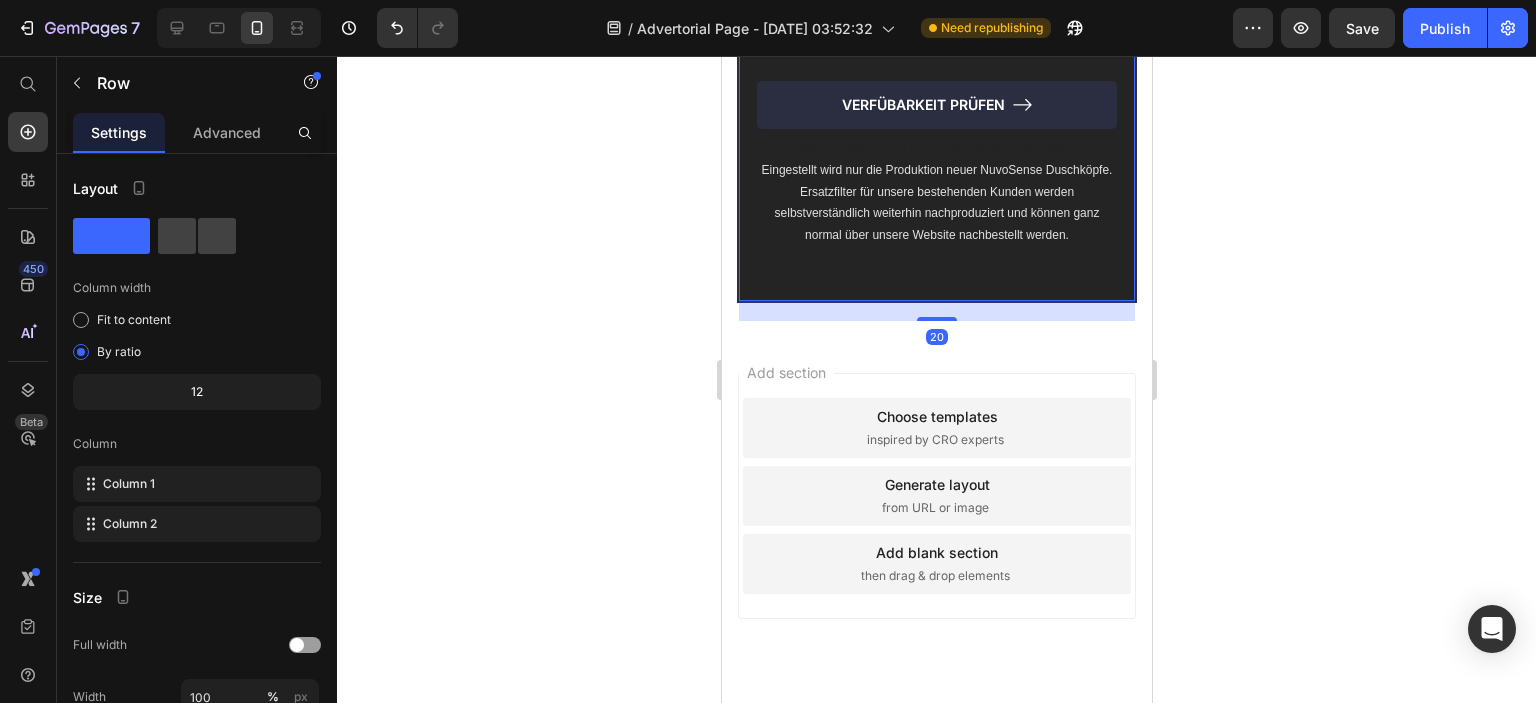 click on "NUVOSENSE™ Heading Finaler Abverkauf. Unsere letzten Exemplare.  Text Block Image Image Tabea  und 14.798 Personen benutzen den NuvoSense ™ . Text Block Row
VERFÜBARKEIT PRÜFEN Button 100% Plastic Free | Free Shipping on orders $55+ Text Block Eingestellt wird nur die Produktion neuer NuvoSense Duschköpfe. Ersatzfilter für unsere bestehenden Kunden werden selbstverständlich weiterhin nachproduziert und können ganz normal über unsere Website nachbestellt werden. Text Block Row Row   20" at bounding box center (936, -177) 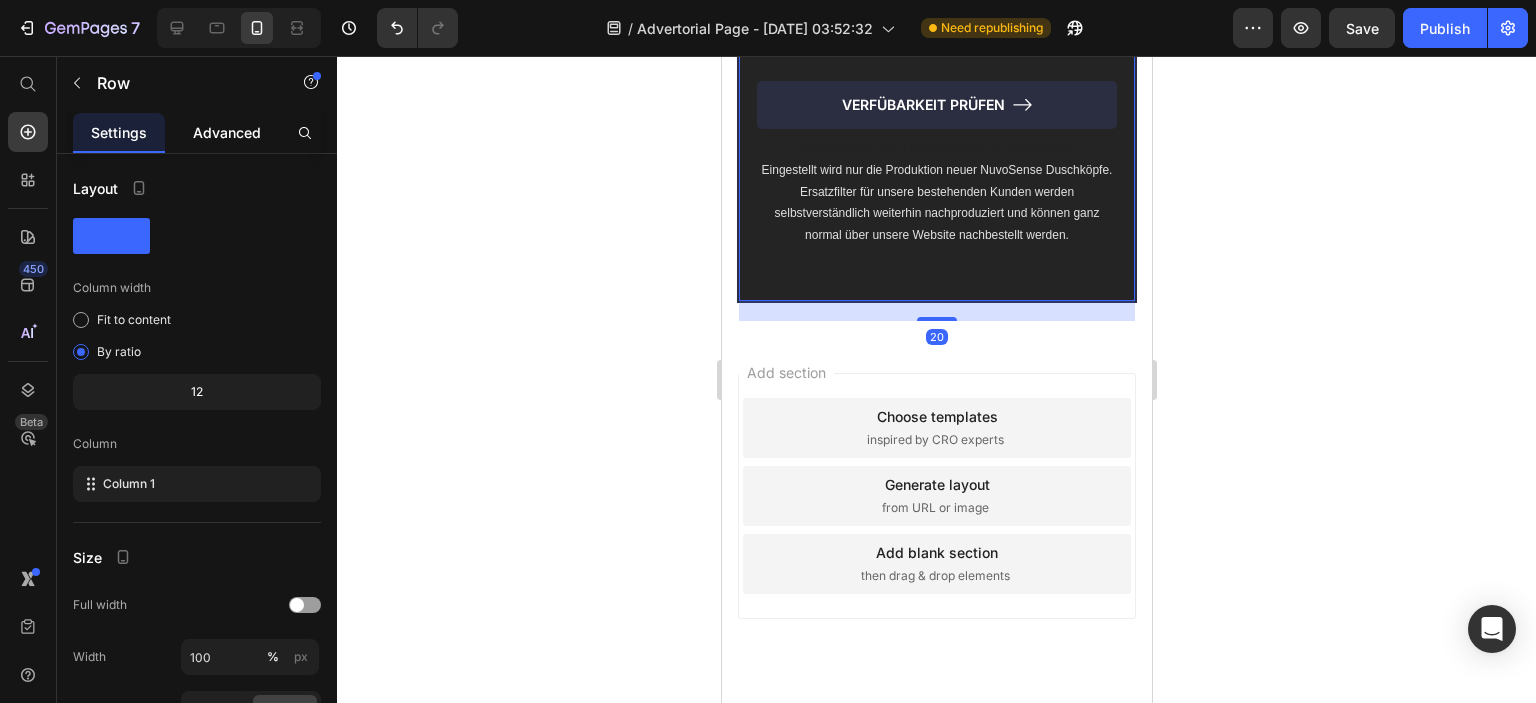 click on "Advanced" 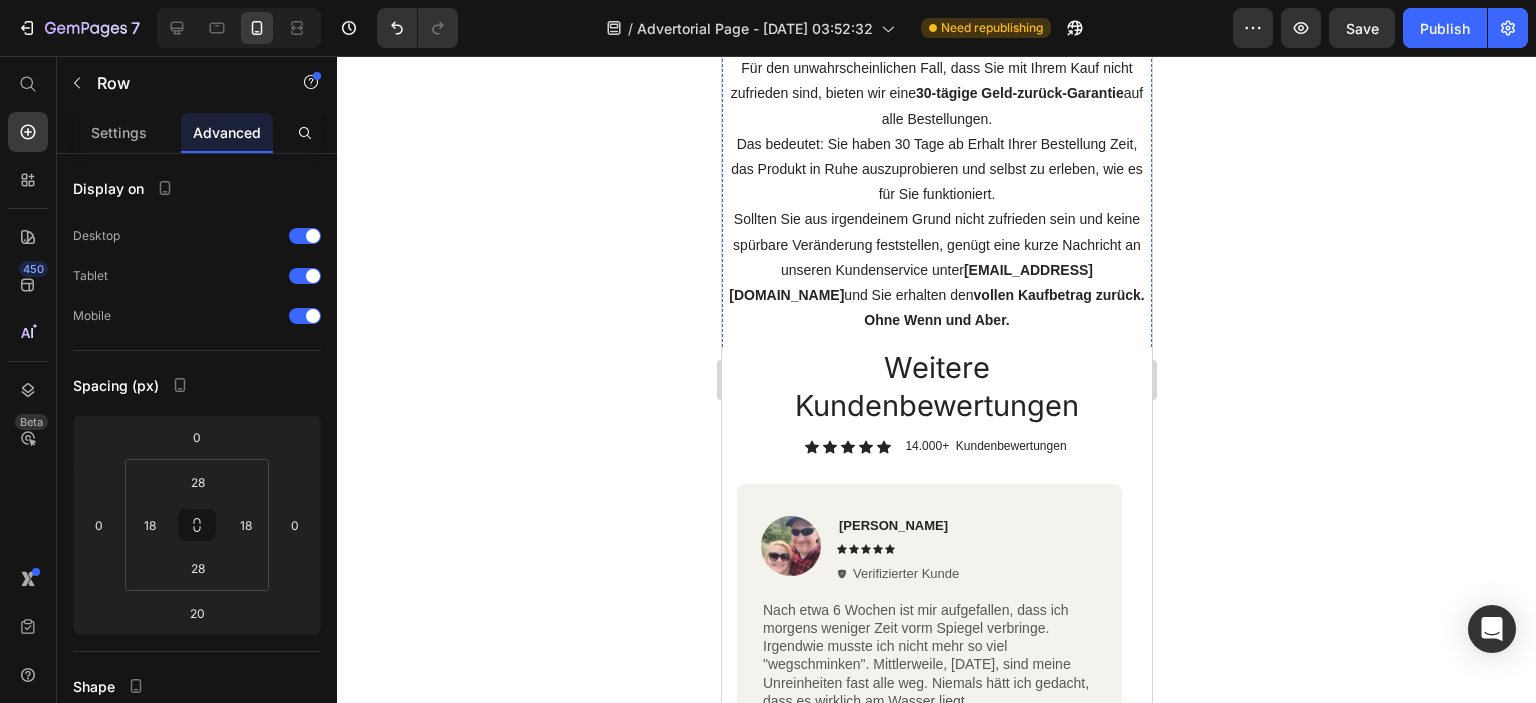 scroll, scrollTop: 8321, scrollLeft: 0, axis: vertical 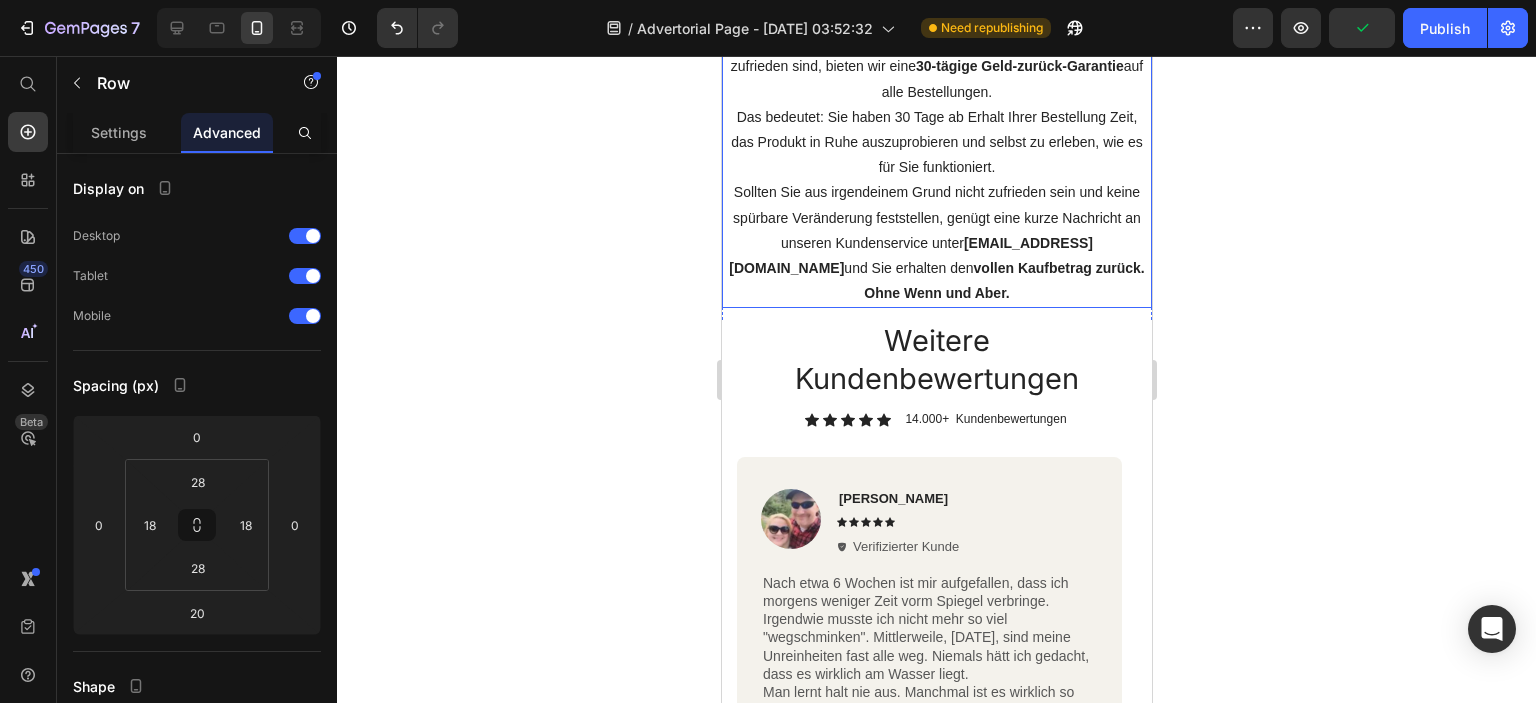 click on "Sollten Sie aus irgendeinem Grund nicht zufrieden sein und keine spürbare Veränderung feststellen, genügt eine kurze Nachricht an unseren Kundenservice unter  [EMAIL_ADDRESS][DOMAIN_NAME]   und Sie erhalten den  vollen Kaufbetrag zurück. Ohne Wenn und Aber." at bounding box center [936, 243] 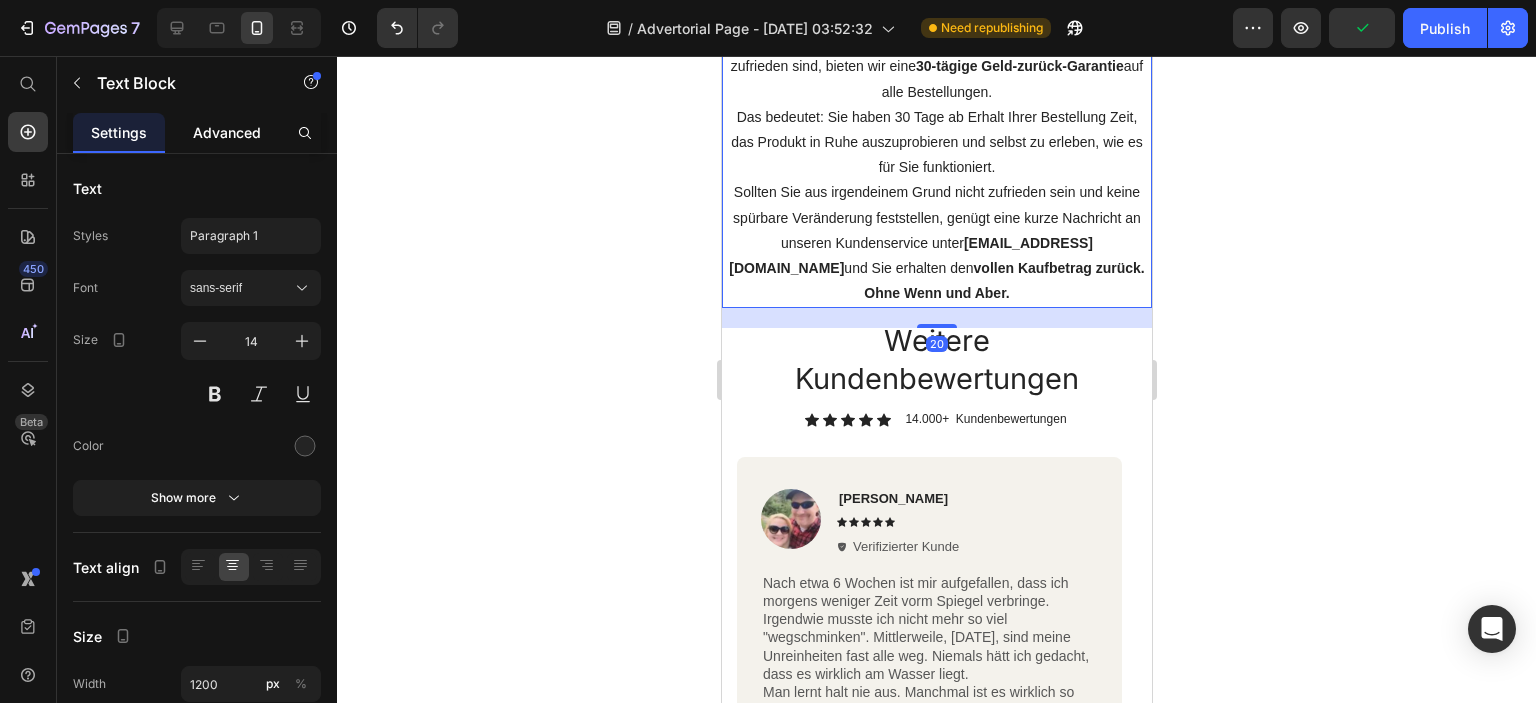 click on "Advanced" at bounding box center (227, 132) 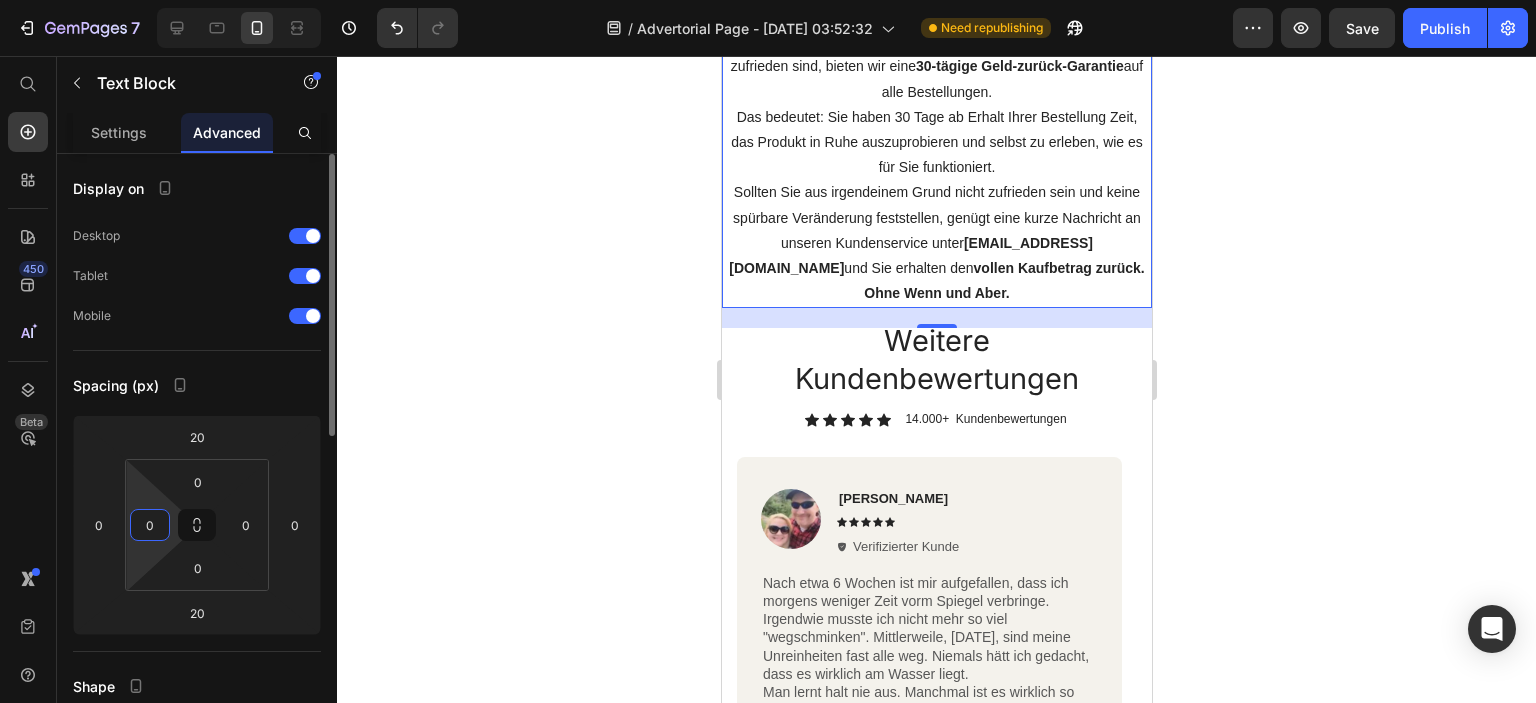 click on "0" at bounding box center (150, 525) 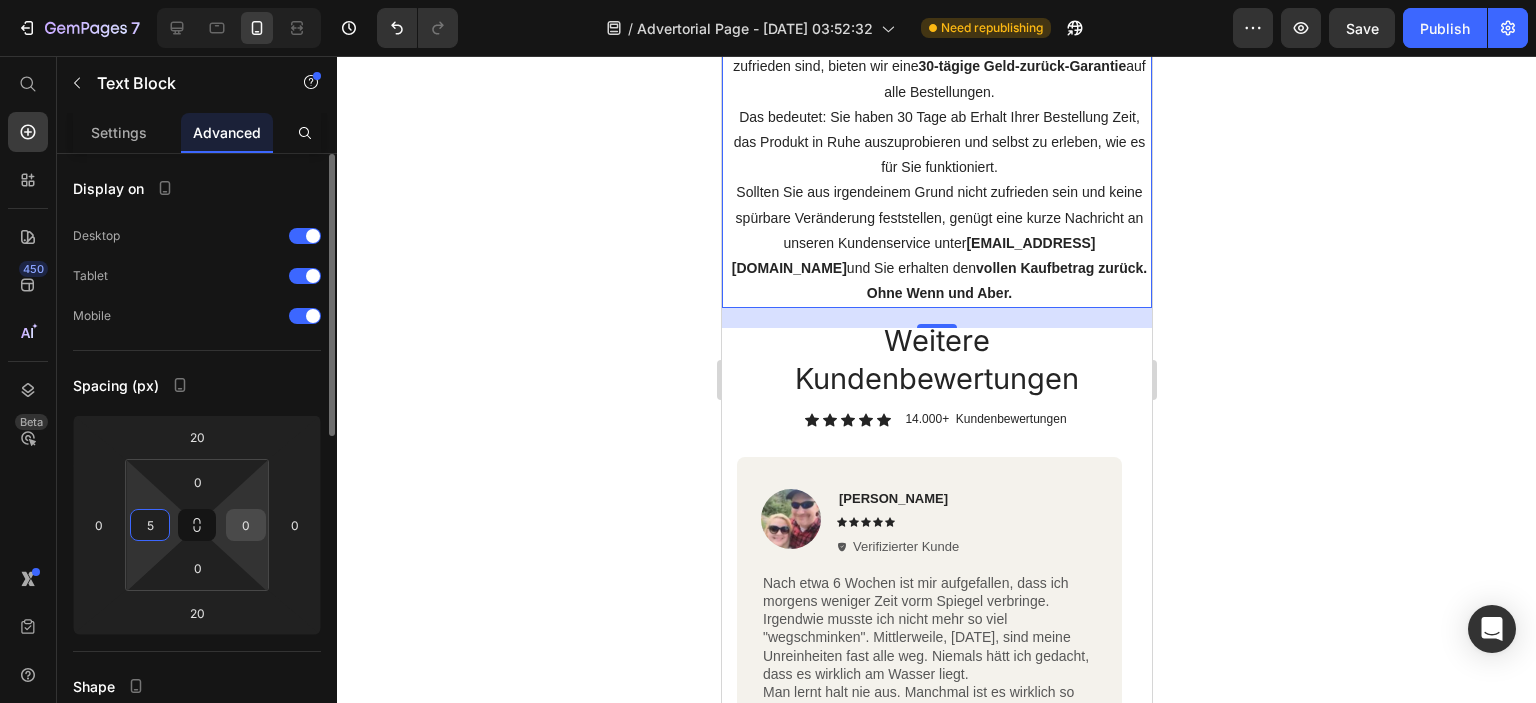 type on "5" 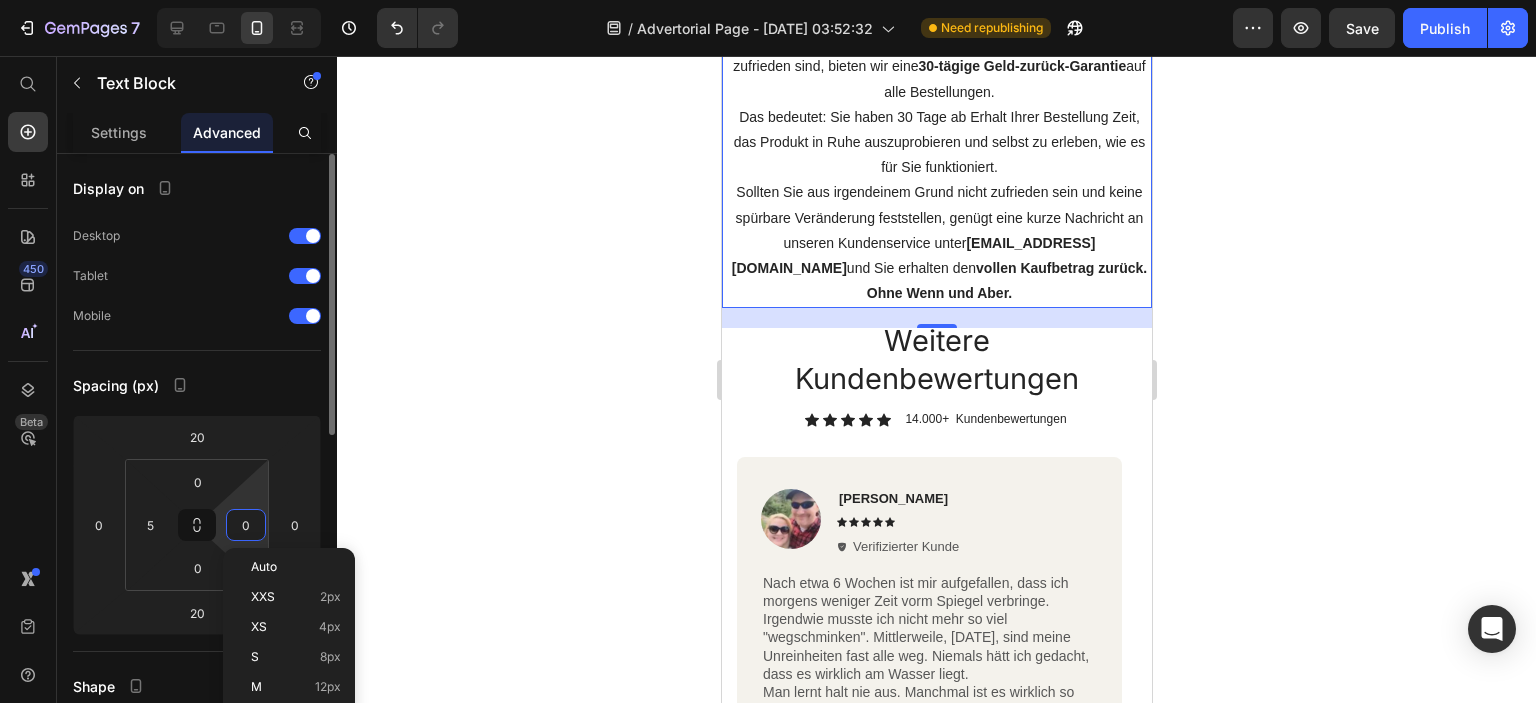 type on "5" 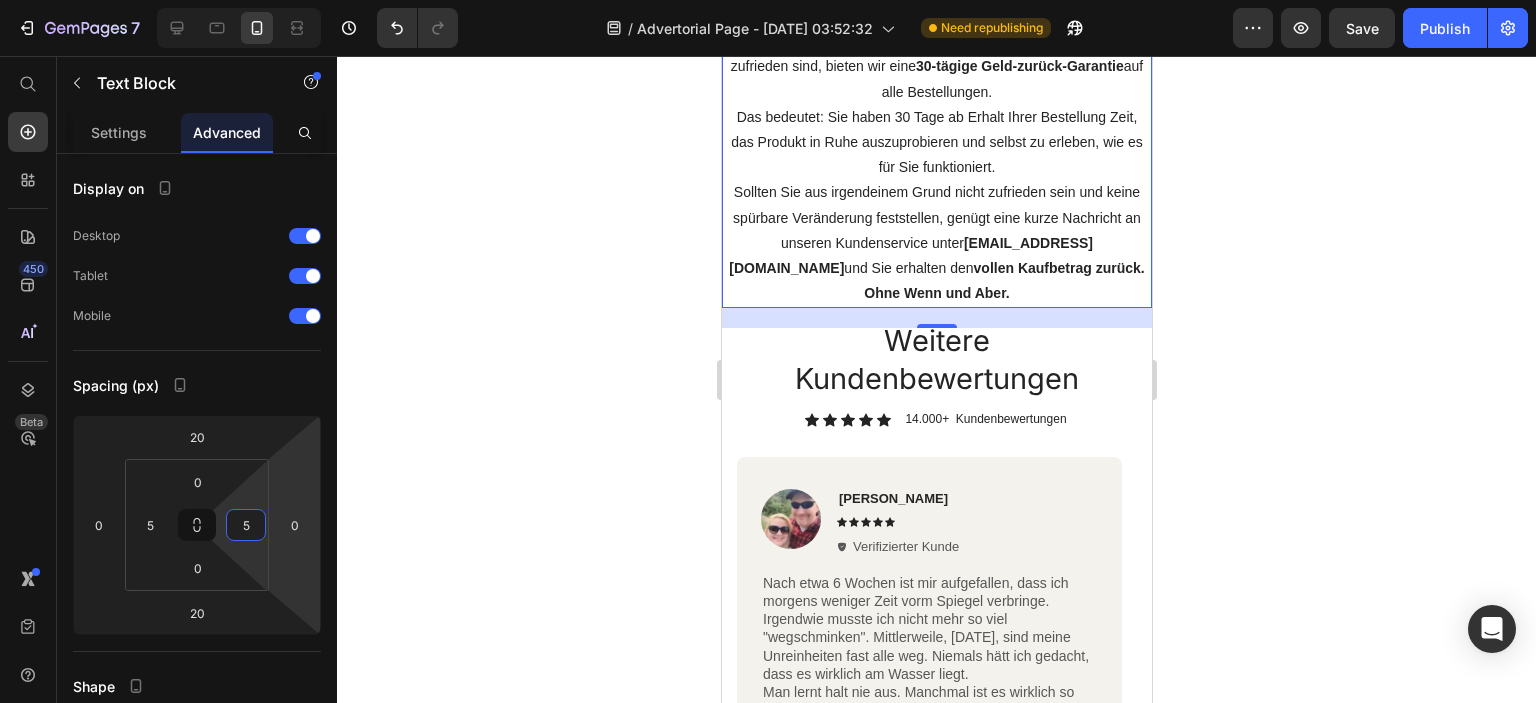click 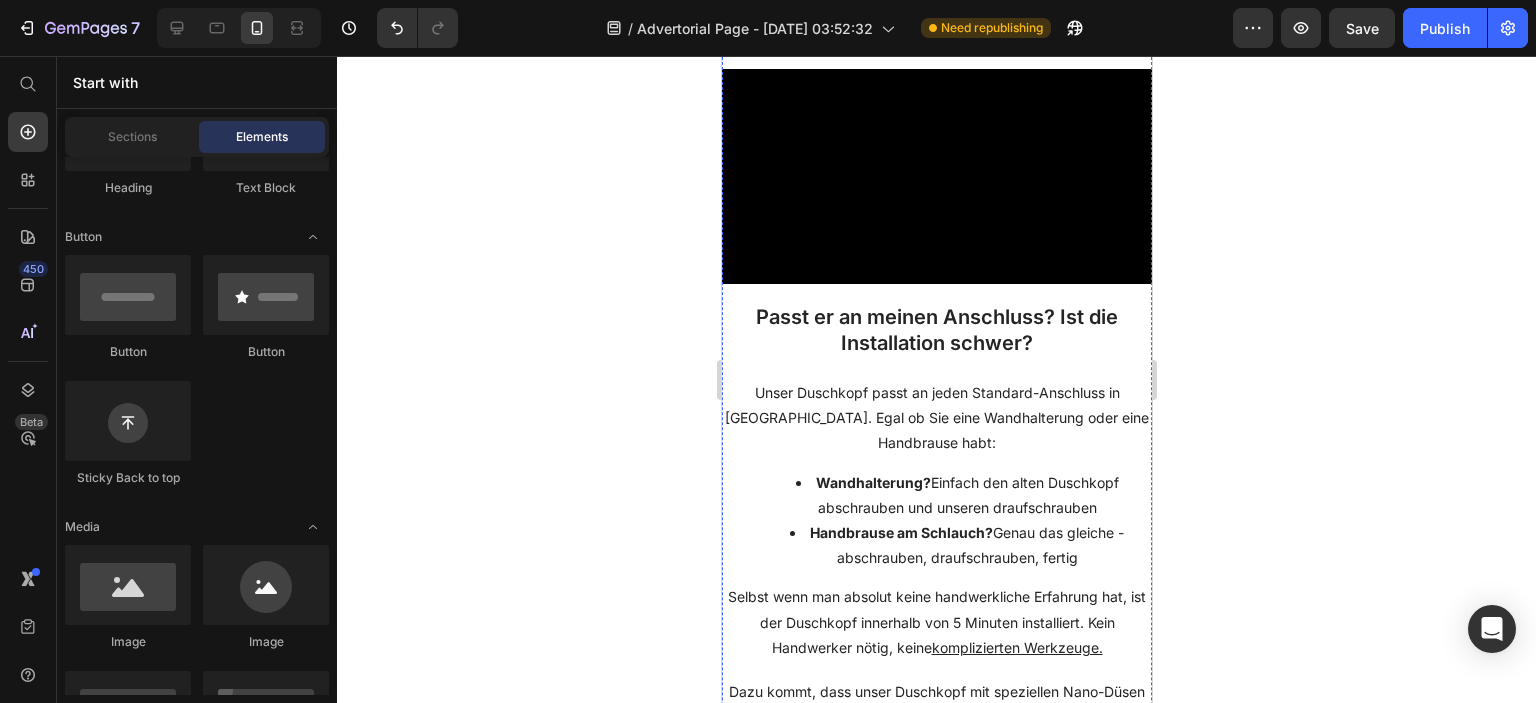 scroll, scrollTop: 6946, scrollLeft: 0, axis: vertical 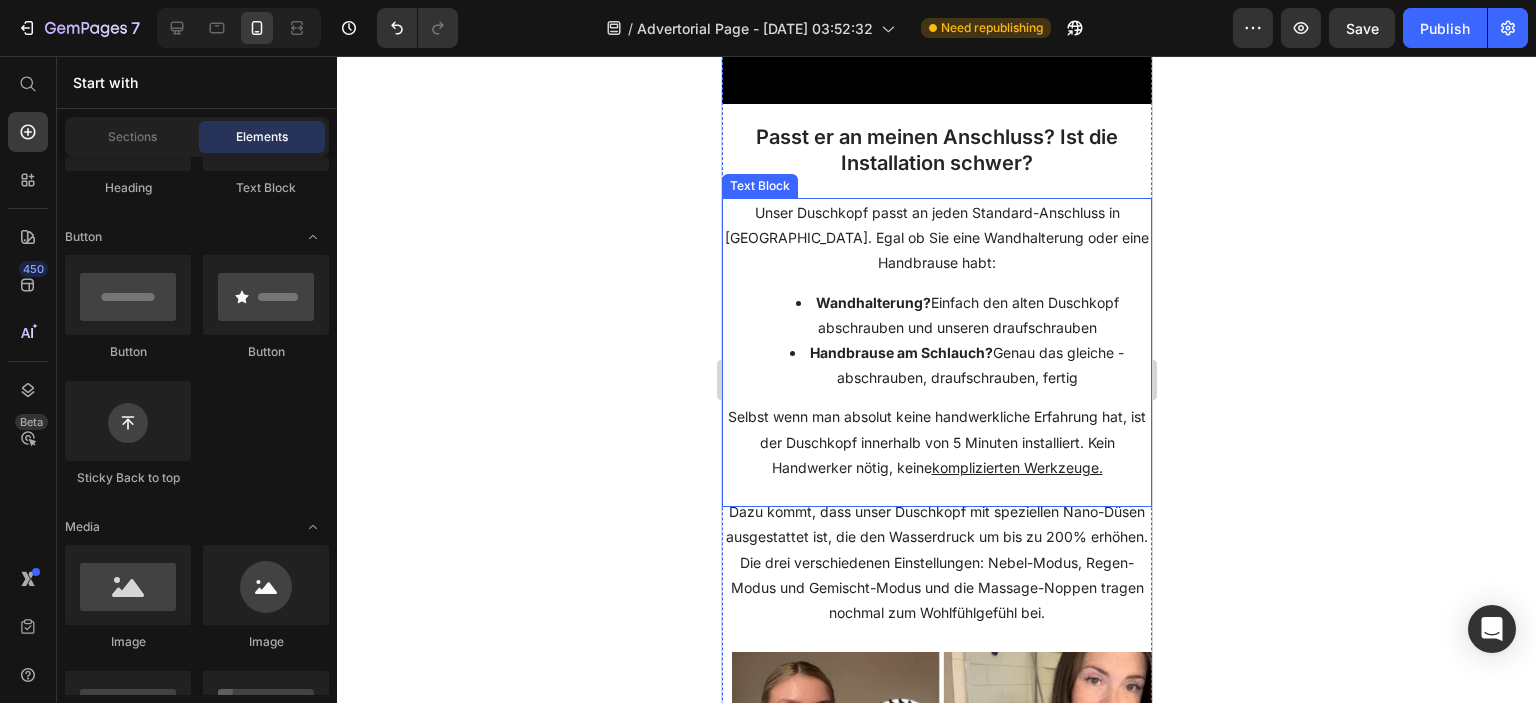 click on "Unser Duschkopf passt an jeden Standard-Anschluss in [GEOGRAPHIC_DATA]. Egal ob Sie eine Wandhalterung oder eine Handbrause habt:" at bounding box center (936, 238) 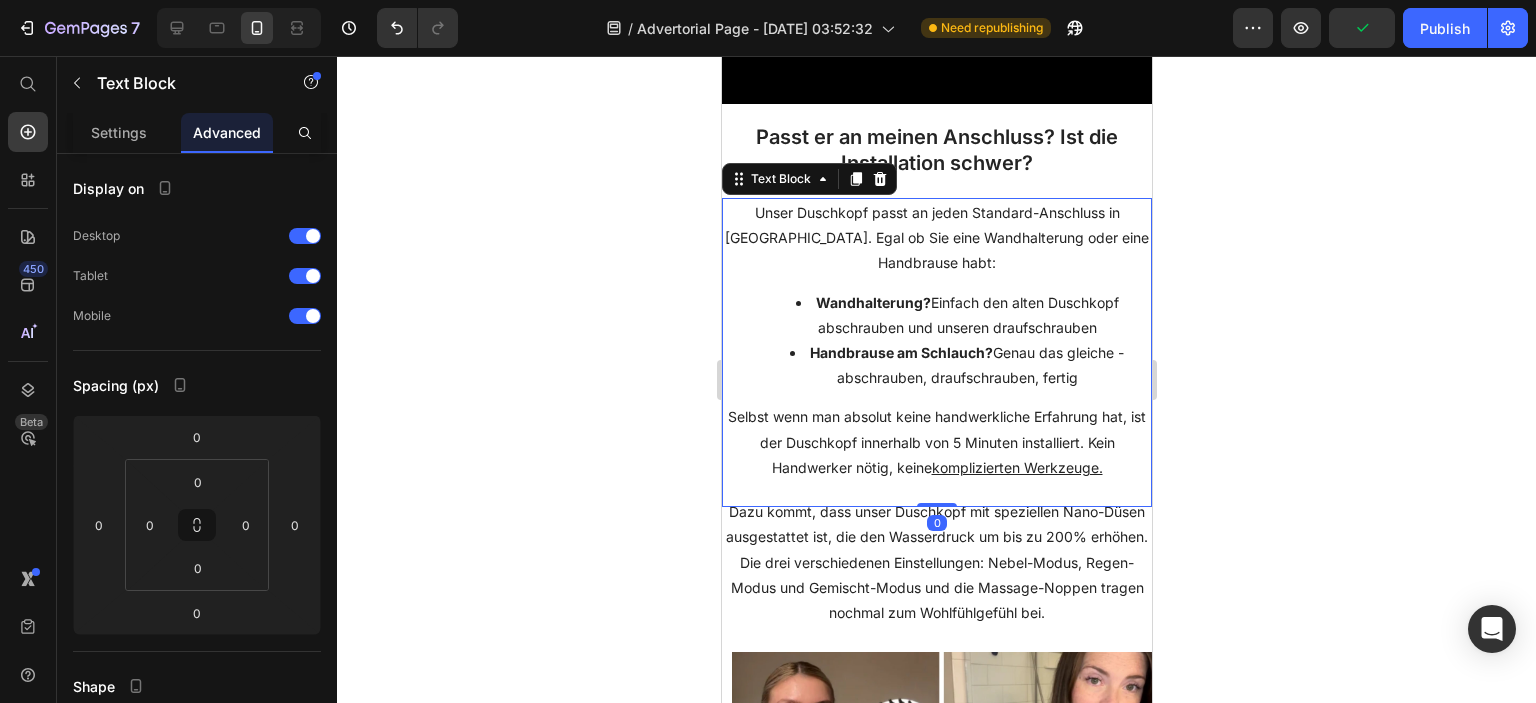 click 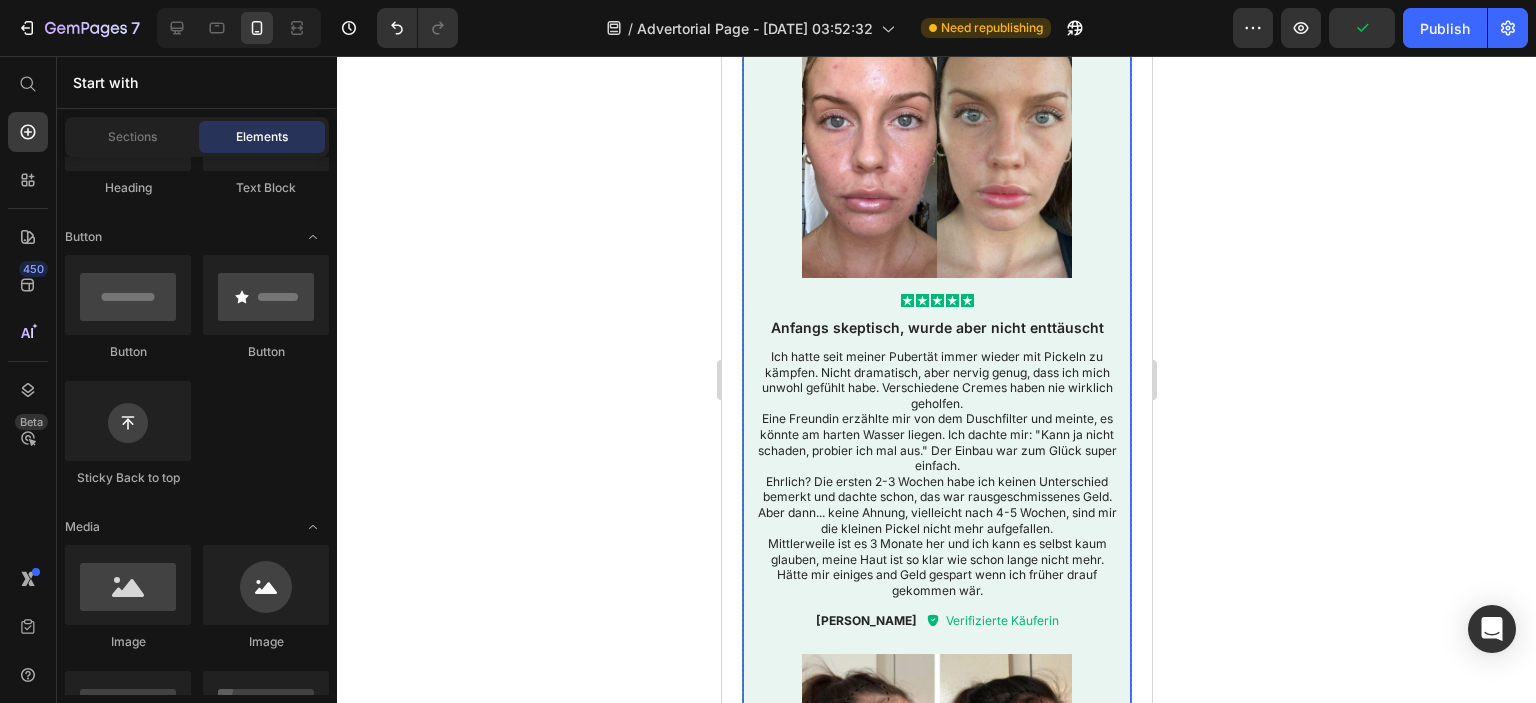 scroll, scrollTop: 5321, scrollLeft: 0, axis: vertical 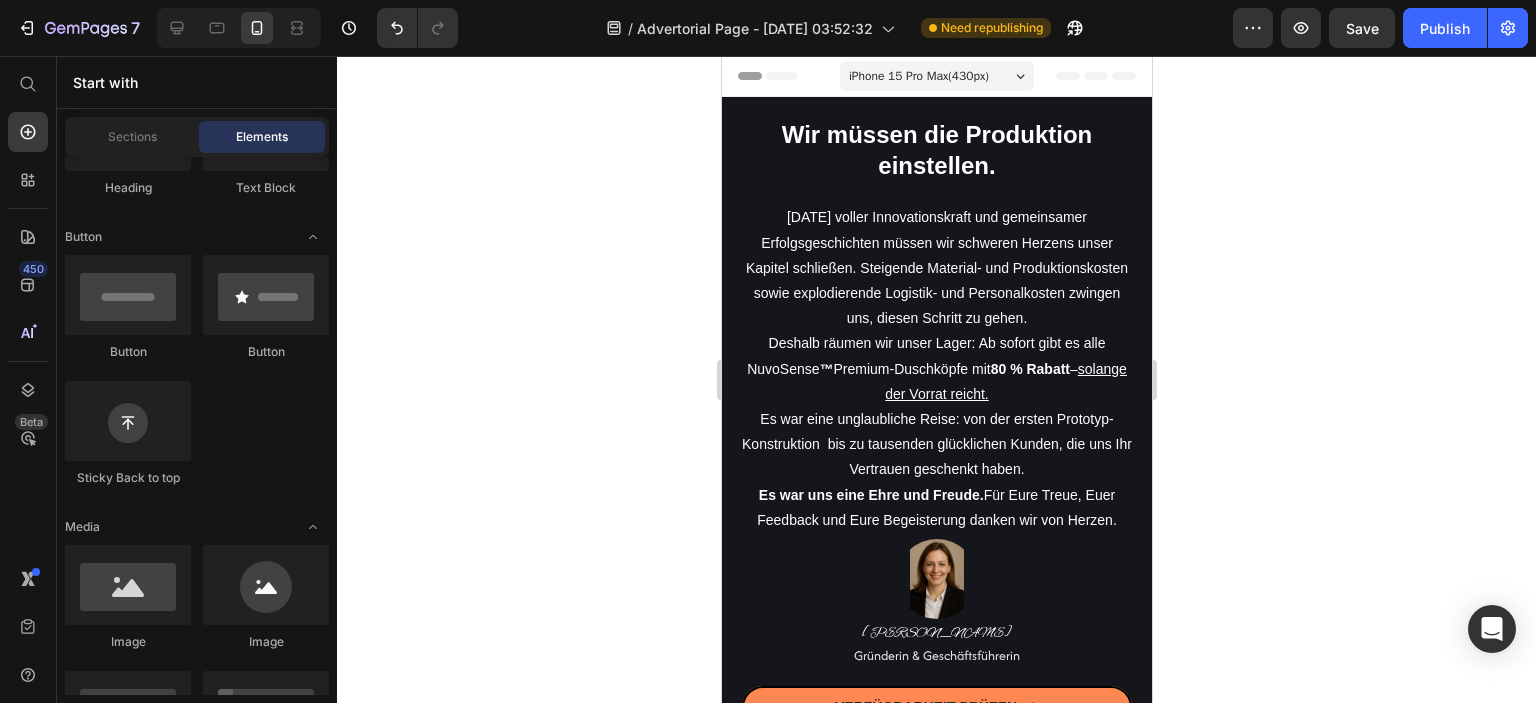 drag, startPoint x: 1145, startPoint y: 394, endPoint x: 1865, endPoint y: 105, distance: 775.8357 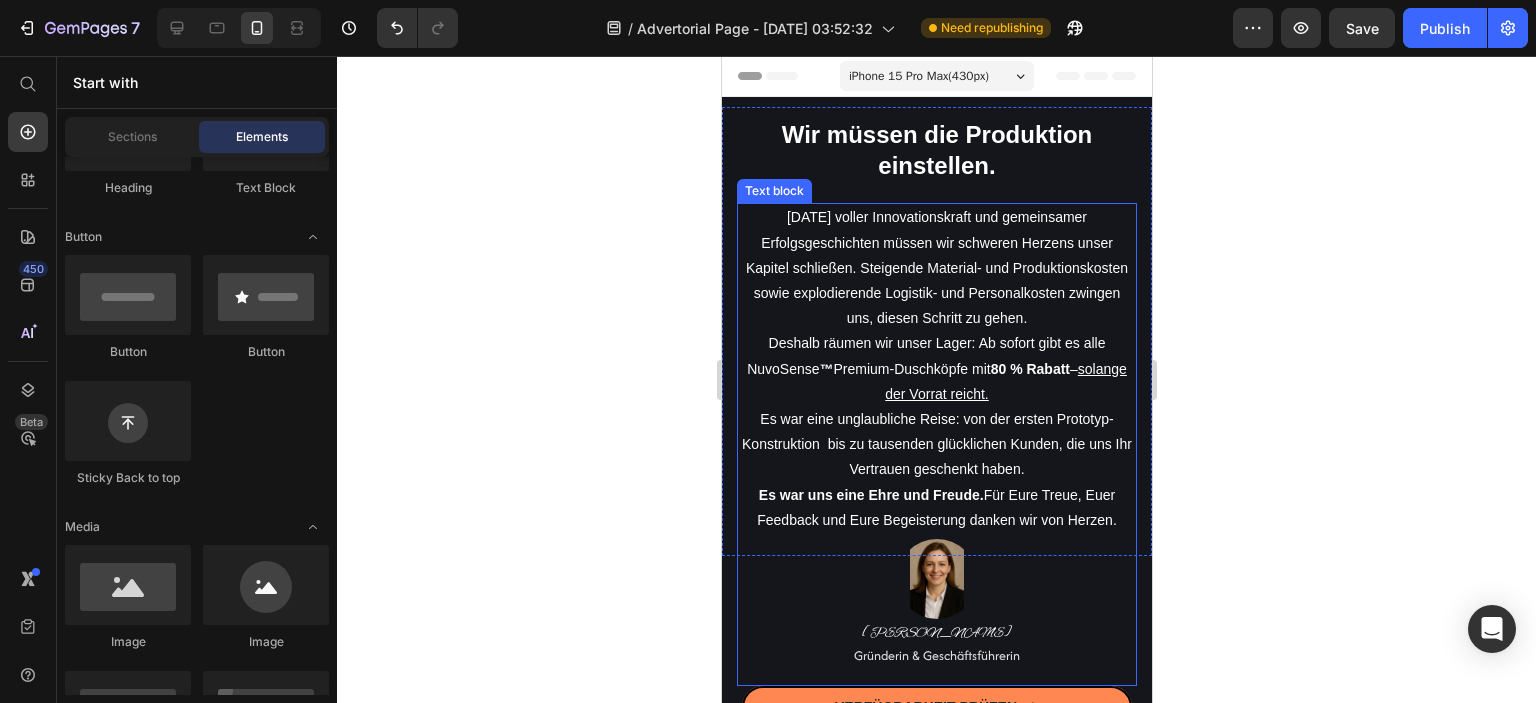 click on "Deshalb räumen wir unser Lager: Ab sofort gibt es alle NuvoSense ™  Premium-Duschköpfe mit  80 % Rabatt  –  solange der Vorrat reicht. Es war eine unglaubliche Reise: von der ersten Prototyp-Konstruktion  bis zu tausenden glücklichen Kunden, die uns Ihr Vertrauen geschenkt haben." at bounding box center (936, 406) 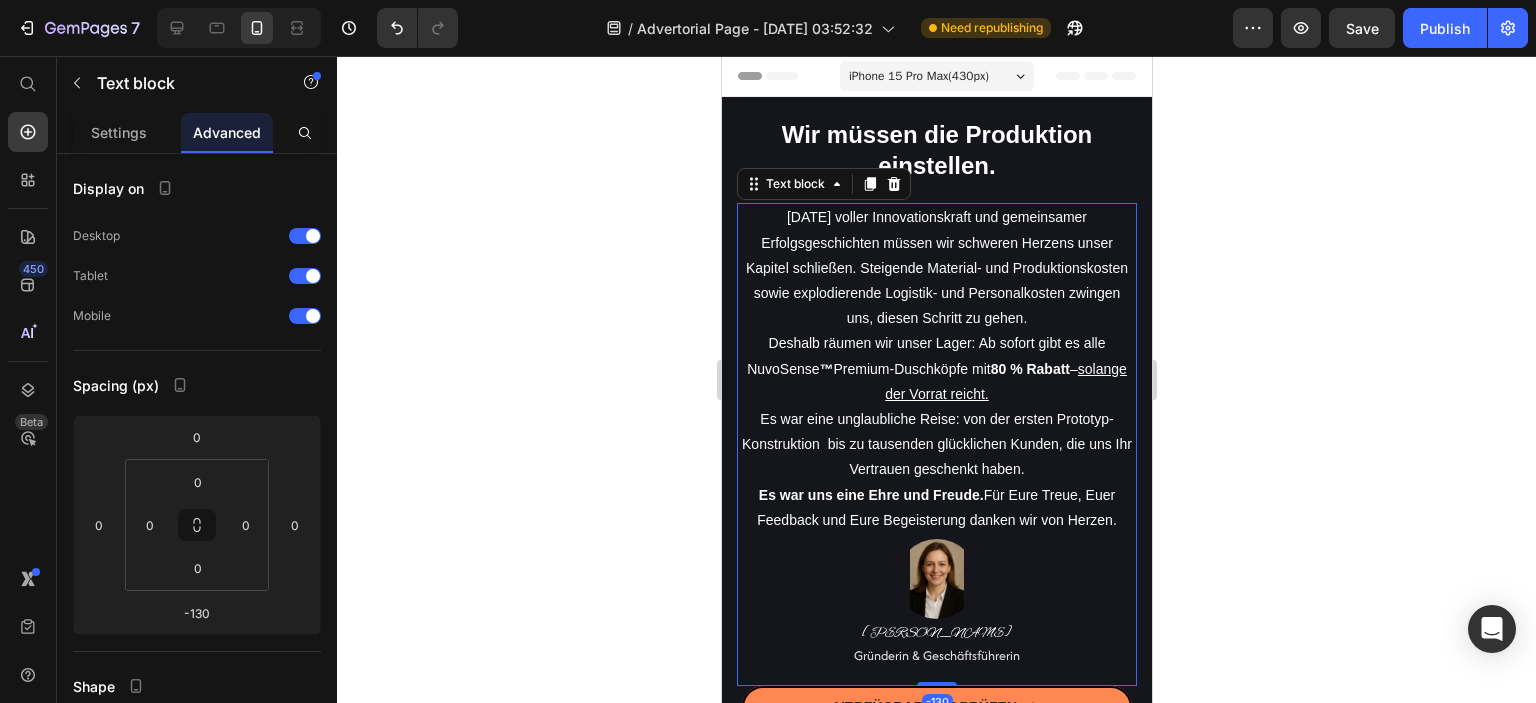click on "Deshalb räumen wir unser Lager: Ab sofort gibt es alle NuvoSense ™  Premium-Duschköpfe mit  80 % Rabatt  –  solange der Vorrat reicht. Es war eine unglaubliche Reise: von der ersten Prototyp-Konstruktion  bis zu tausenden glücklichen Kunden, die uns Ihr Vertrauen geschenkt haben." at bounding box center [936, 406] 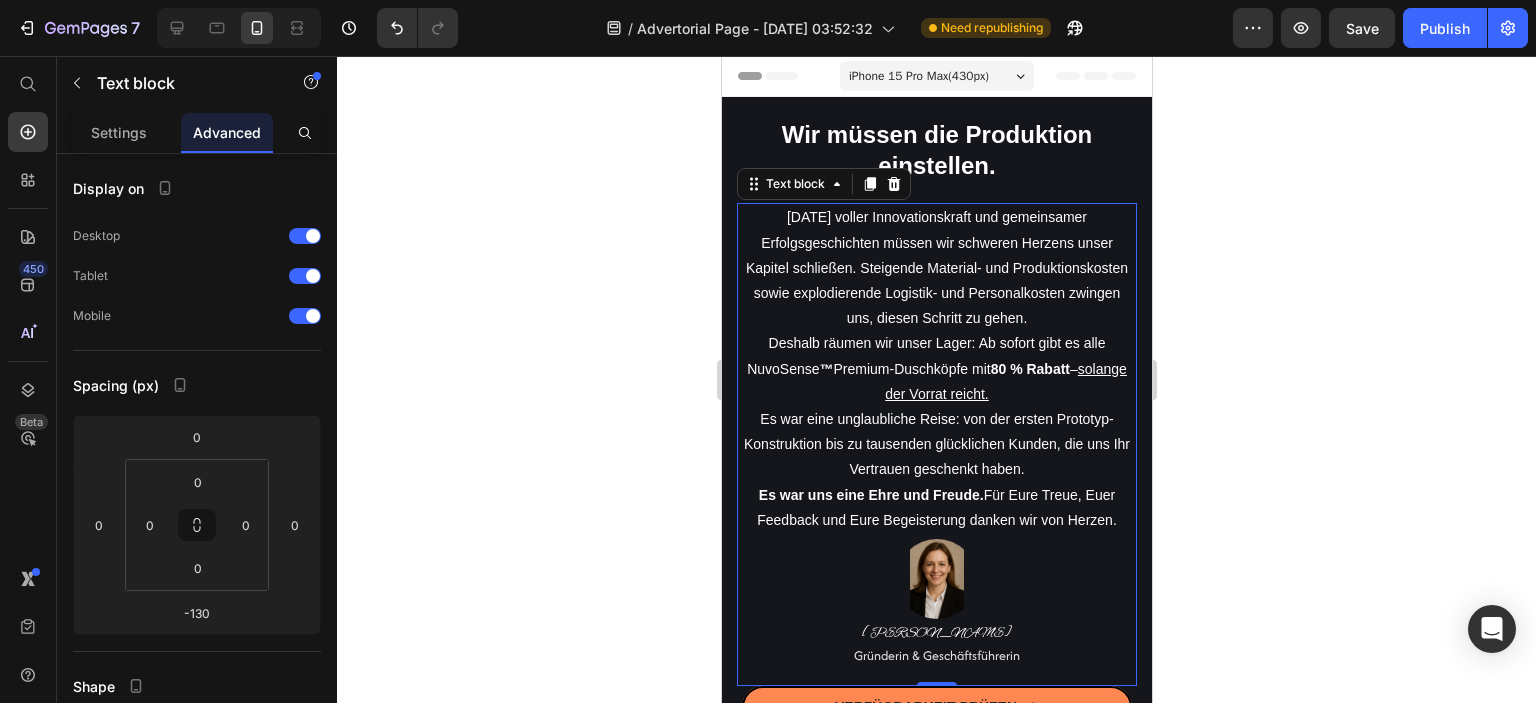 click 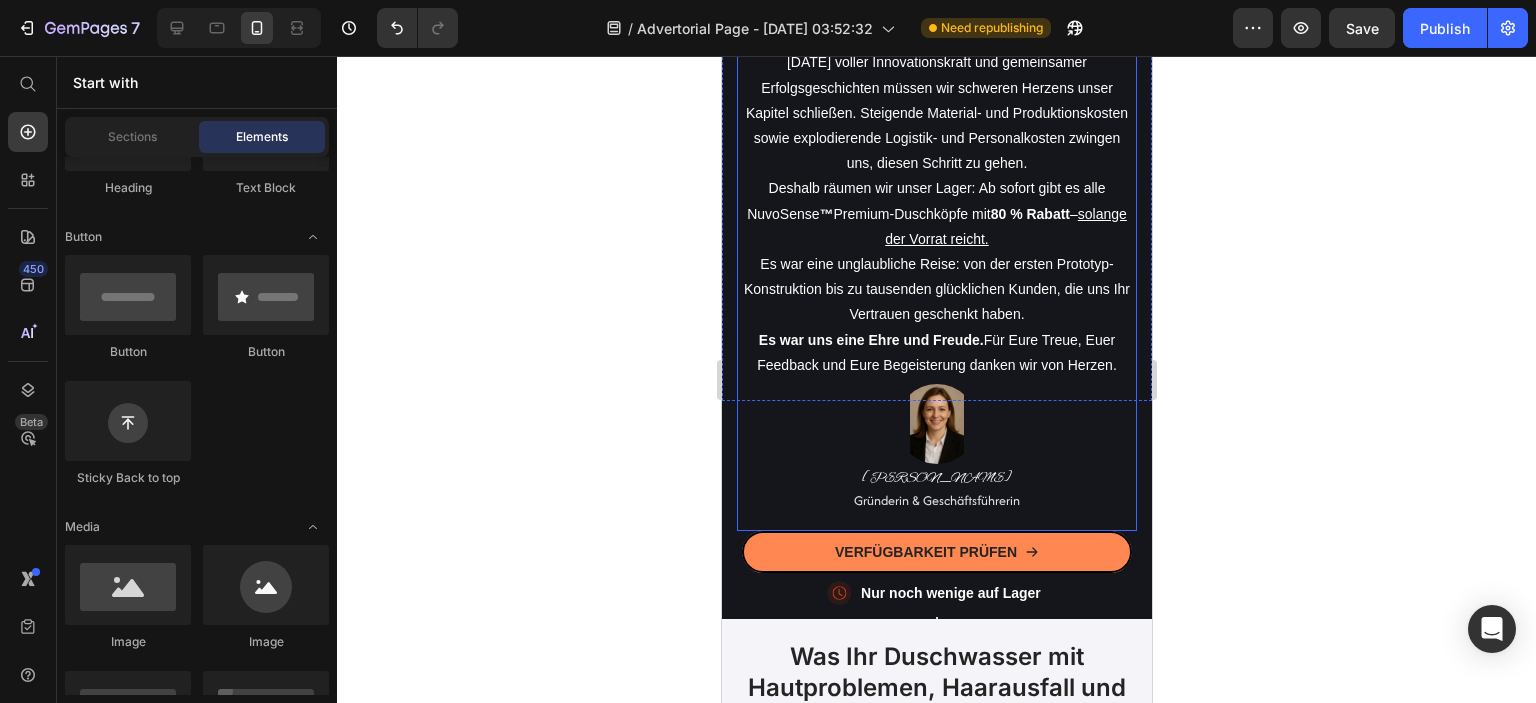 scroll, scrollTop: 200, scrollLeft: 0, axis: vertical 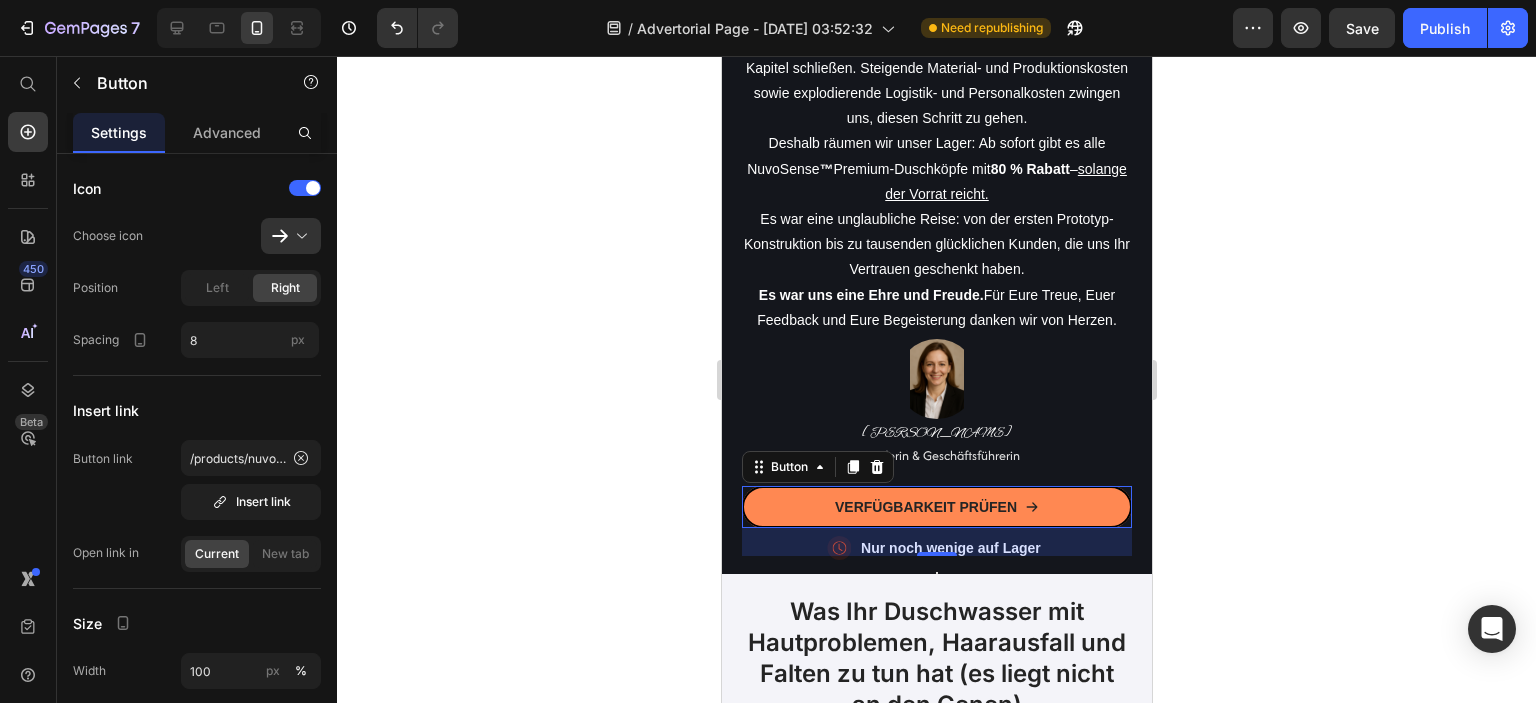 click 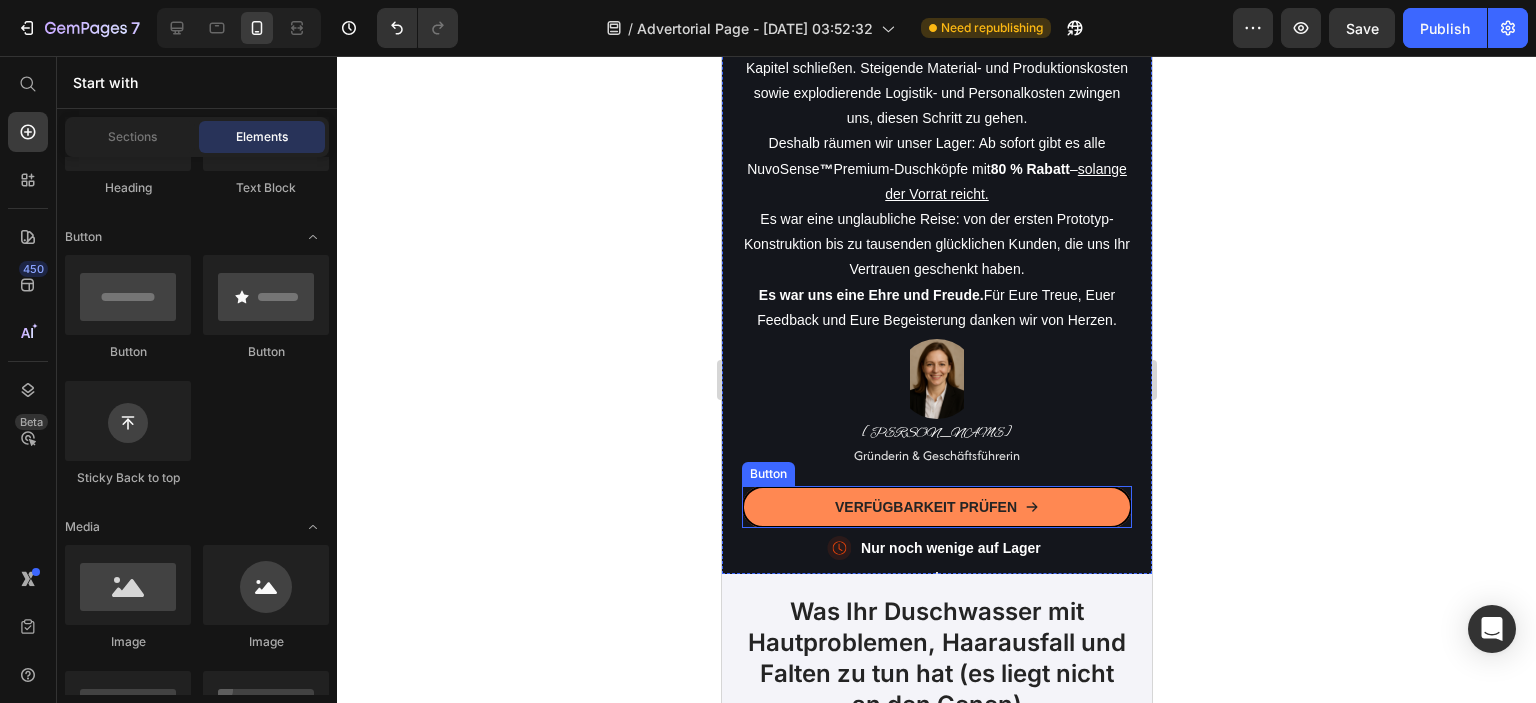 click on "VERFÜGBARKEIT PRÜFEN" at bounding box center [936, 507] 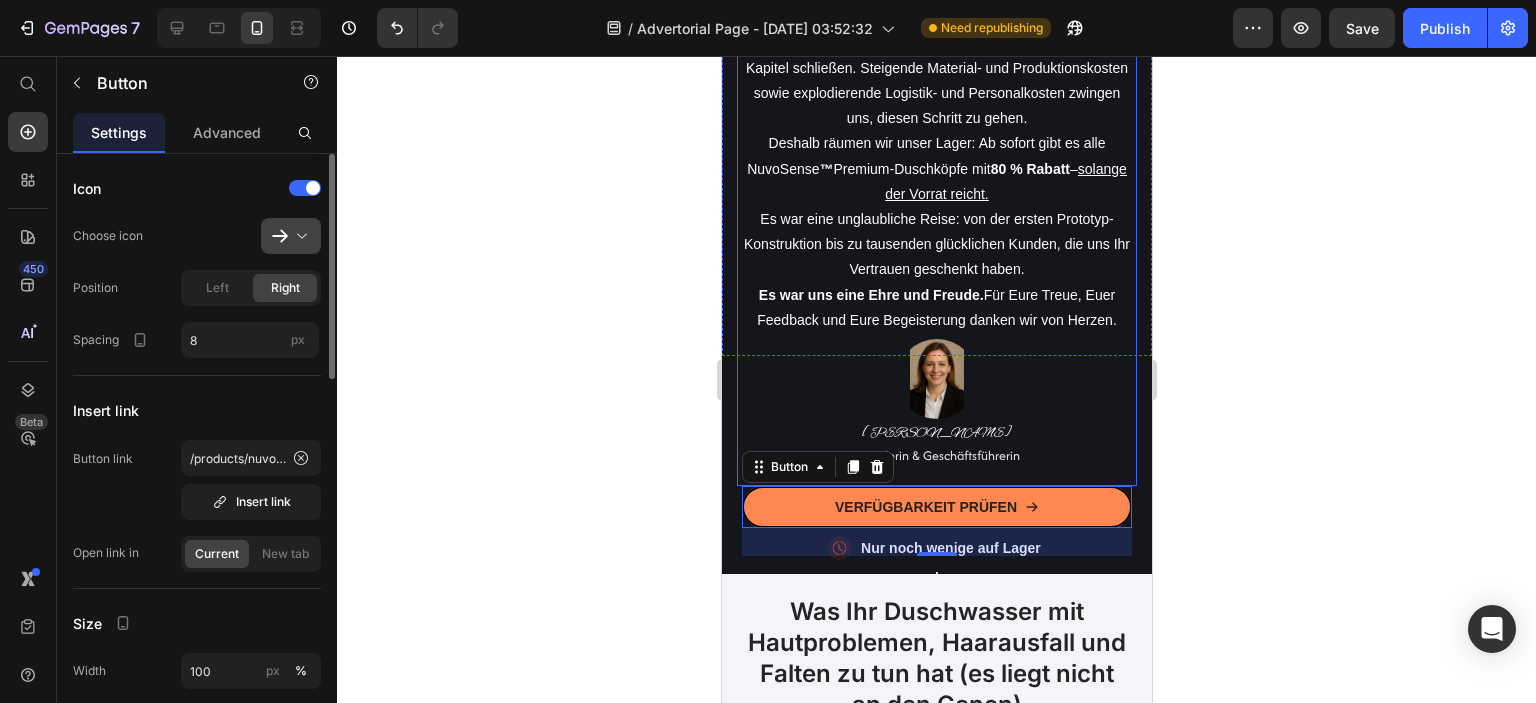 click at bounding box center (299, 236) 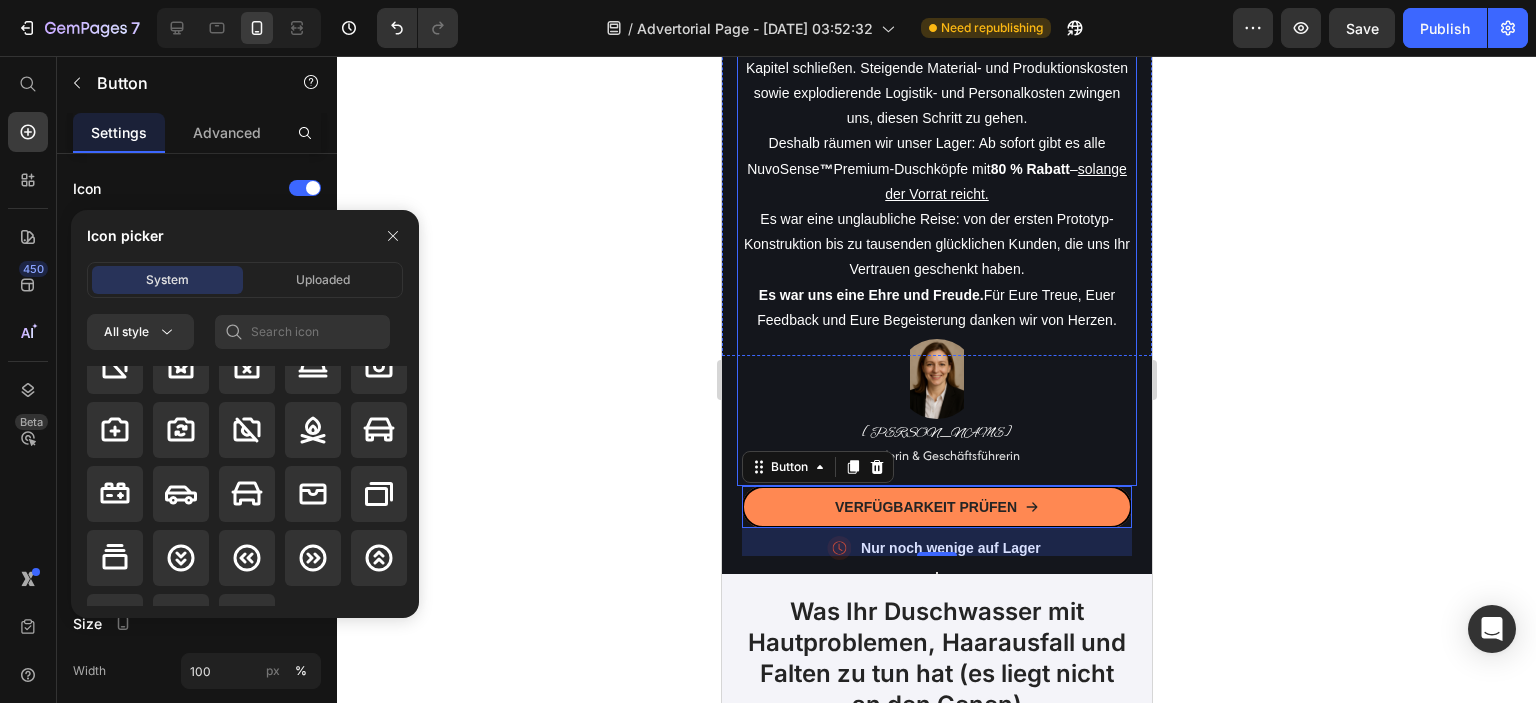 scroll, scrollTop: 3056, scrollLeft: 0, axis: vertical 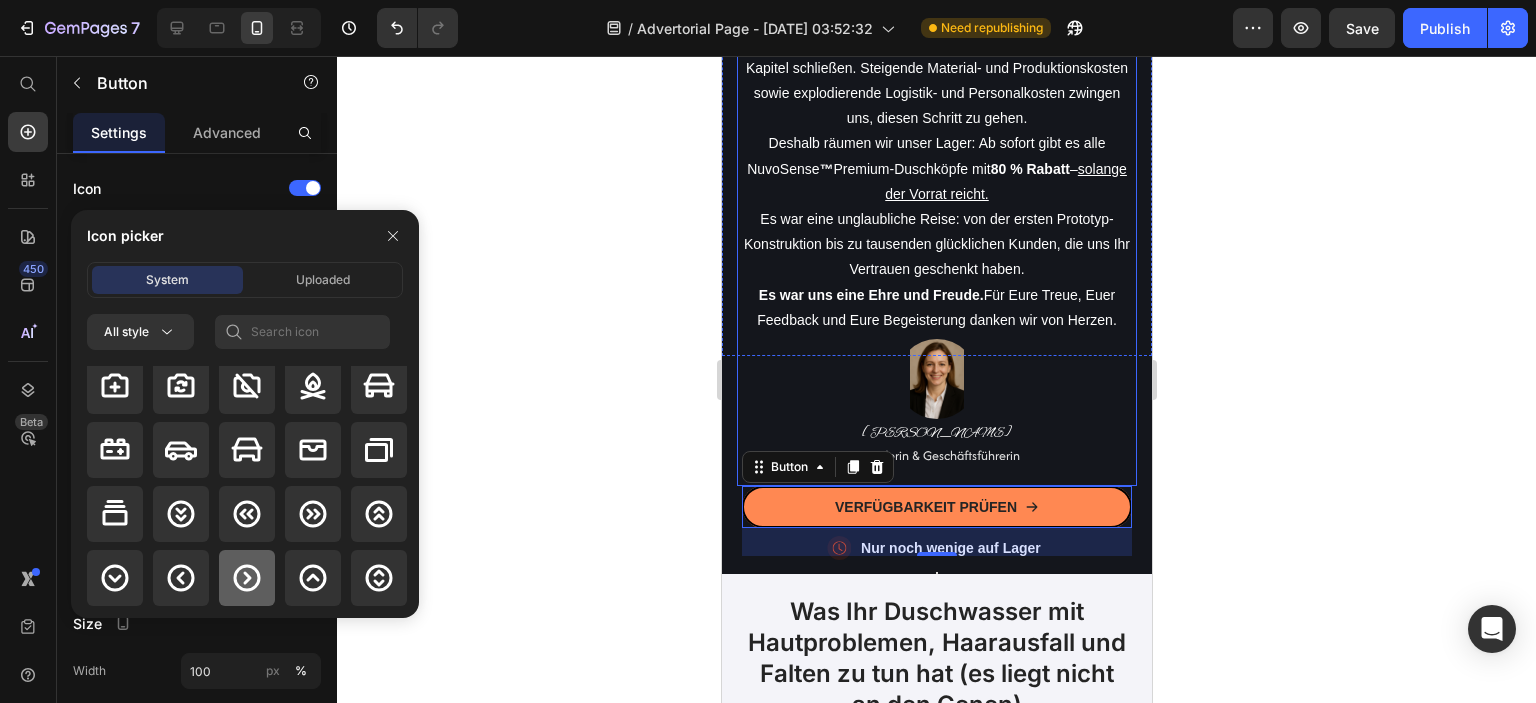 click 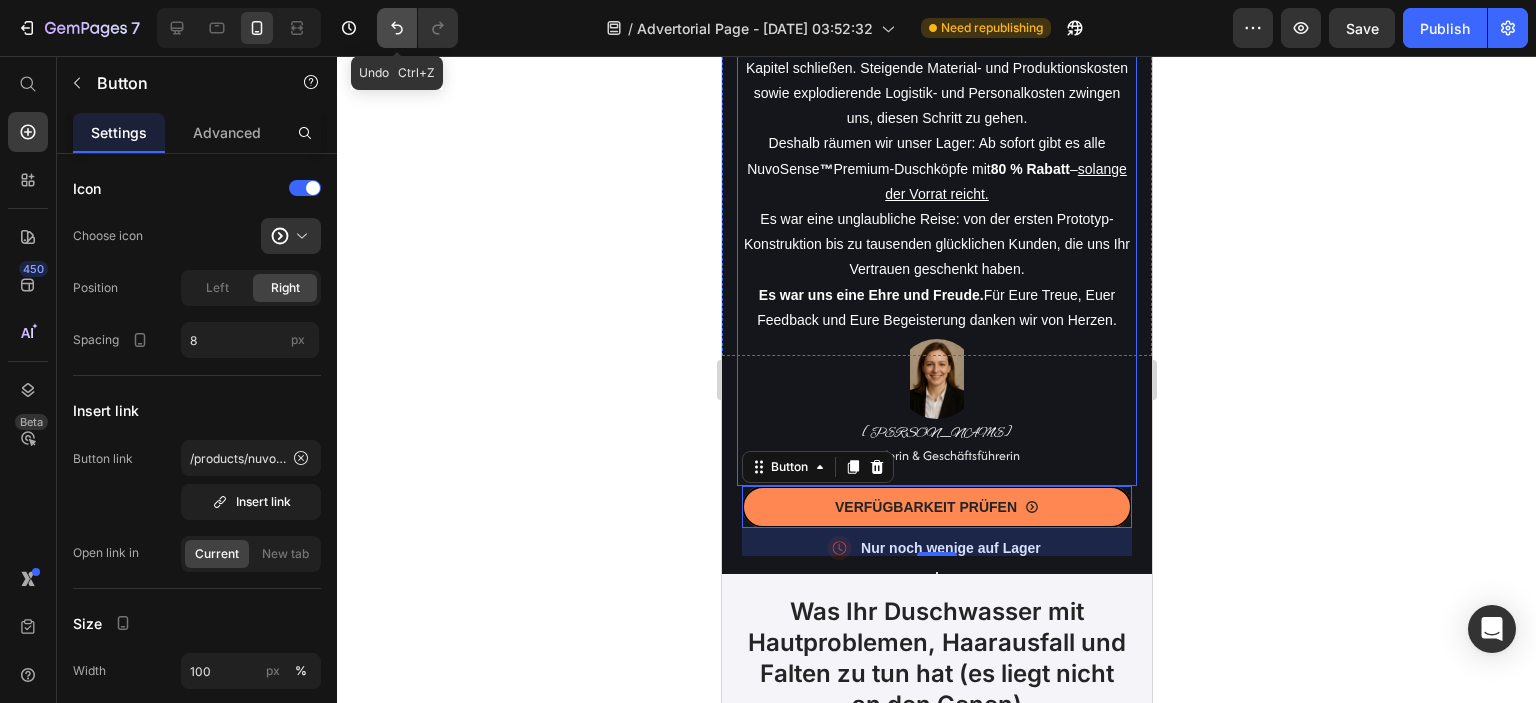 click 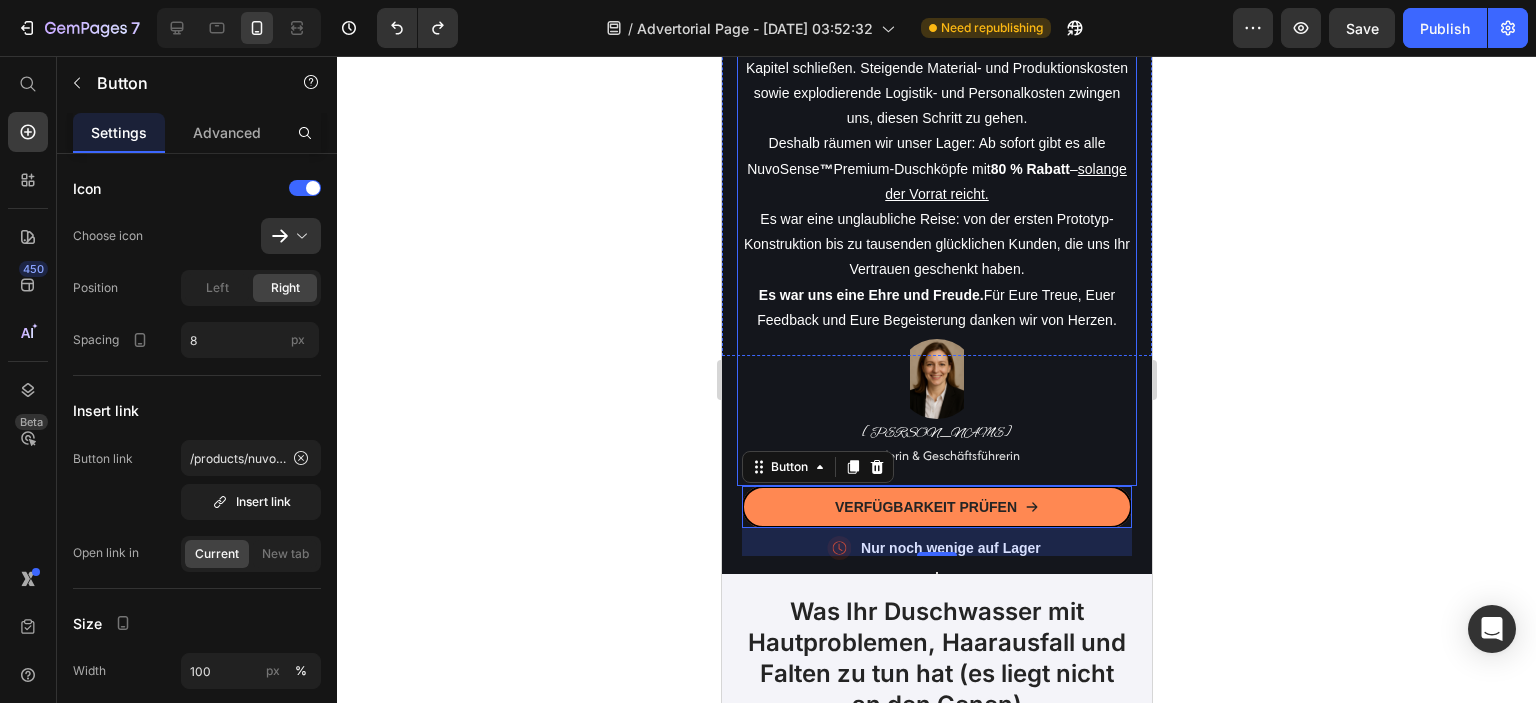 click 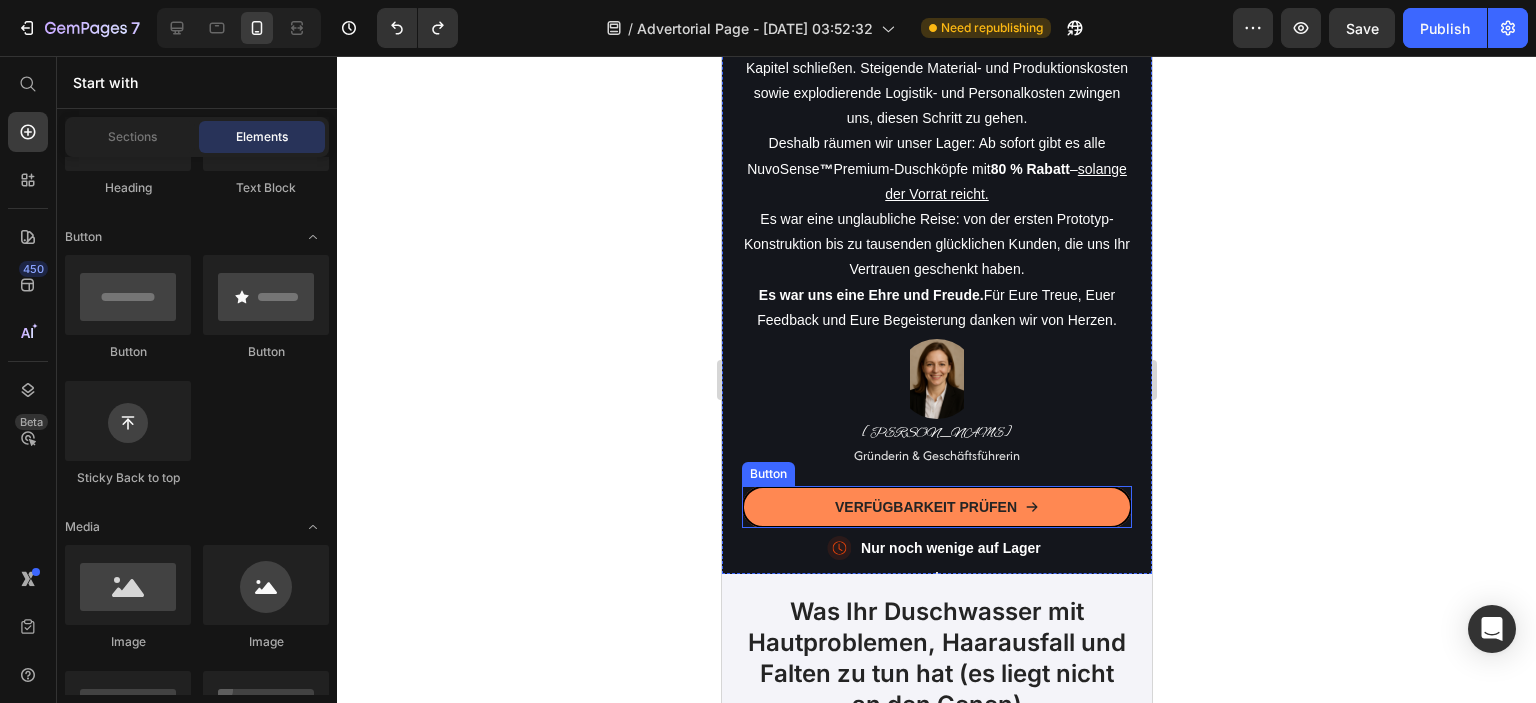 click on "VERFÜGBARKEIT PRÜFEN" at bounding box center (936, 507) 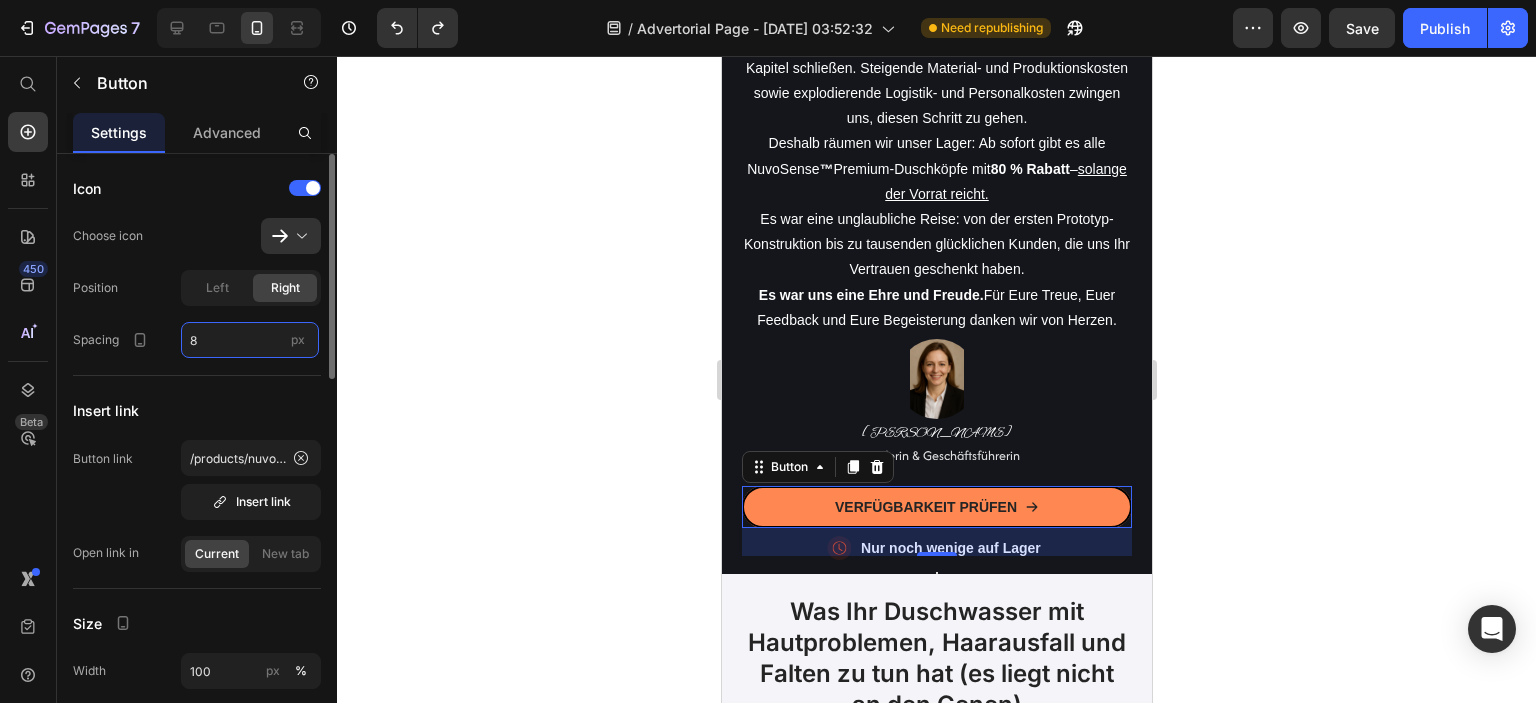 click on "8" at bounding box center (250, 340) 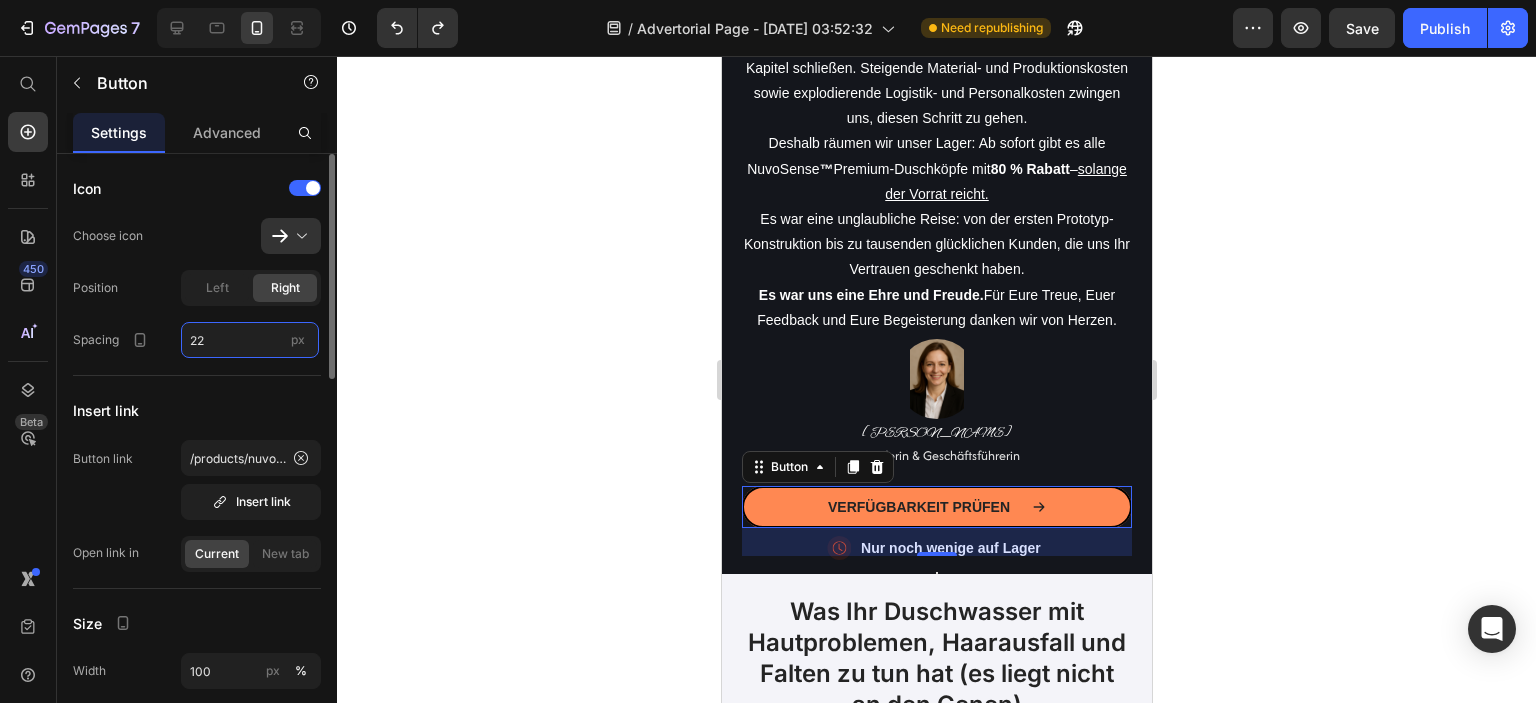 type on "2" 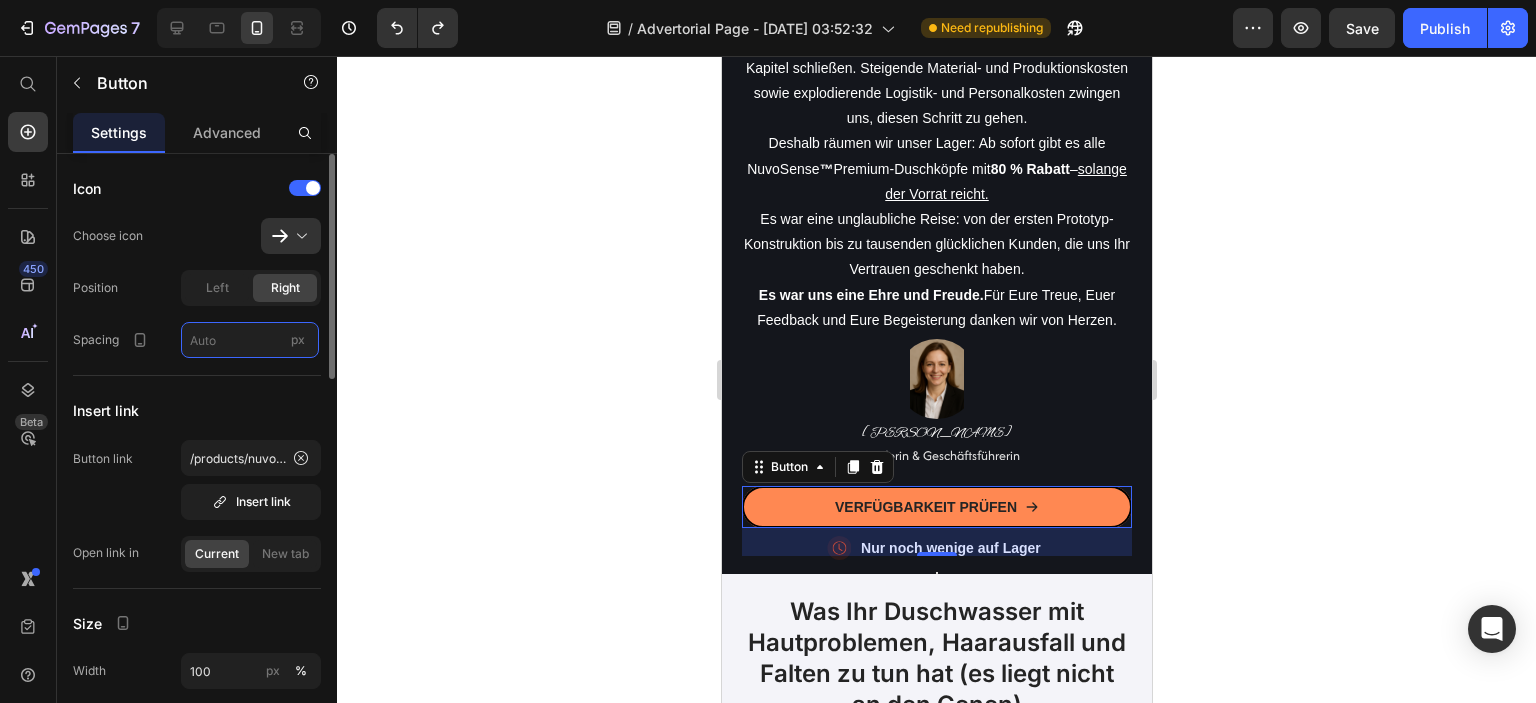 type on "8" 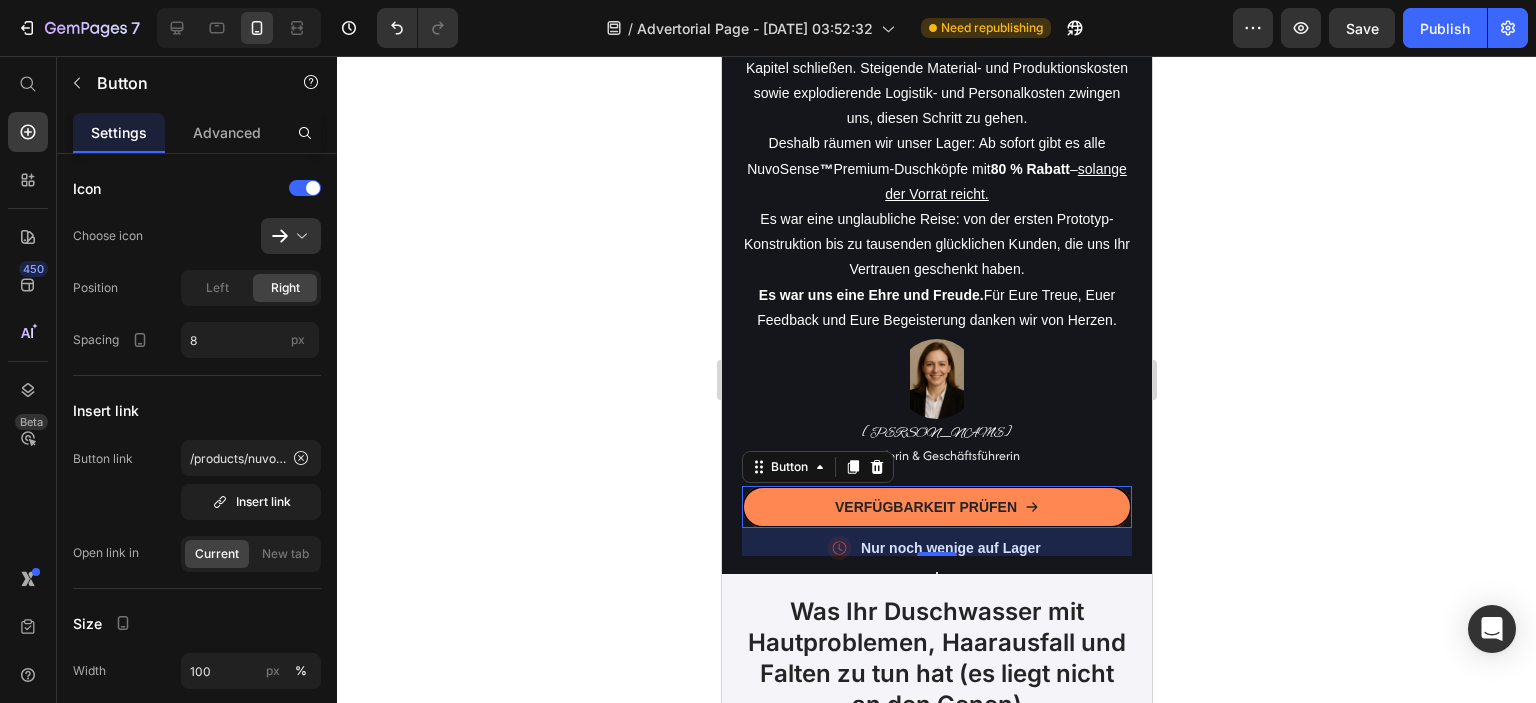click 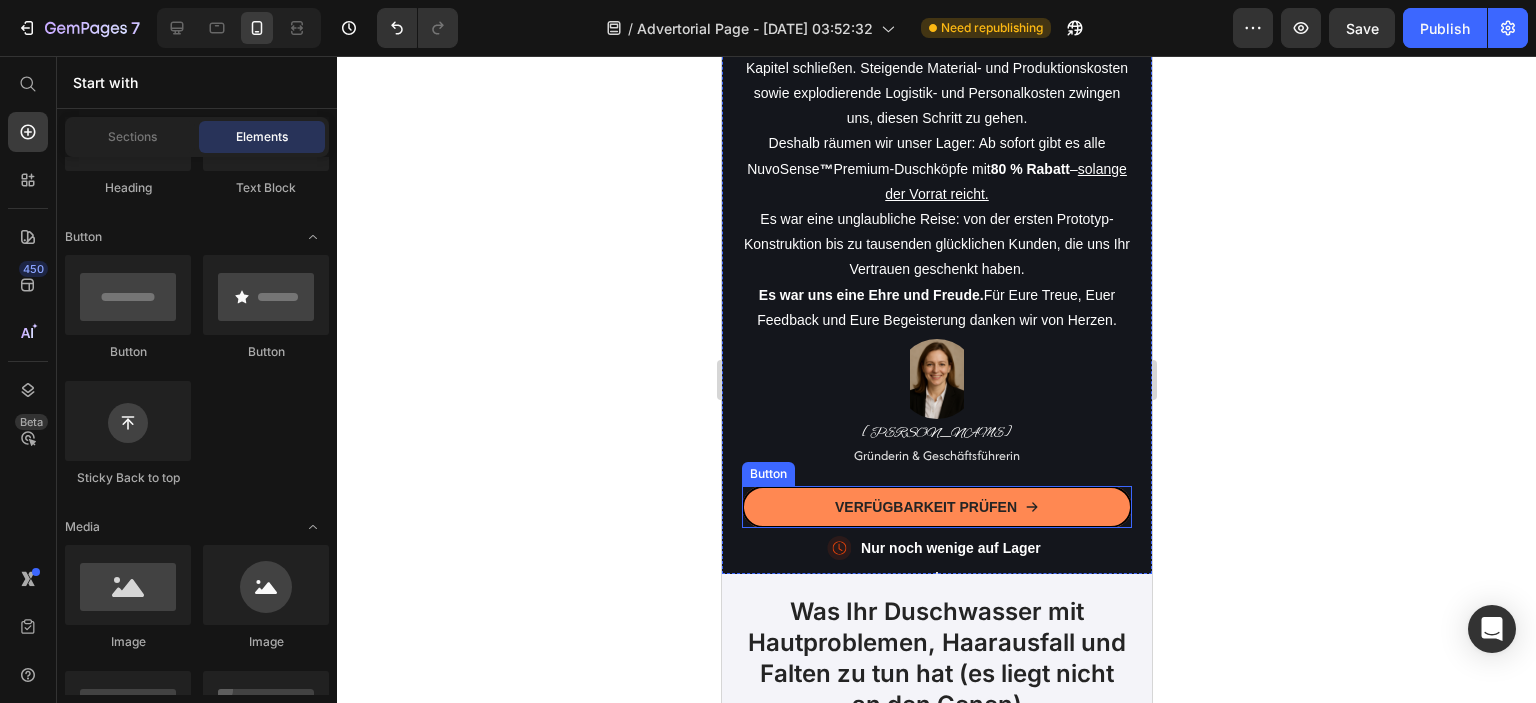 click on "VERFÜGBARKEIT PRÜFEN" at bounding box center (936, 507) 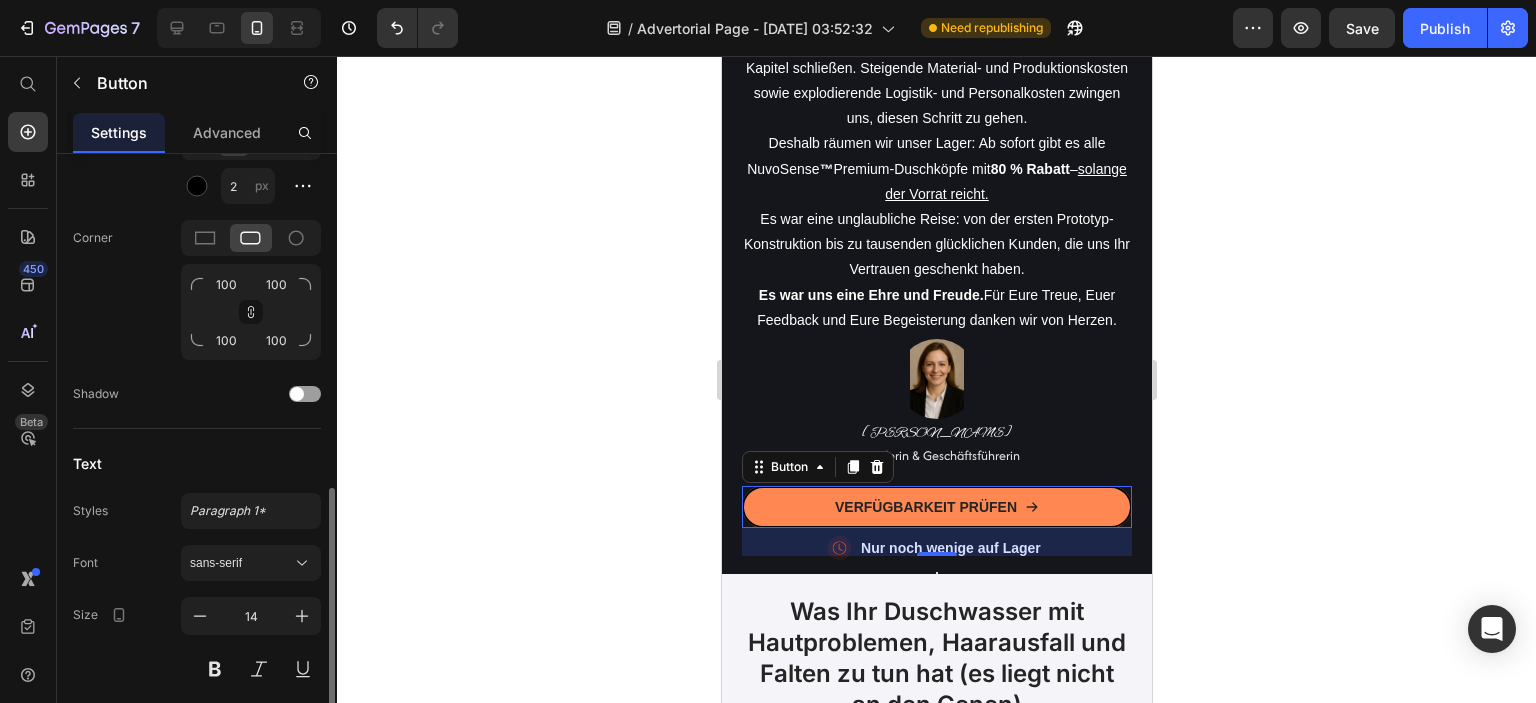 scroll, scrollTop: 1024, scrollLeft: 0, axis: vertical 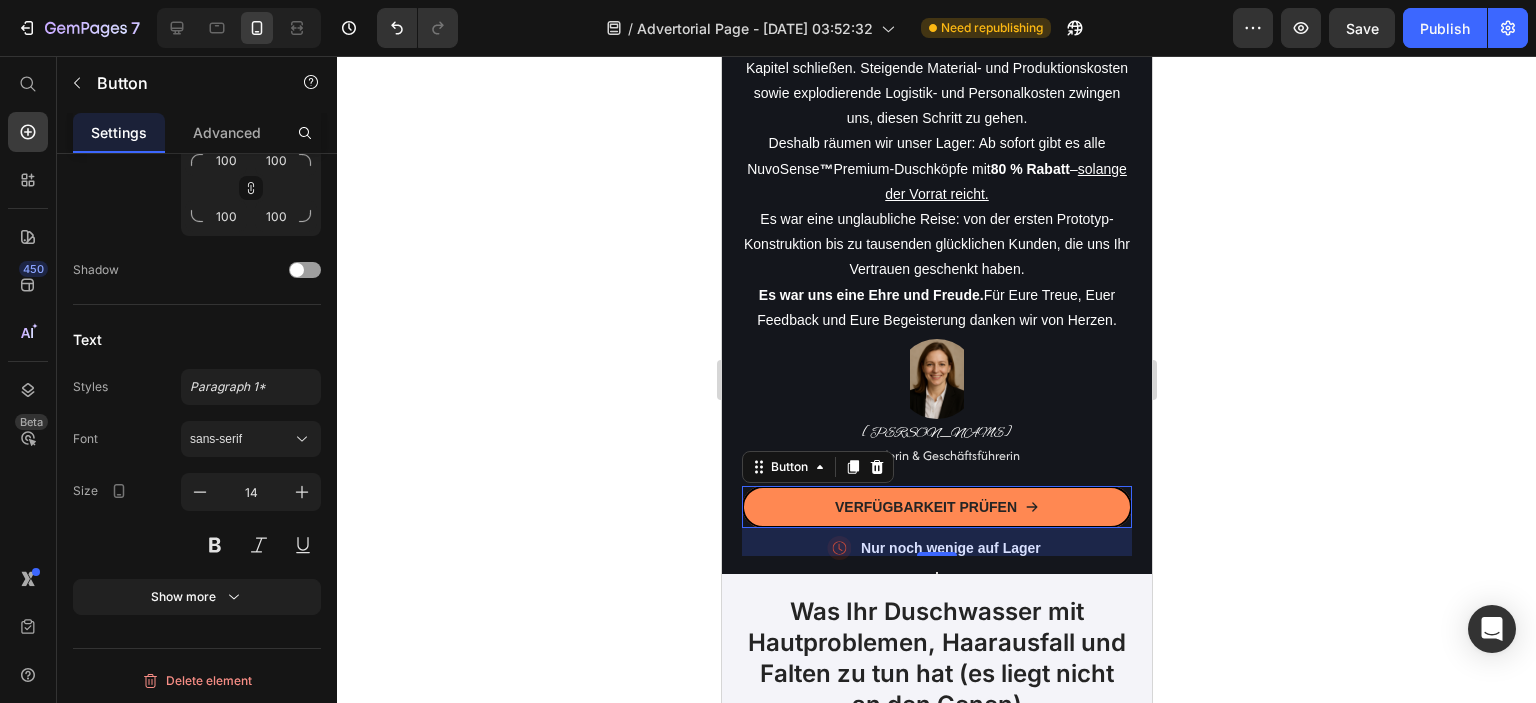 click 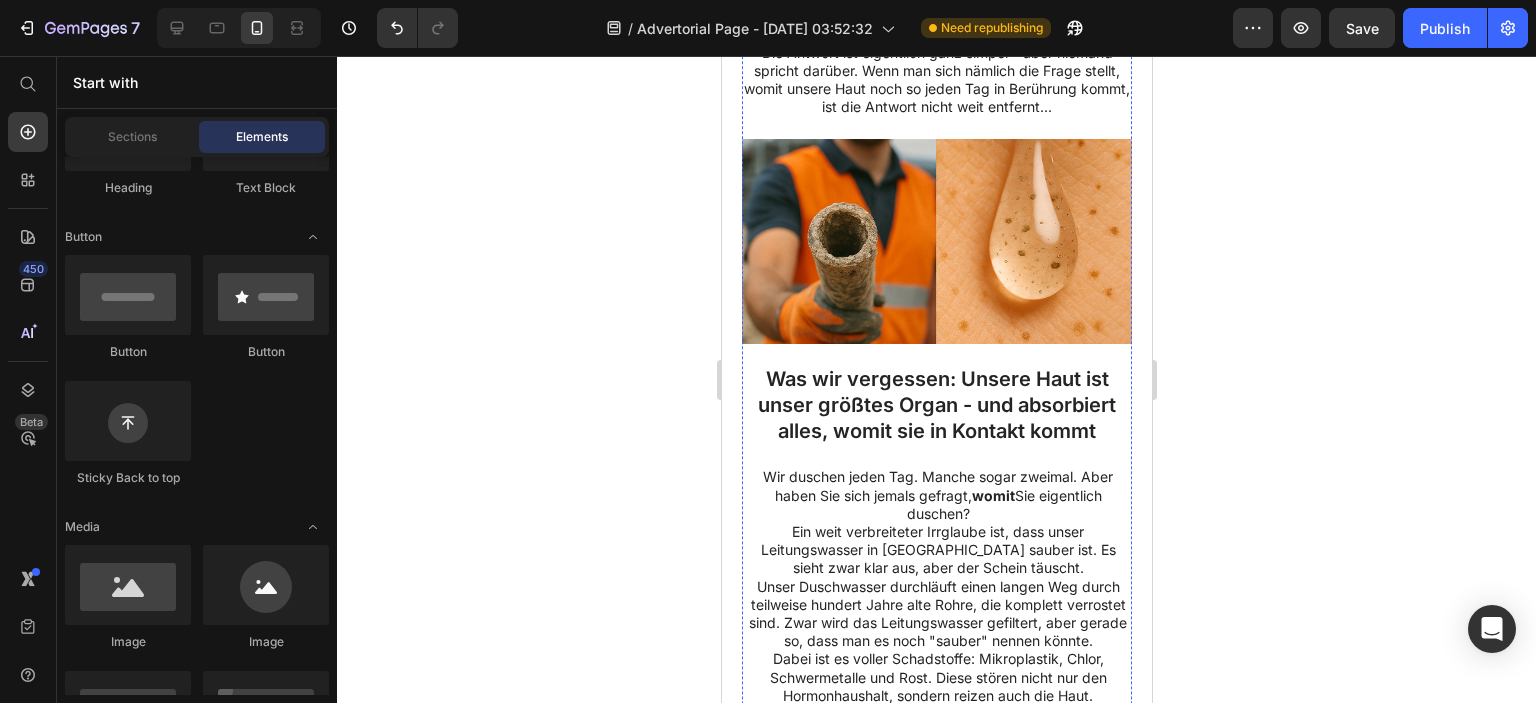 scroll, scrollTop: 1700, scrollLeft: 0, axis: vertical 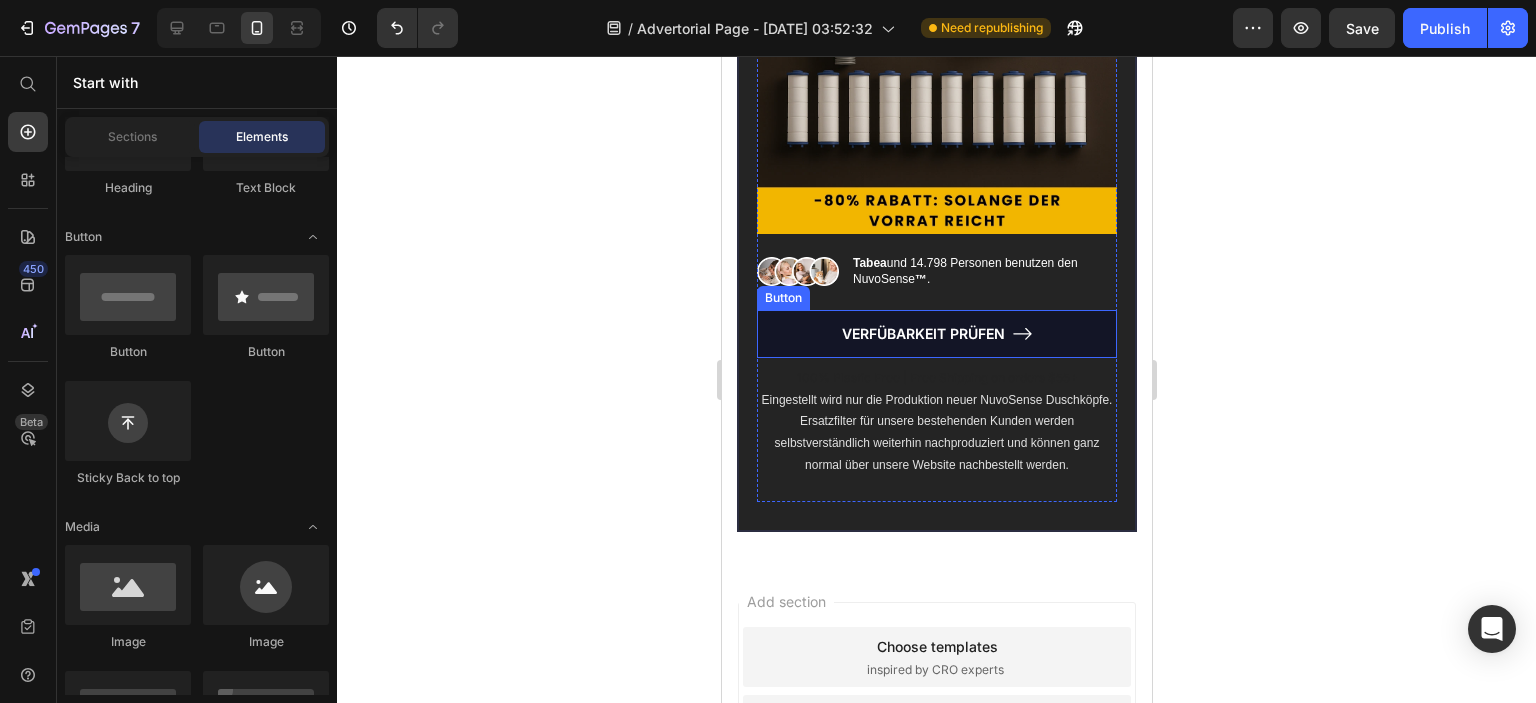 click on "VERFÜBARKEIT PRÜFEN" at bounding box center (936, 334) 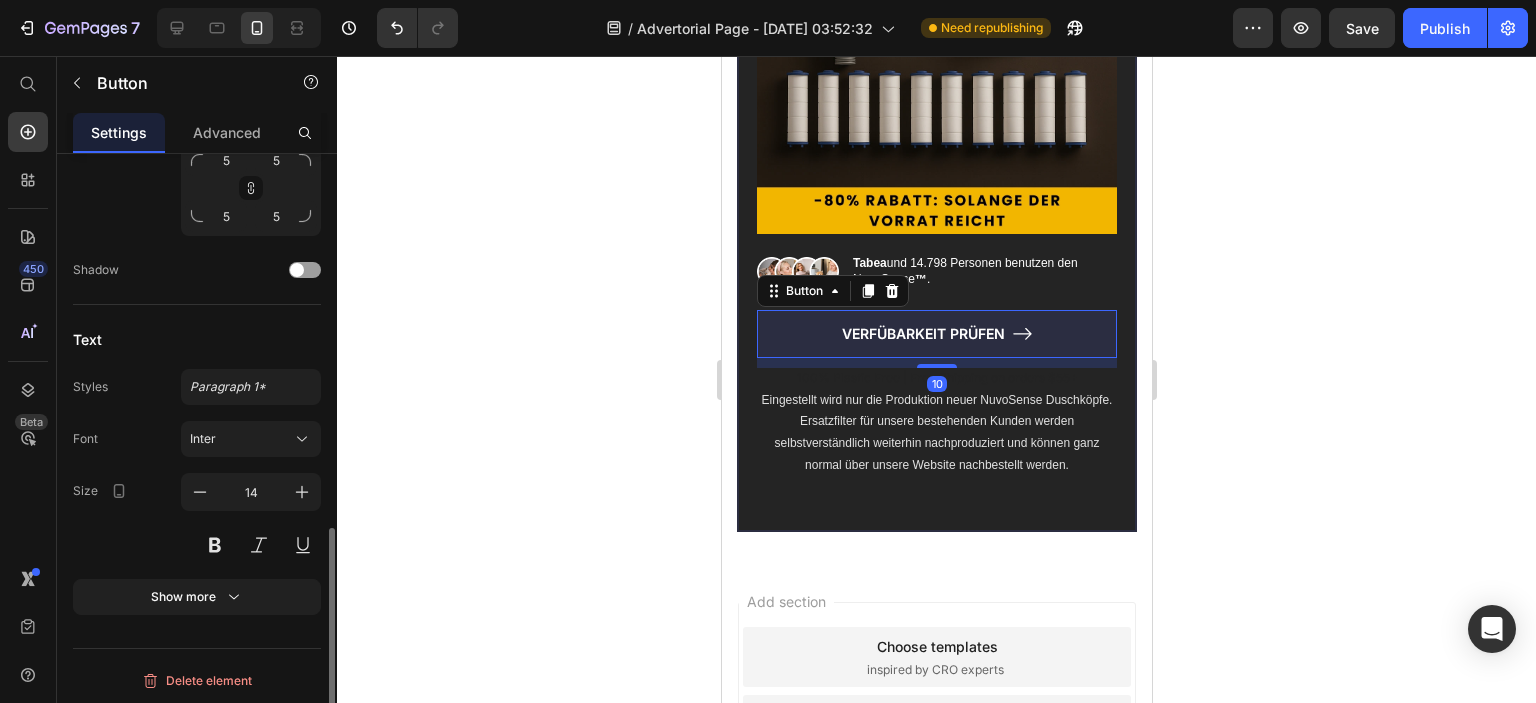 scroll, scrollTop: 880, scrollLeft: 0, axis: vertical 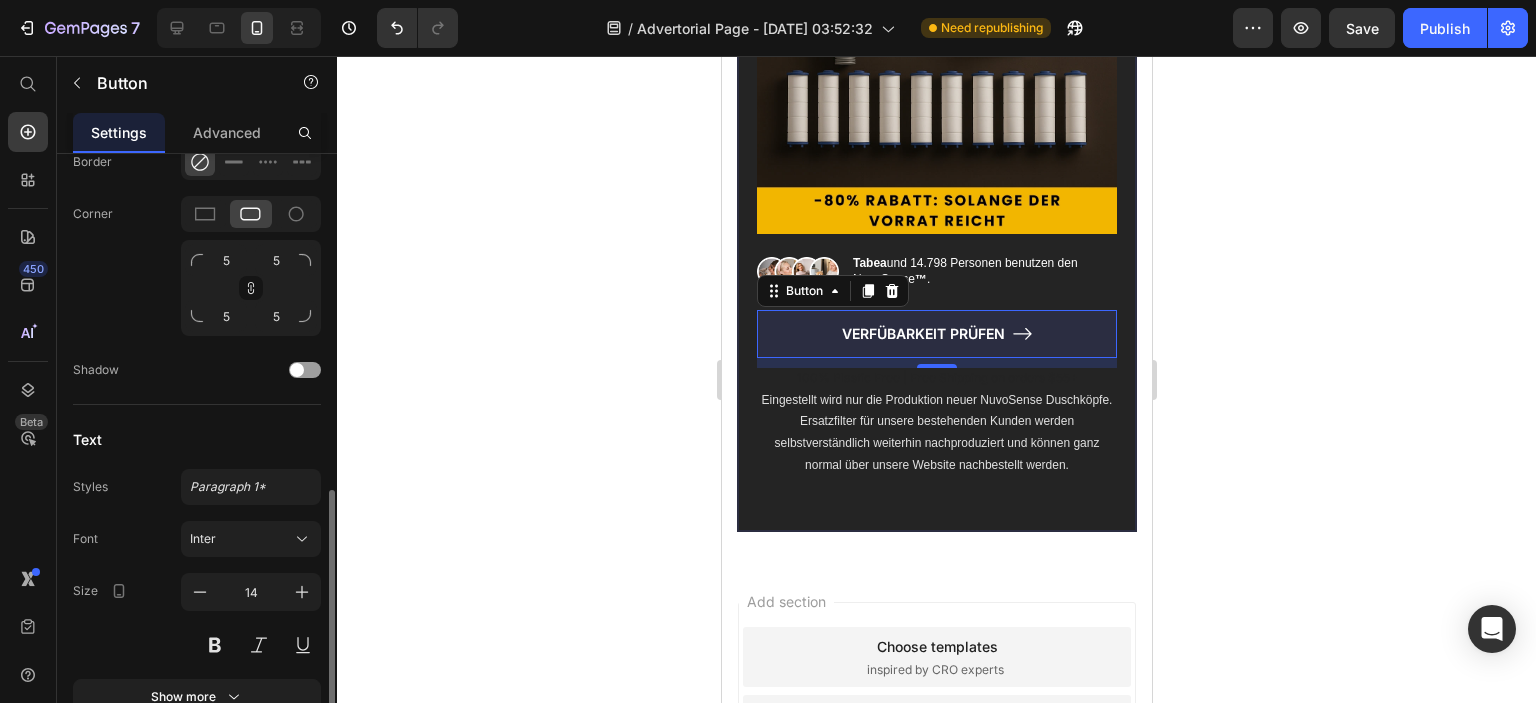 click at bounding box center [305, 260] 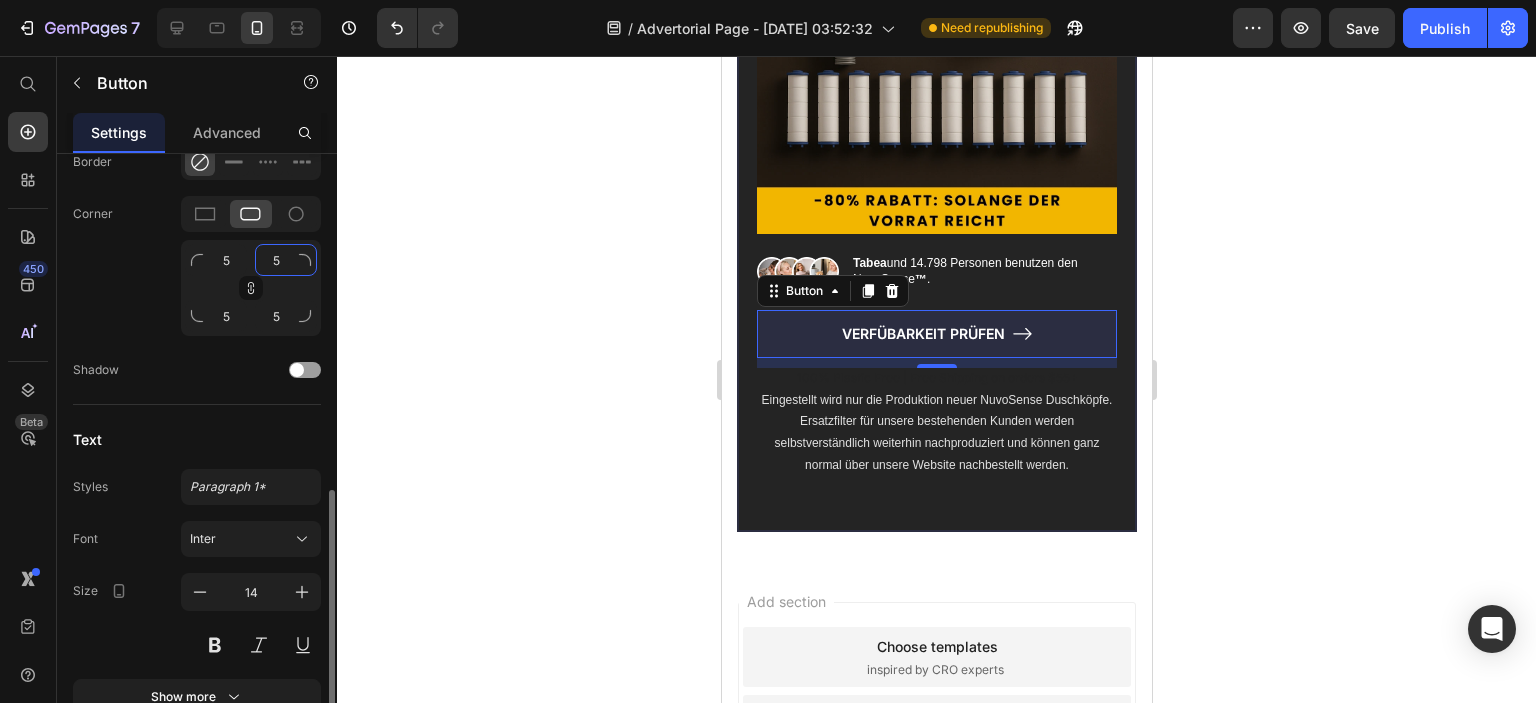 click on "5" 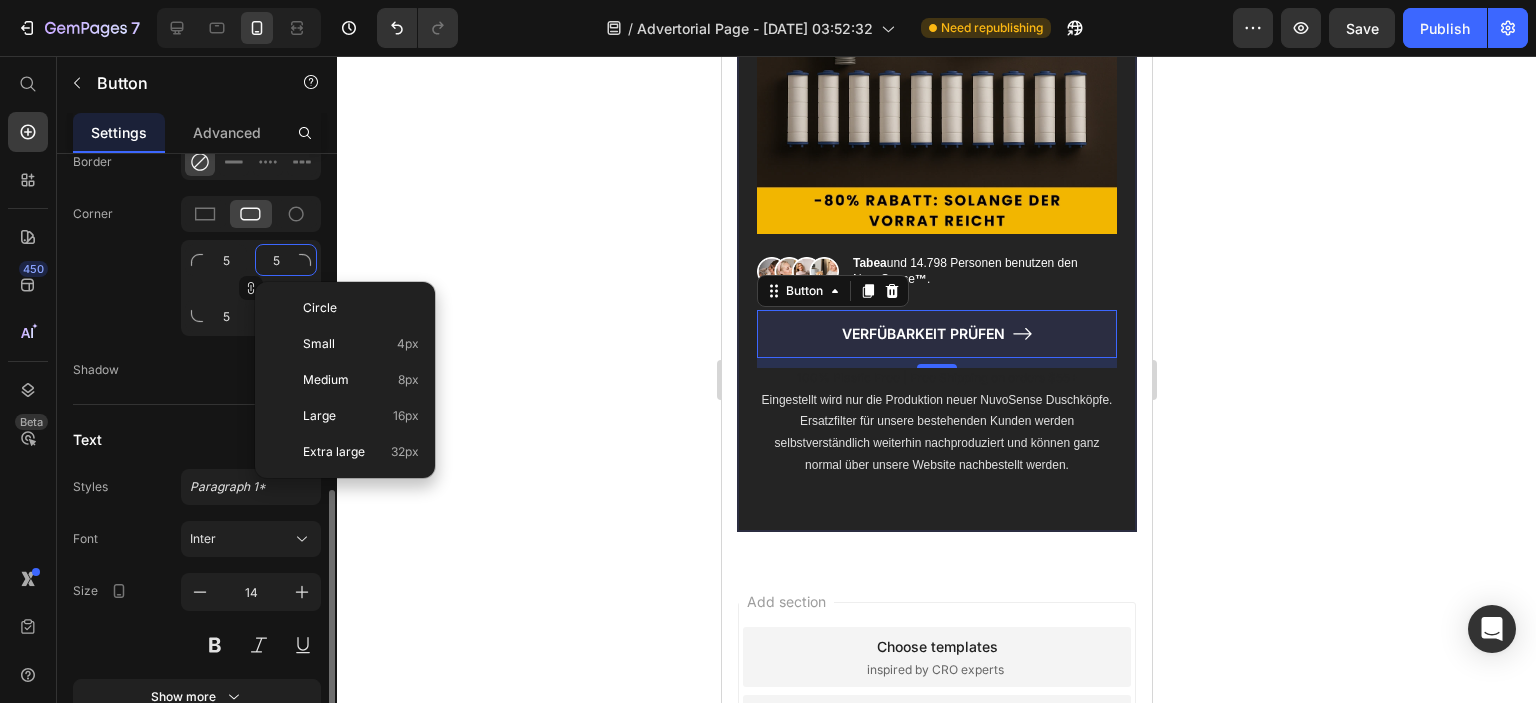 type on "1" 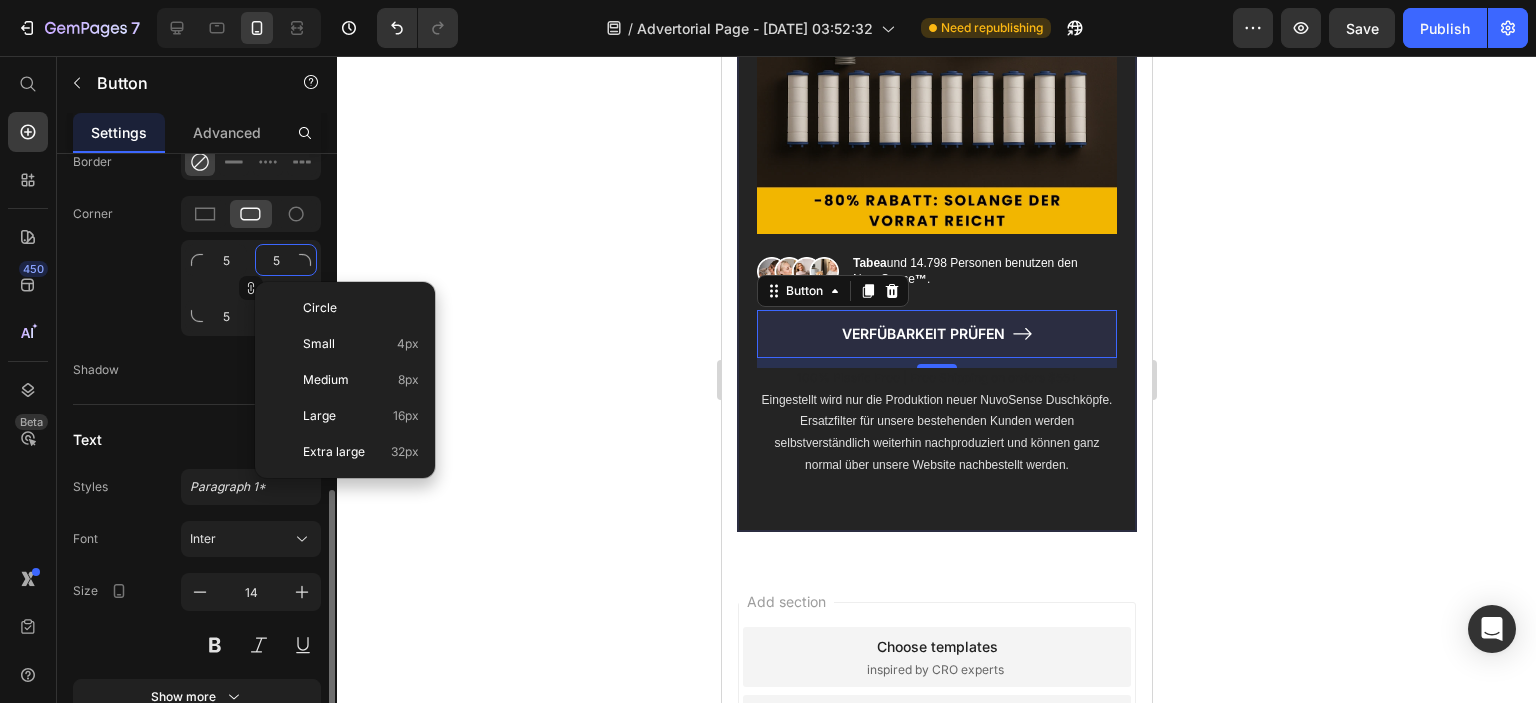 type on "1" 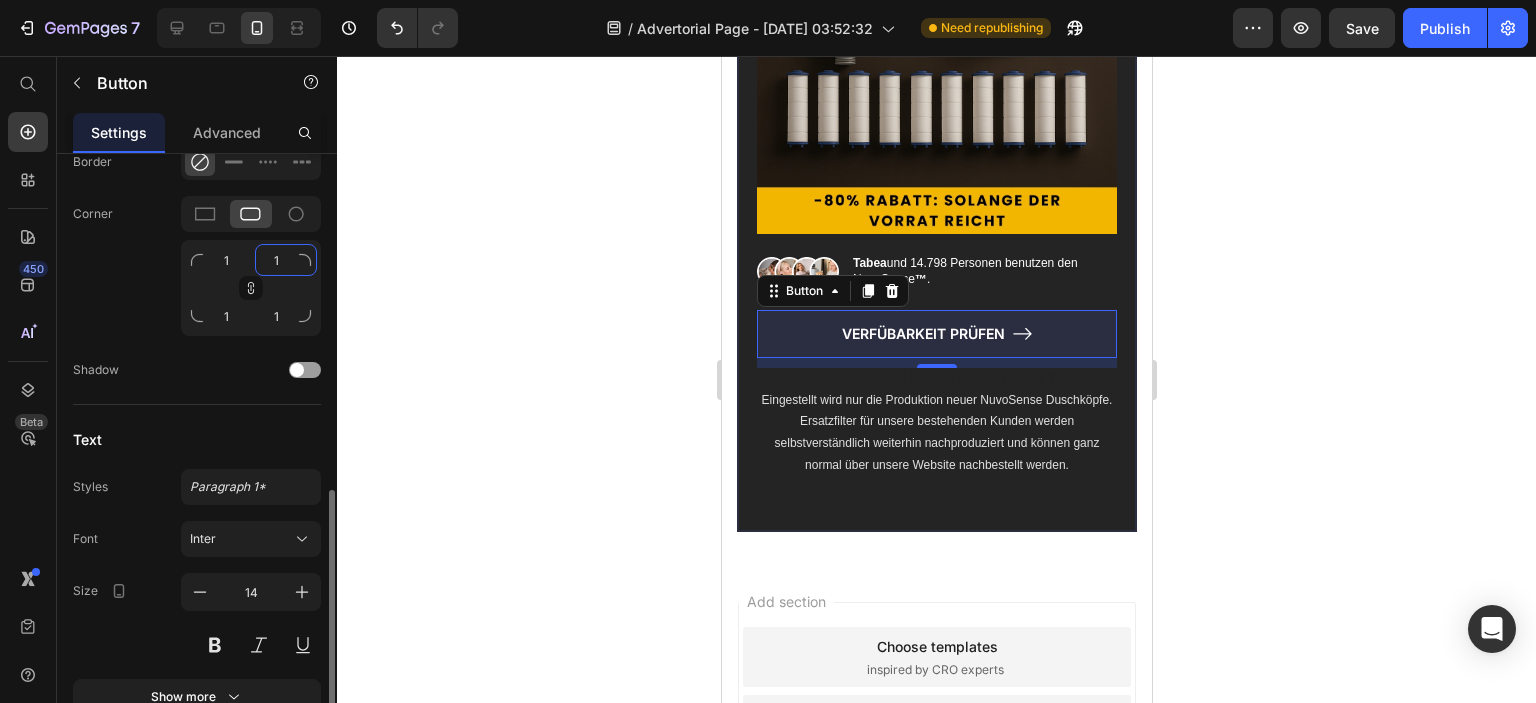 type on "10" 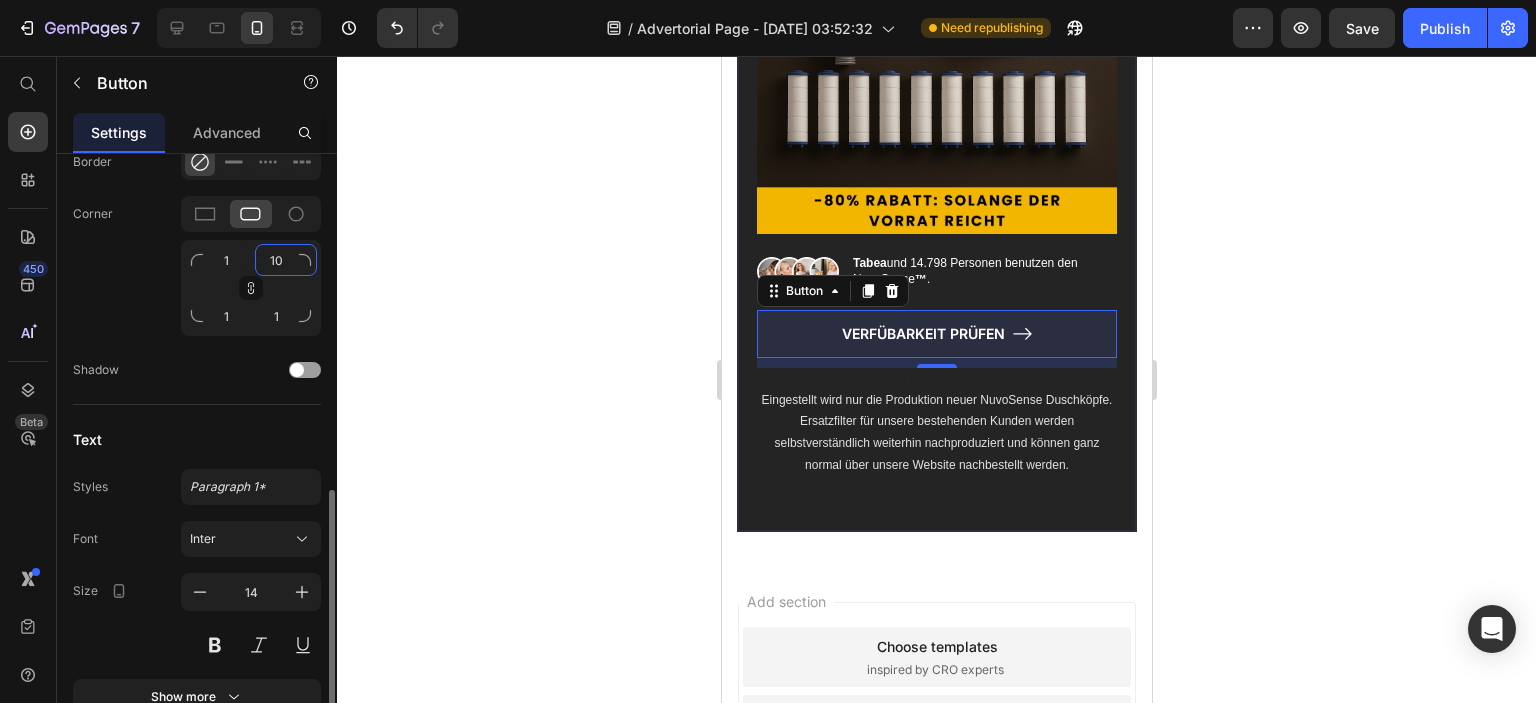 type on "10" 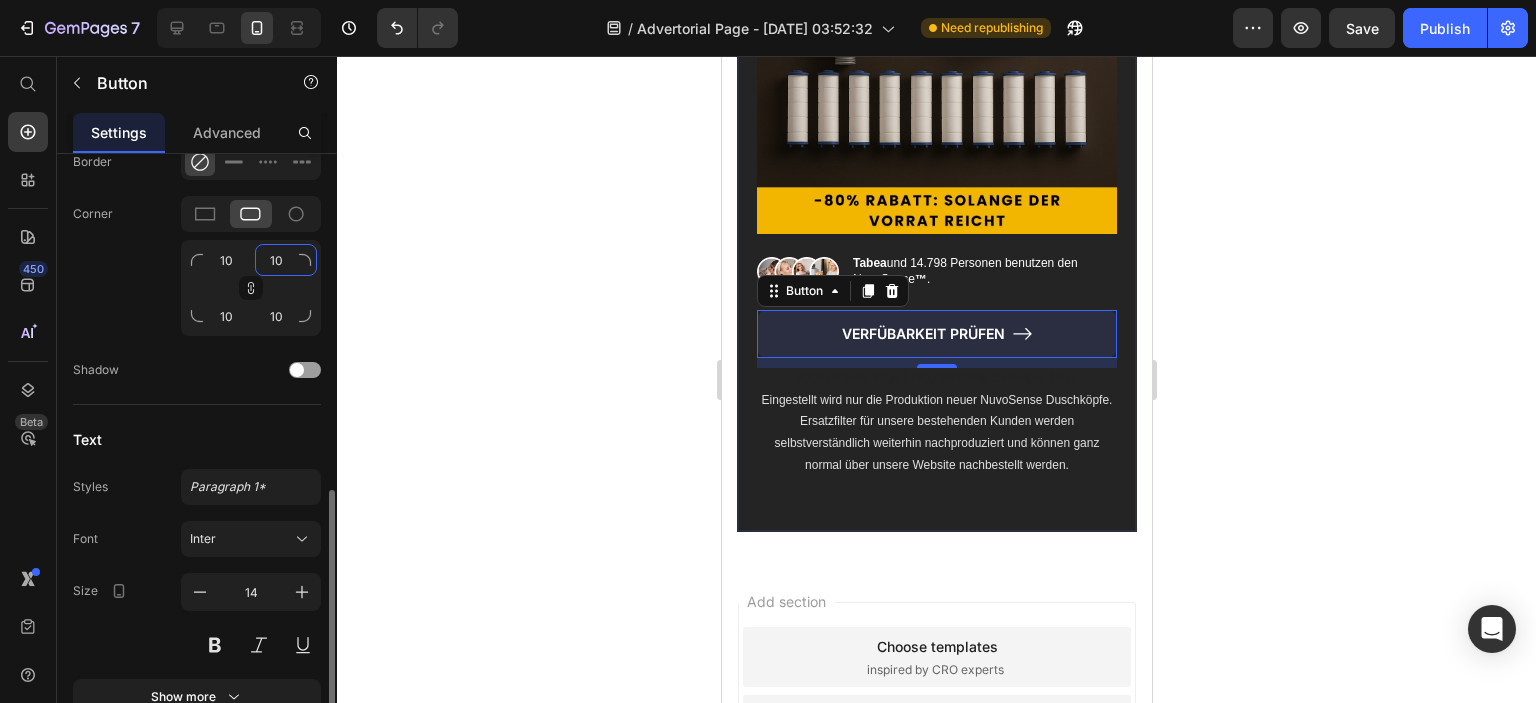 type on "100" 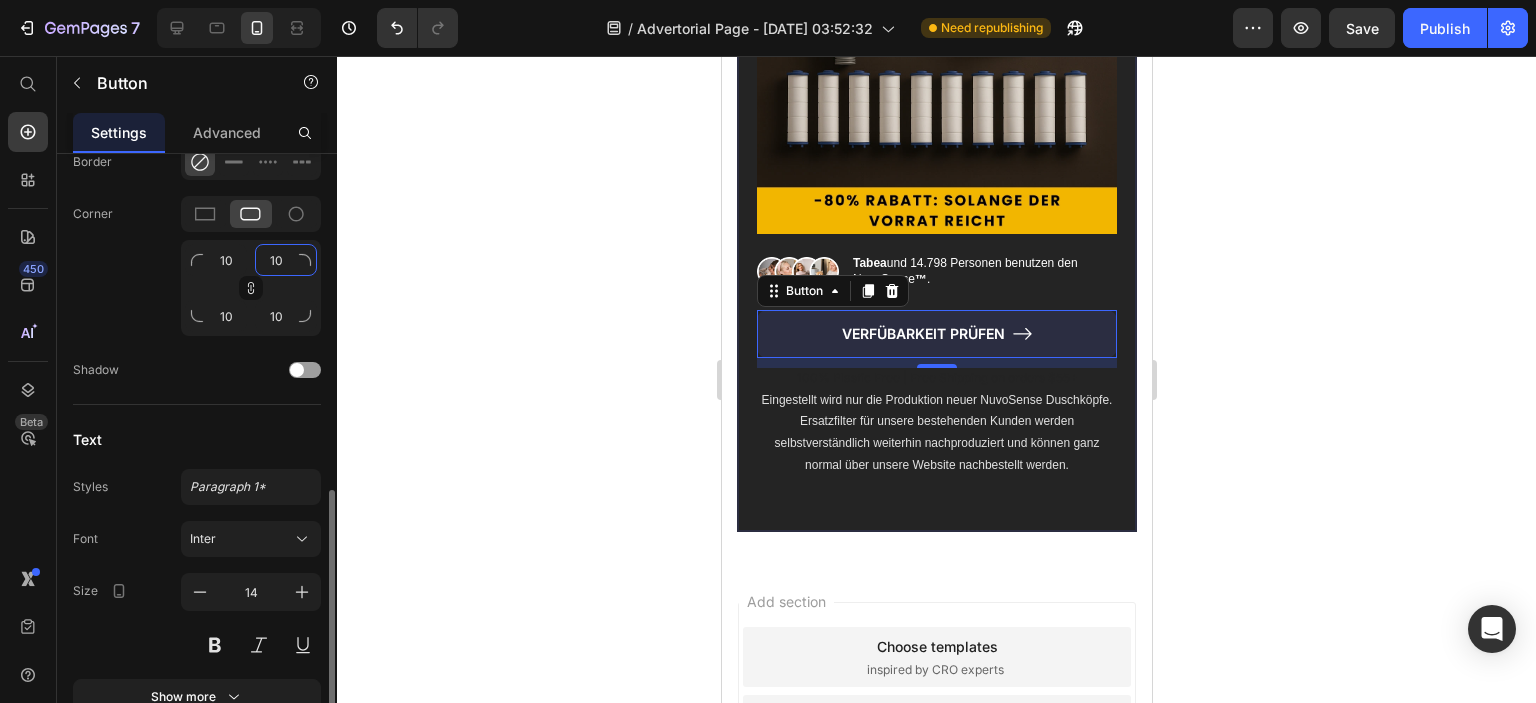 type on "100" 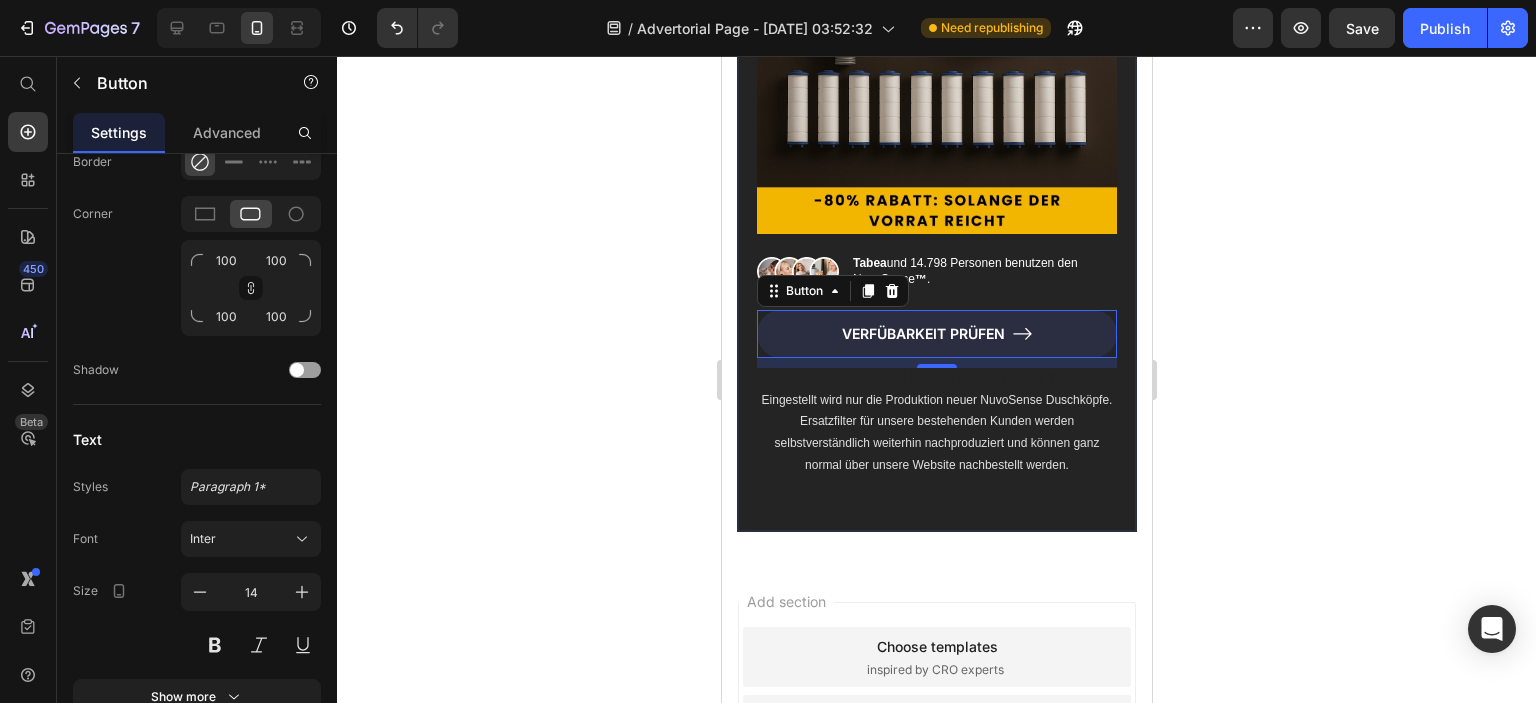 click 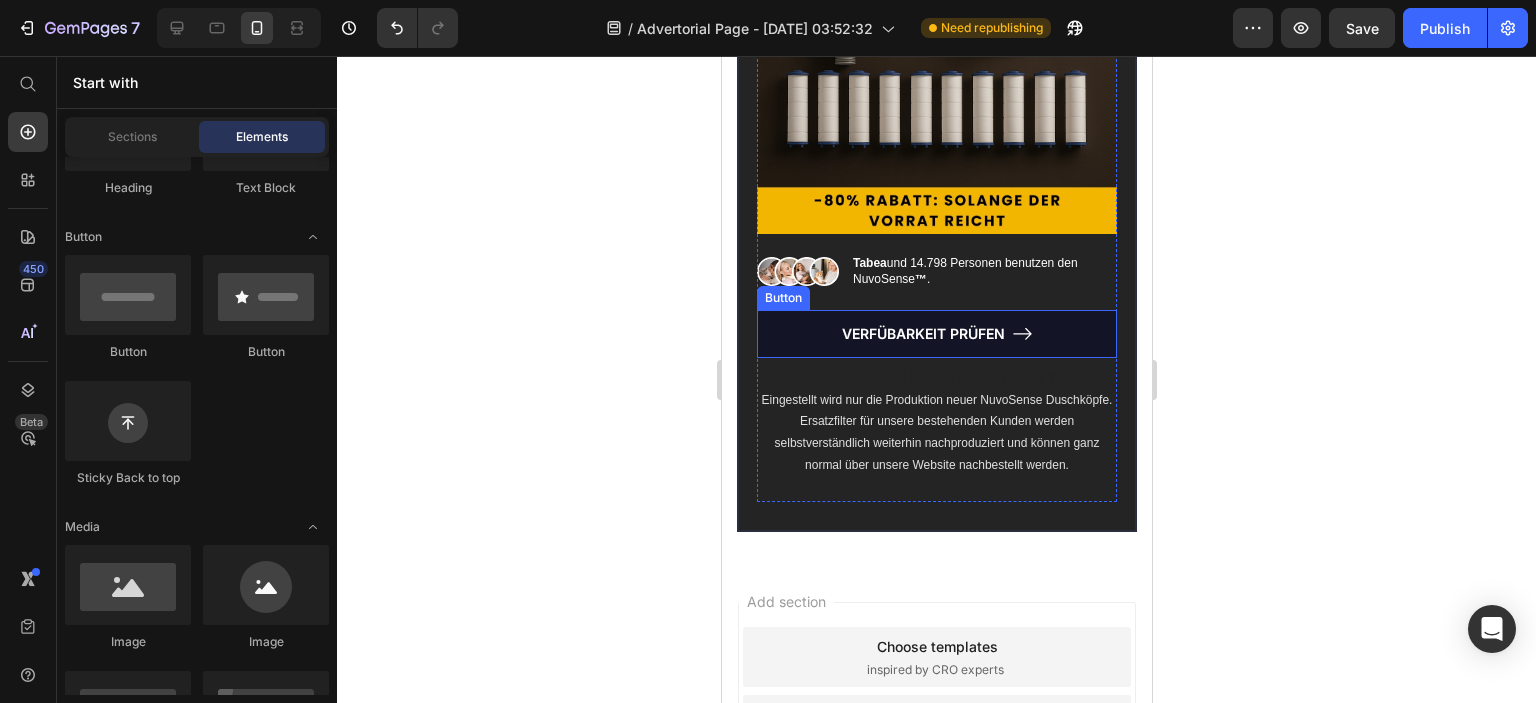 click on "VERFÜBARKEIT PRÜFEN" at bounding box center [936, 334] 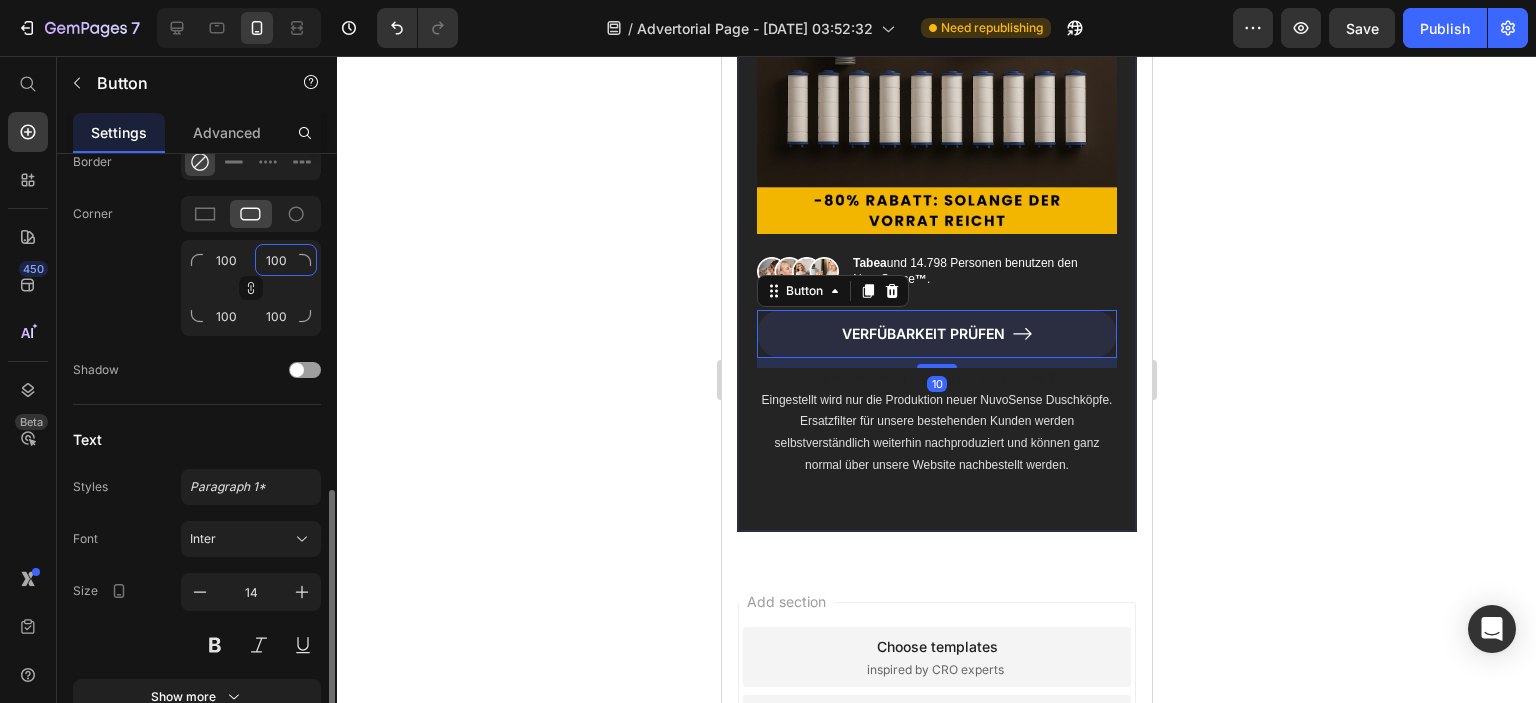 click on "100" 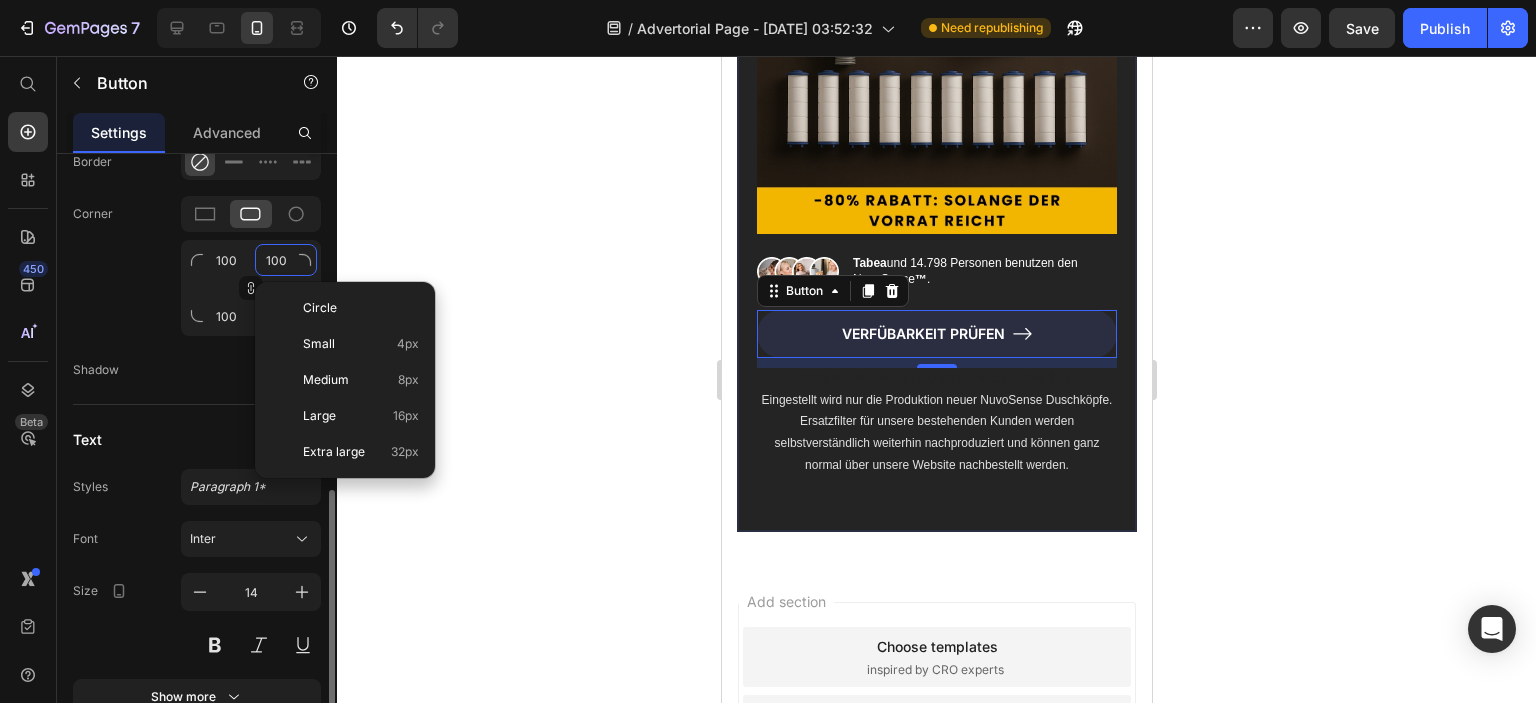 type on "1" 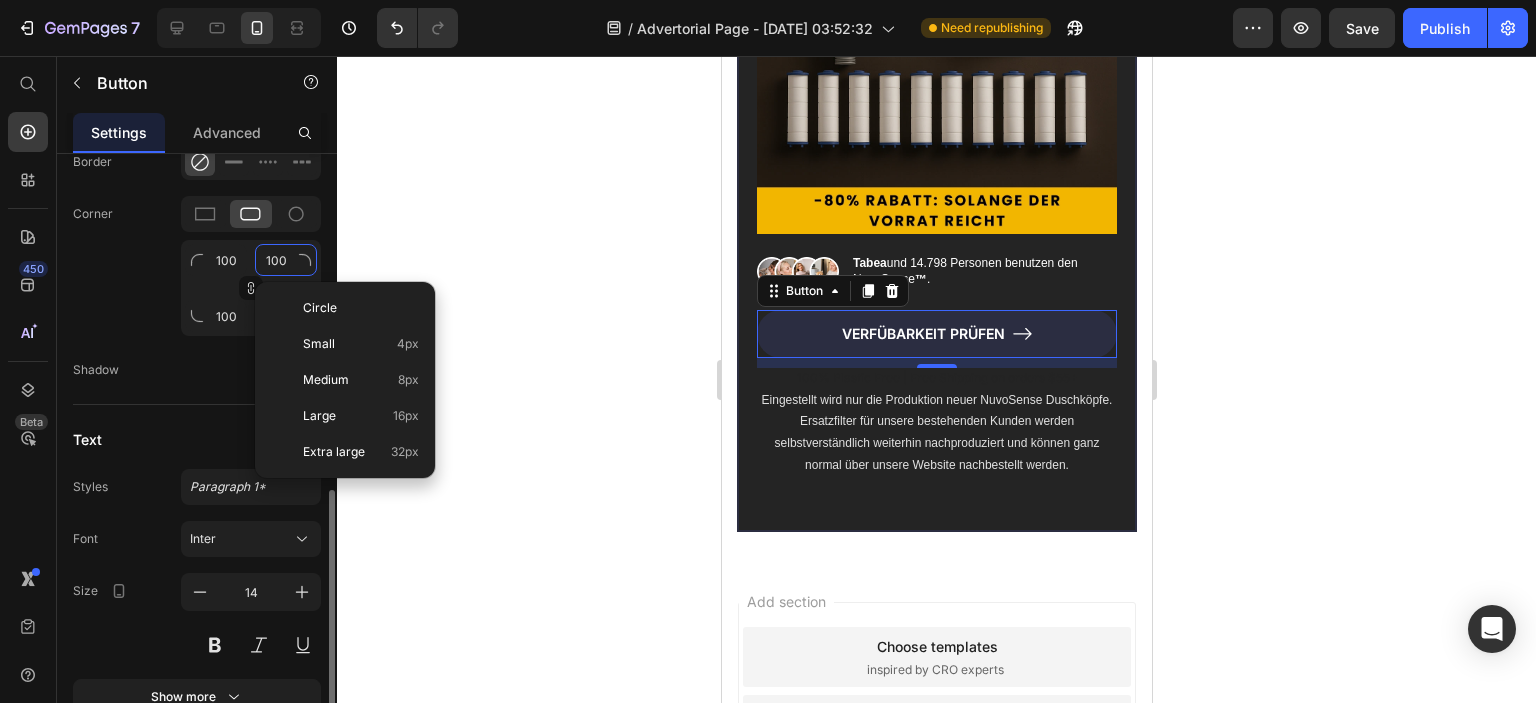 type on "1" 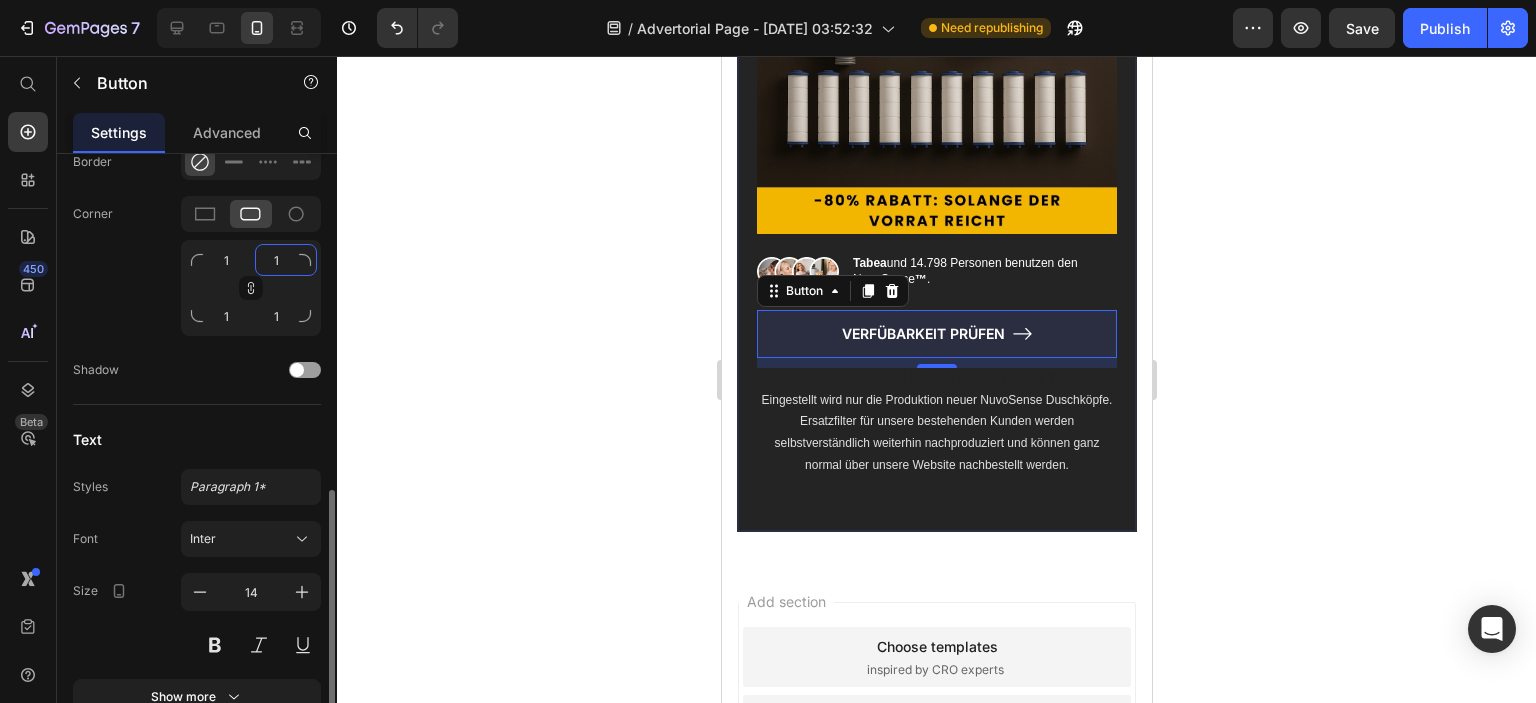 type on "10" 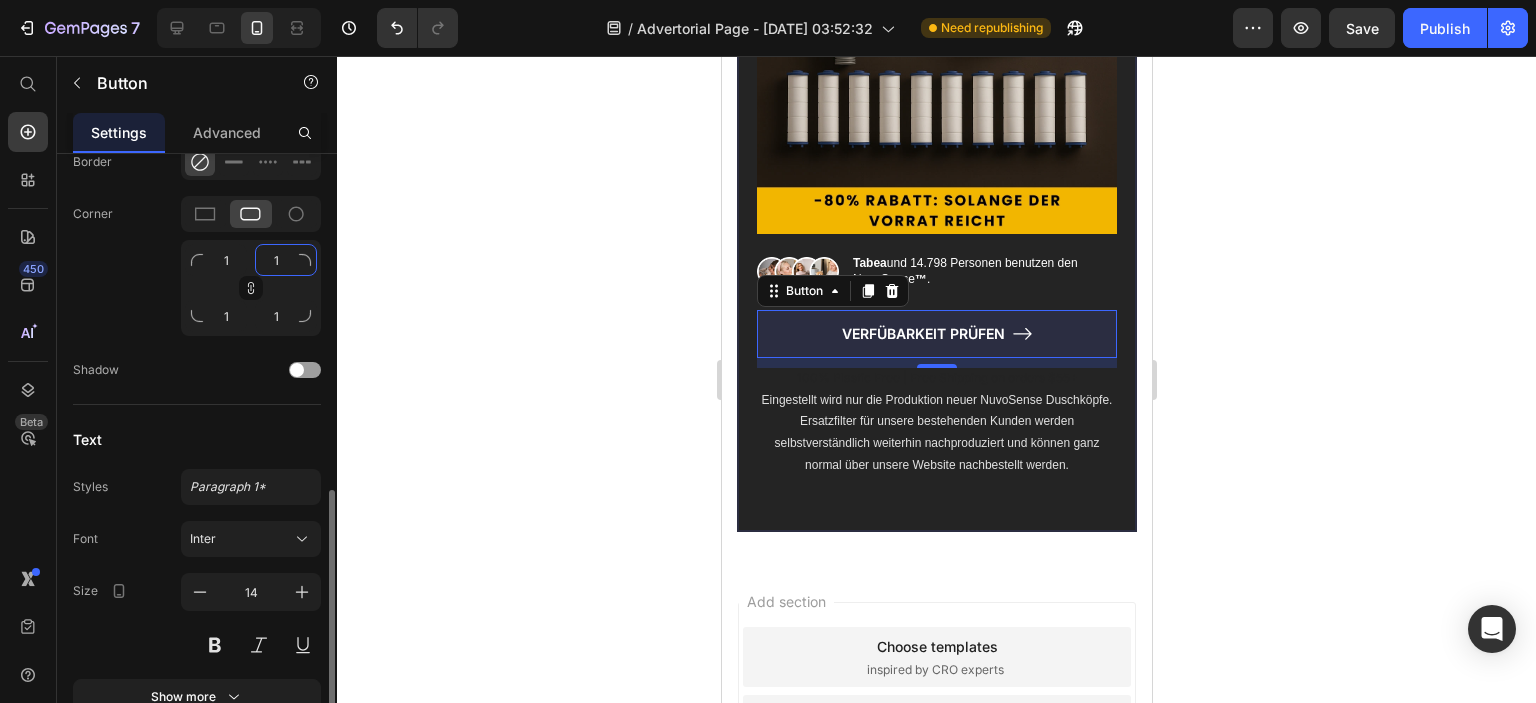 type on "10" 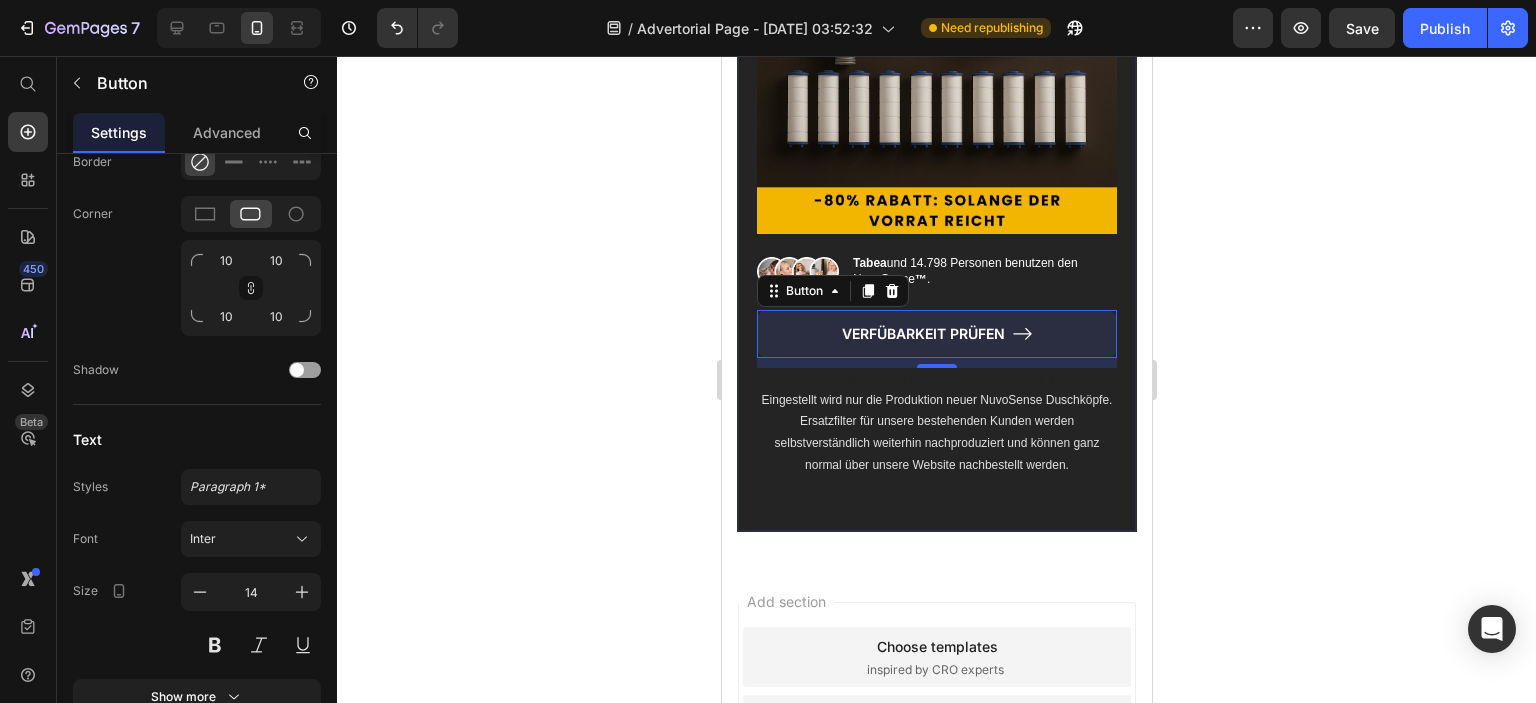 click 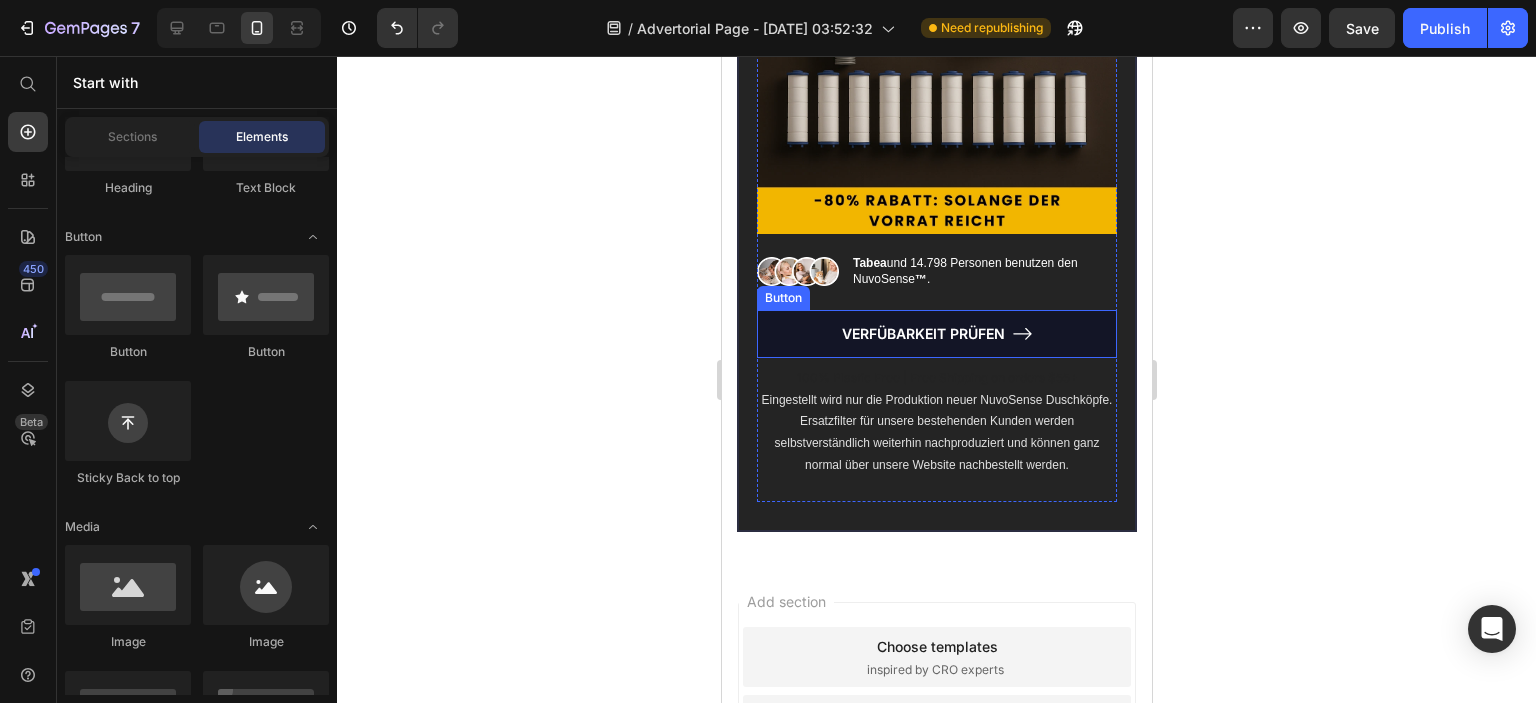 click on "VERFÜBARKEIT PRÜFEN" at bounding box center [936, 334] 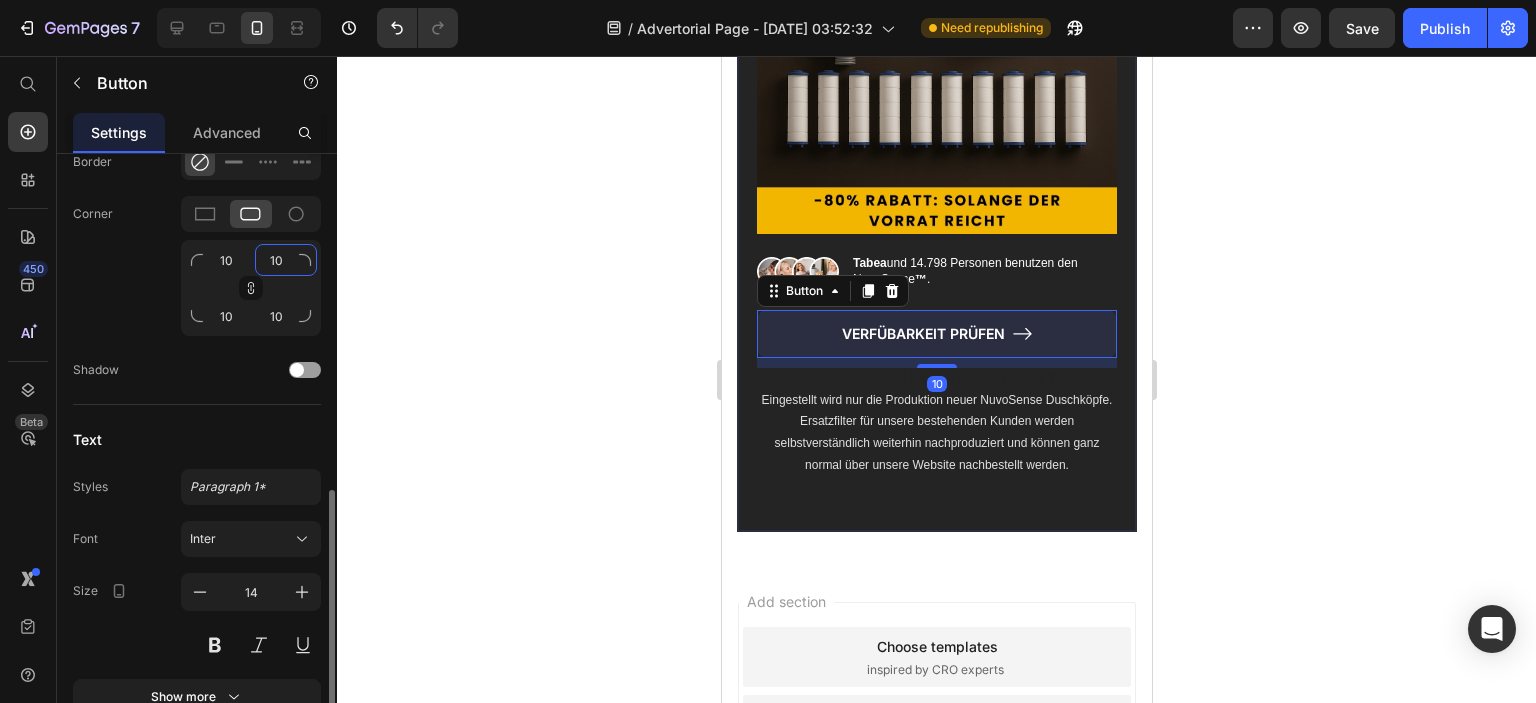 click on "10" 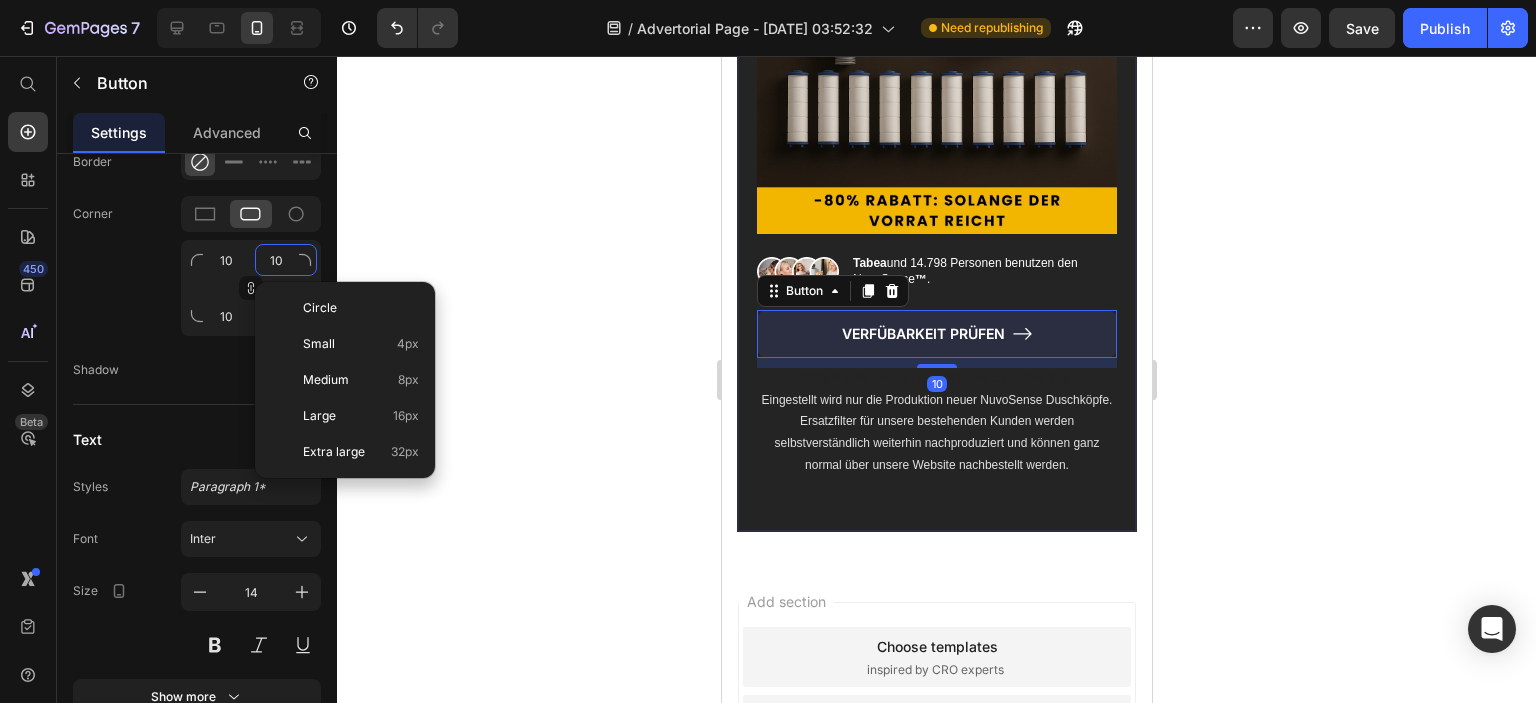 type on "5" 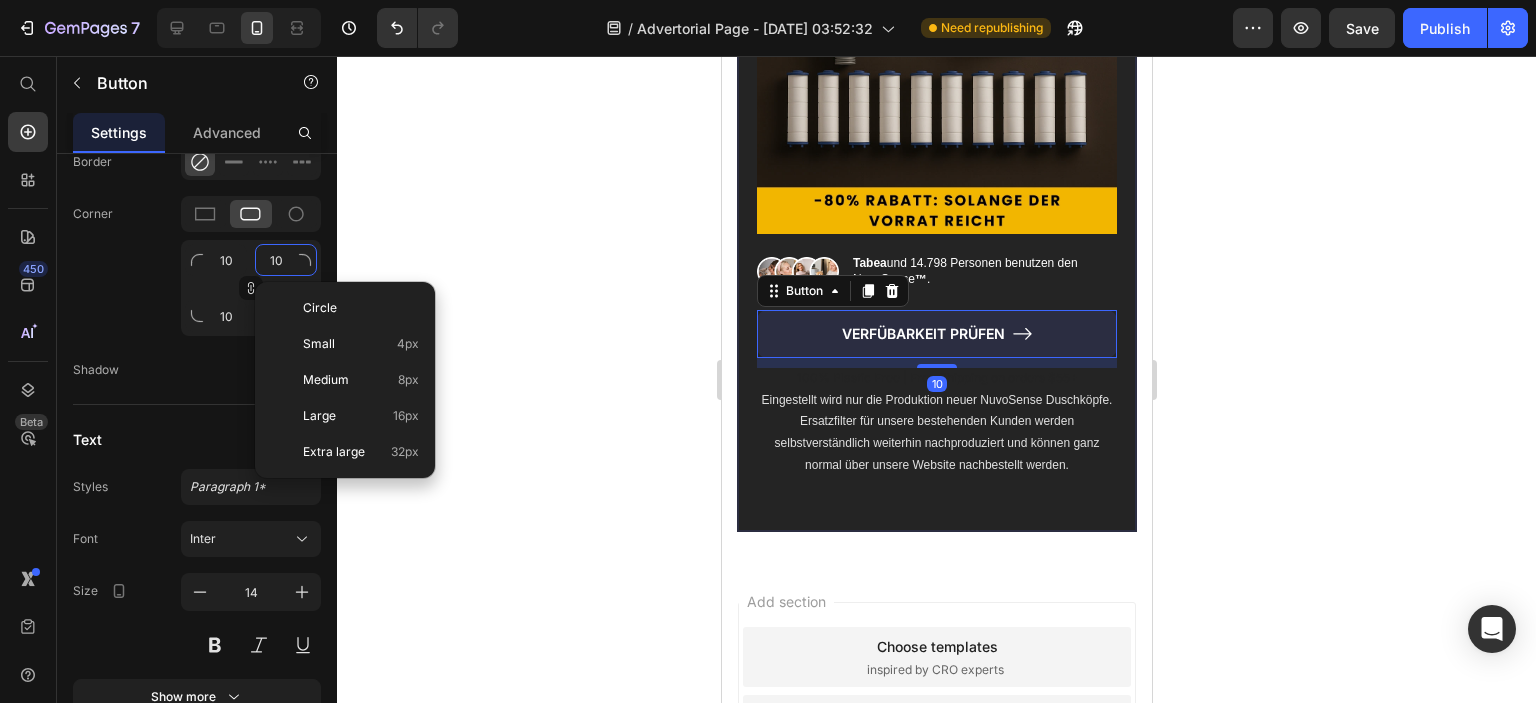 type on "5" 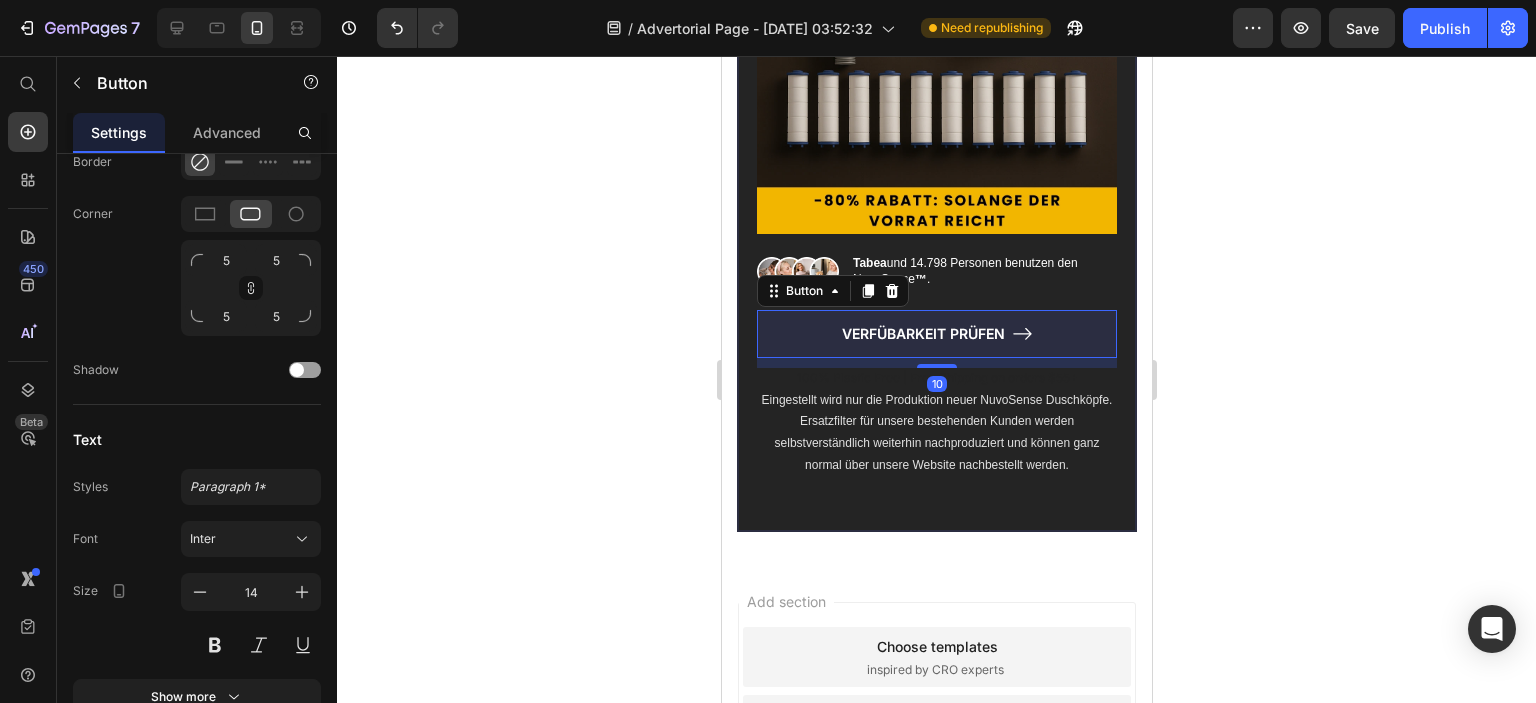 click 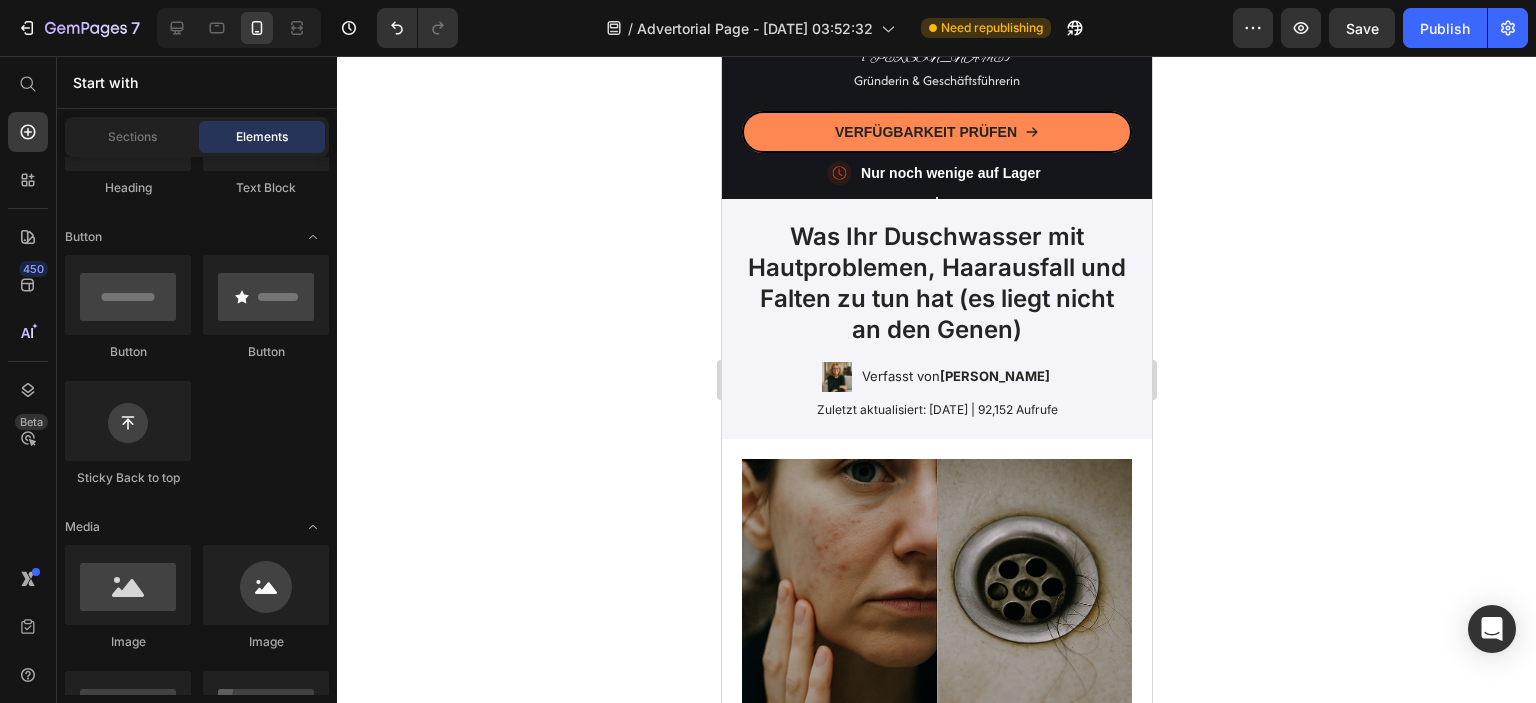 scroll, scrollTop: 0, scrollLeft: 0, axis: both 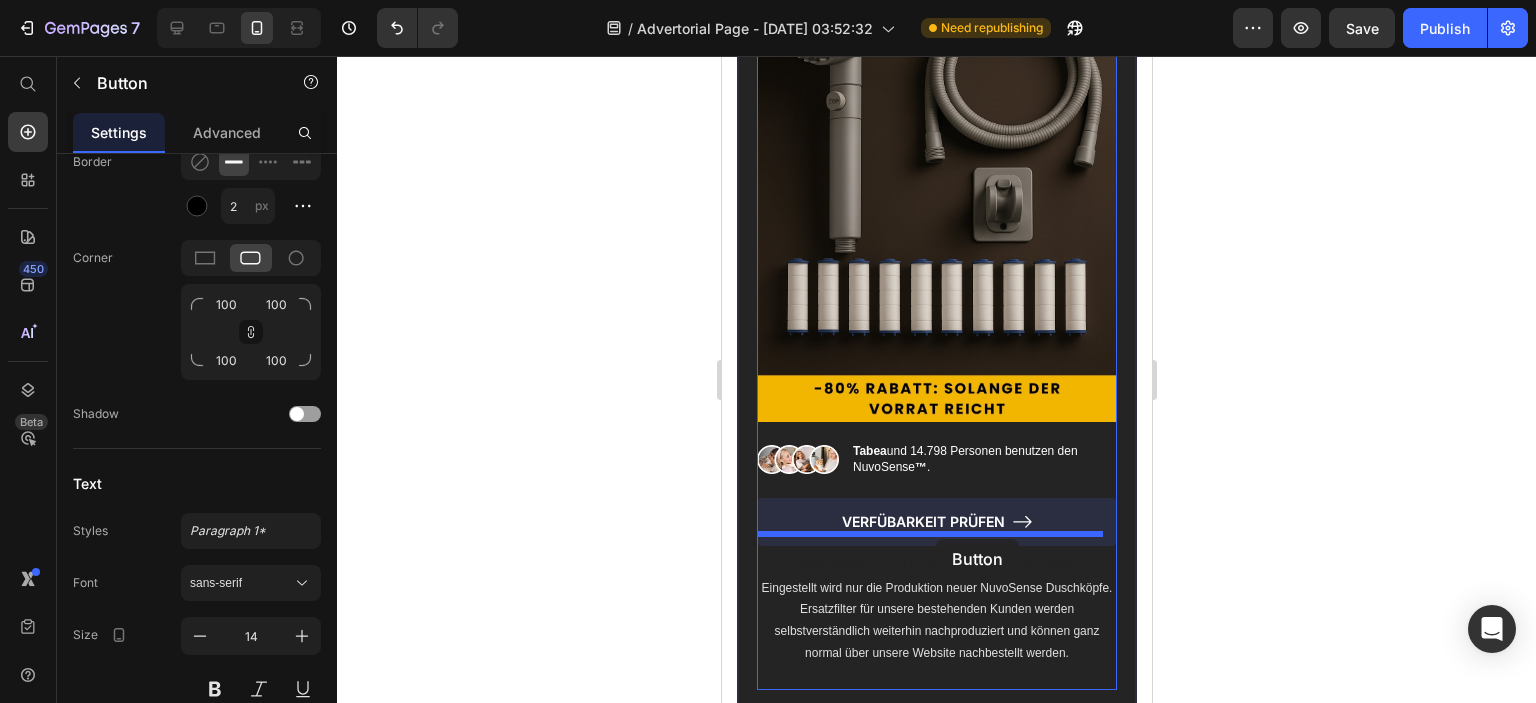 drag, startPoint x: 1065, startPoint y: 323, endPoint x: 935, endPoint y: 539, distance: 252.10315 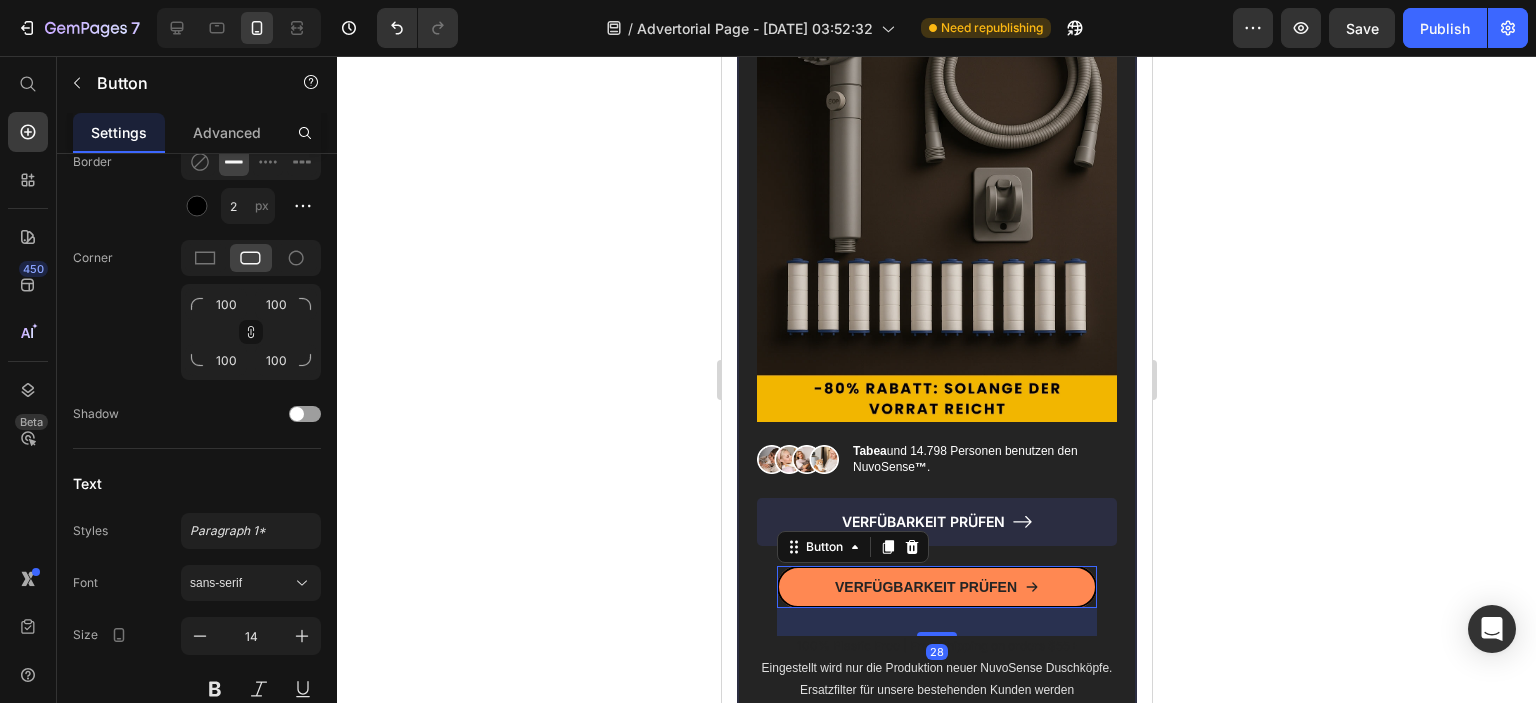 click 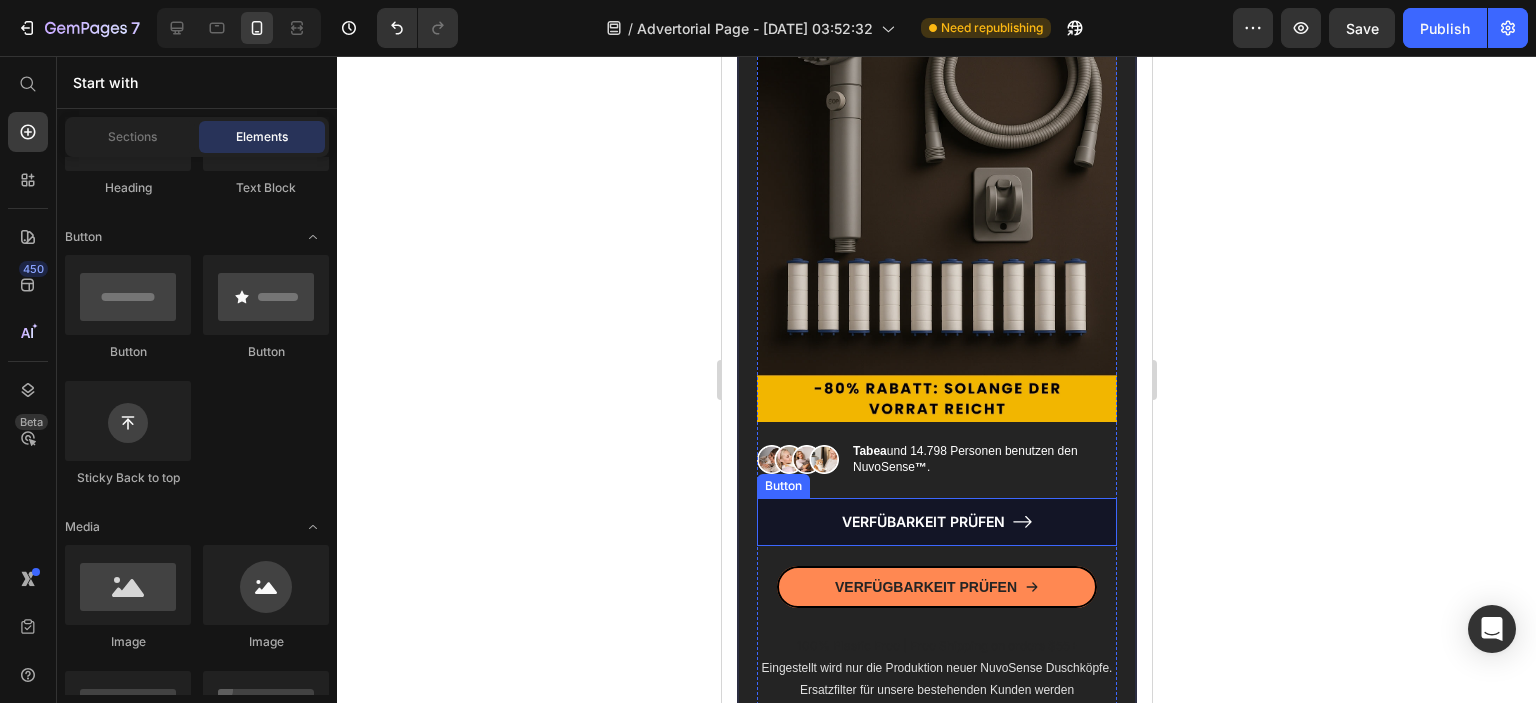 click on "VERFÜBARKEIT PRÜFEN" at bounding box center [936, 522] 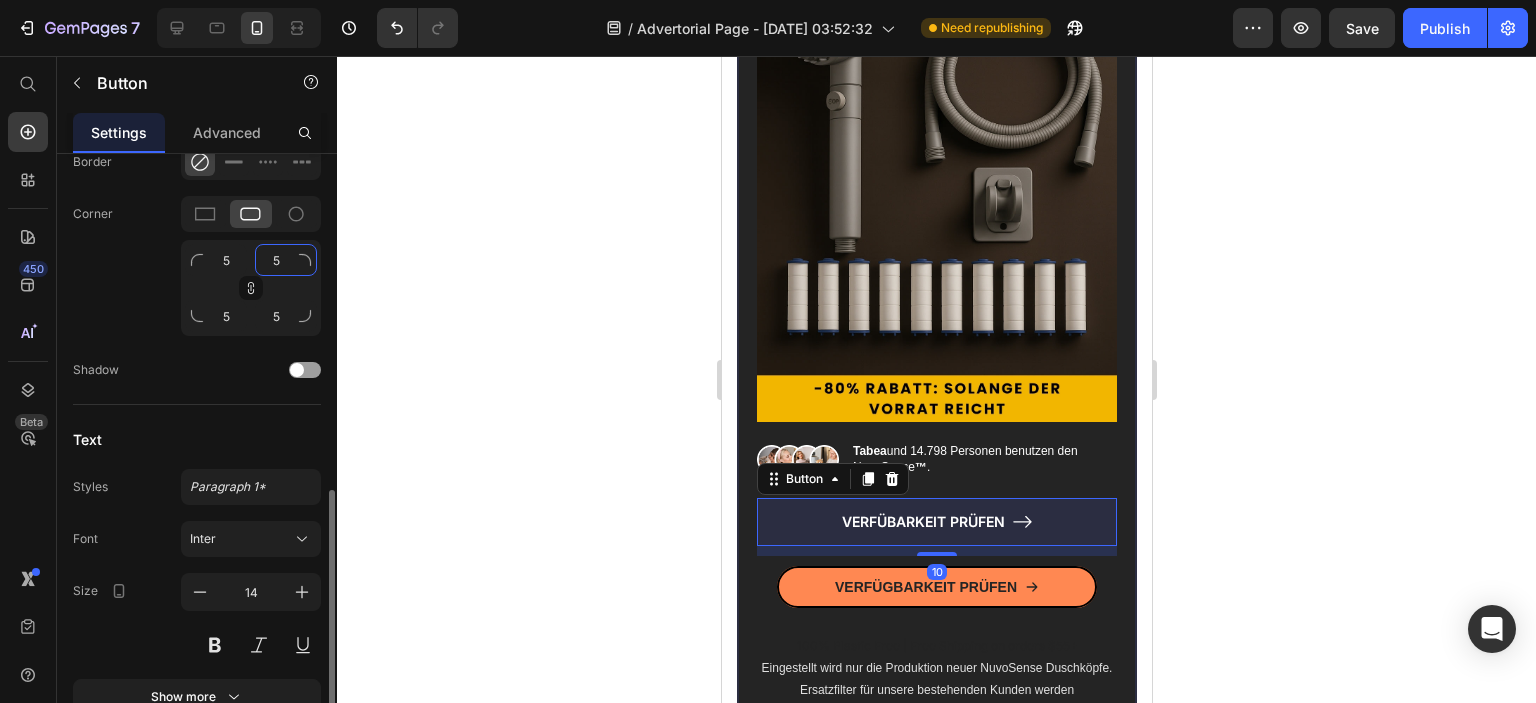 click on "5" 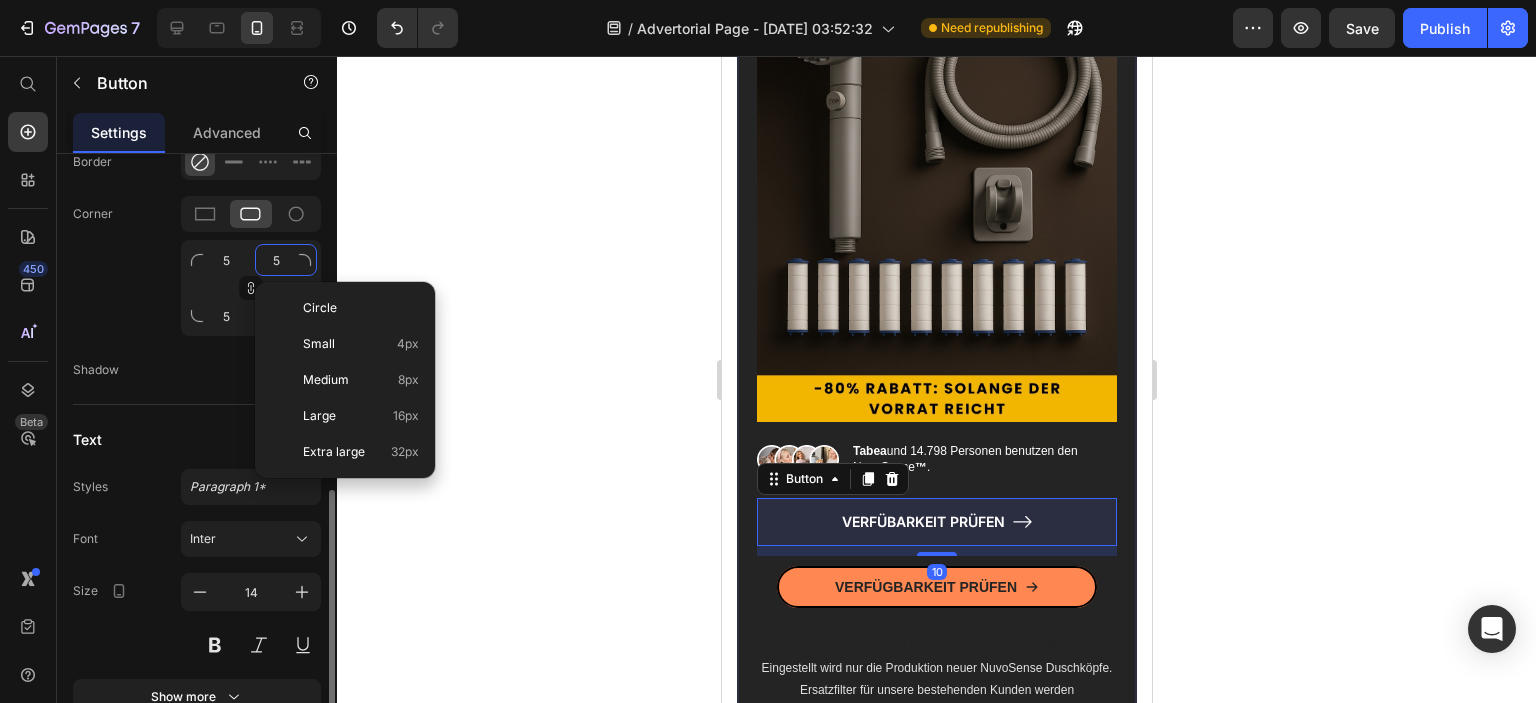 type on "1" 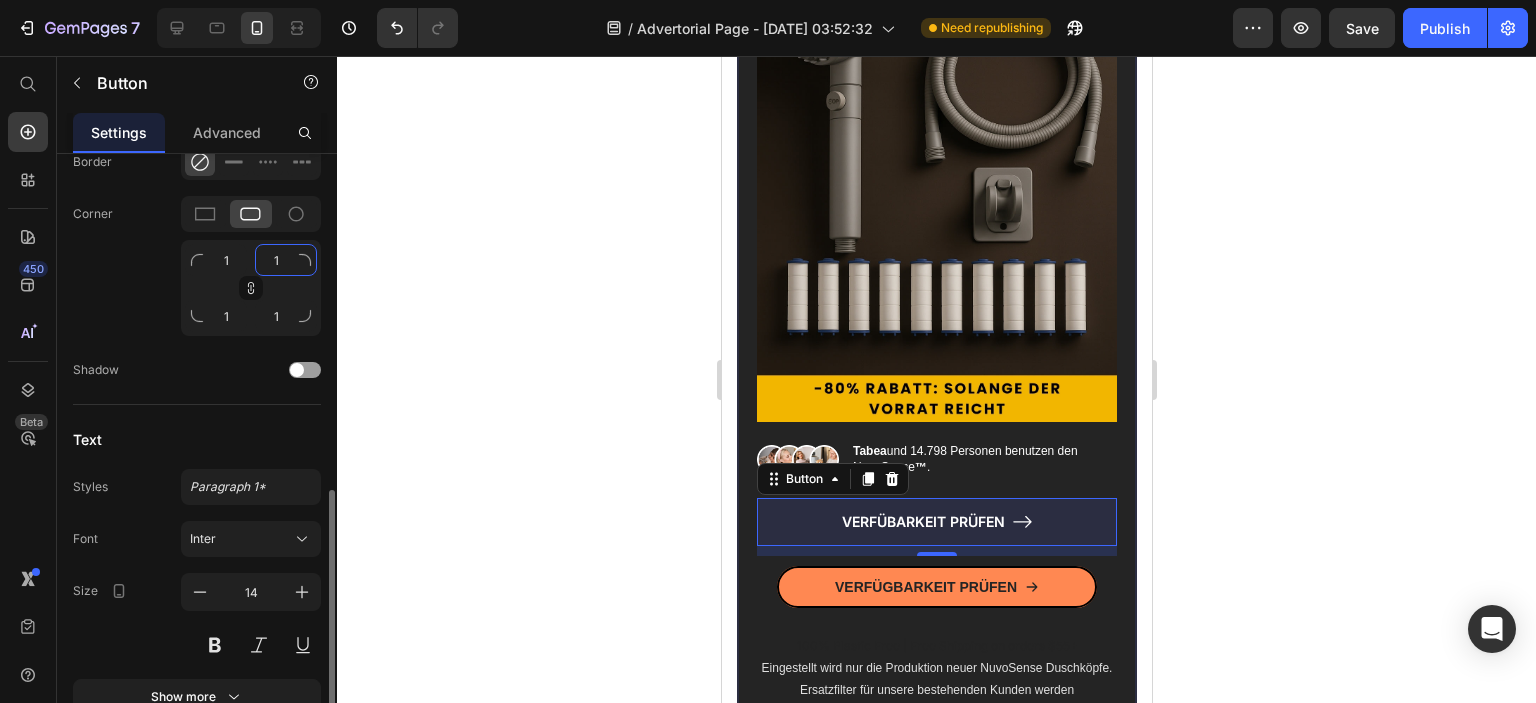 type on "10" 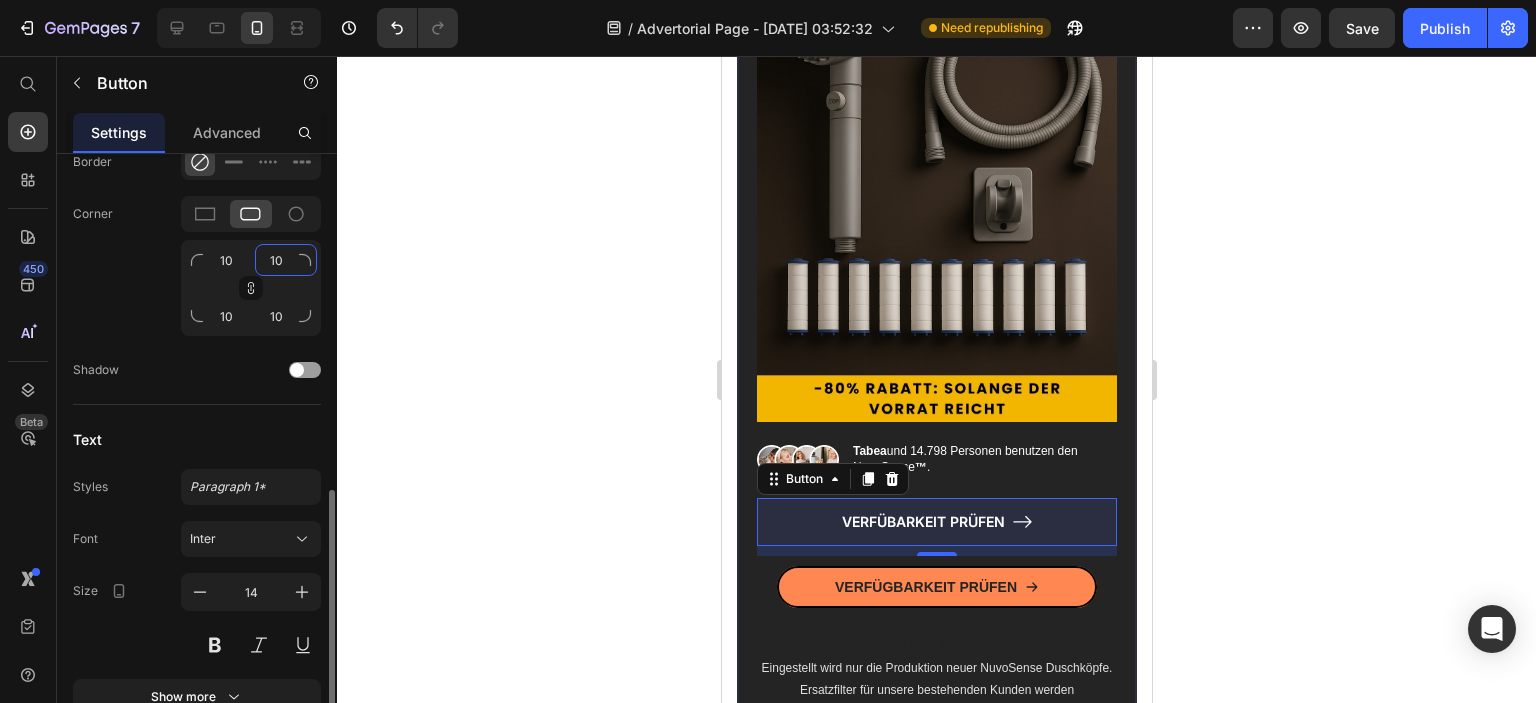 type on "100" 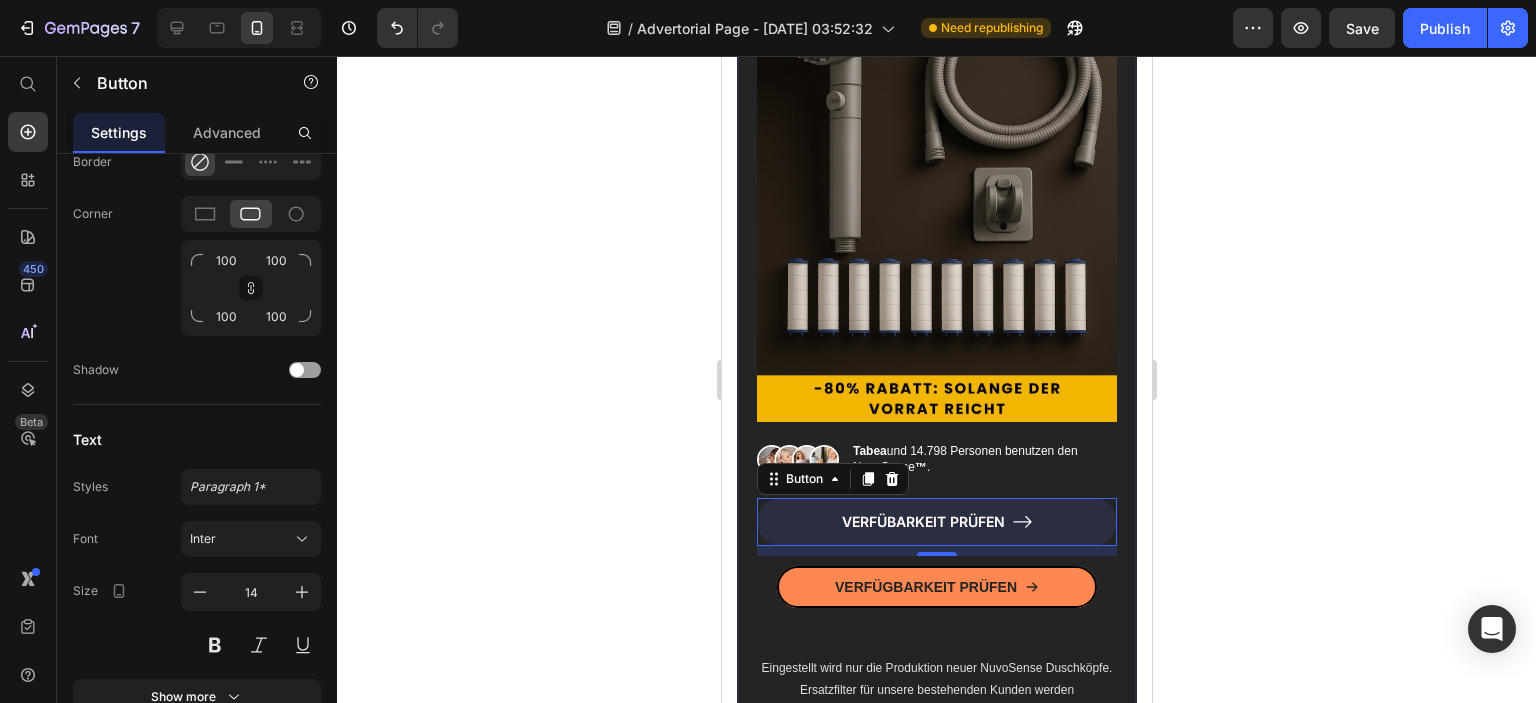 click 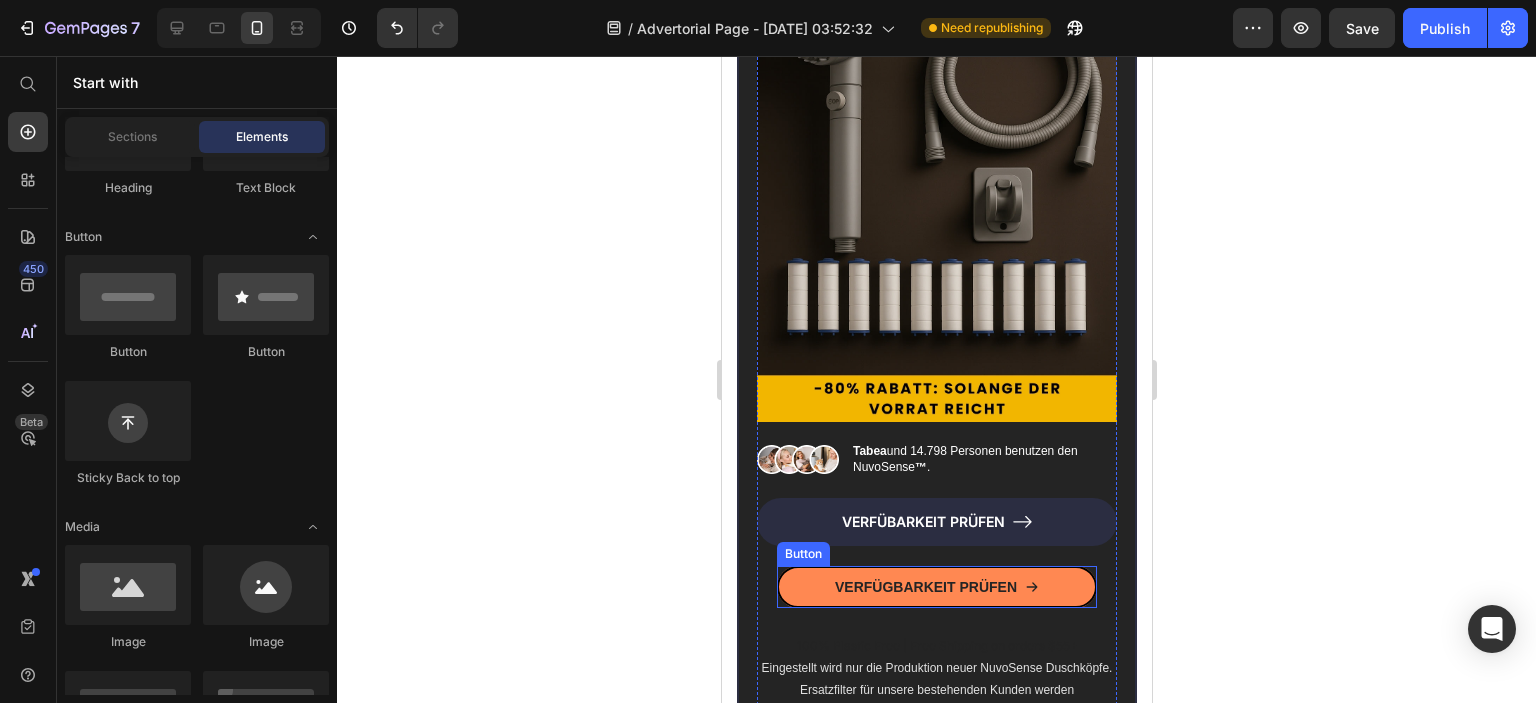 click on "VERFÜGBARKEIT PRÜFEN" at bounding box center [936, 587] 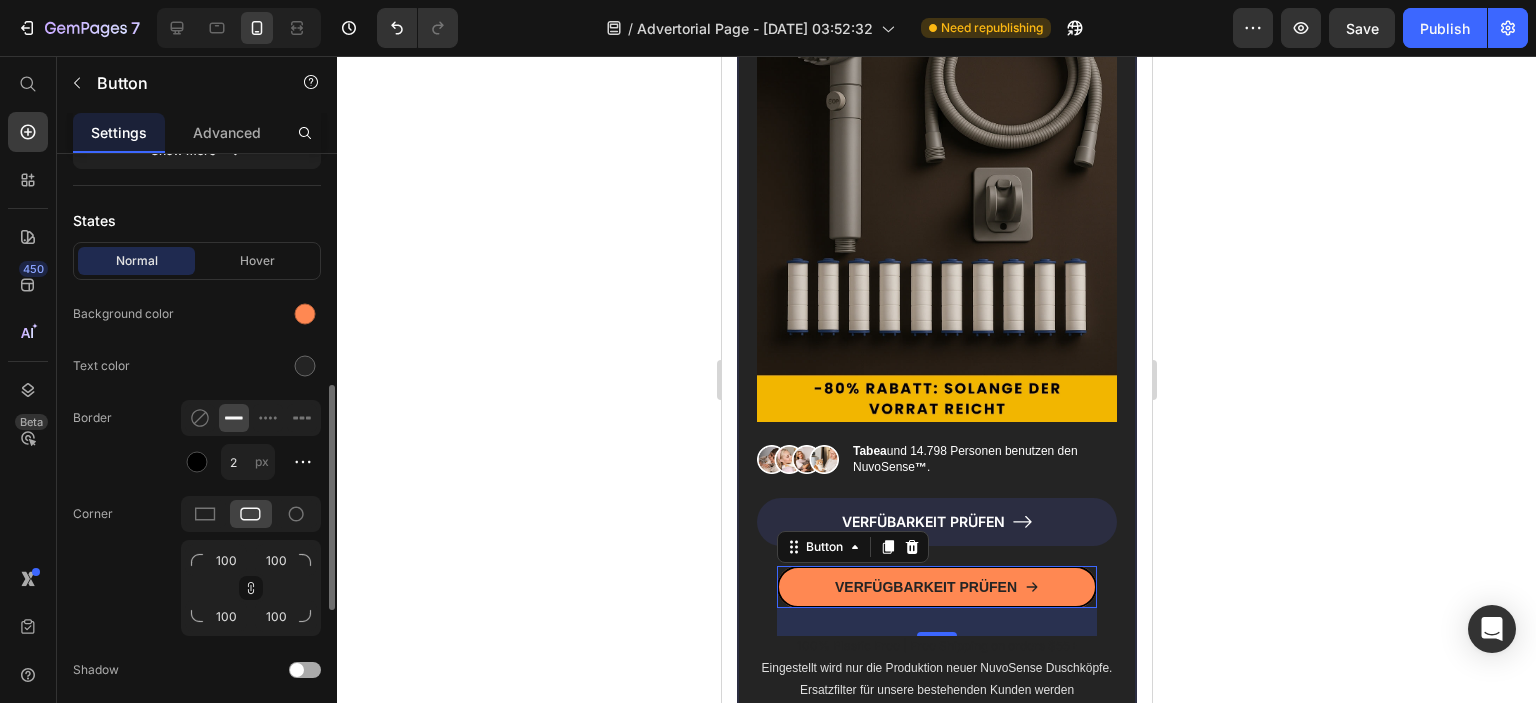 scroll, scrollTop: 424, scrollLeft: 0, axis: vertical 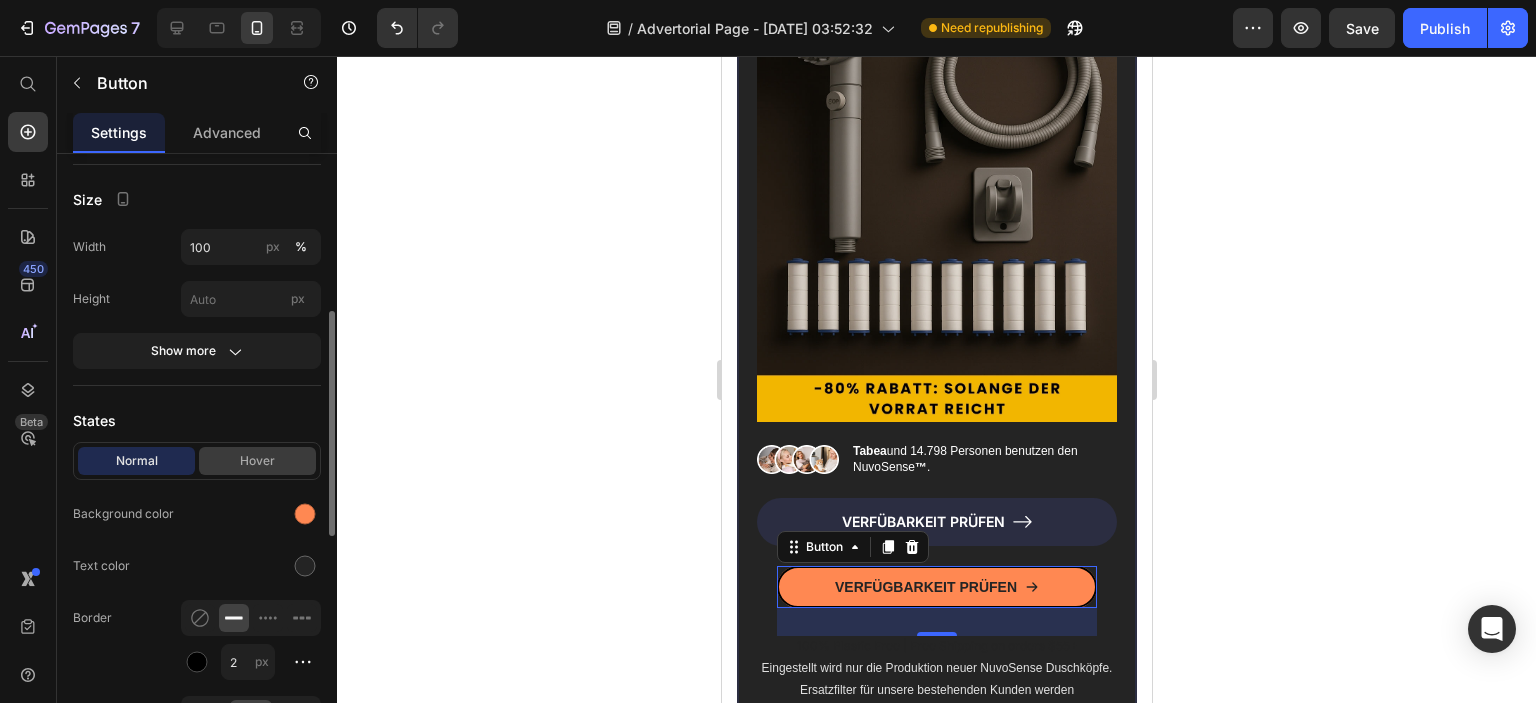 click on "Hover" at bounding box center (257, 461) 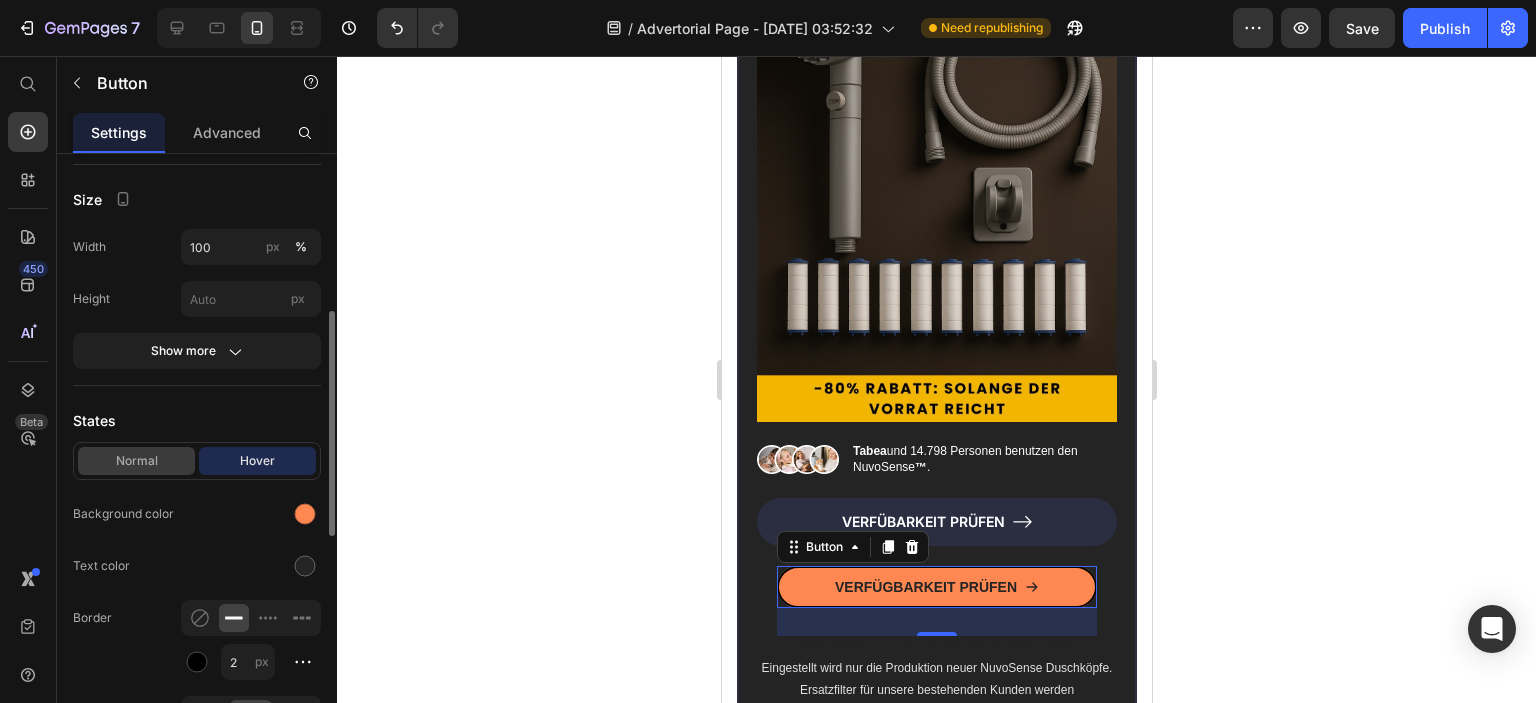 click on "Normal" at bounding box center [136, 461] 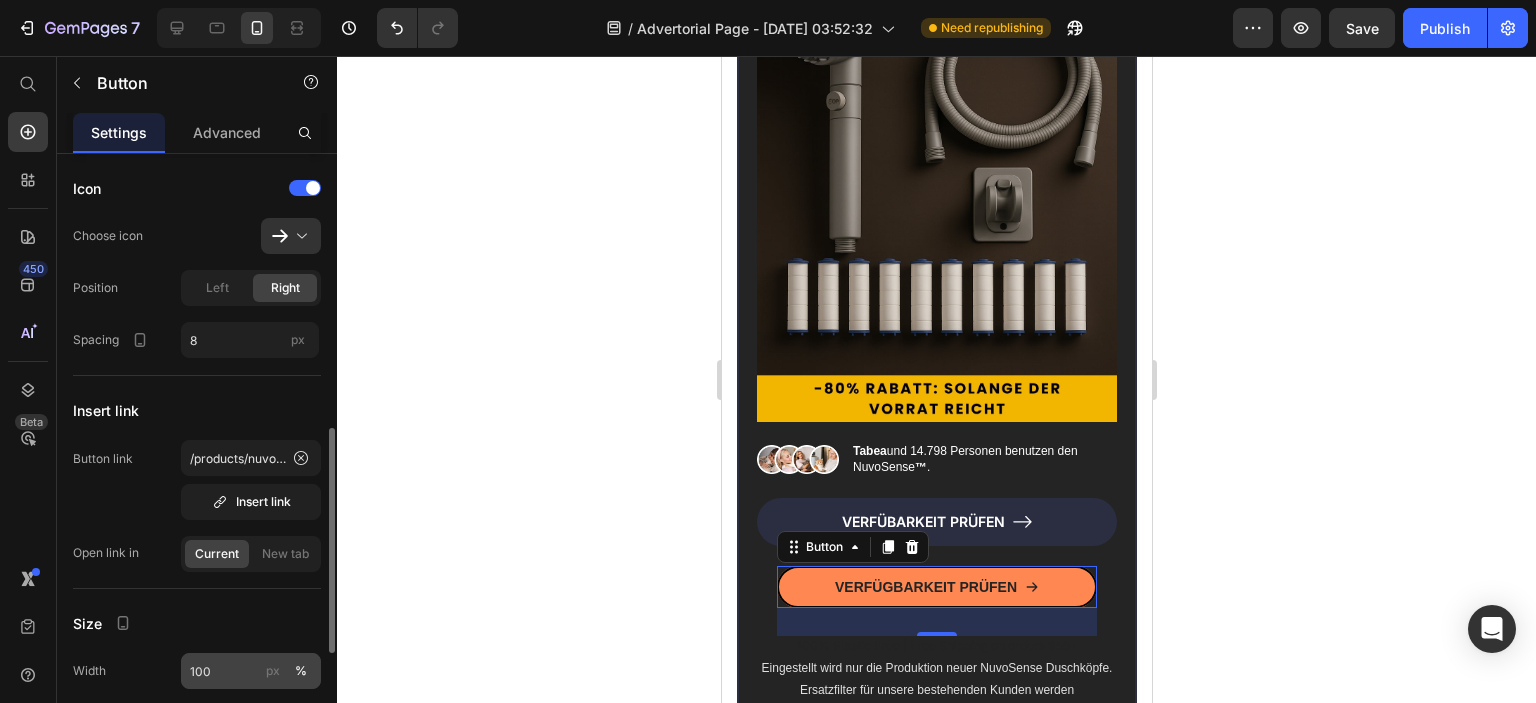 scroll, scrollTop: 200, scrollLeft: 0, axis: vertical 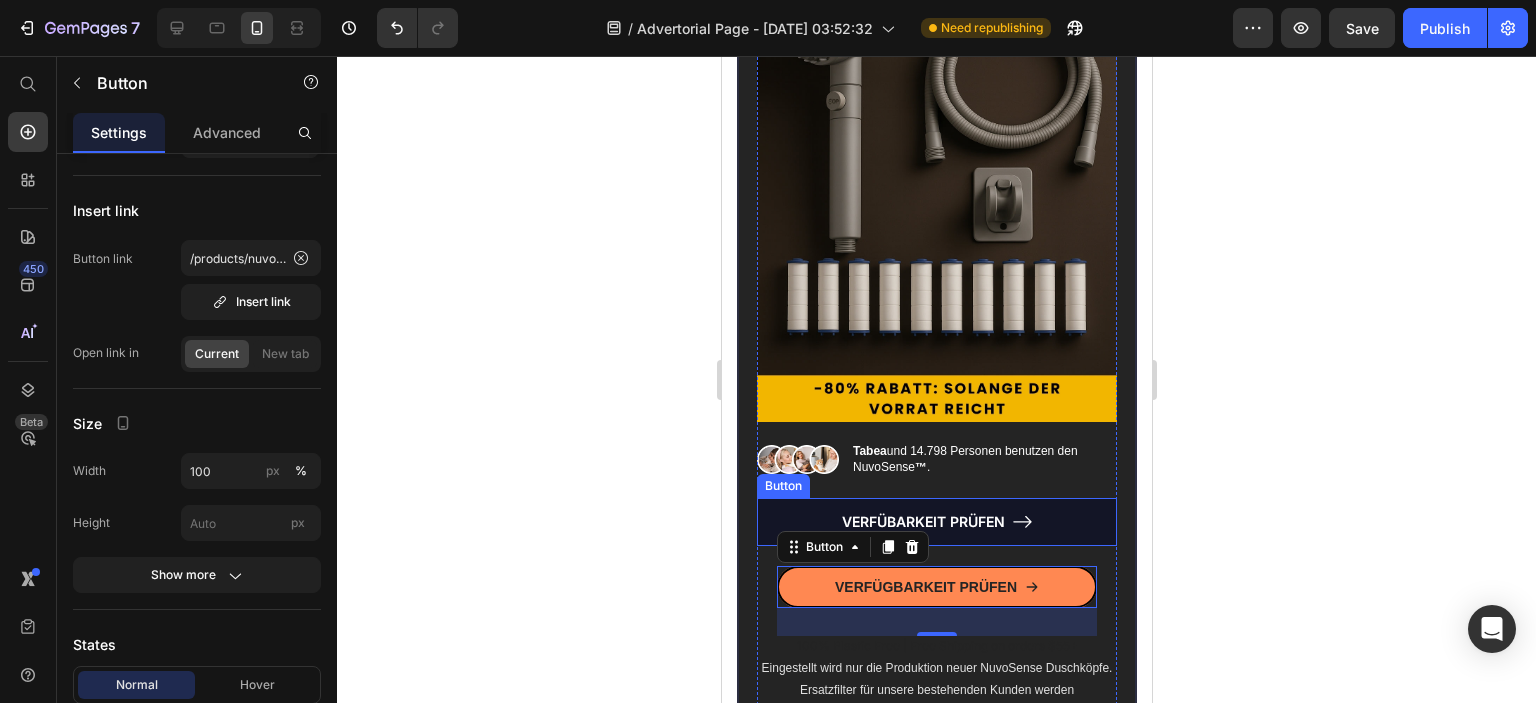 click on "VERFÜBARKEIT PRÜFEN" at bounding box center (936, 522) 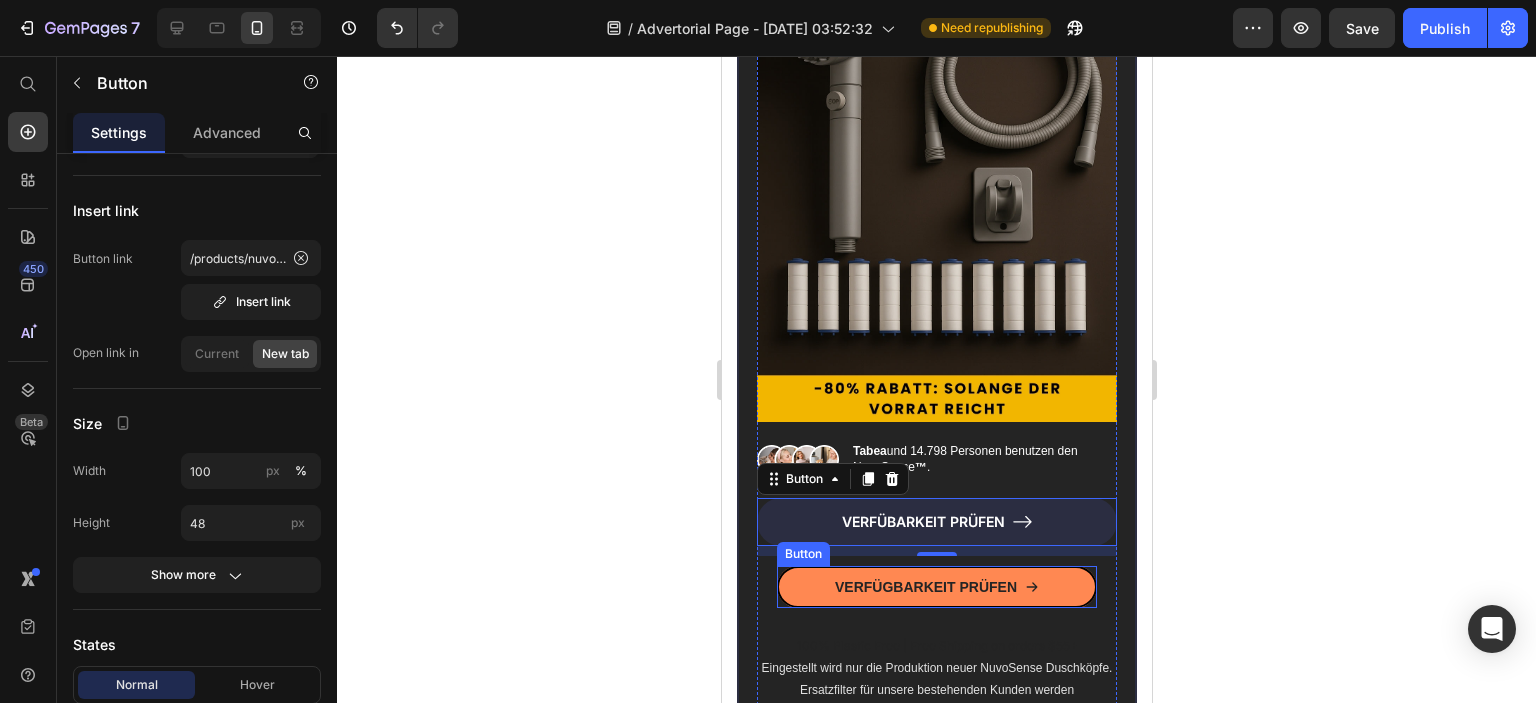 click on "VERFÜGBARKEIT PRÜFEN" at bounding box center [936, 587] 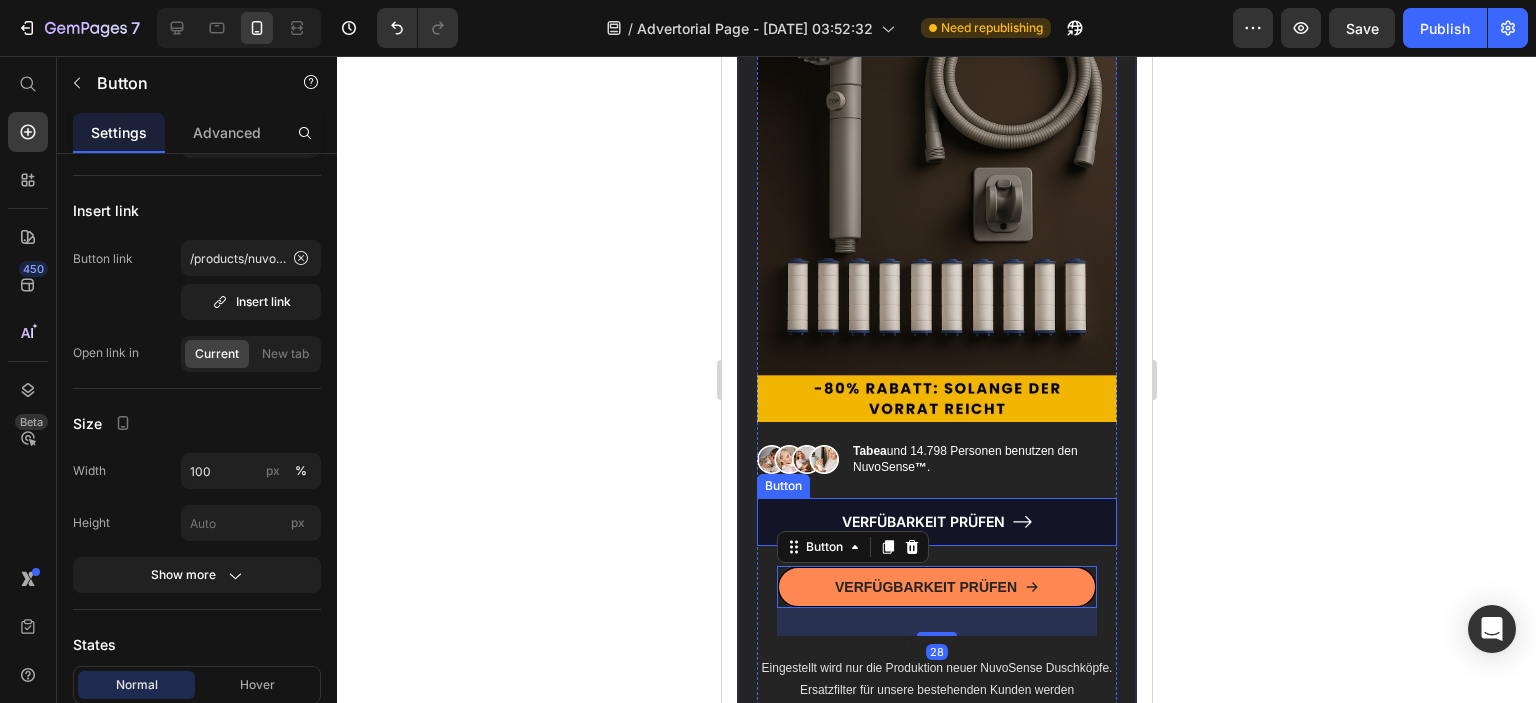 click on "VERFÜBARKEIT PRÜFEN" at bounding box center (936, 522) 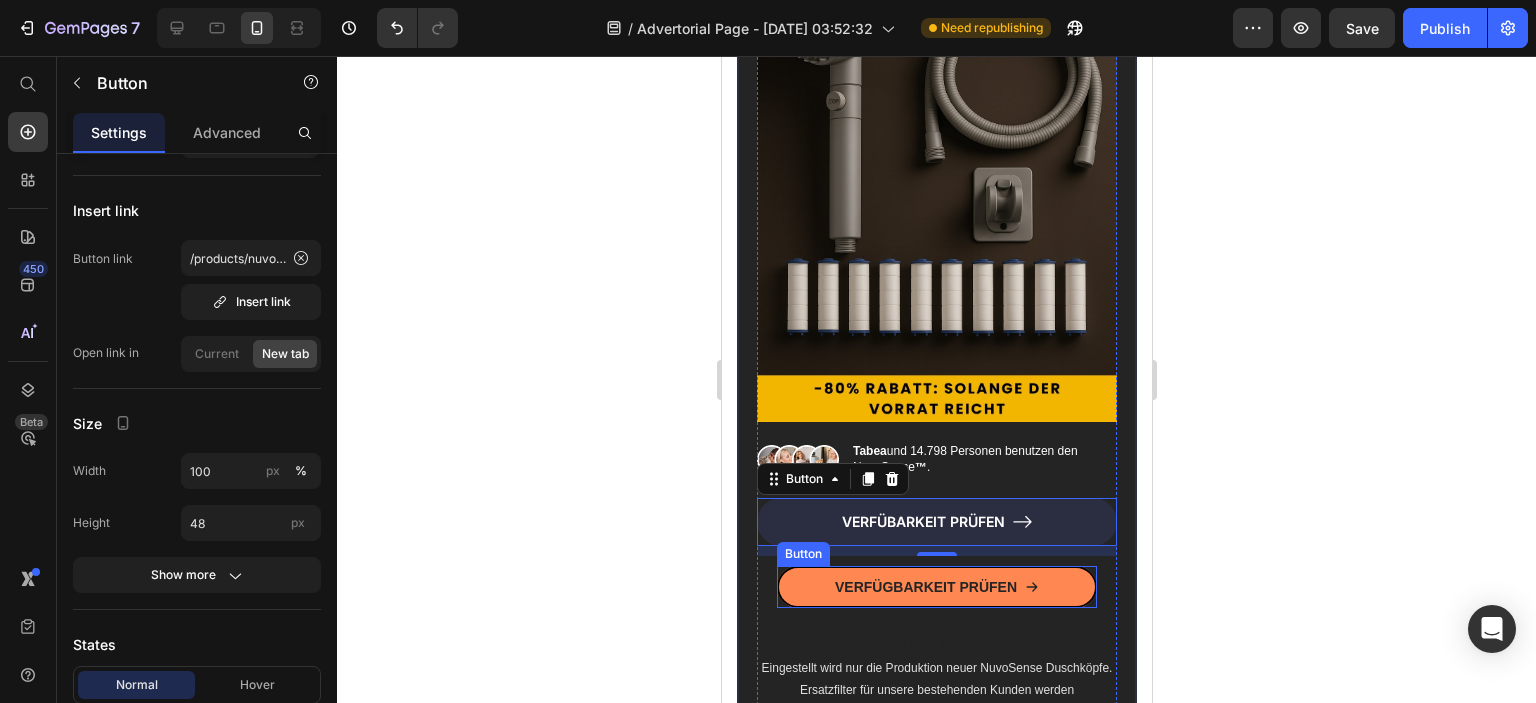 click on "VERFÜGBARKEIT PRÜFEN" at bounding box center (936, 587) 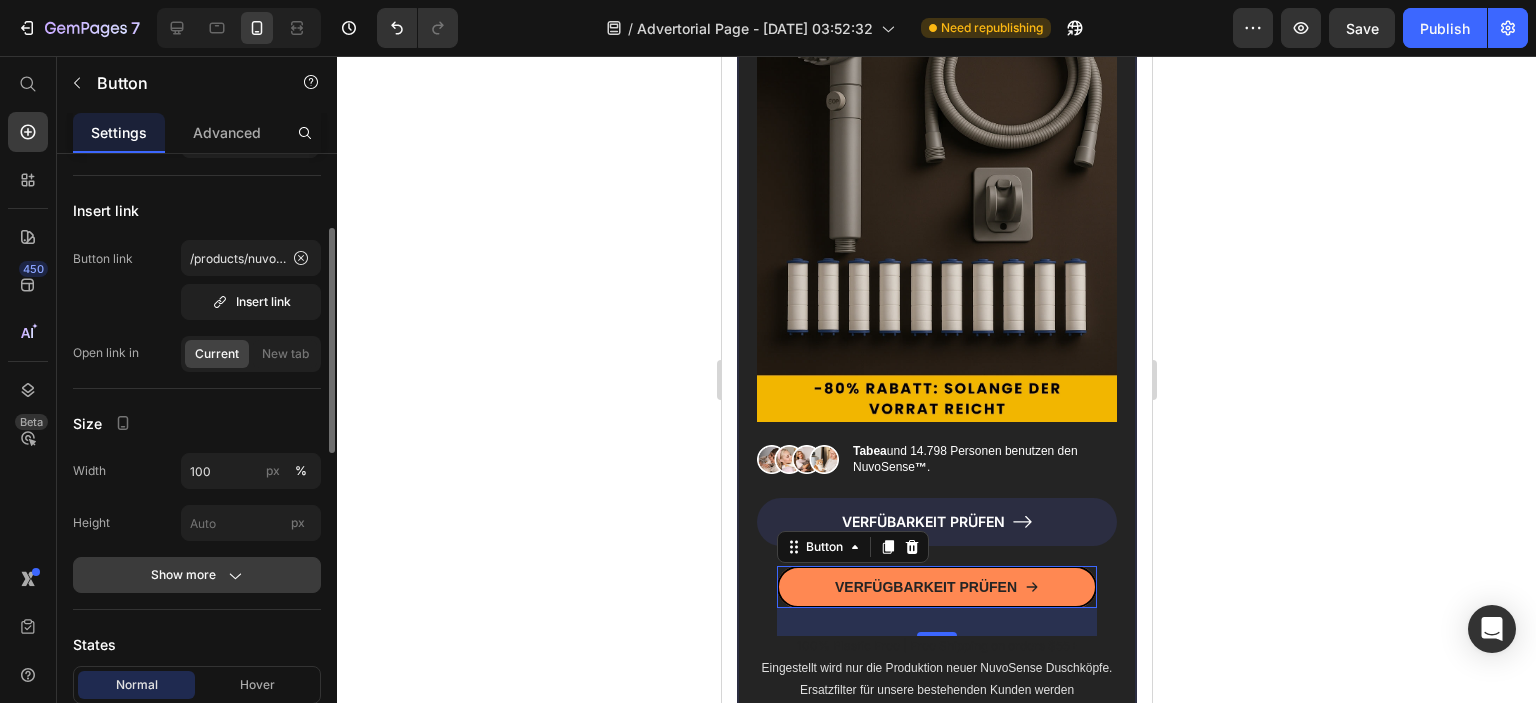 click 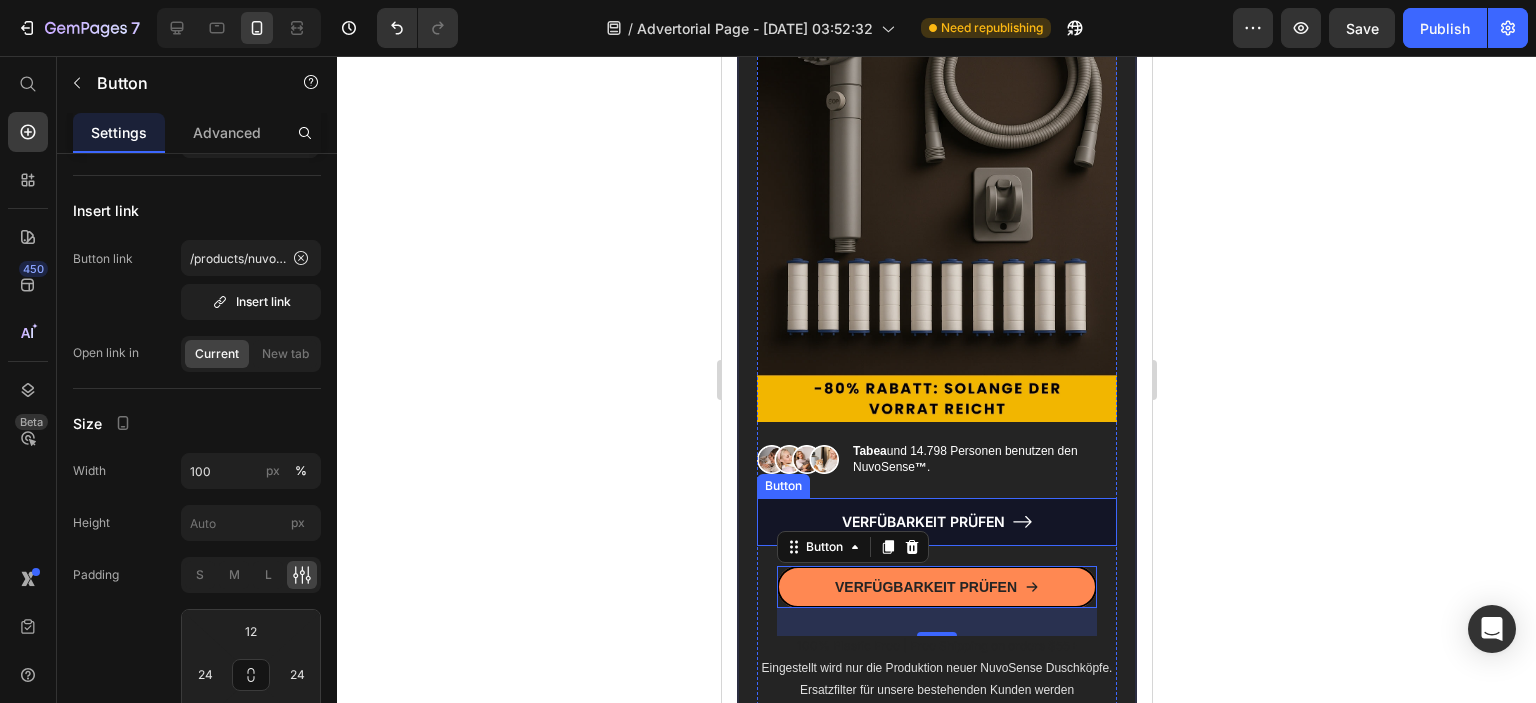 click on "VERFÜBARKEIT PRÜFEN" at bounding box center (936, 522) 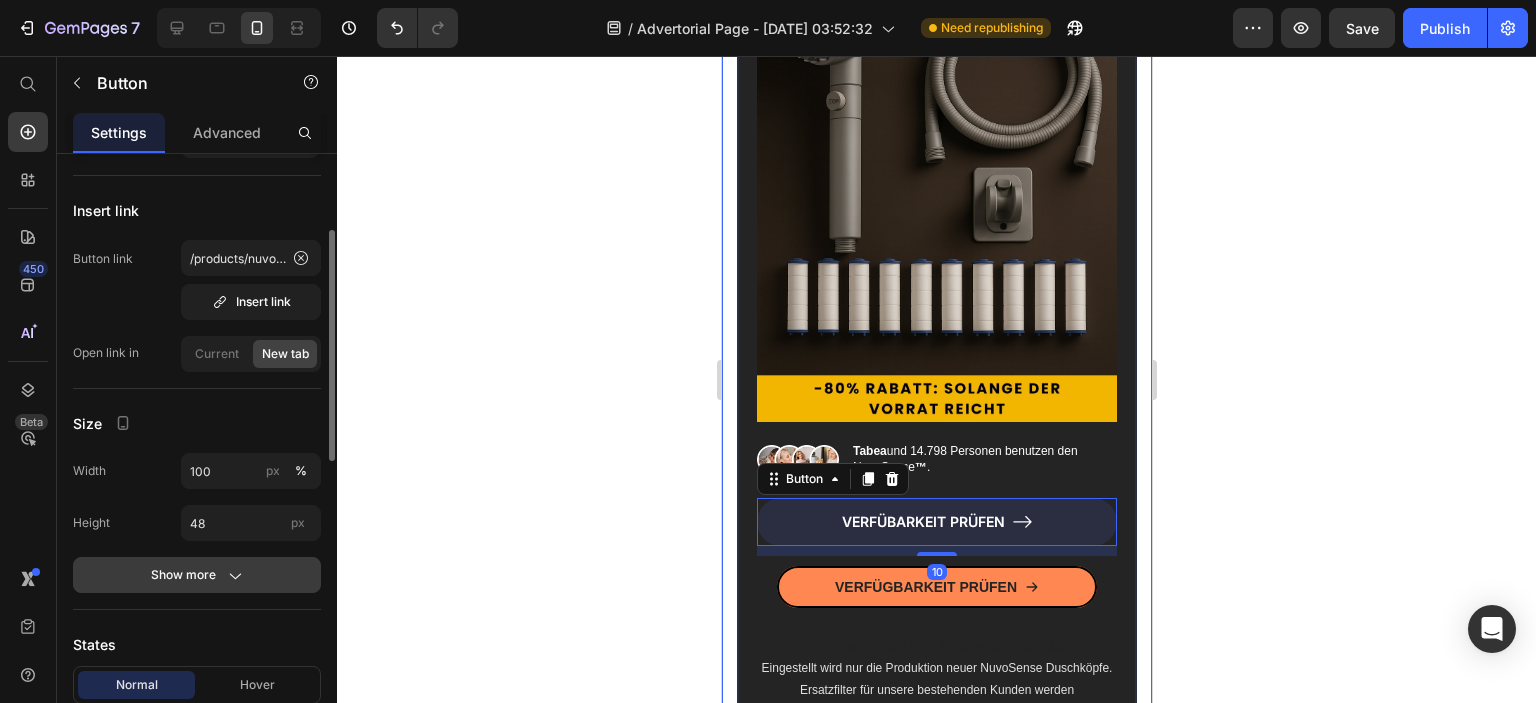 click on "Show more" 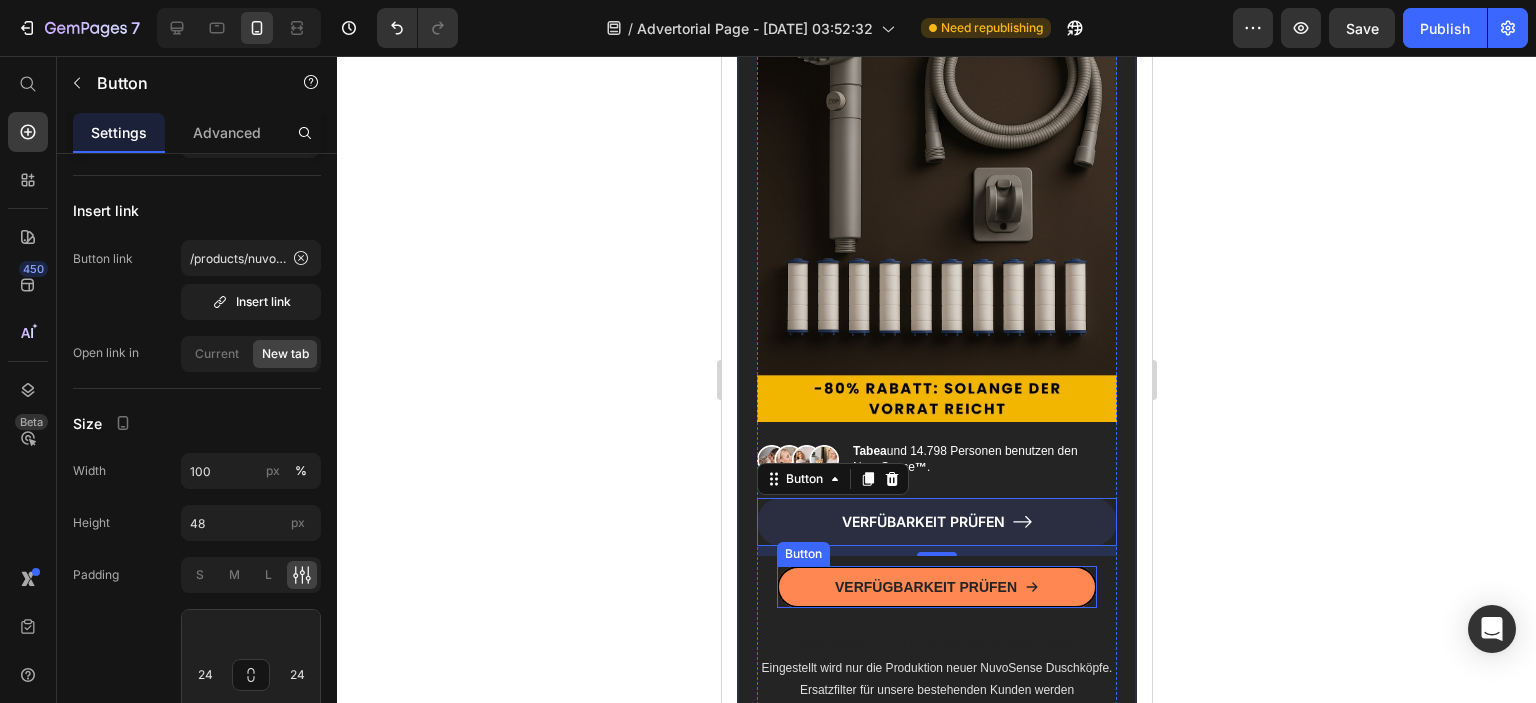 click on "VERFÜGBARKEIT PRÜFEN" at bounding box center [936, 587] 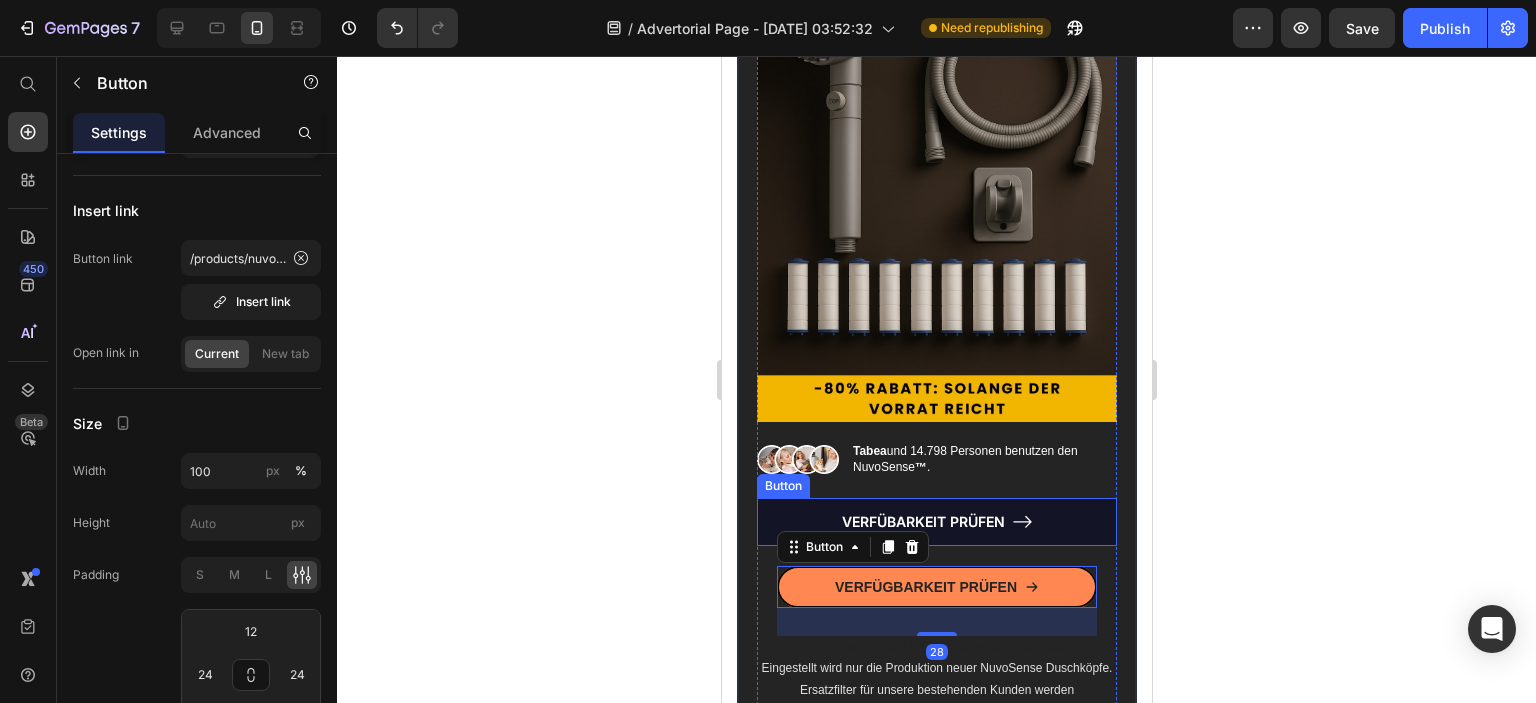 click on "VERFÜBARKEIT PRÜFEN" at bounding box center (936, 522) 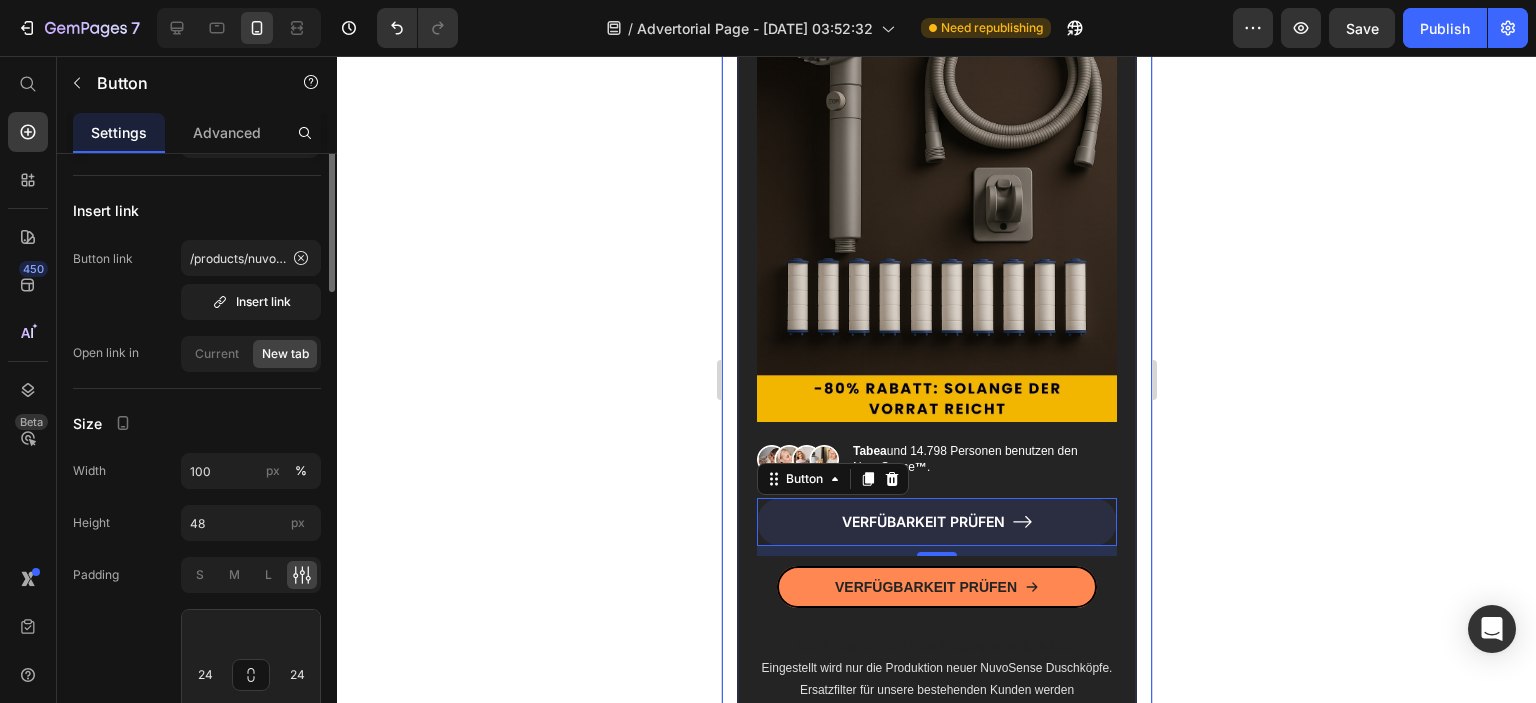 scroll, scrollTop: 0, scrollLeft: 0, axis: both 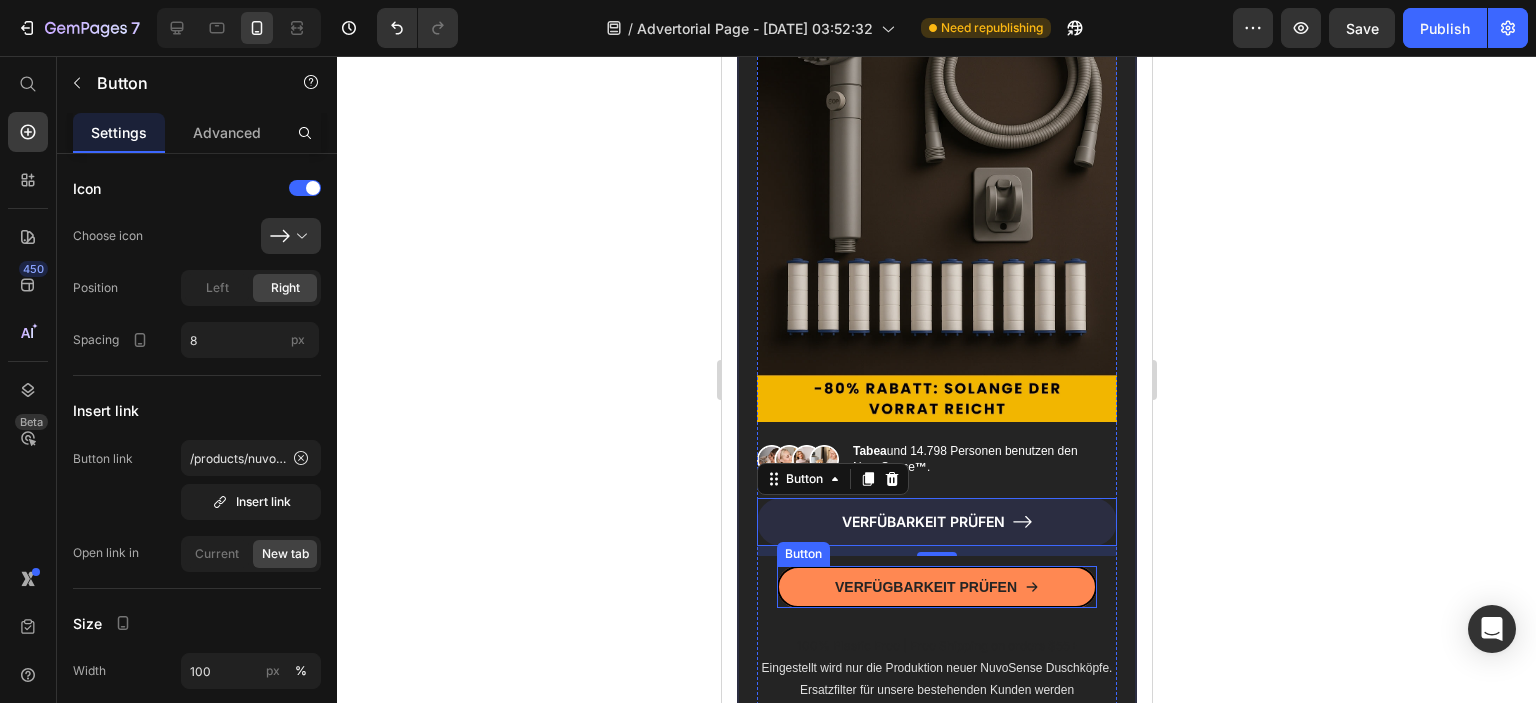 click on "VERFÜGBARKEIT PRÜFEN" at bounding box center (936, 587) 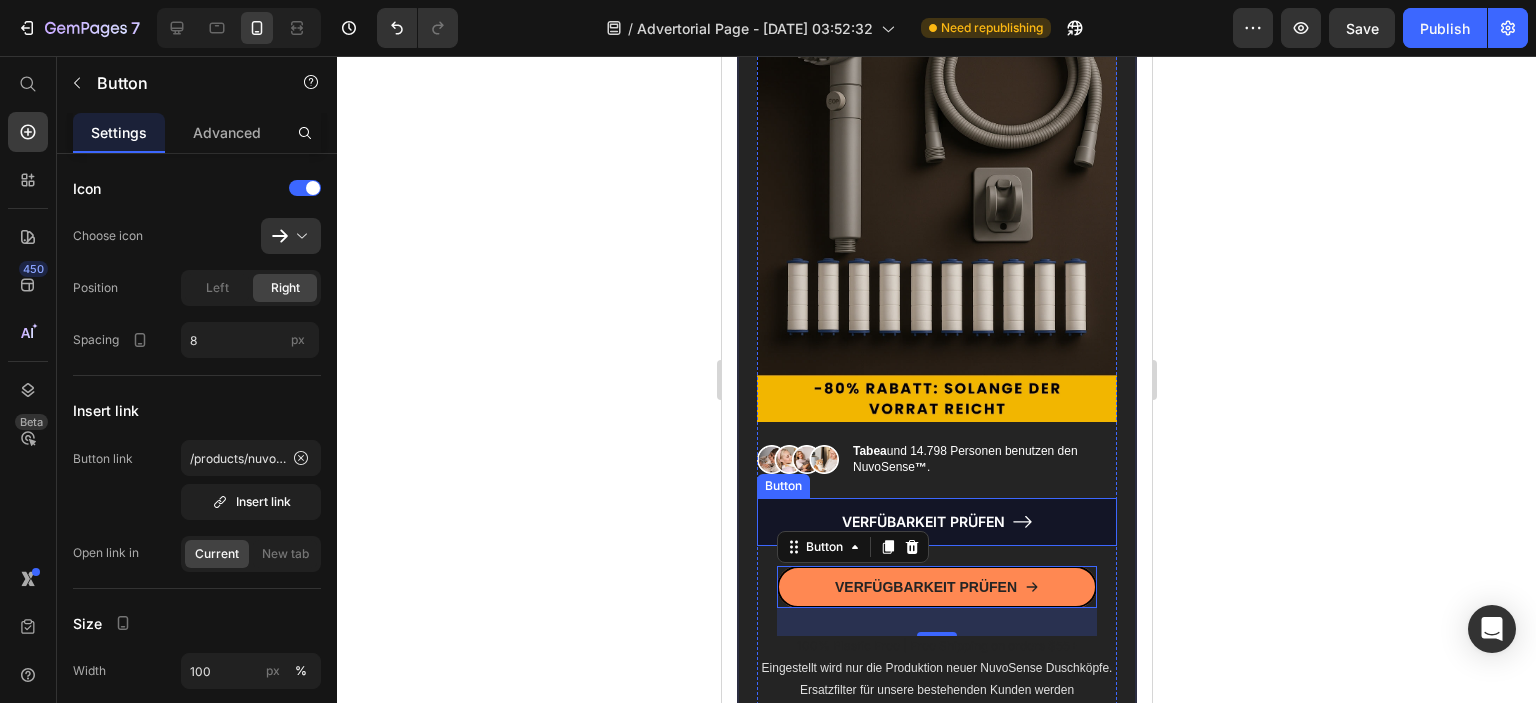 click on "VERFÜBARKEIT PRÜFEN" at bounding box center (936, 522) 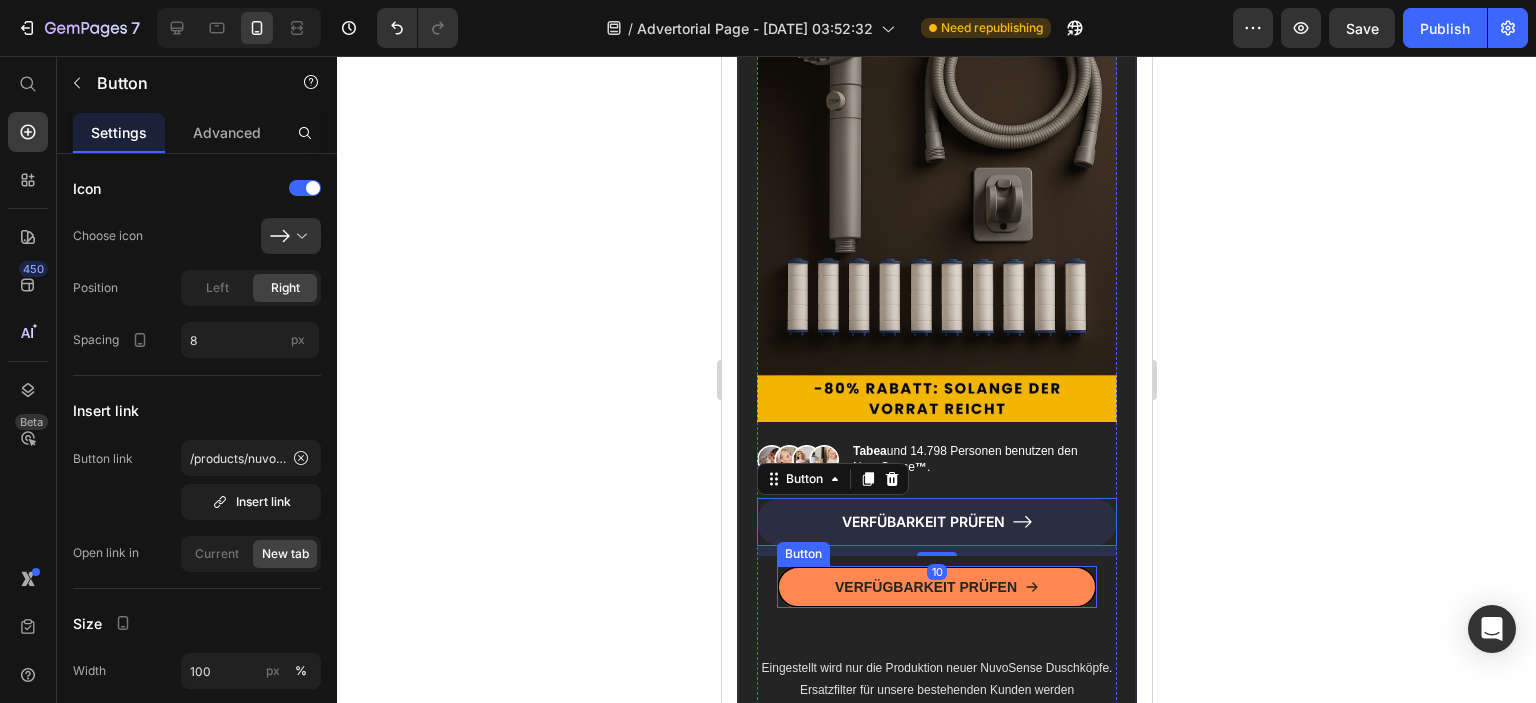 click on "VERFÜGBARKEIT PRÜFEN" at bounding box center [936, 587] 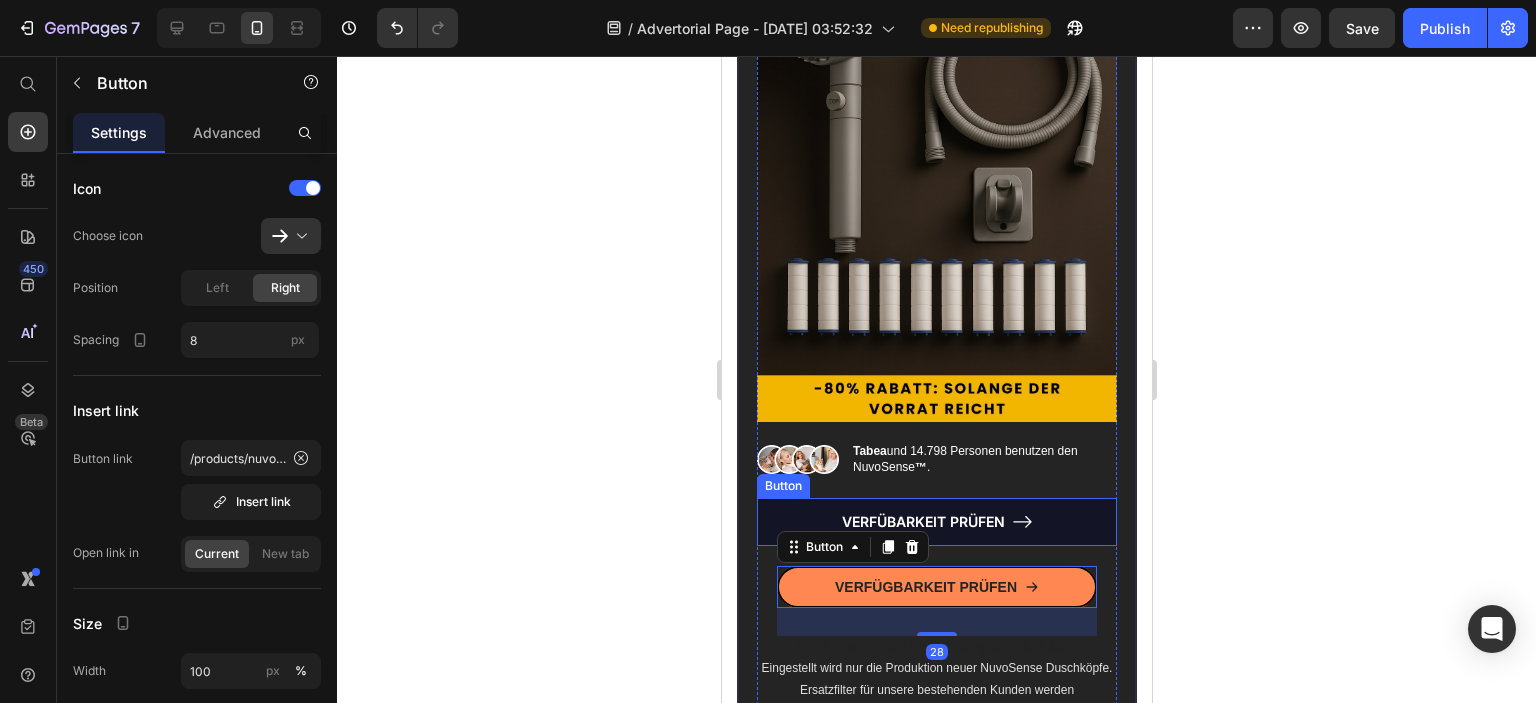click on "VERFÜBARKEIT PRÜFEN" at bounding box center [936, 522] 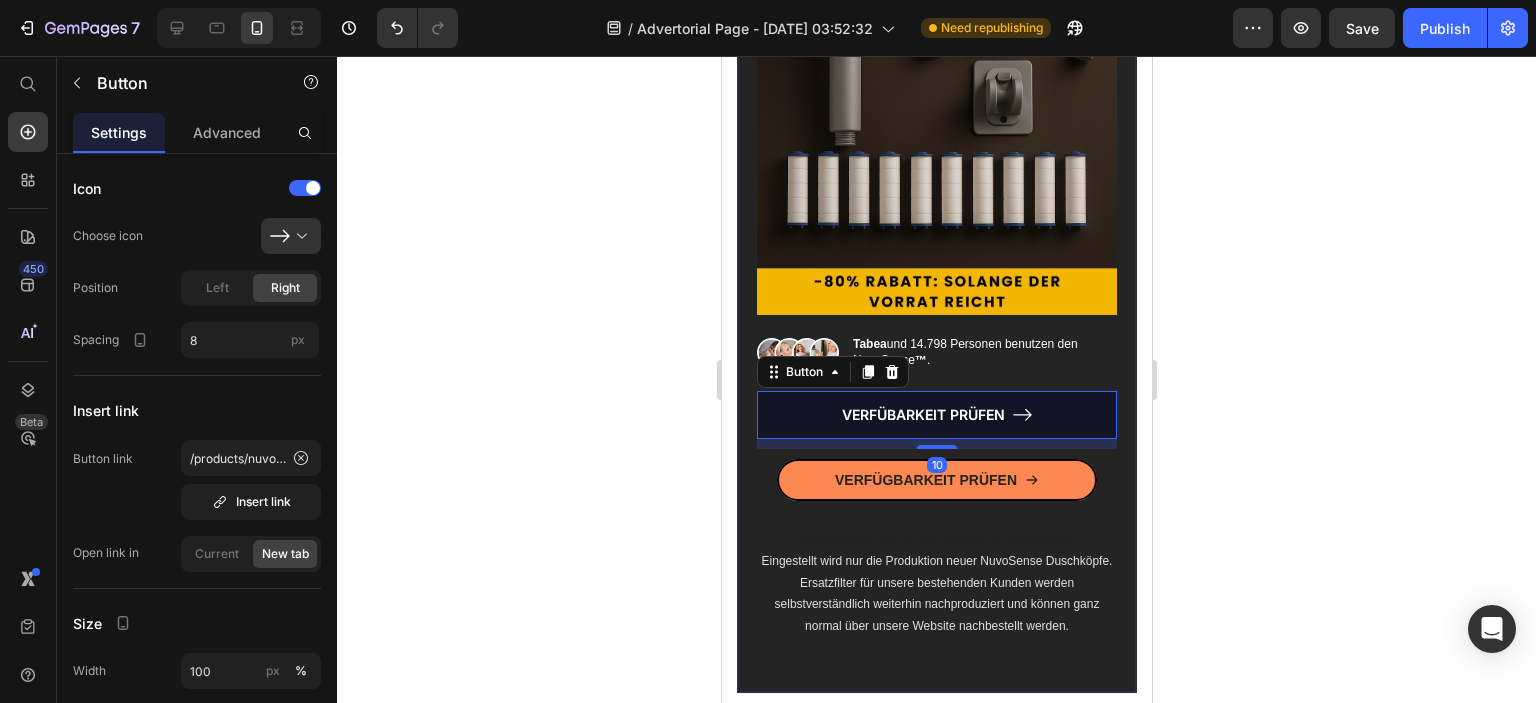 scroll, scrollTop: 9728, scrollLeft: 0, axis: vertical 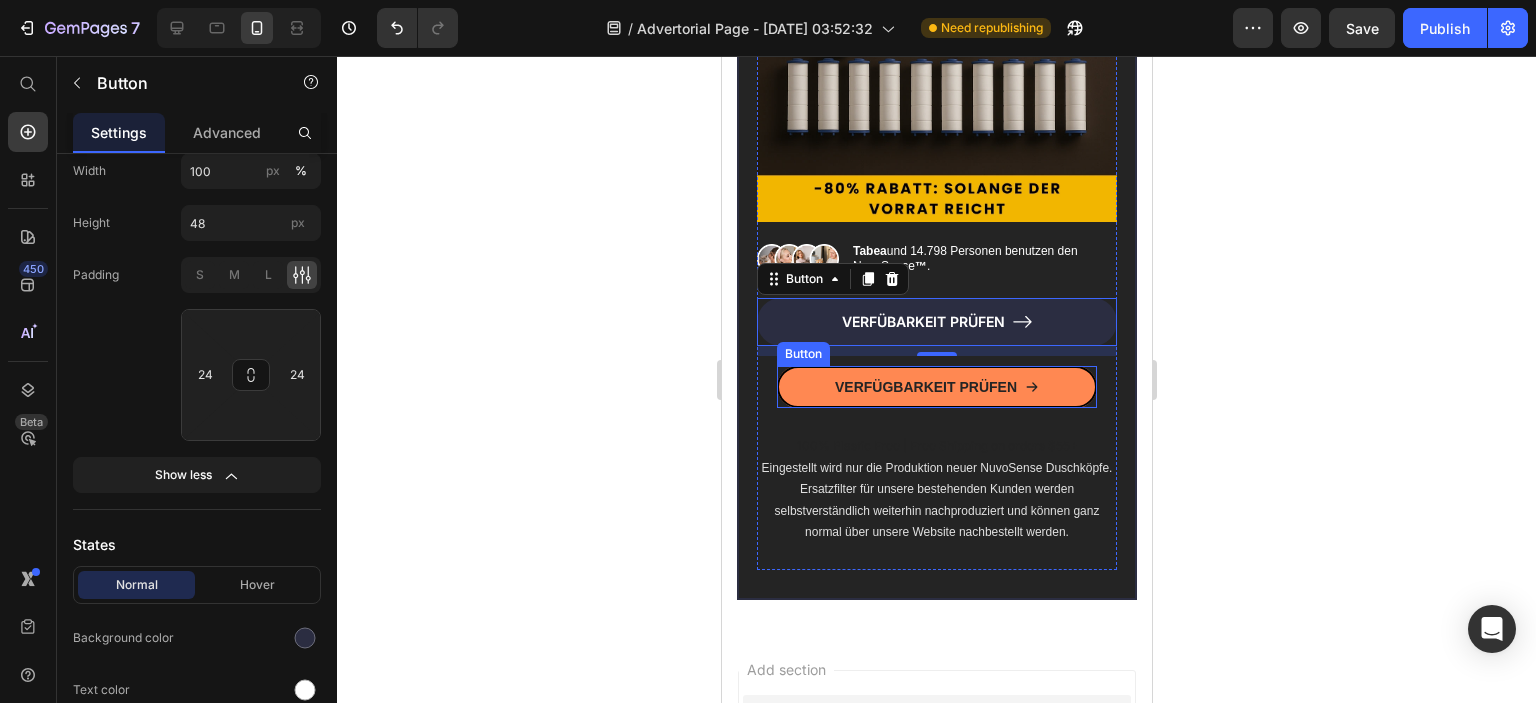 click on "VERFÜGBARKEIT PRÜFEN" at bounding box center [936, 387] 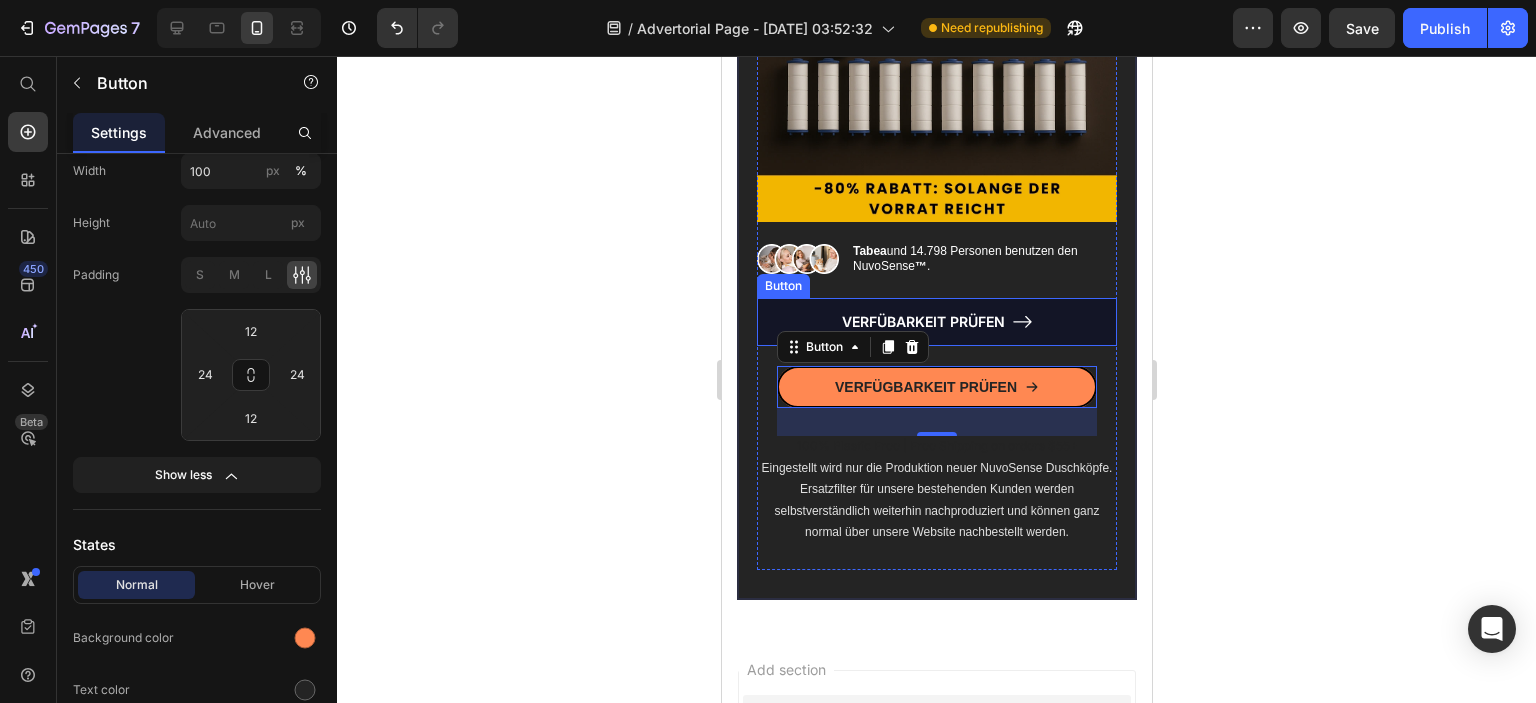 click on "VERFÜBARKEIT PRÜFEN" at bounding box center (936, 322) 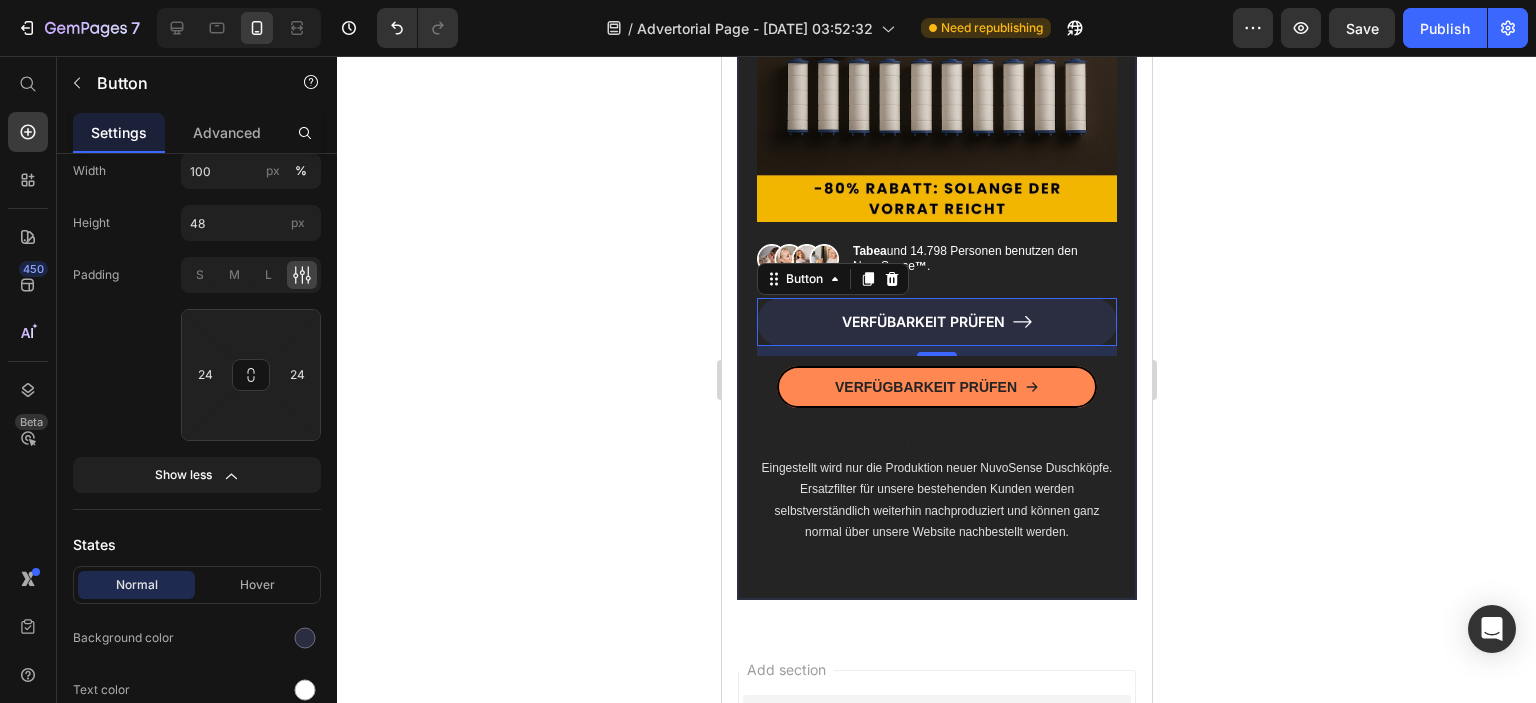 click 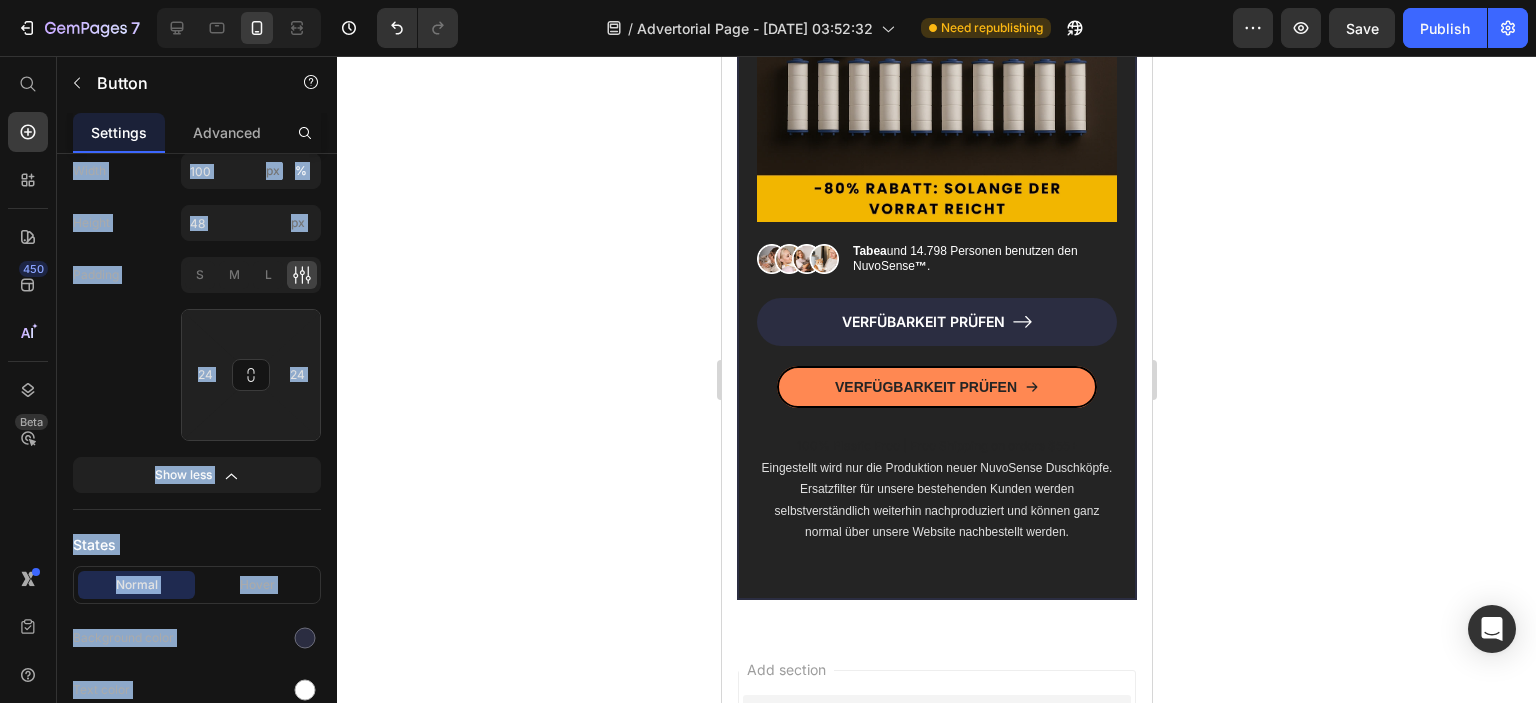 click 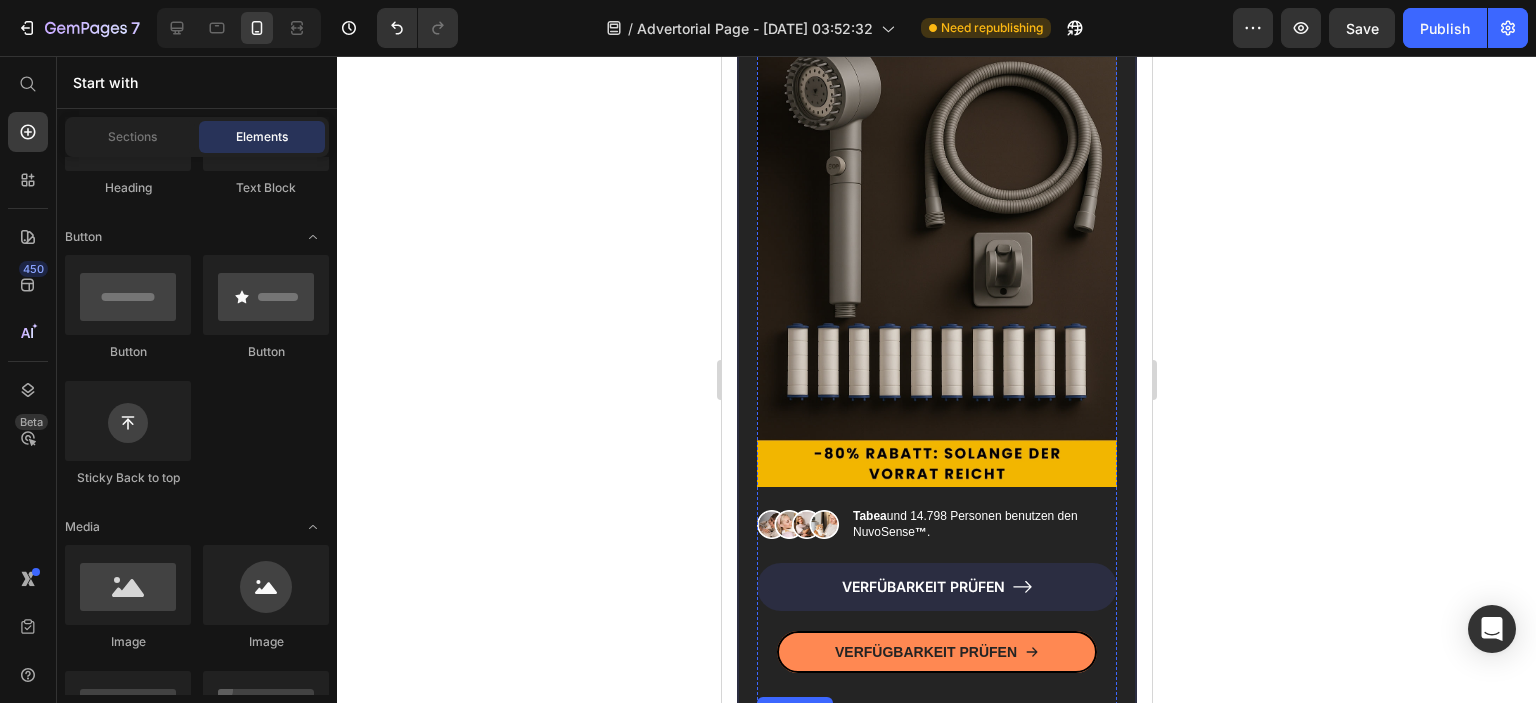 scroll, scrollTop: 9428, scrollLeft: 0, axis: vertical 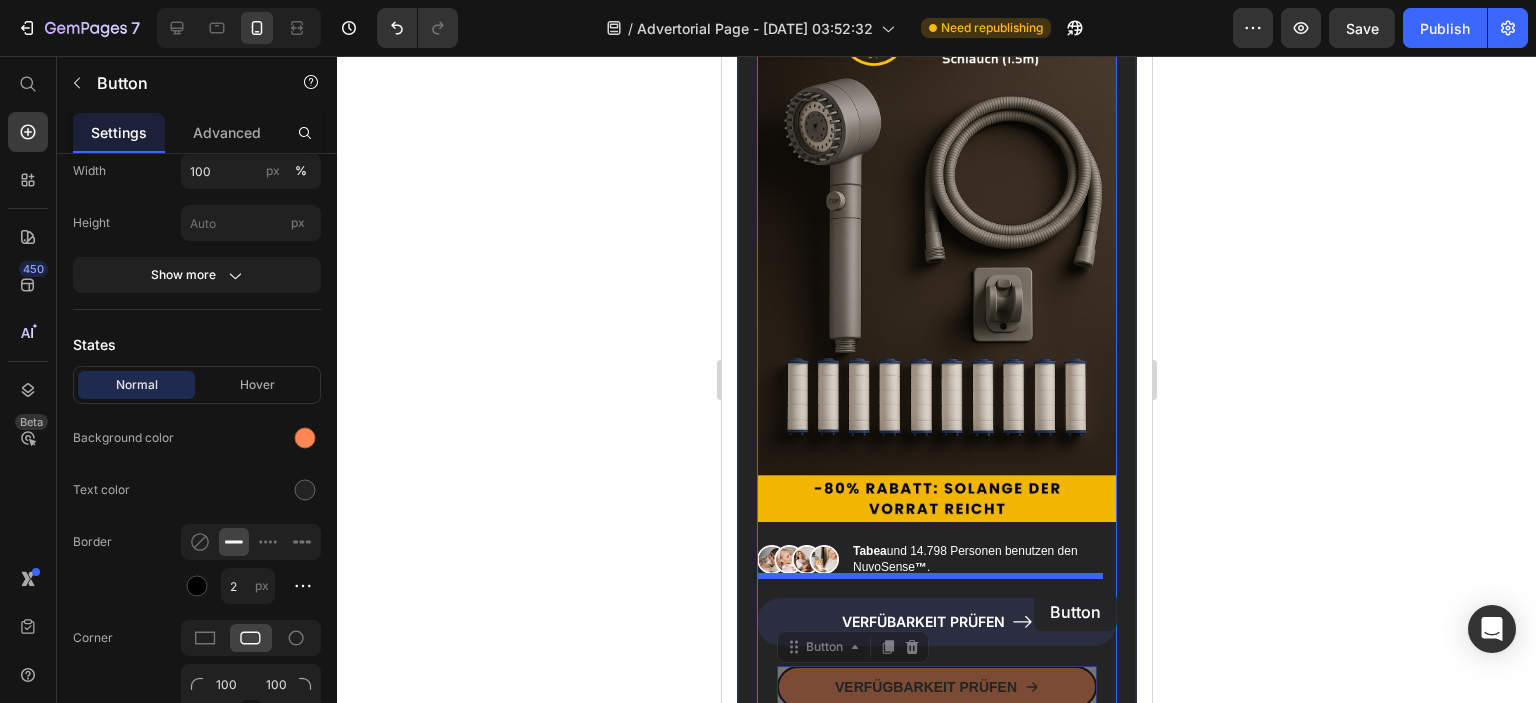 drag, startPoint x: 1032, startPoint y: 663, endPoint x: 1033, endPoint y: 592, distance: 71.00704 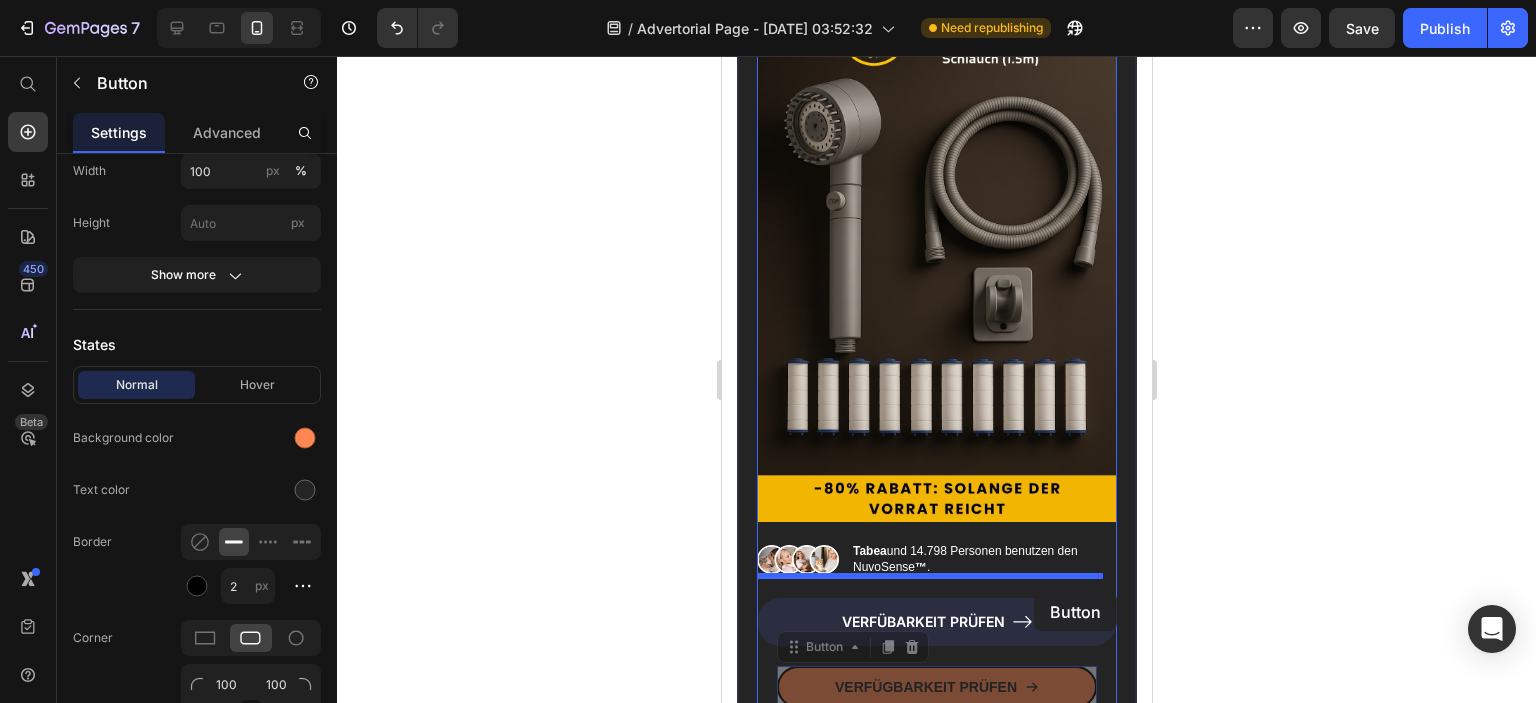 click on "iPhone 15 Pro Max  ( 430 px) iPhone 13 Mini iPhone 13 Pro iPhone 11 Pro Max iPhone 15 Pro Max Pixel 7 Galaxy S8+ Galaxy S20 Ultra iPad Mini iPad Air iPad Pro Header Weitere Kundenbewertungen Heading Icon Icon Icon Icon Icon Icon List 14.000+  Kundenbewertungen Text Block Row Row Image Hanelore M. Text Block Icon Icon Icon Icon Icon Icon List
Verifizierter Kunde Item List Row Nach etwa 6 Wochen ist mir aufgefallen, dass ich morgens weniger Zeit vorm Spiegel verbringe. Irgendwie musste ich nicht mehr so viel "wegschminken". Mittlerweile, [DATE], sind meine Unreinheiten fast alle weg. Niemals hätt ich gedacht, dass es wirklich am Wasser liegt. Man lernt halt nie aus. Manchmal ist es wirklich so einfach, wie es klingt auch wenn man es anfangs nicht glaubt. Text Block Row Image [PERSON_NAME]   Text Block Icon Icon Icon Icon Icon Icon List
Verifizierter Kunde Item List Row Text Block Row Image [PERSON_NAME]  Text Block Icon Icon Icon Icon Icon Icon List
Row ." at bounding box center (936, -4009) 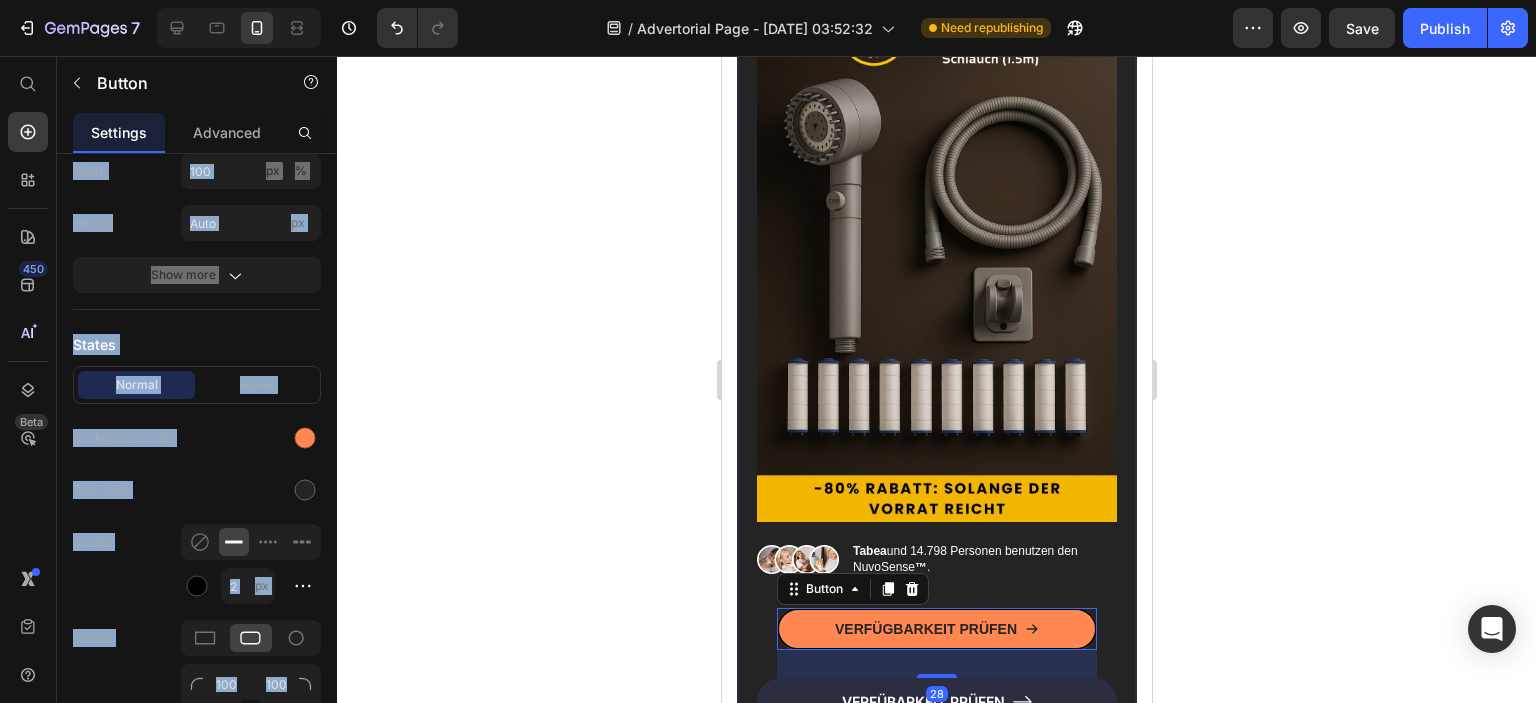 click 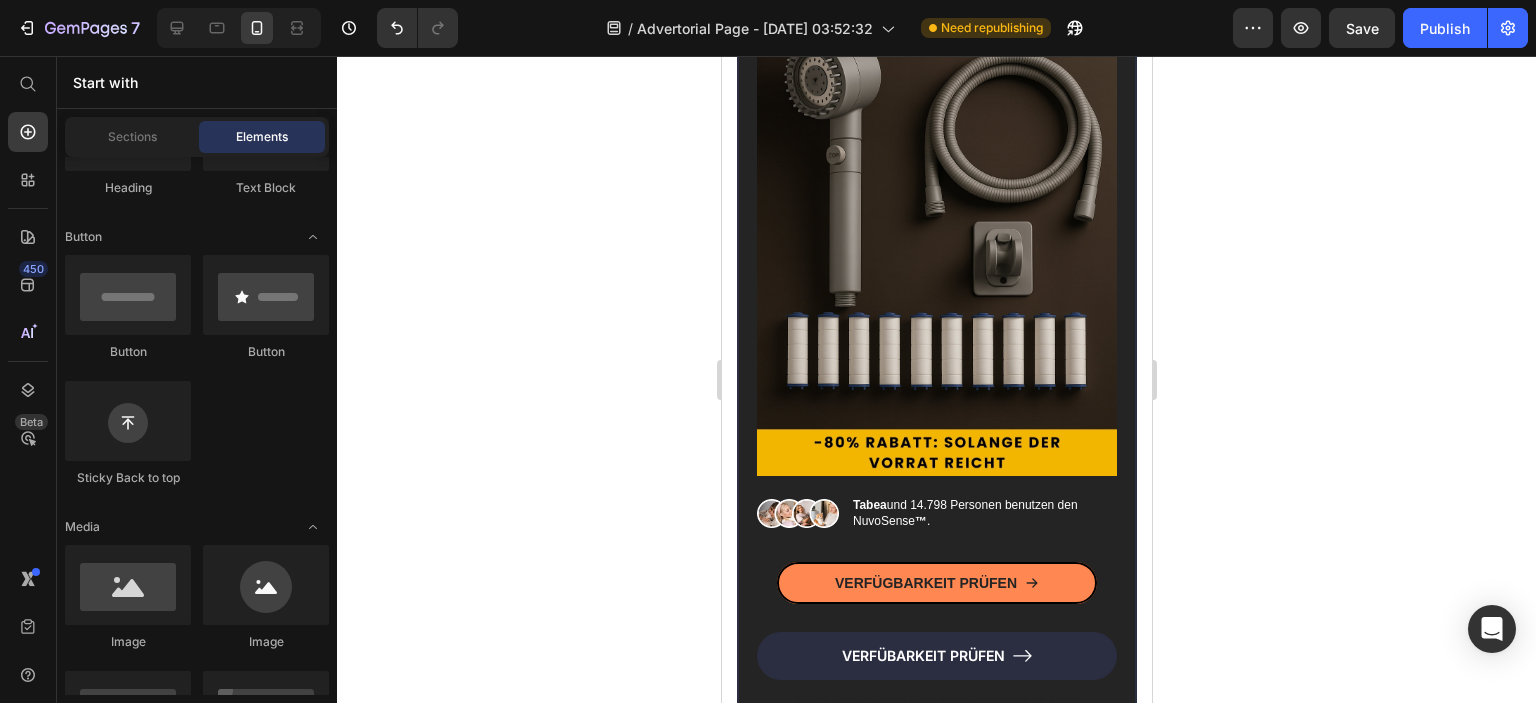 scroll, scrollTop: 9362, scrollLeft: 0, axis: vertical 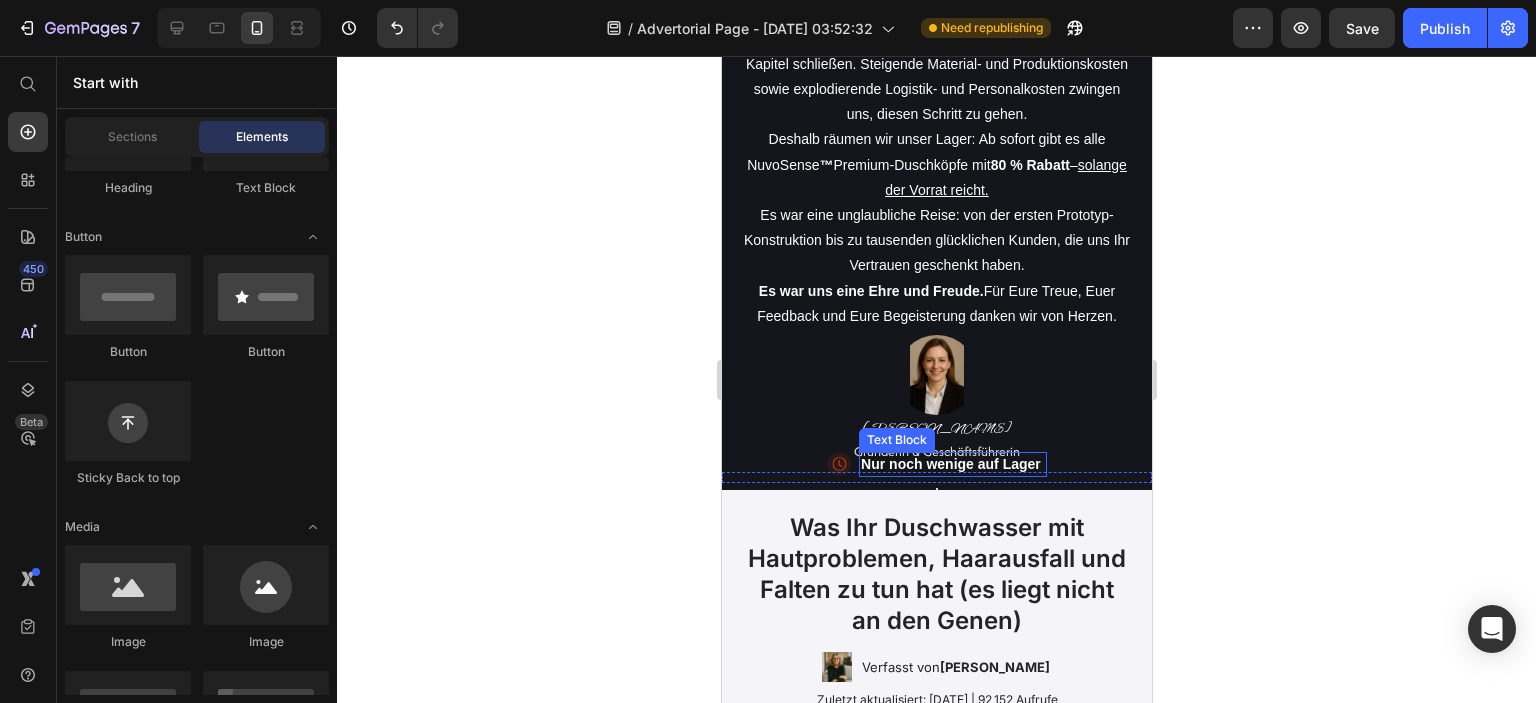 click on "Nur noch wenige auf Lager" at bounding box center [950, 464] 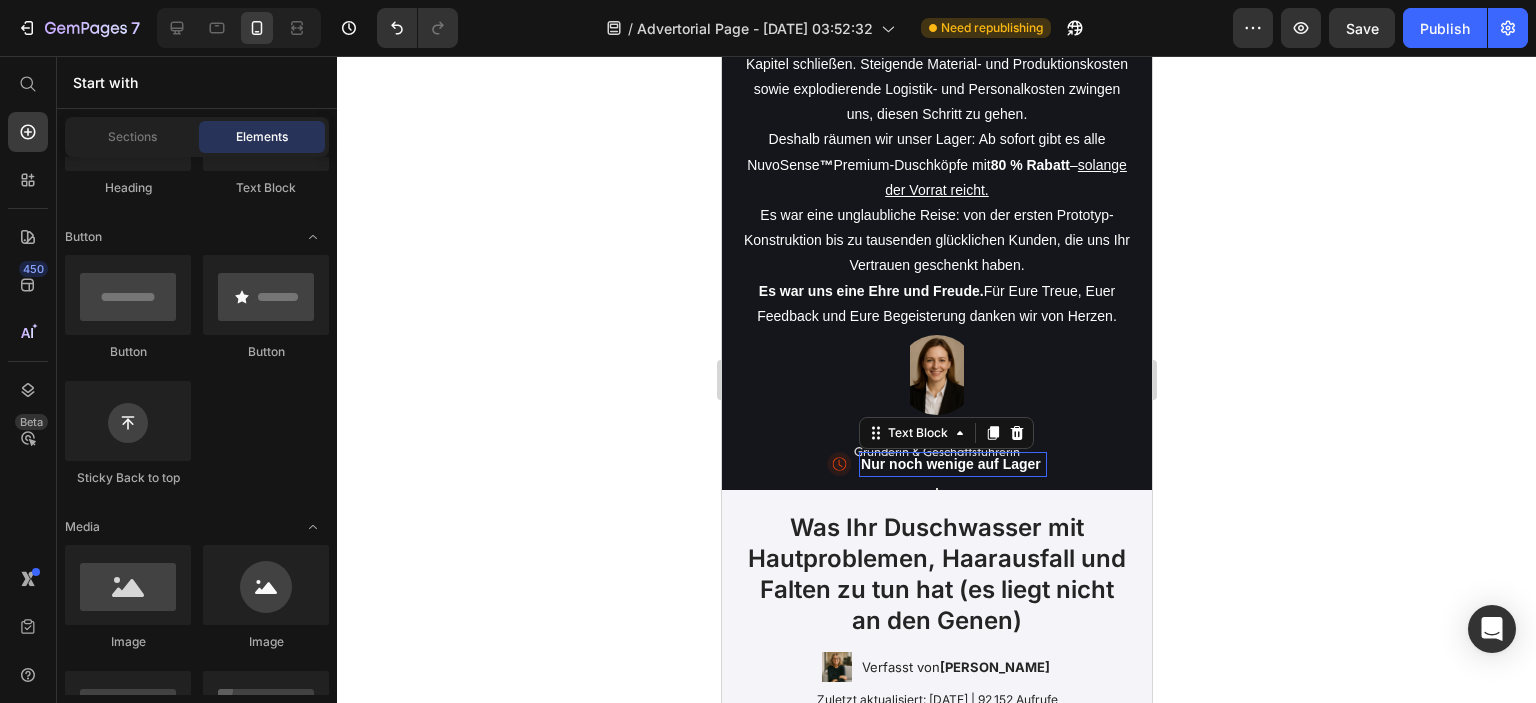 scroll, scrollTop: 0, scrollLeft: 0, axis: both 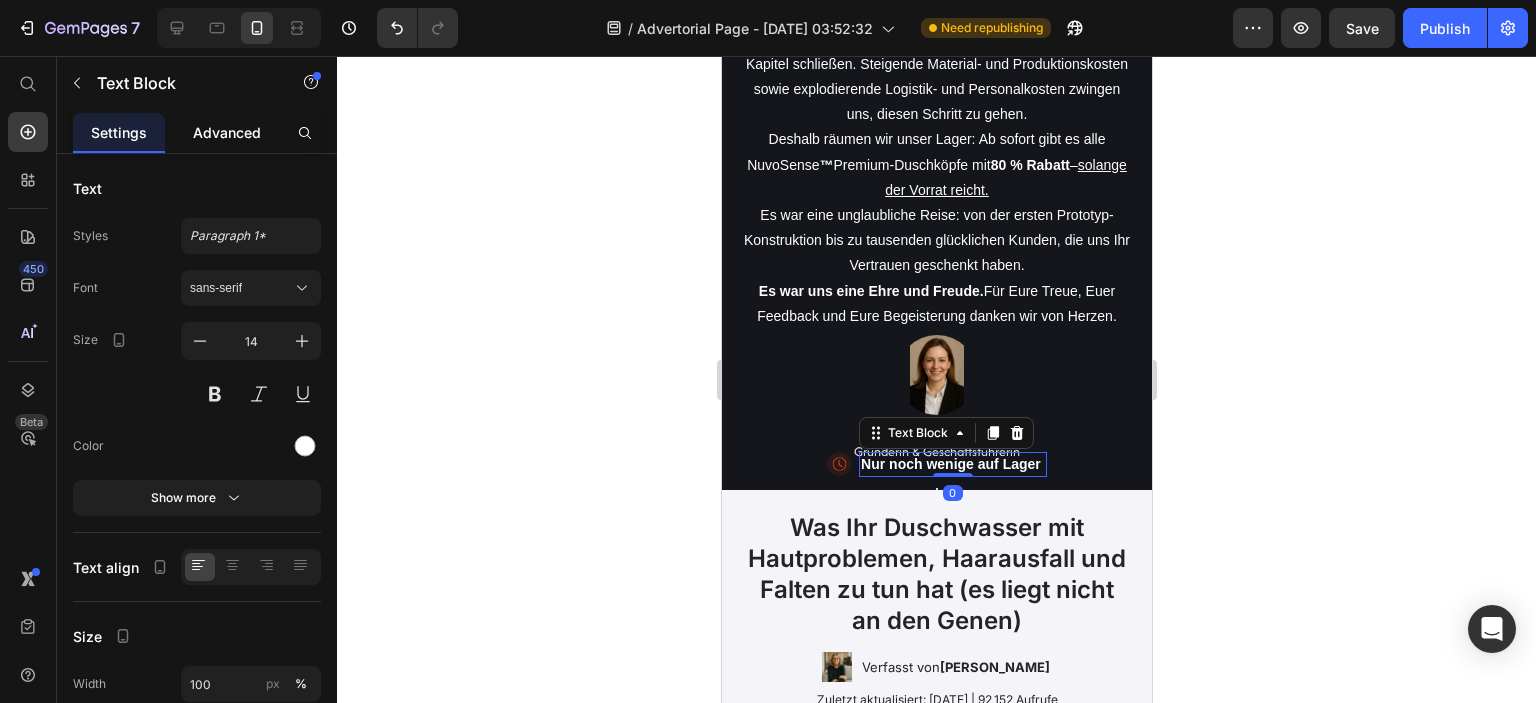 click on "Advanced" at bounding box center (227, 132) 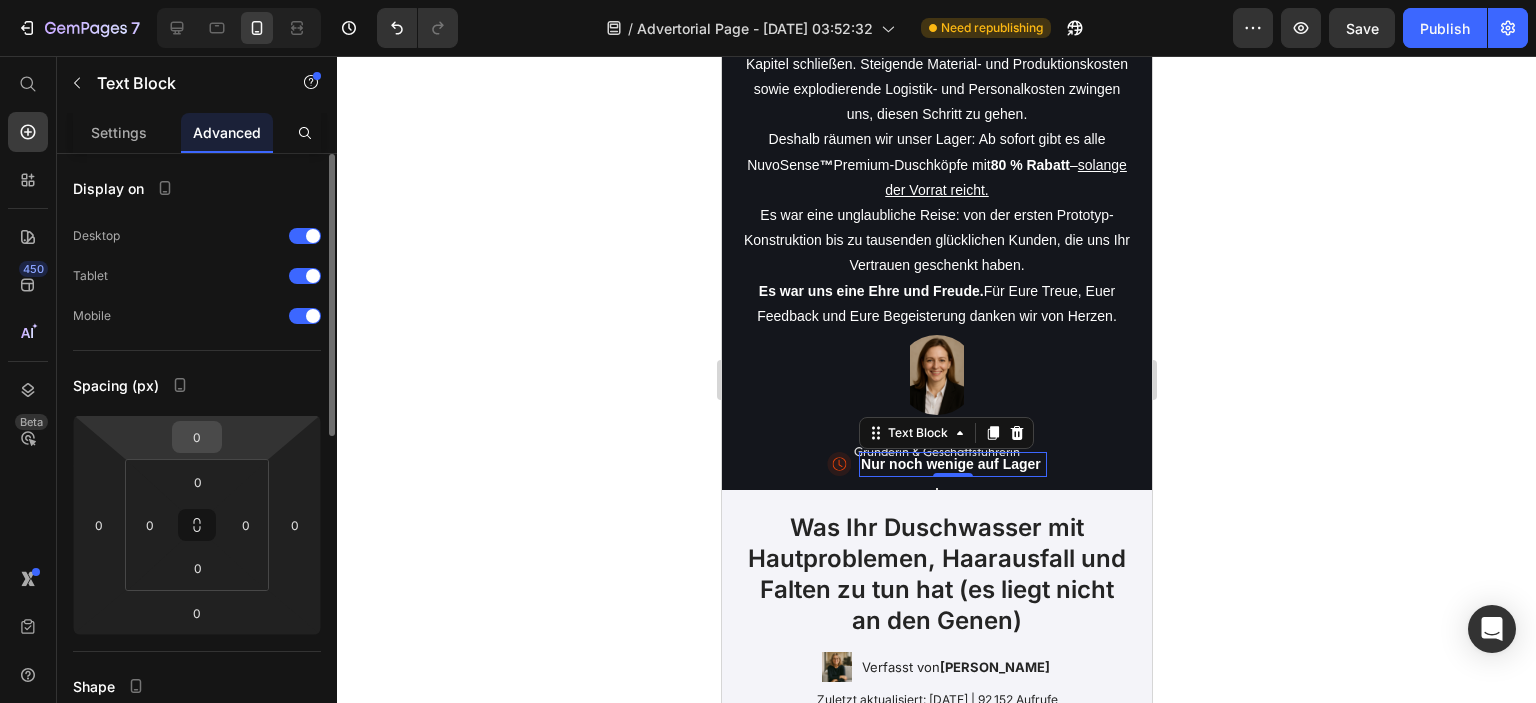 click on "0" at bounding box center (197, 437) 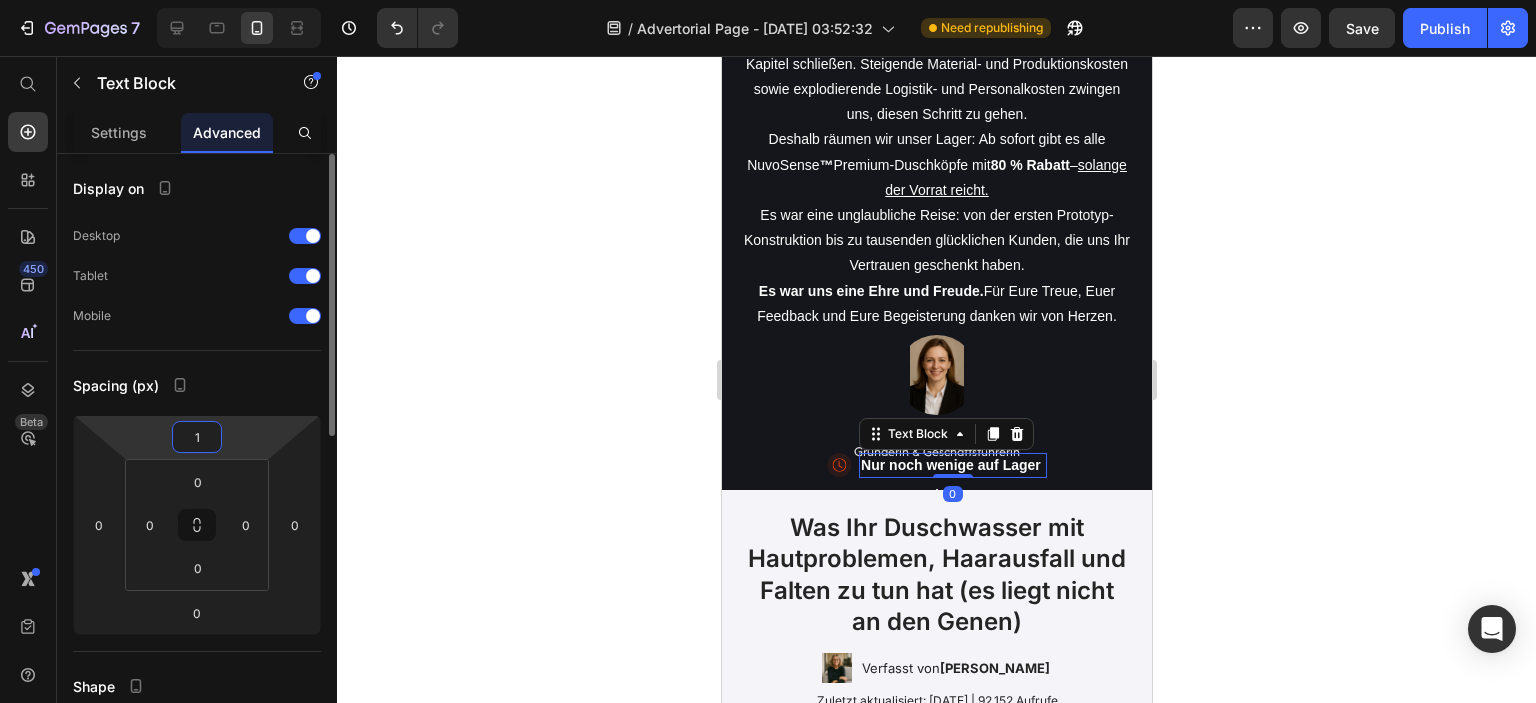 type on "10" 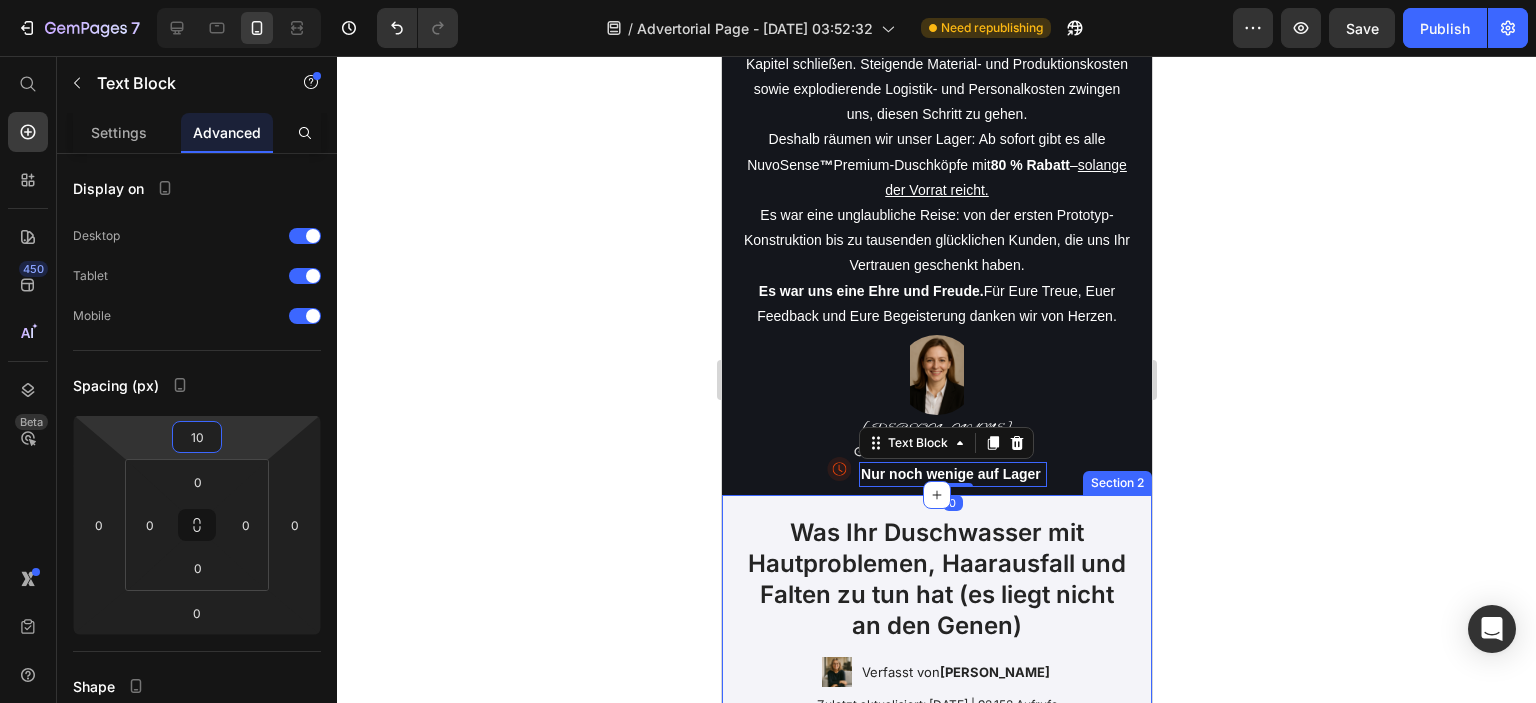 click 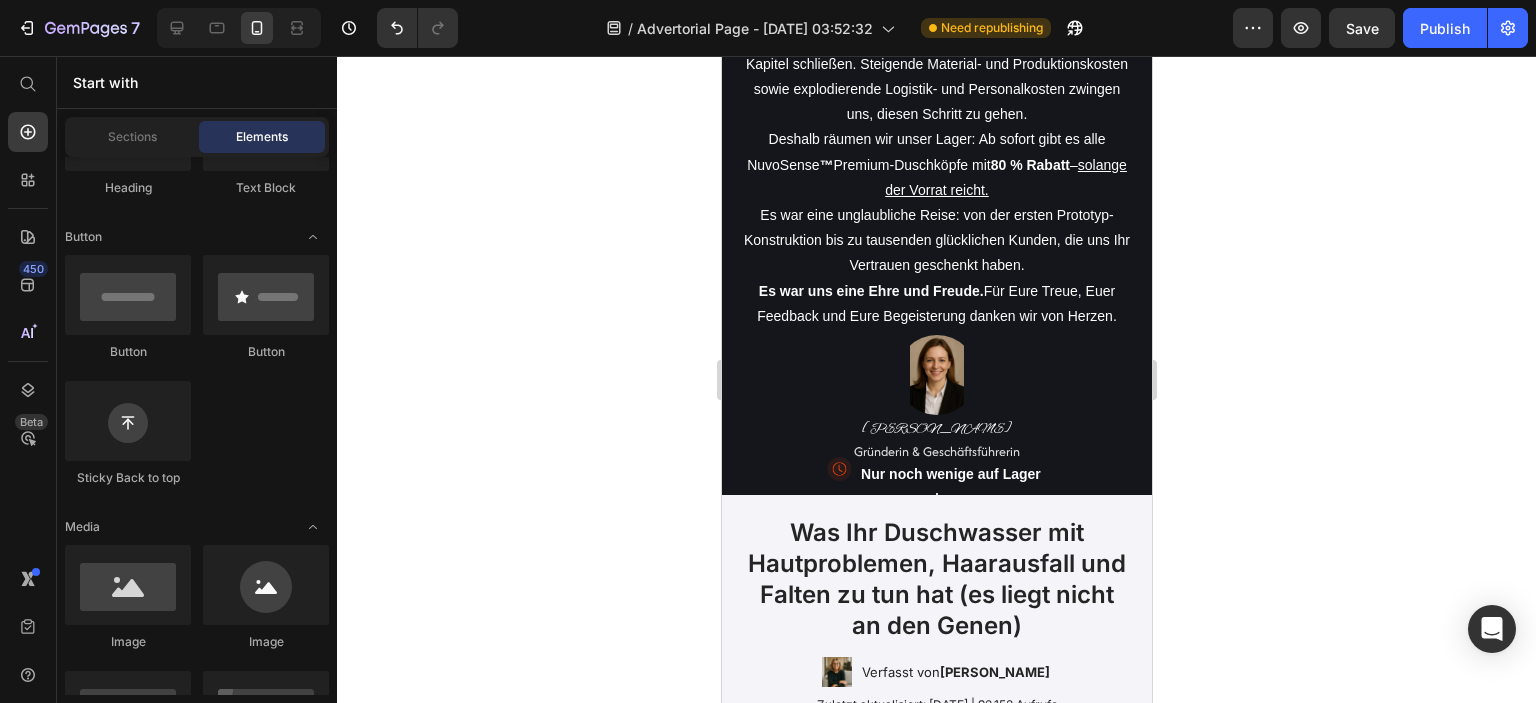 click 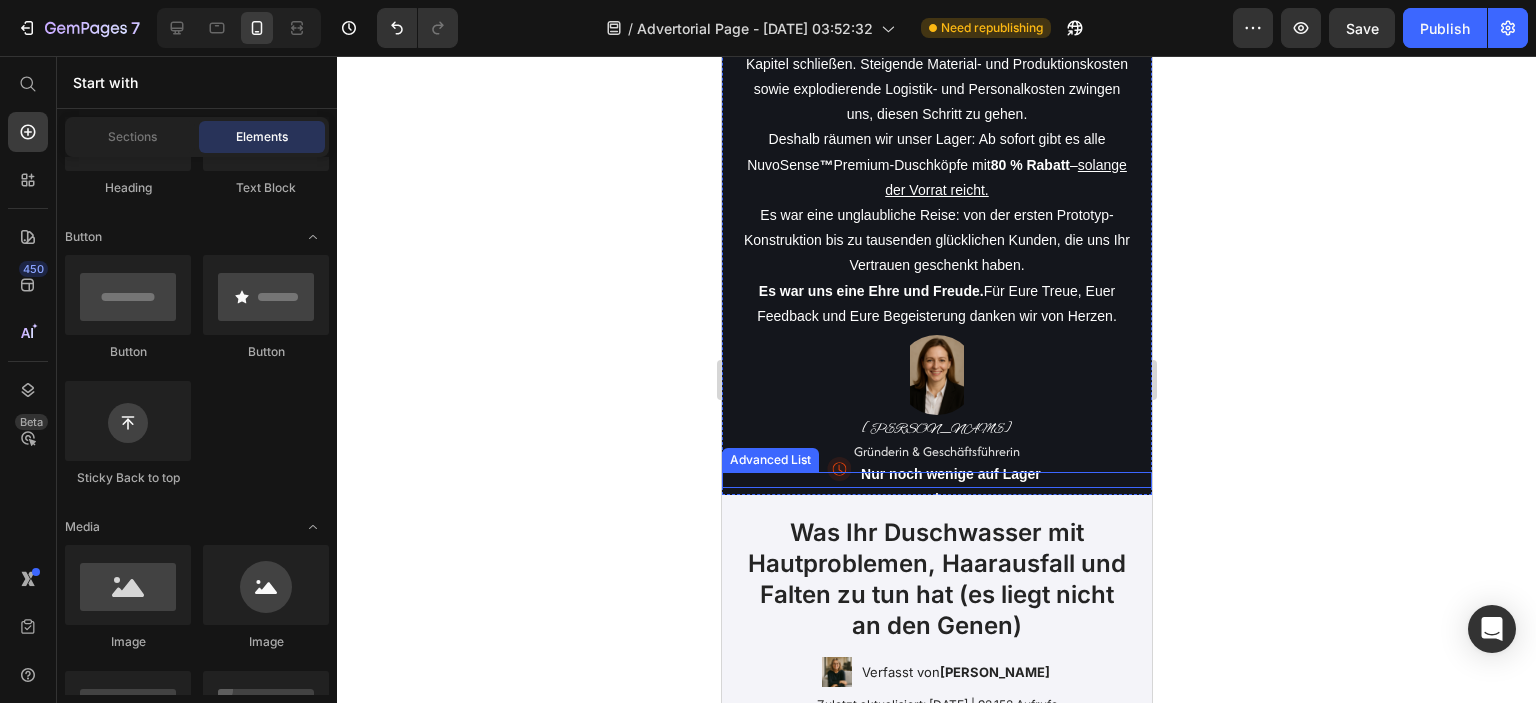 click on "Nur noch wenige auf Lager Text Block" at bounding box center (952, 469) 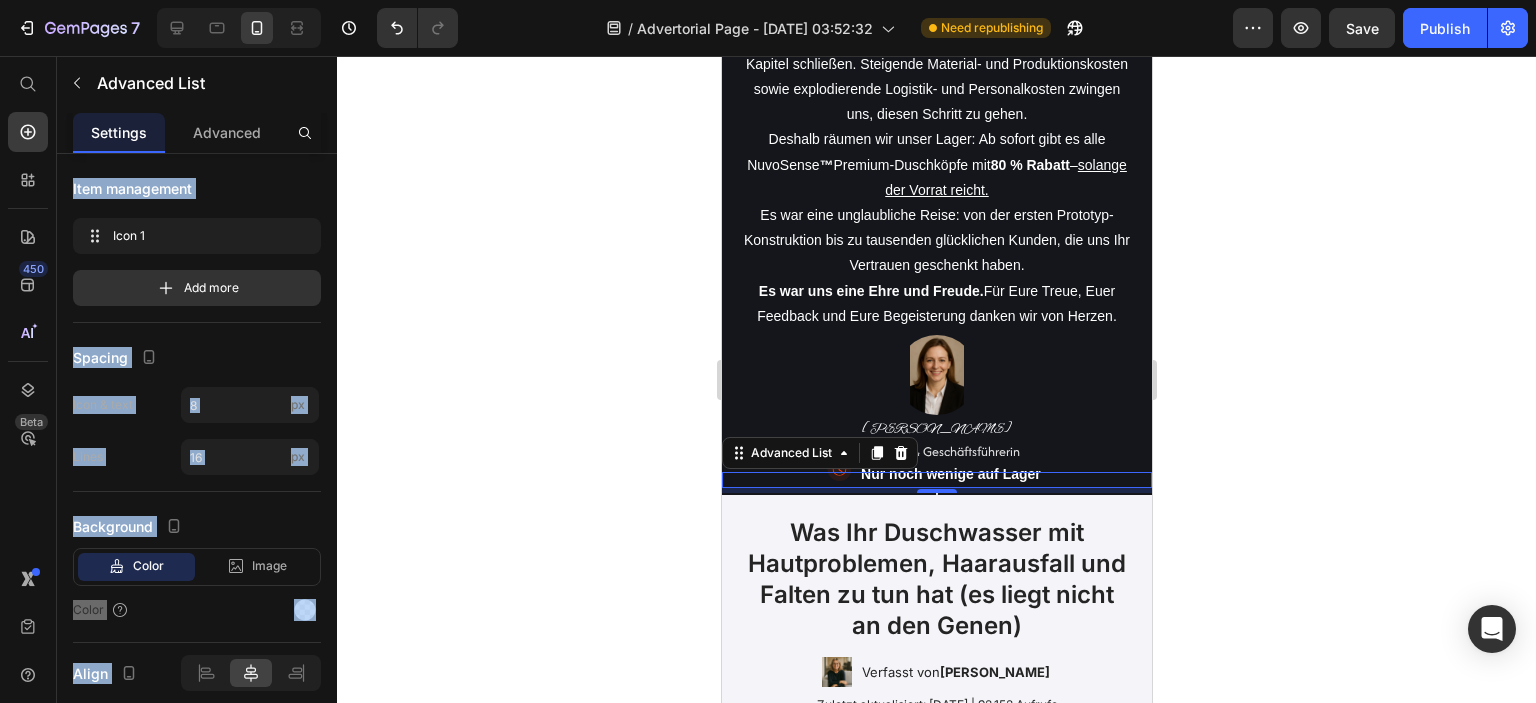 click 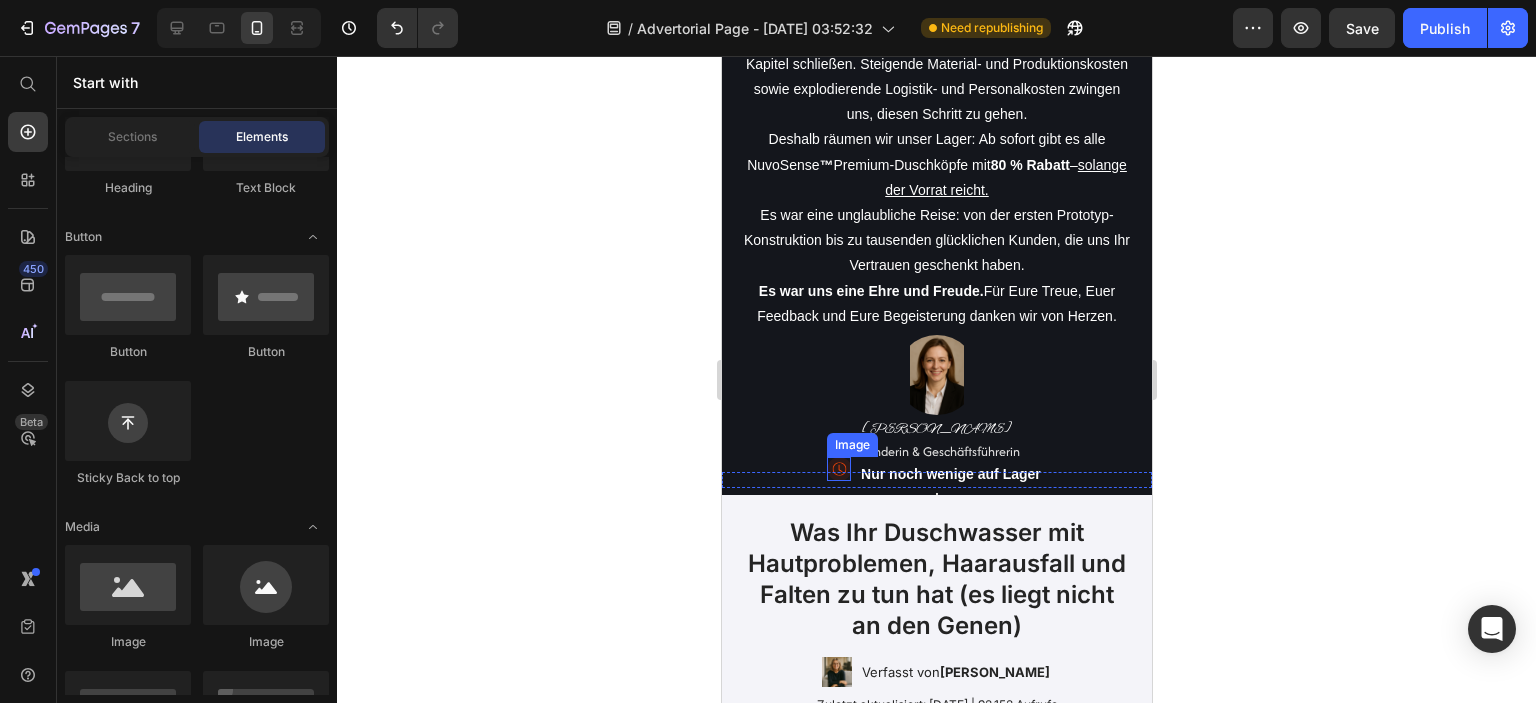 click at bounding box center (838, 469) 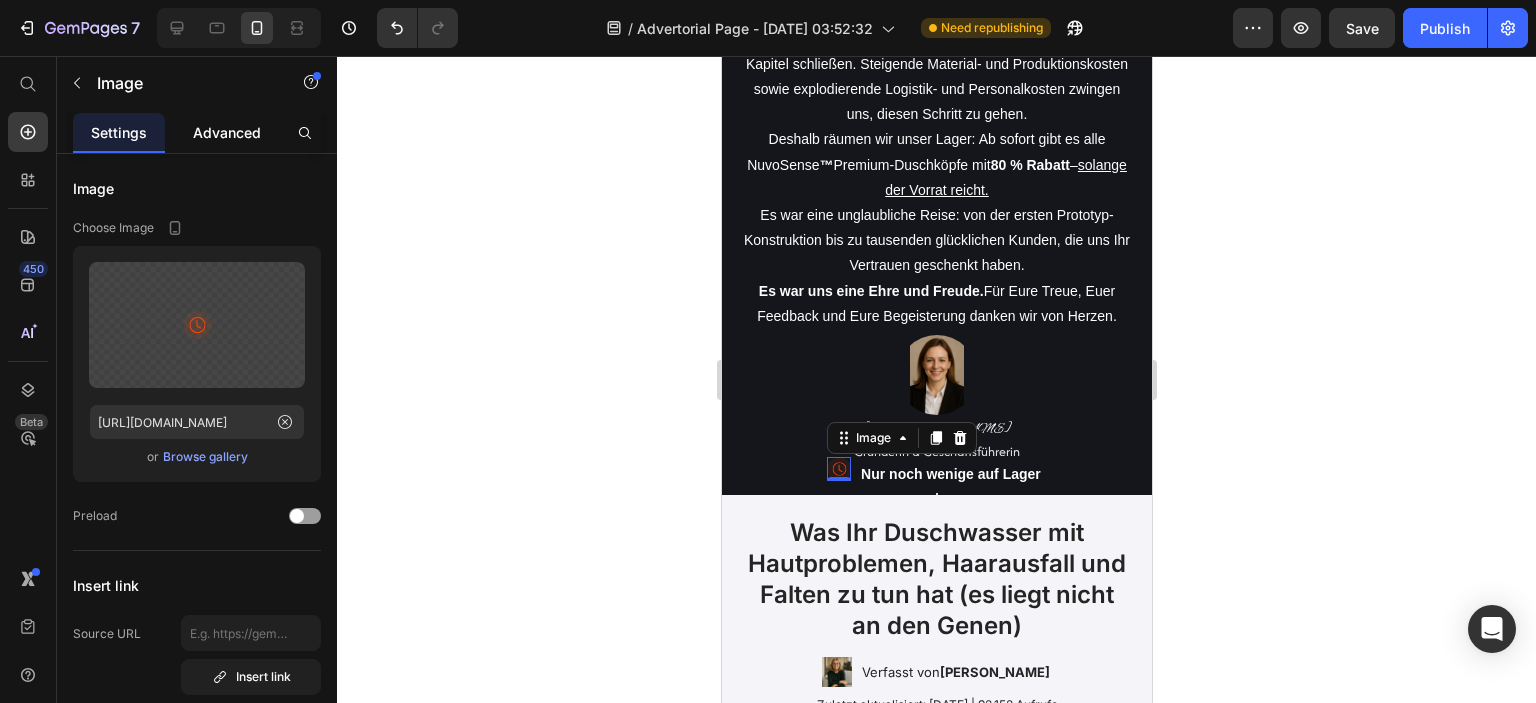 click on "Advanced" at bounding box center (227, 132) 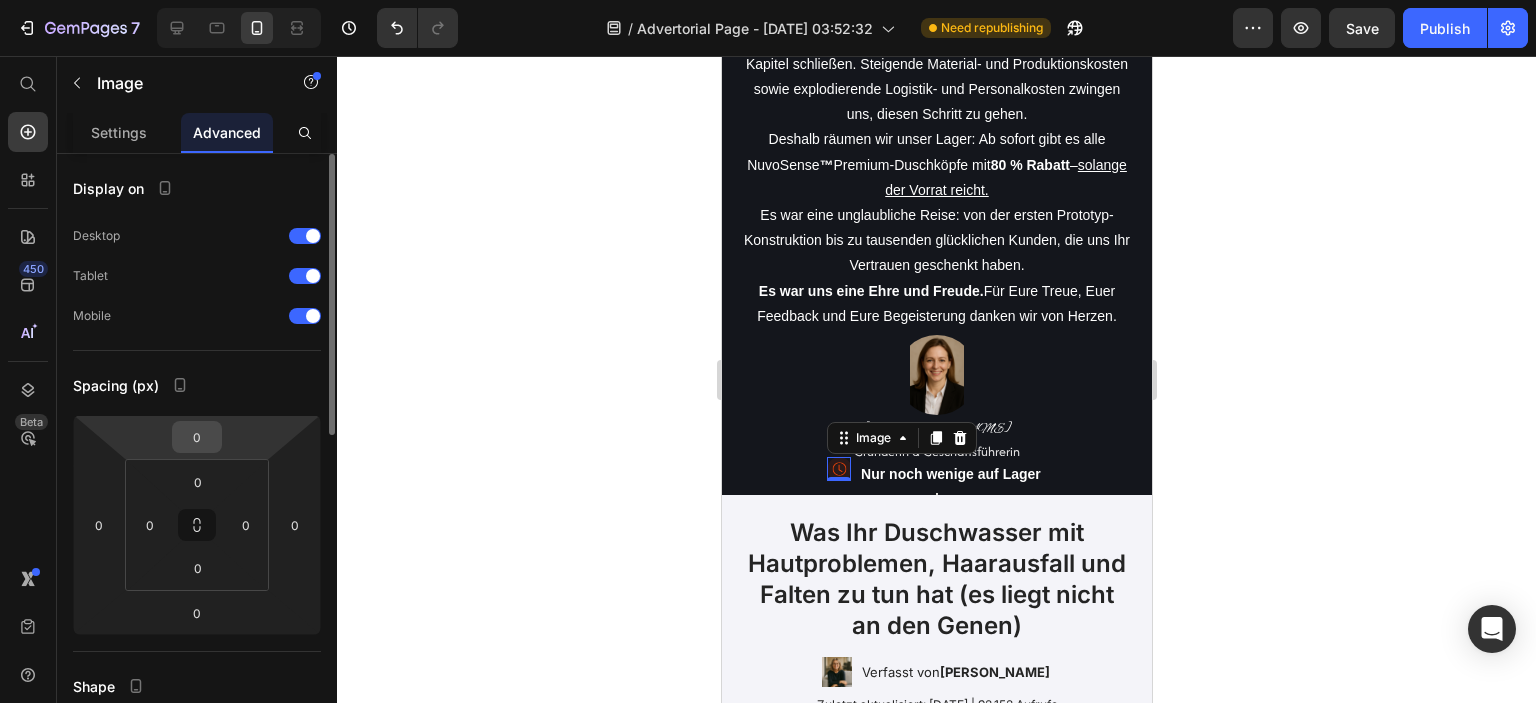 click on "0" at bounding box center (197, 437) 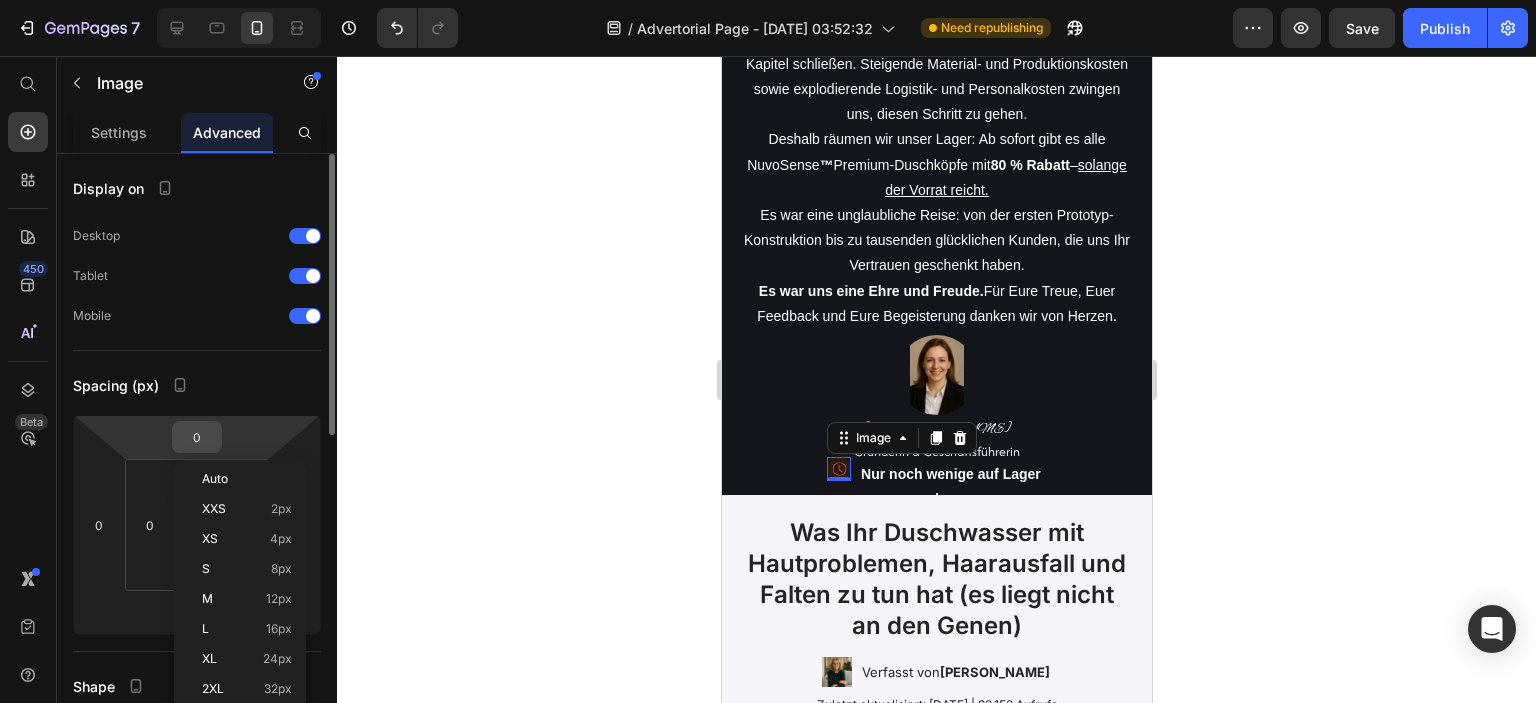 click on "0" at bounding box center [197, 437] 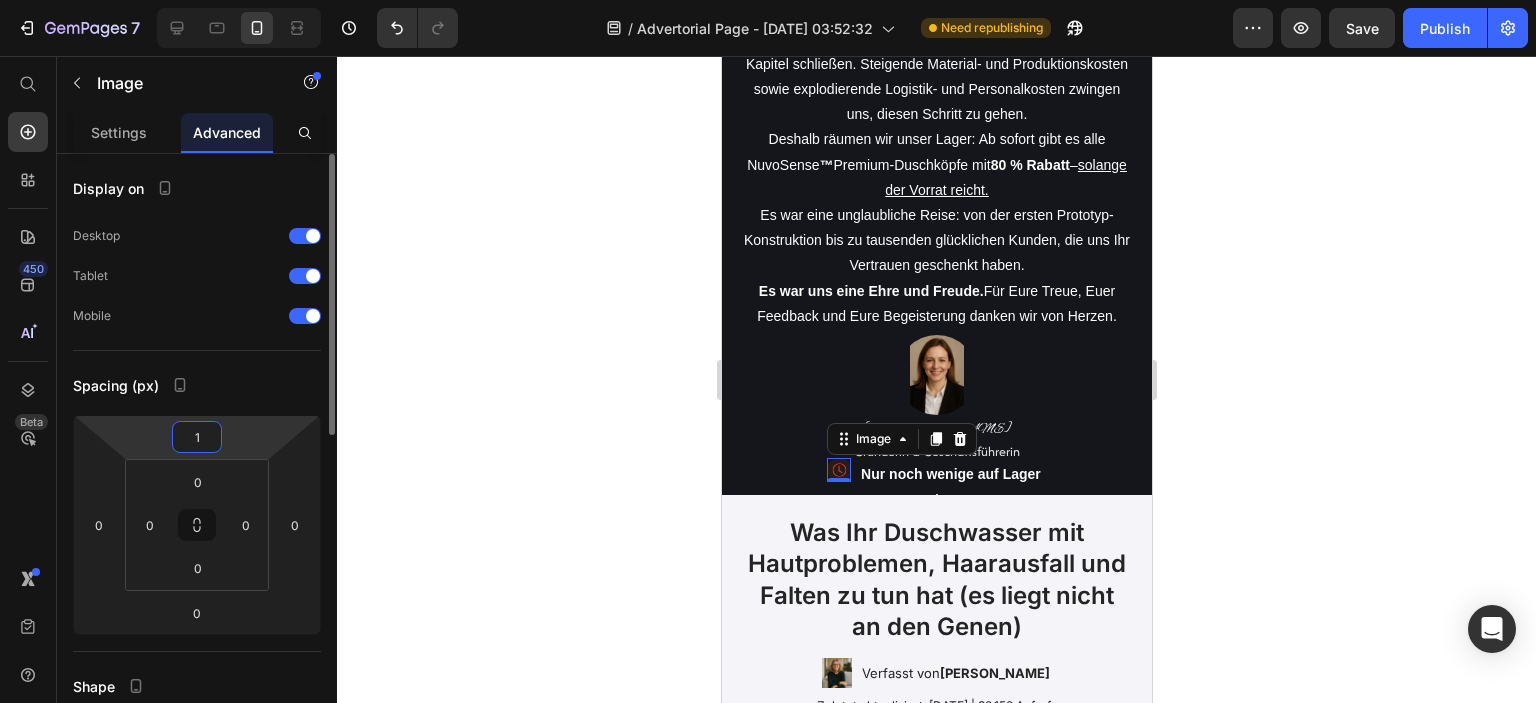 type on "10" 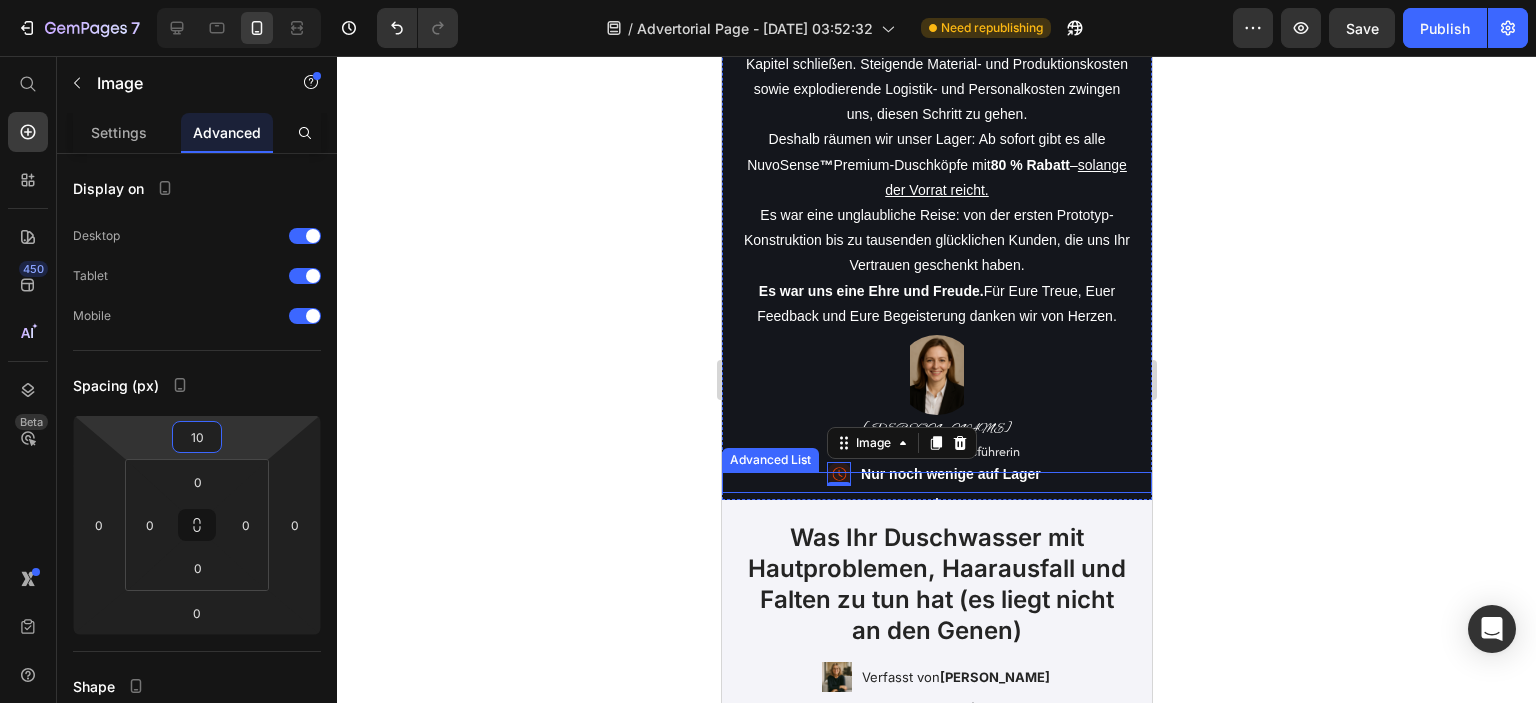 click 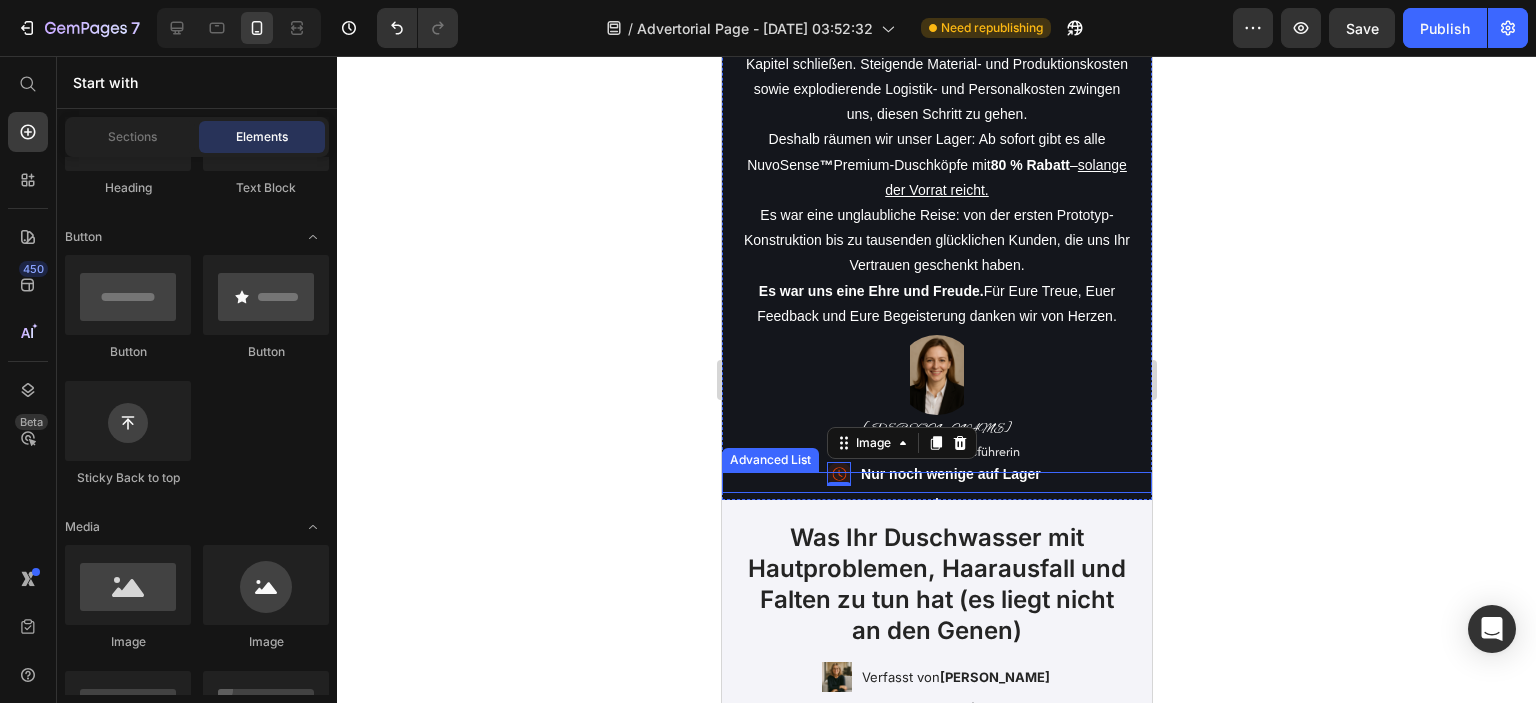 click 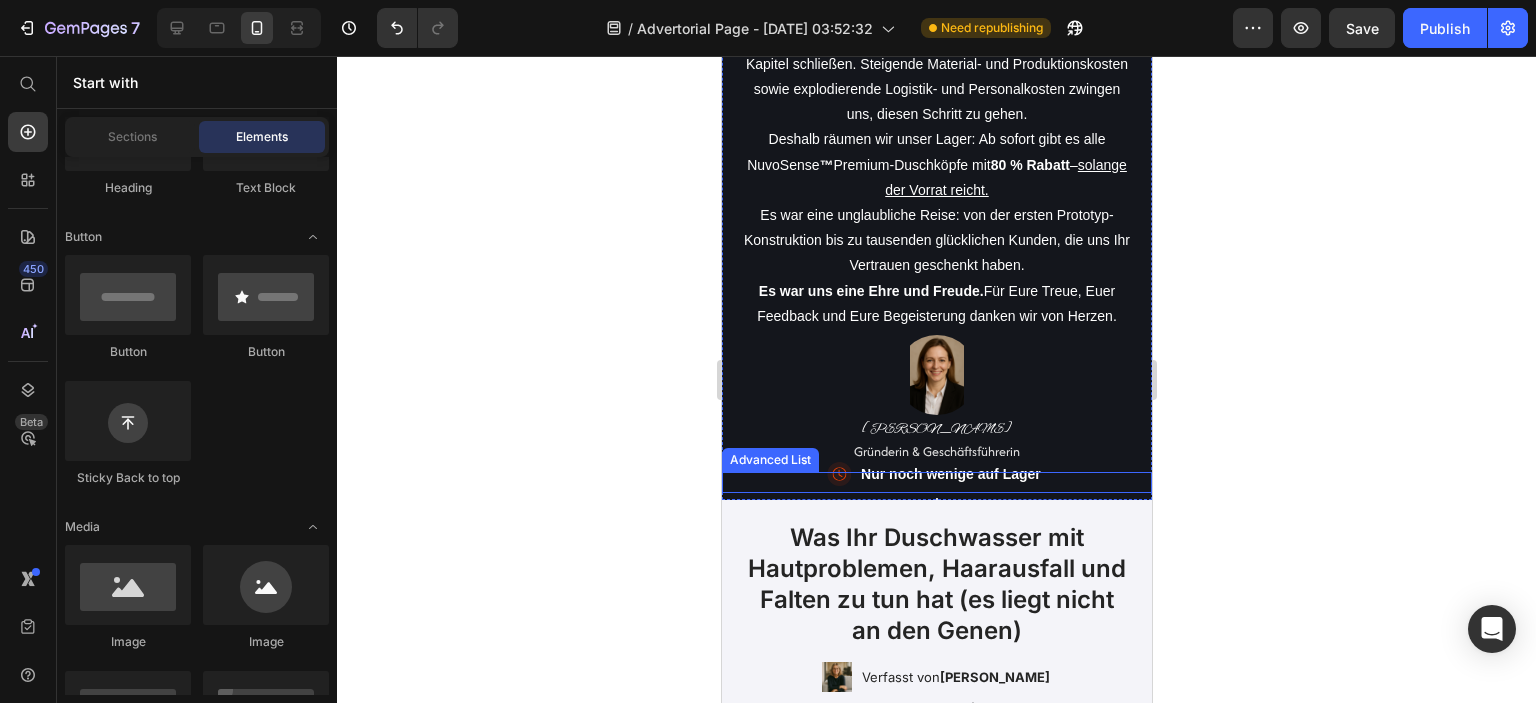click 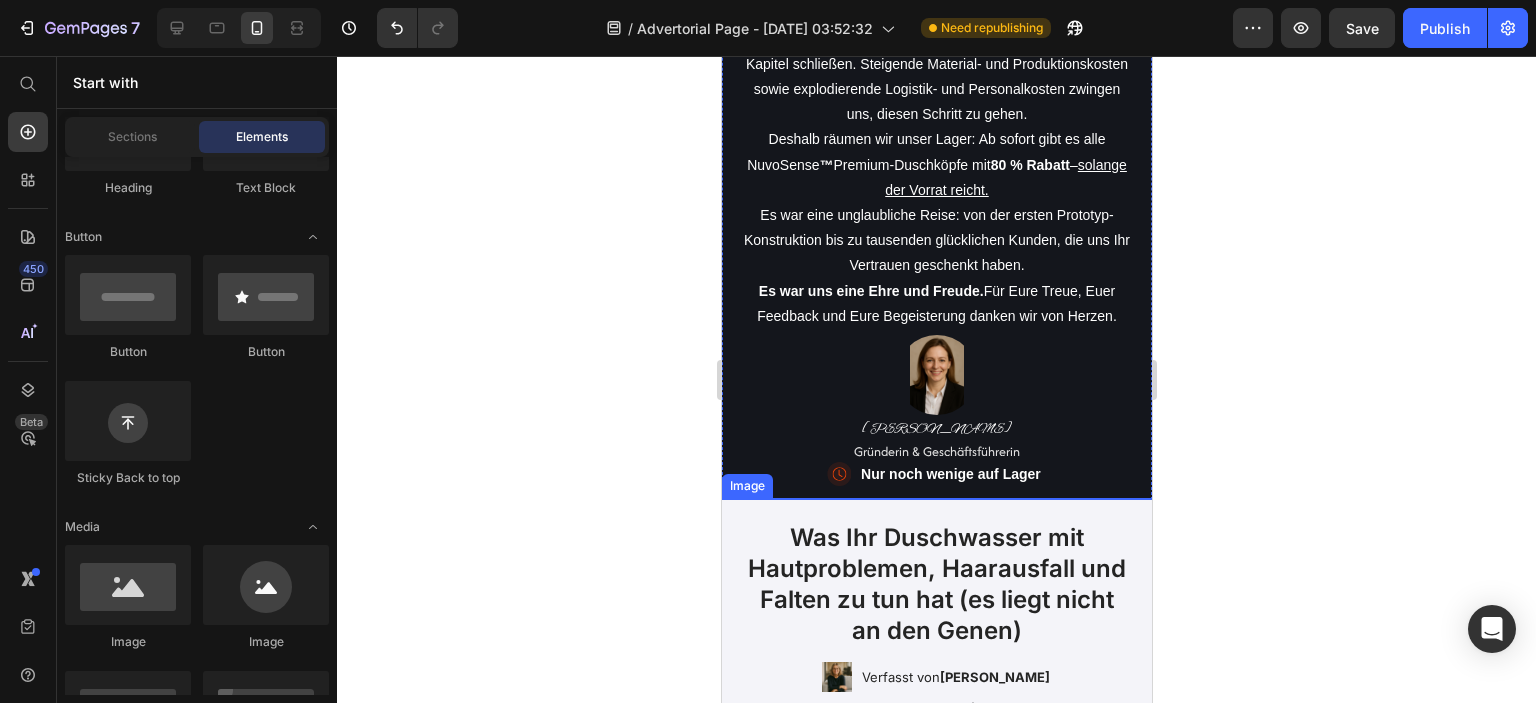click 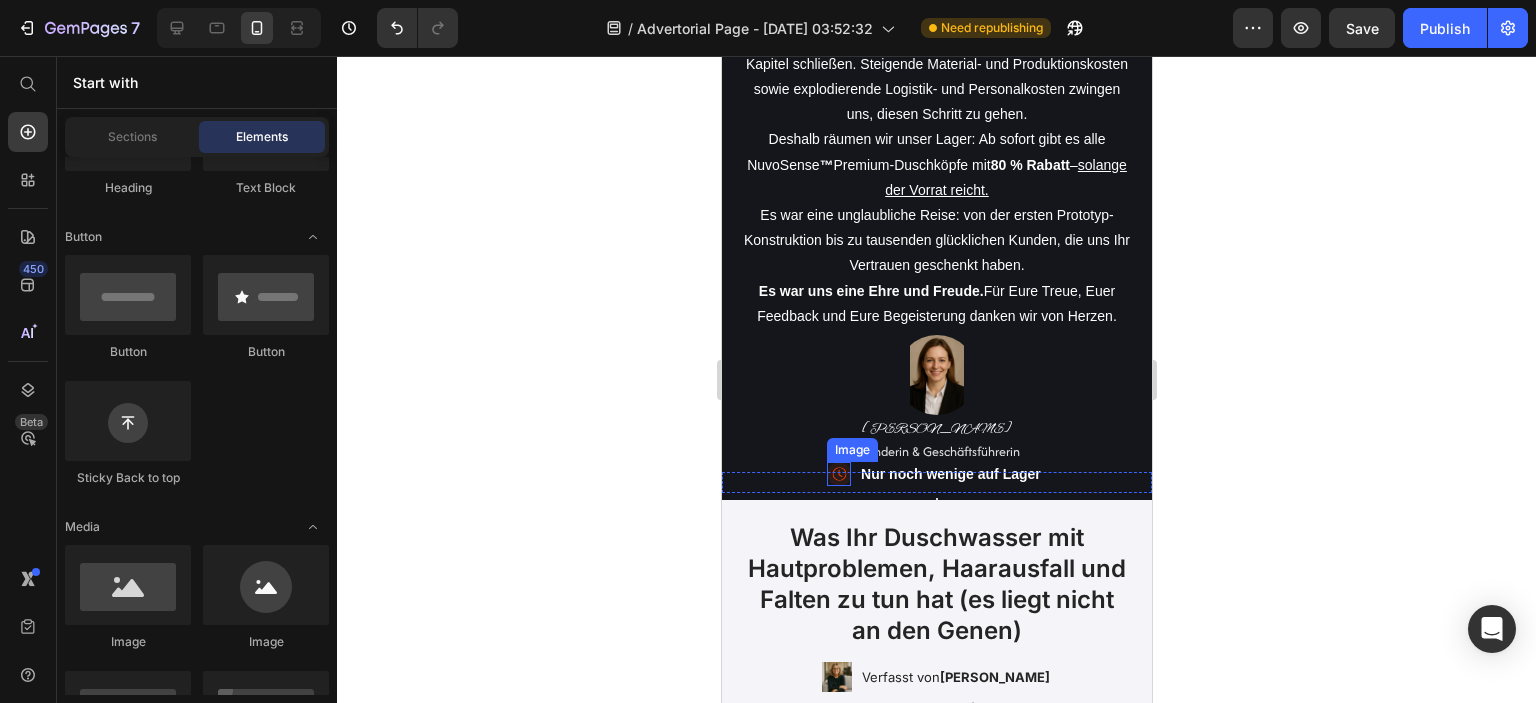 click at bounding box center [838, 474] 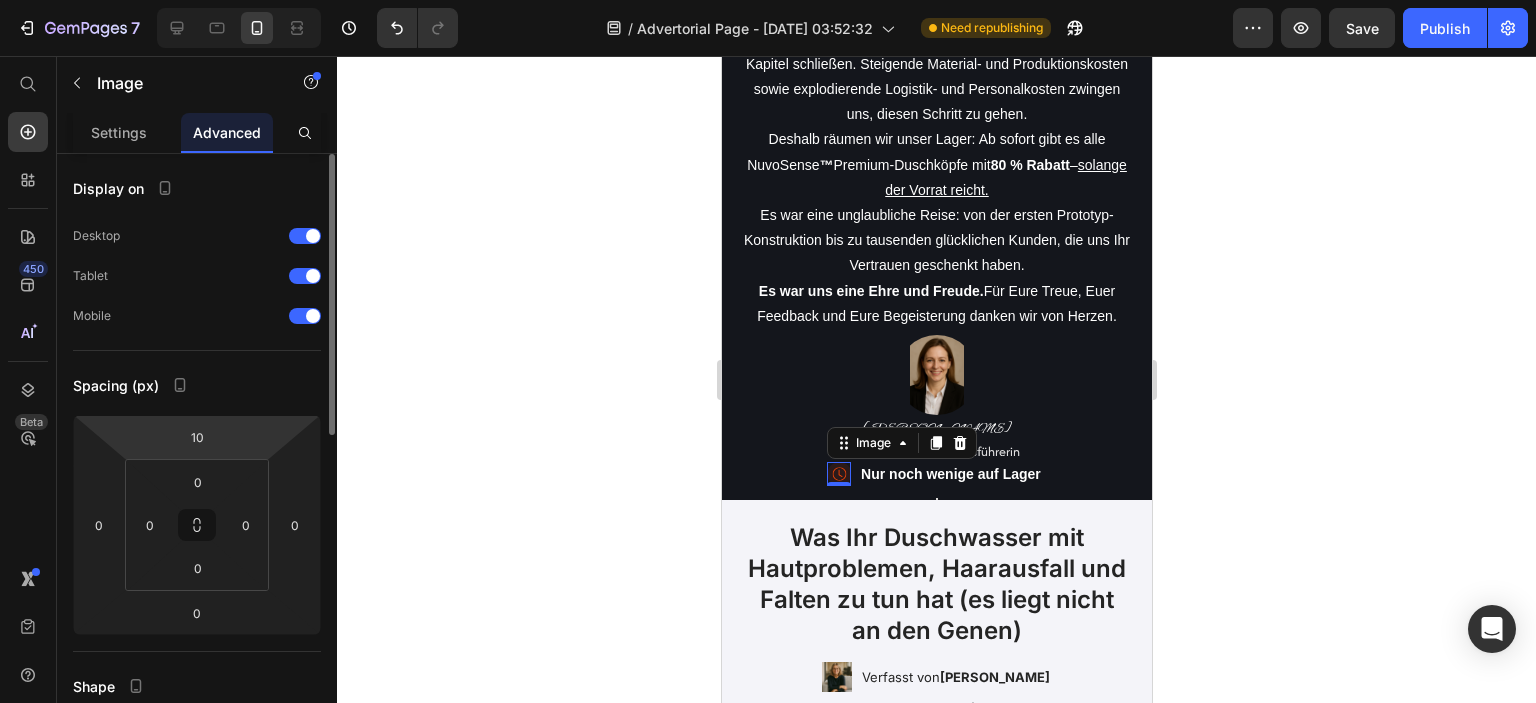 click on "7   /  Advertorial Page - [DATE] 03:52:32 Need republishing Preview  Save   Publish  450 Beta Start with Sections Elements Hero Section Product Detail Brands Trusted Badges Guarantee Product Breakdown How to use Testimonials Compare Bundle FAQs Social Proof Brand Story Product List Collection Blog List Contact Sticky Add to Cart Custom Footer Browse Library 450 Layout
Row
Row
Row
Row Text
Heading
Text Block Button
Button
Button
Sticky Back to top Media
Image Image" at bounding box center [768, 0] 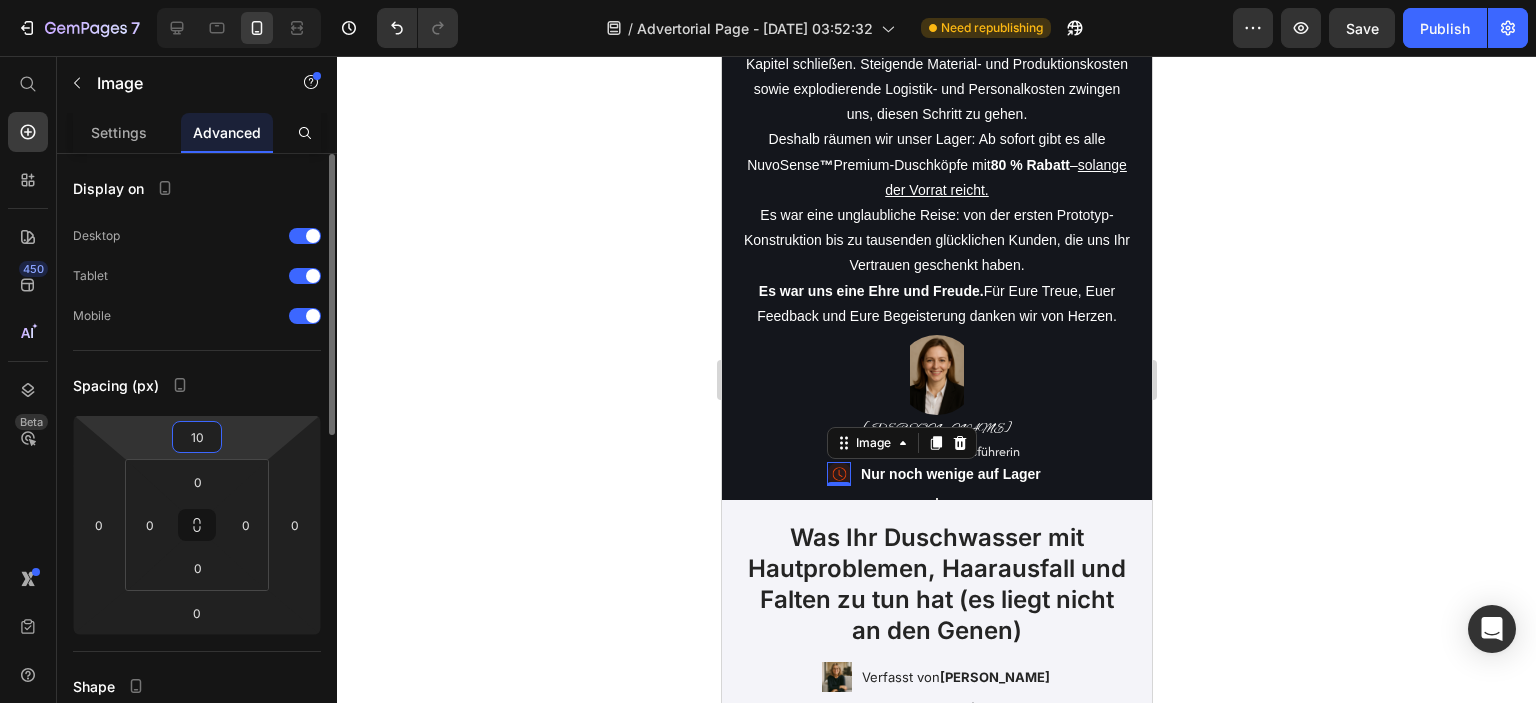 click on "10" at bounding box center [197, 437] 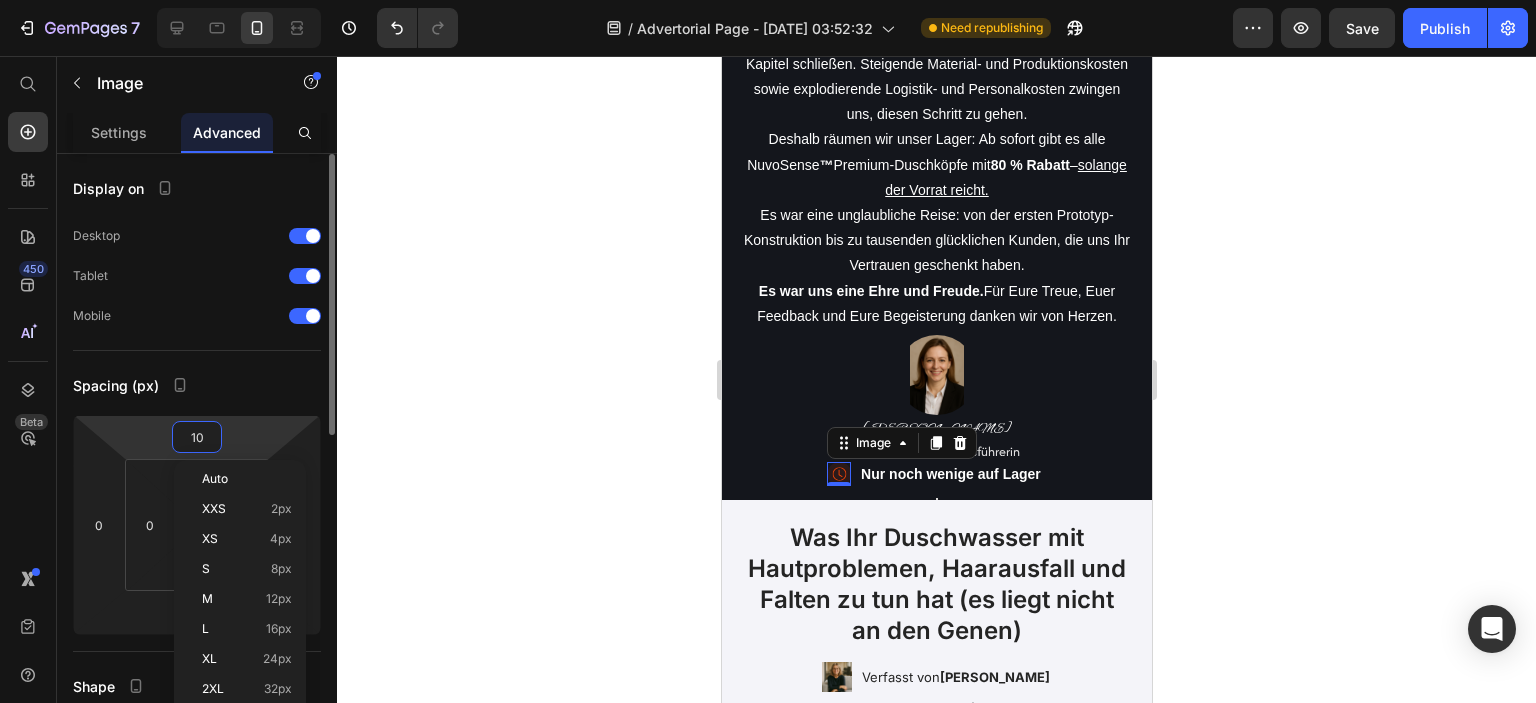 click on "10" at bounding box center (197, 437) 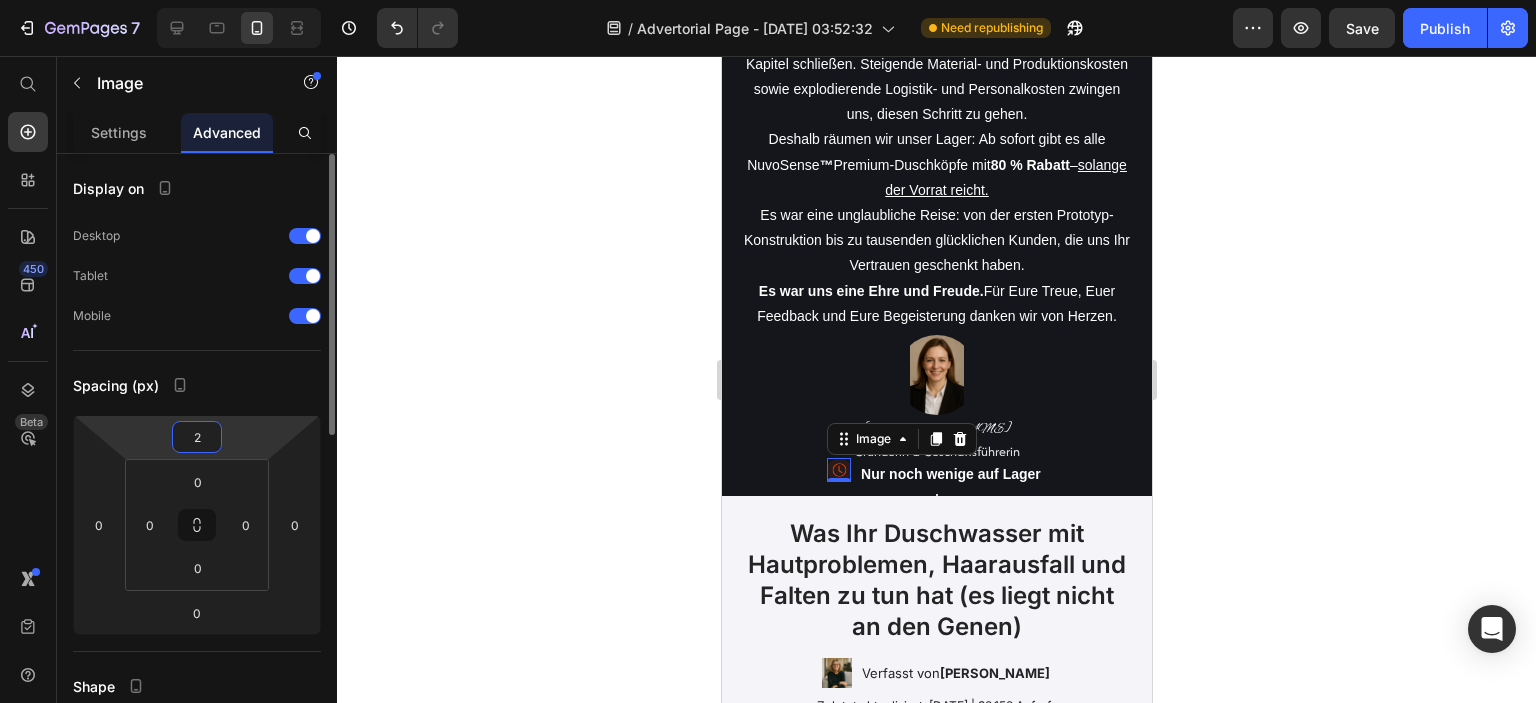 type on "20" 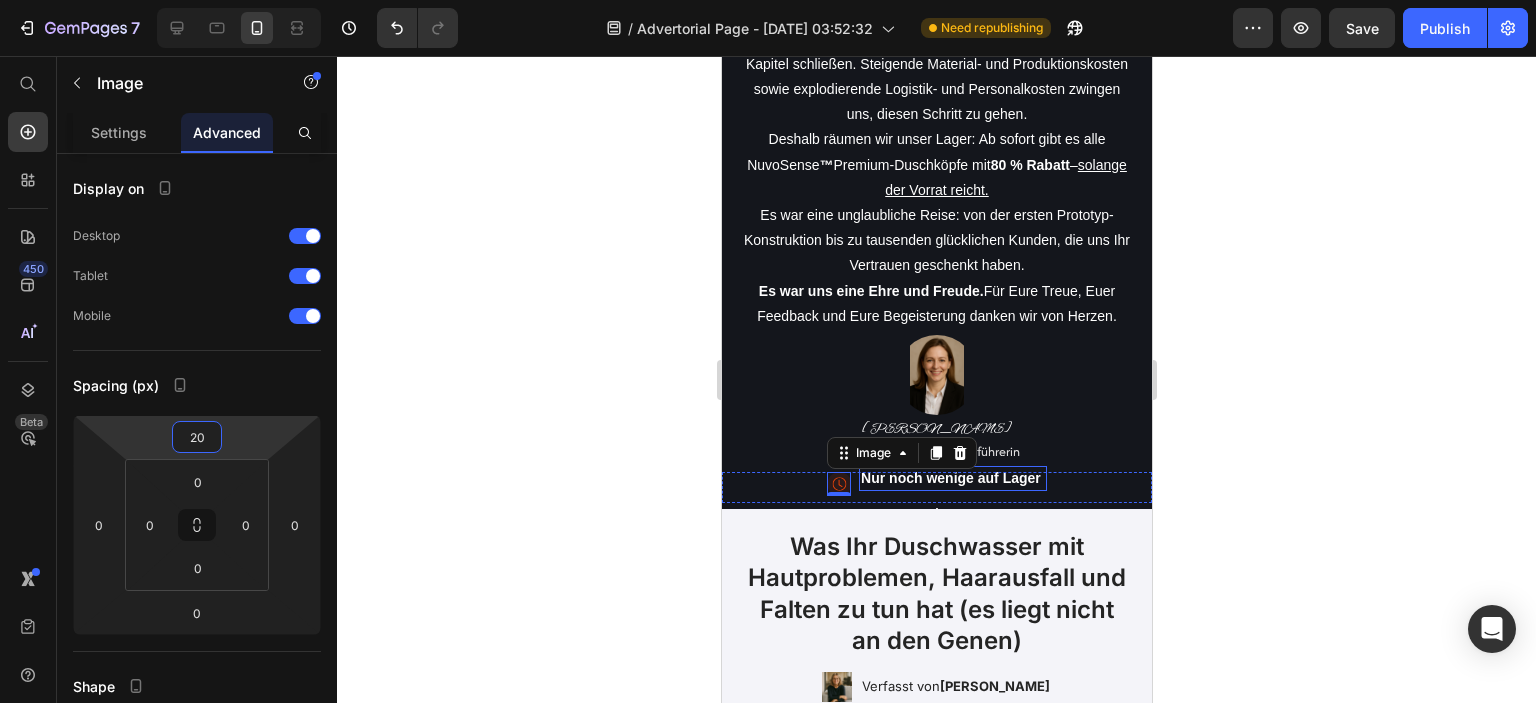 click on "Nur noch wenige auf Lager" at bounding box center [950, 478] 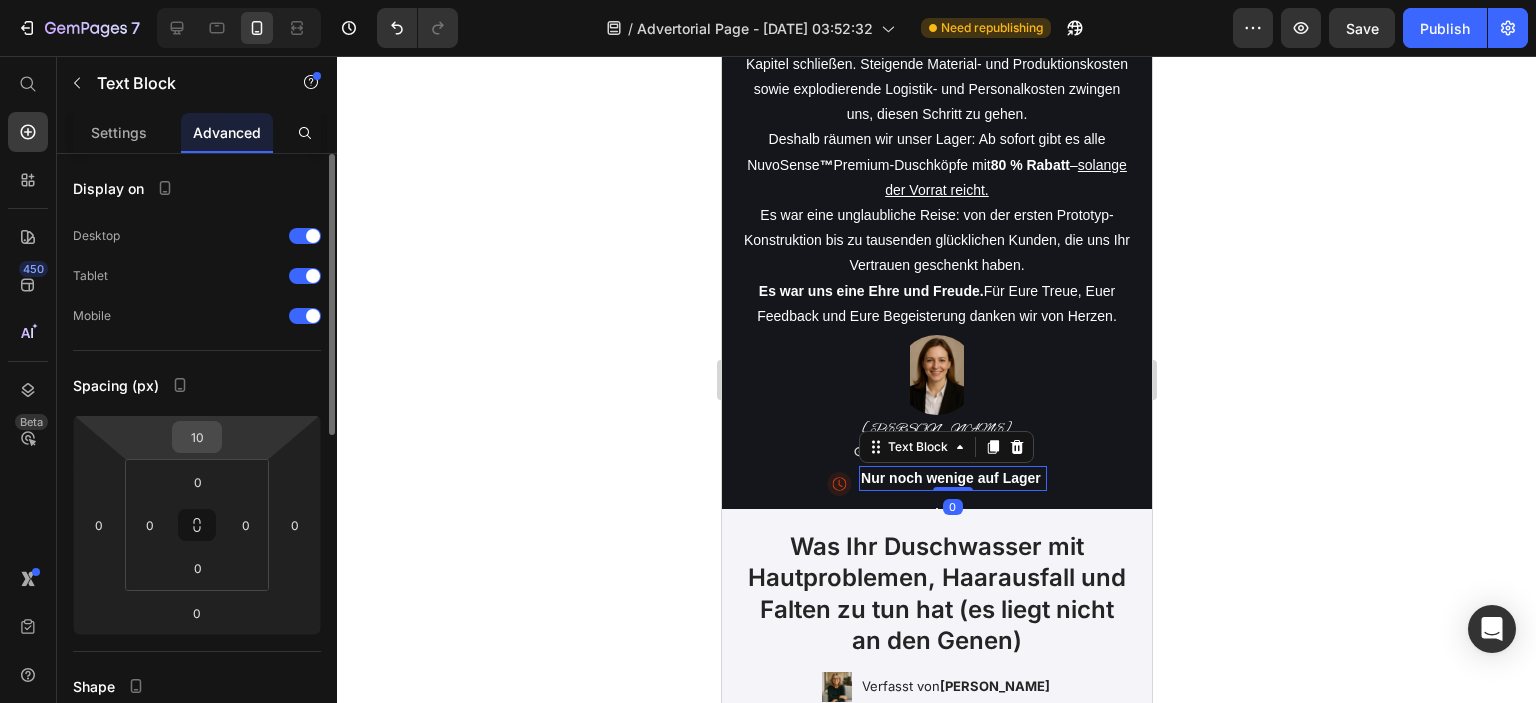 click on "10" at bounding box center [197, 437] 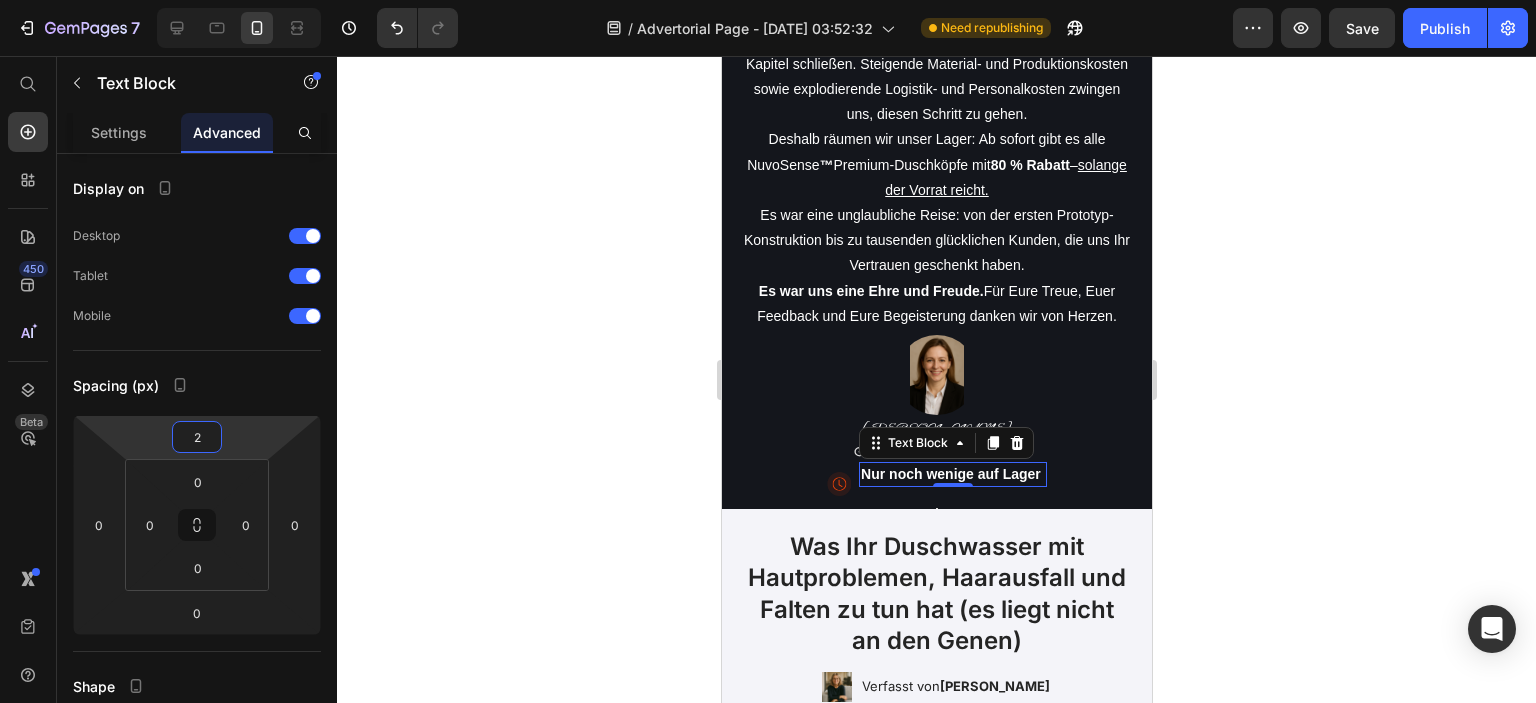 type on "20" 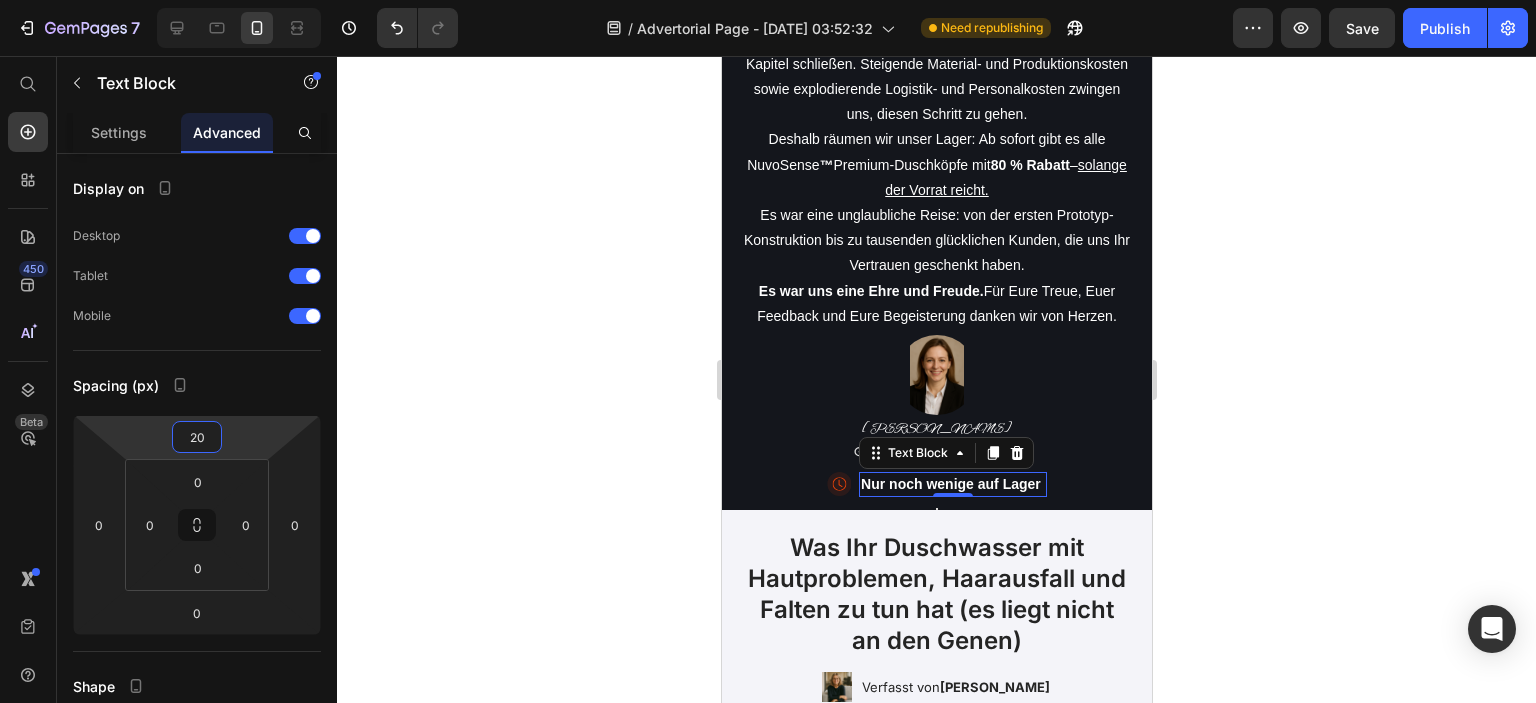 click 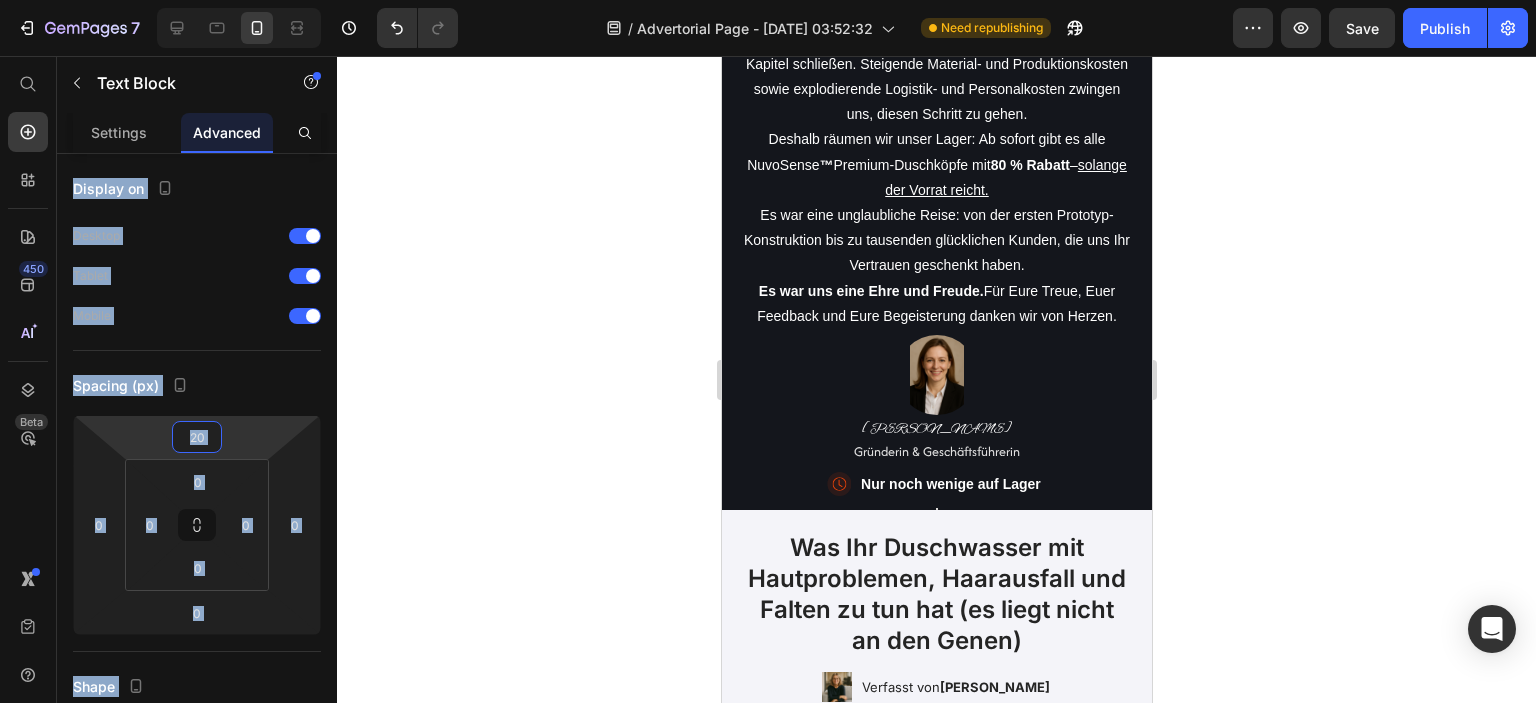 click 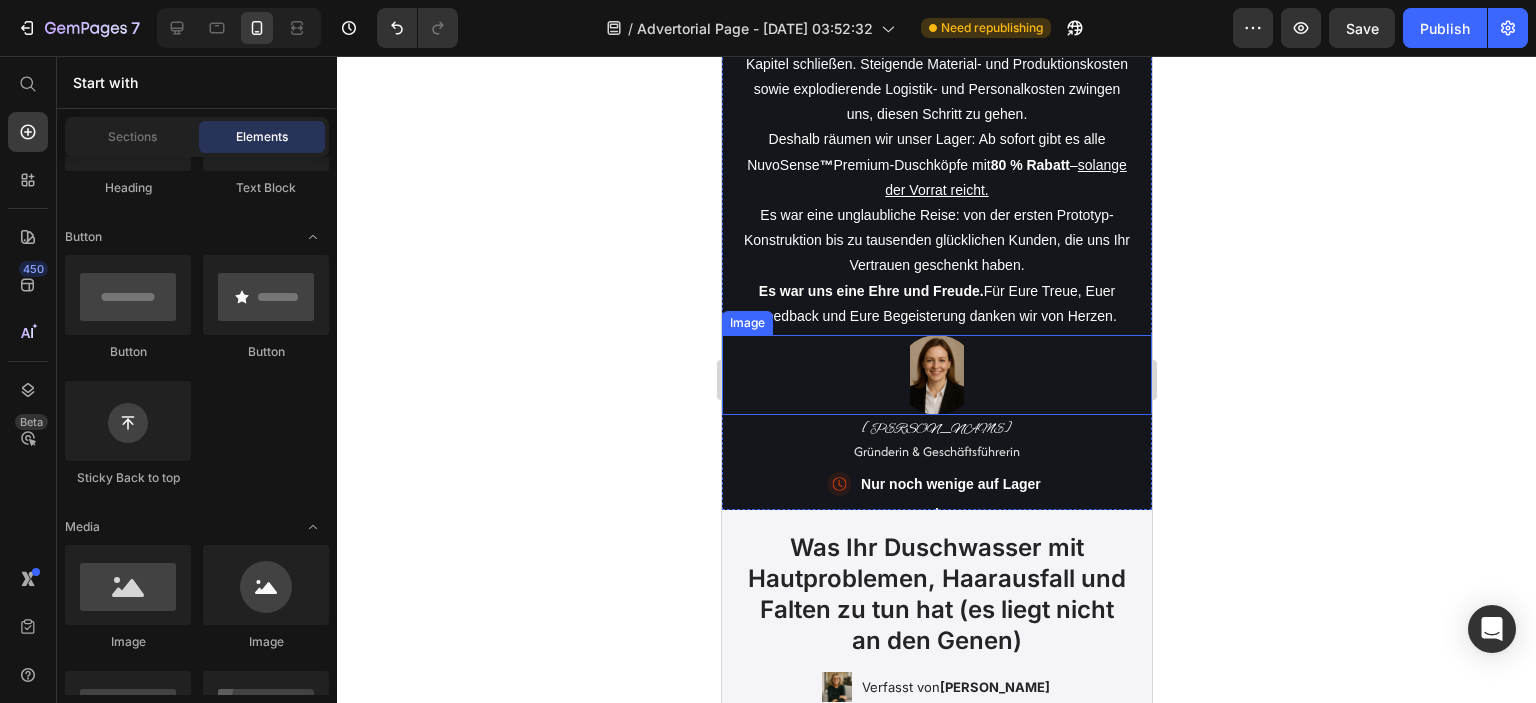 click at bounding box center (936, 375) 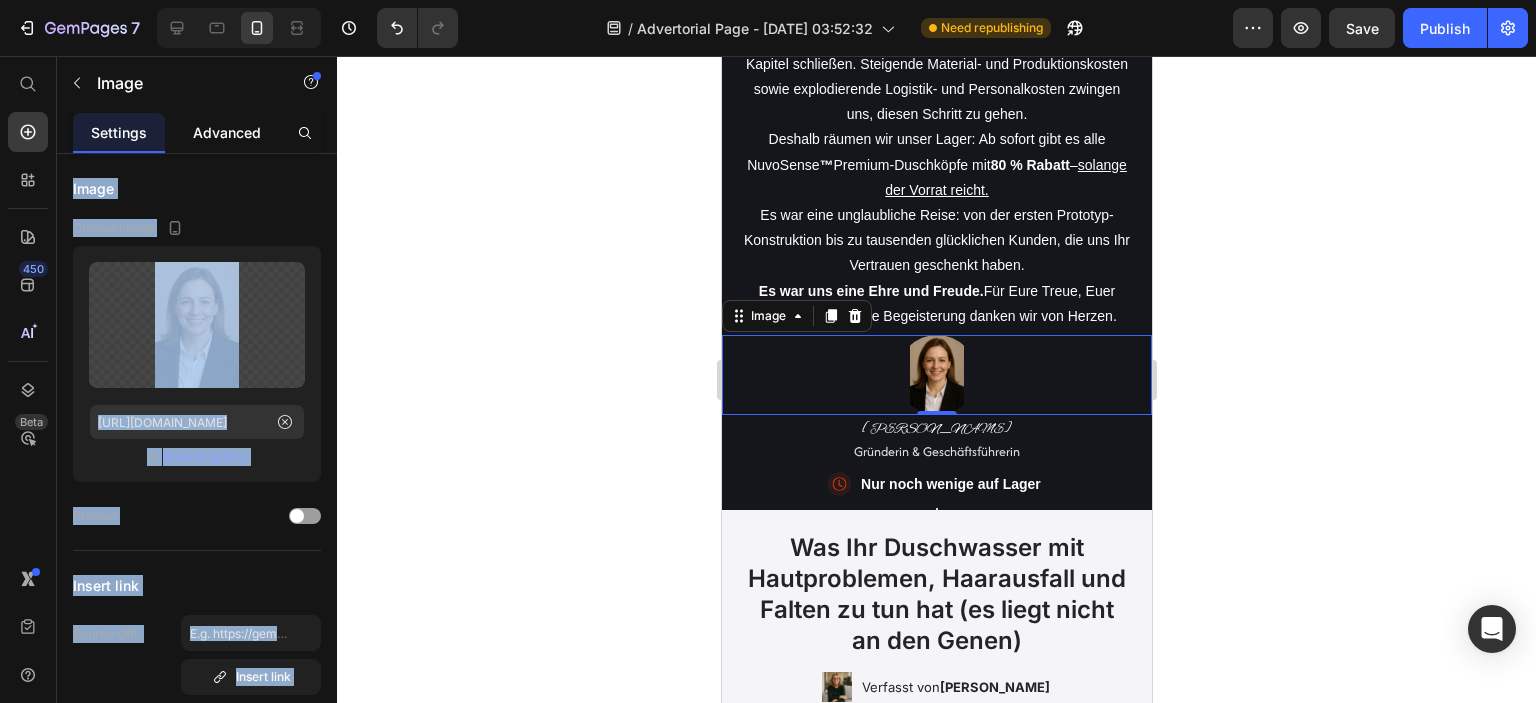 click on "Advanced" at bounding box center (227, 132) 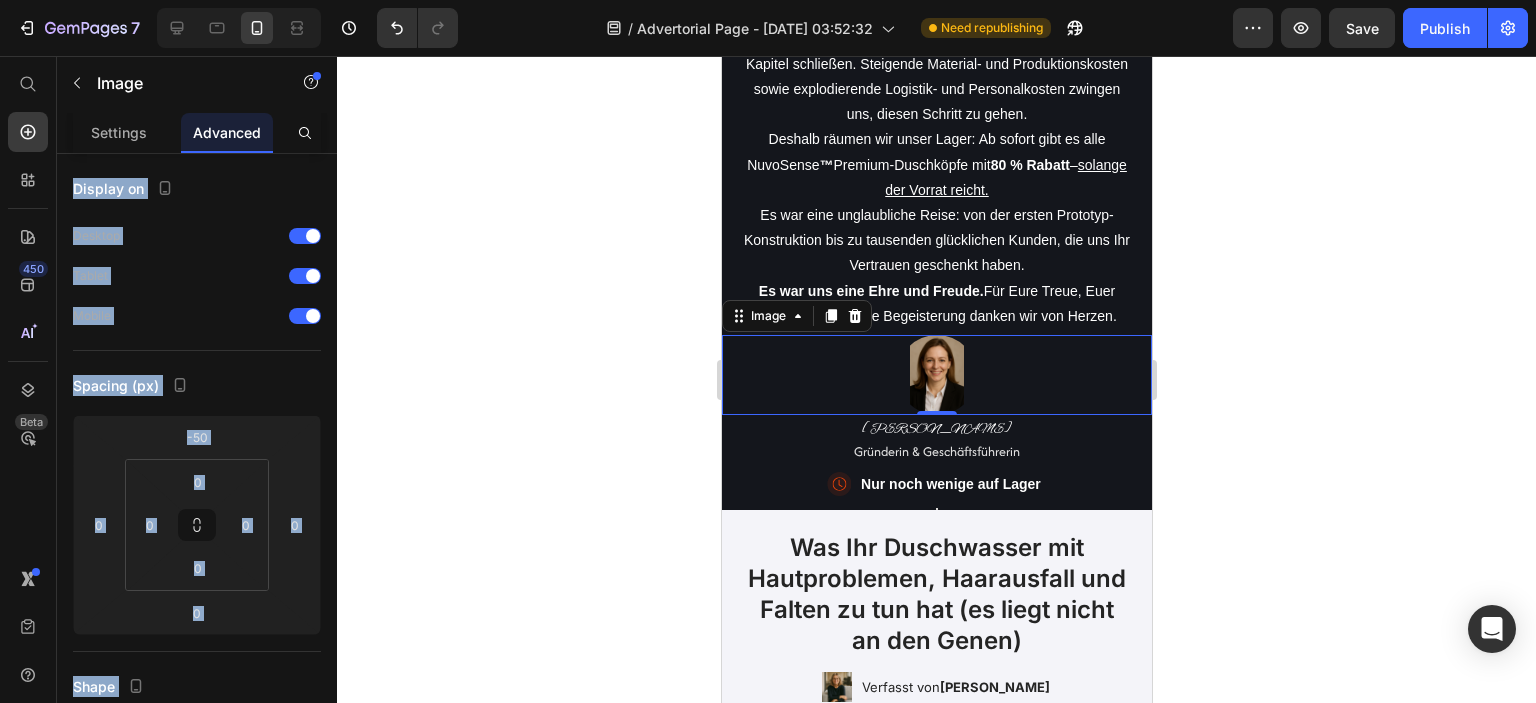click 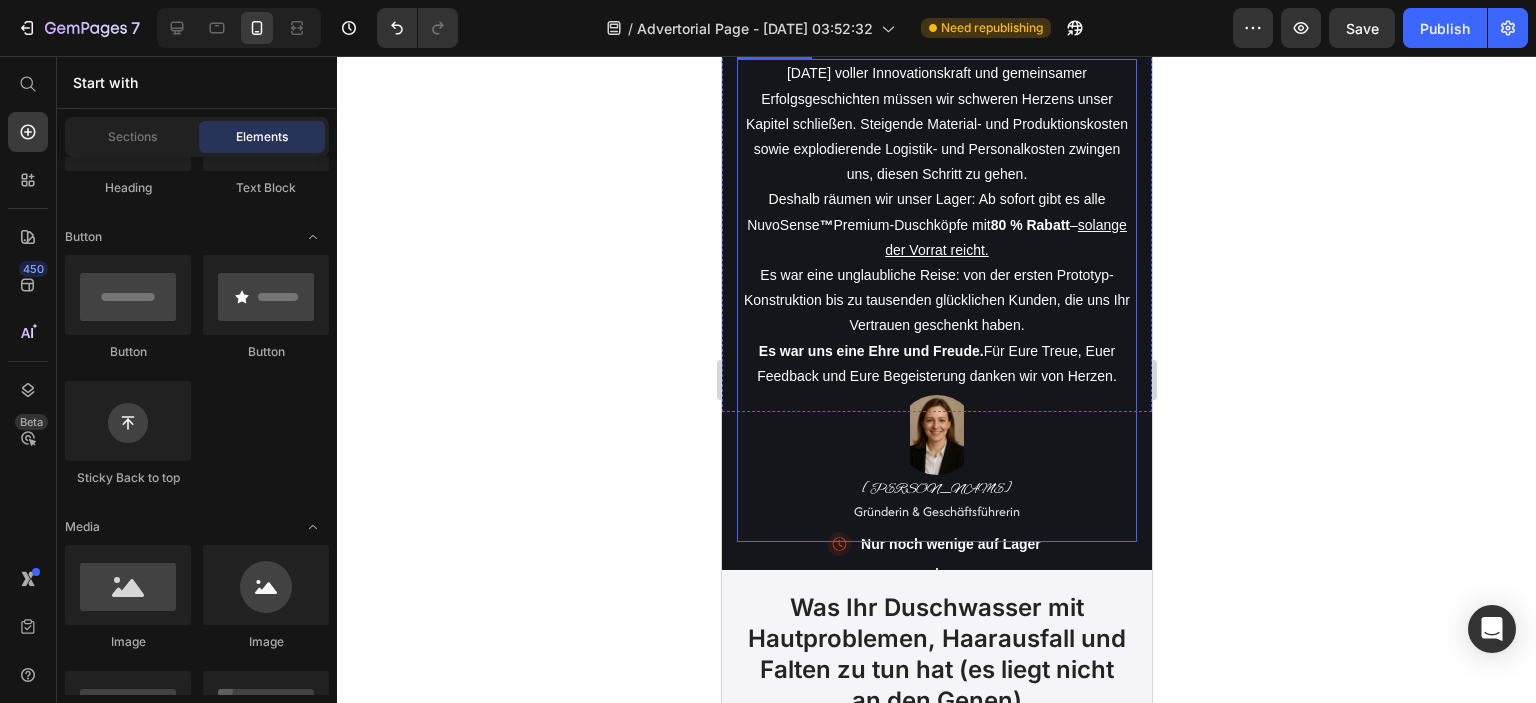 scroll, scrollTop: 200, scrollLeft: 0, axis: vertical 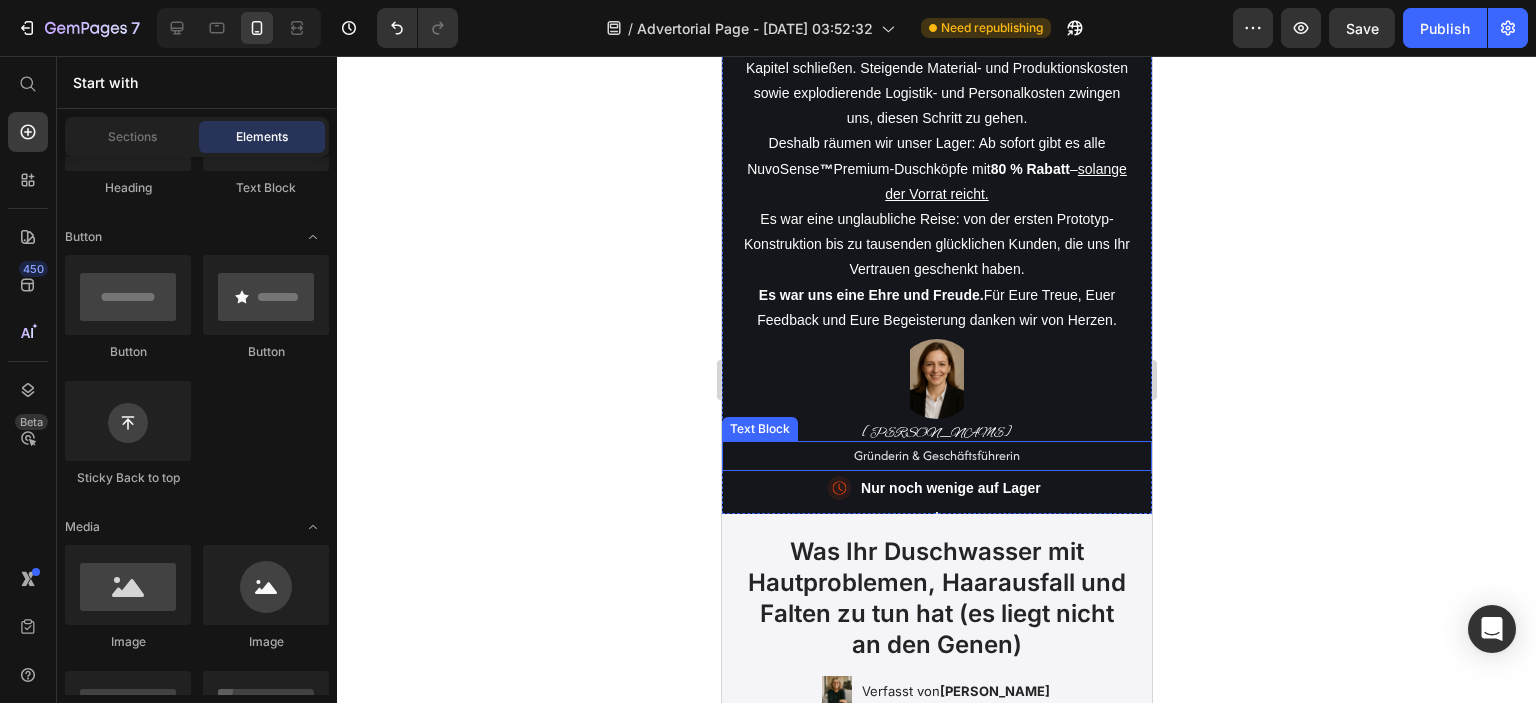click 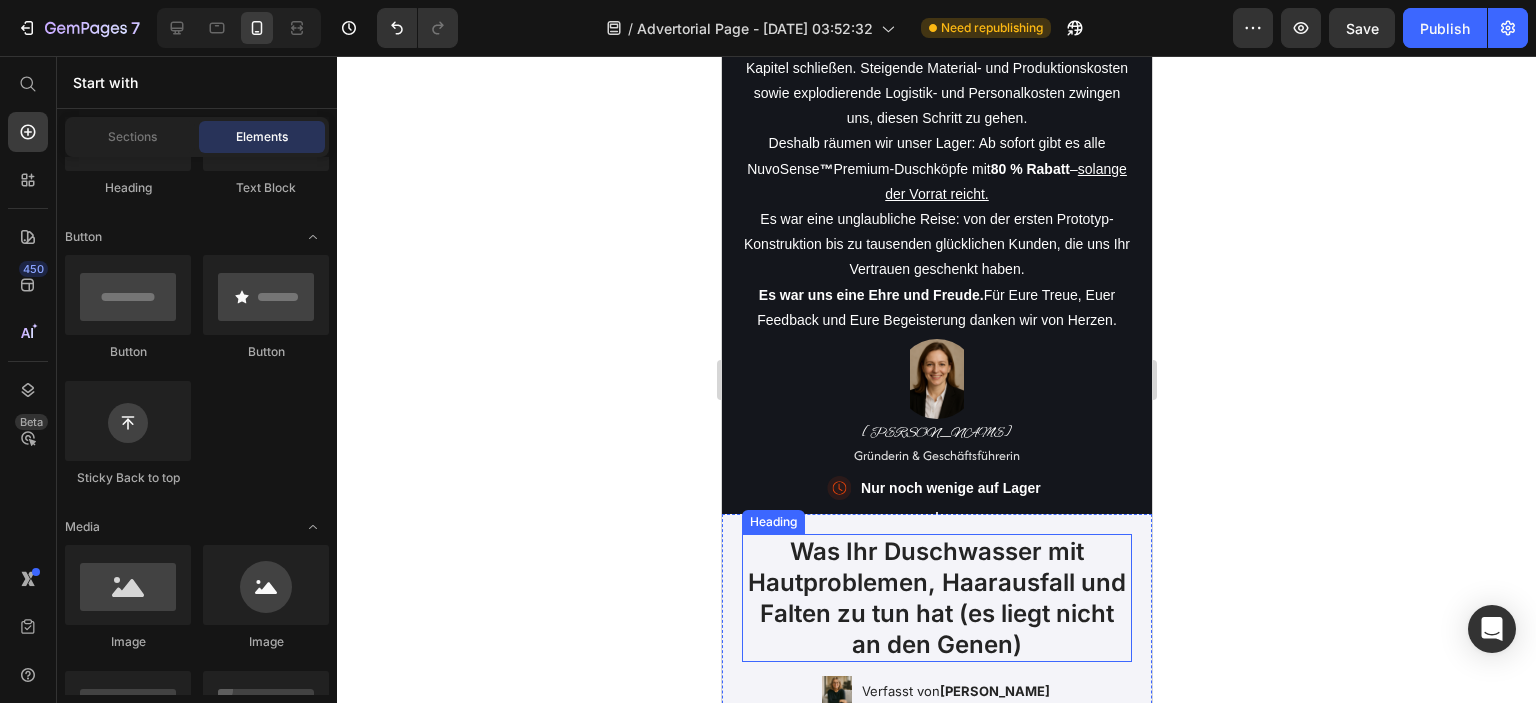 click on "Was Ihr Duschwasser mit Hautproblemen, Haarausfall und Falten zu tun hat (es liegt nicht an den Genen)" at bounding box center (936, 598) 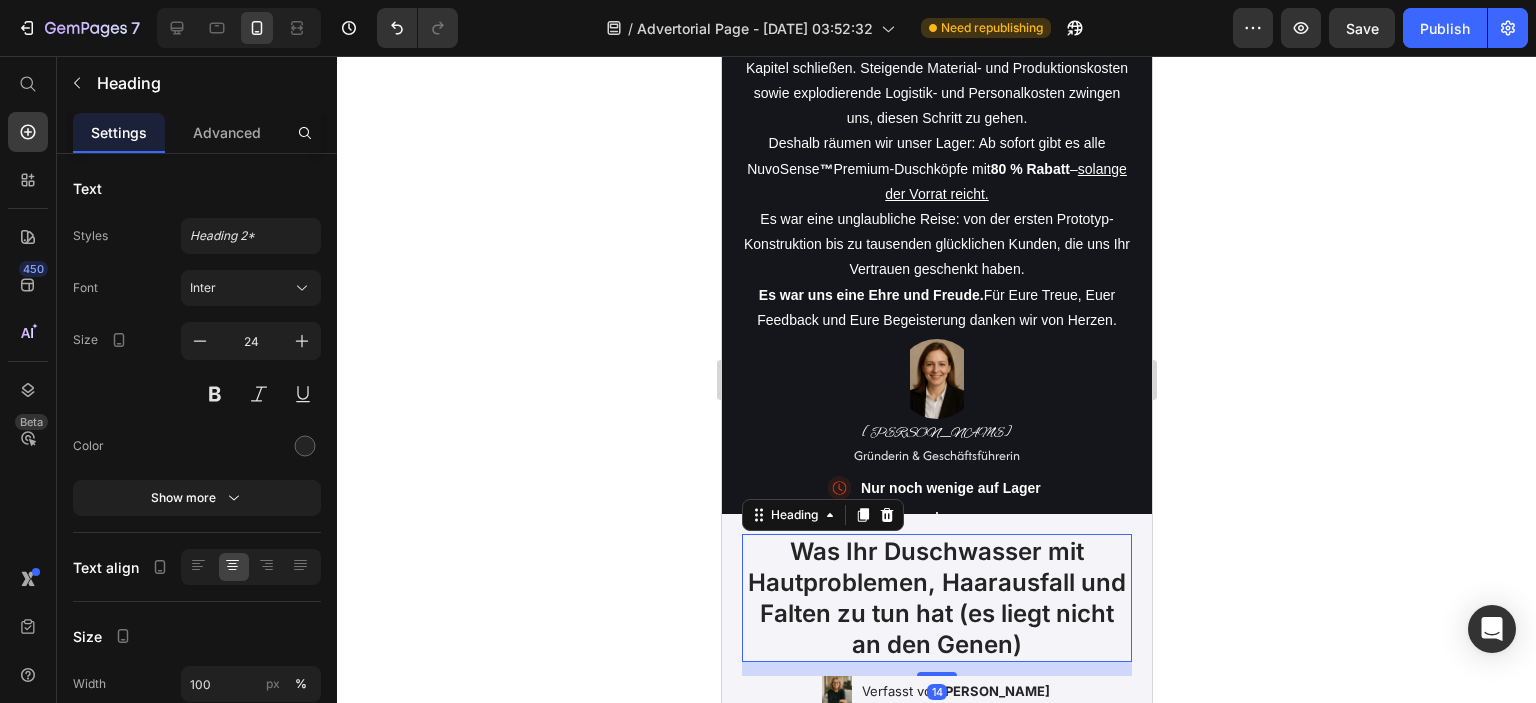click 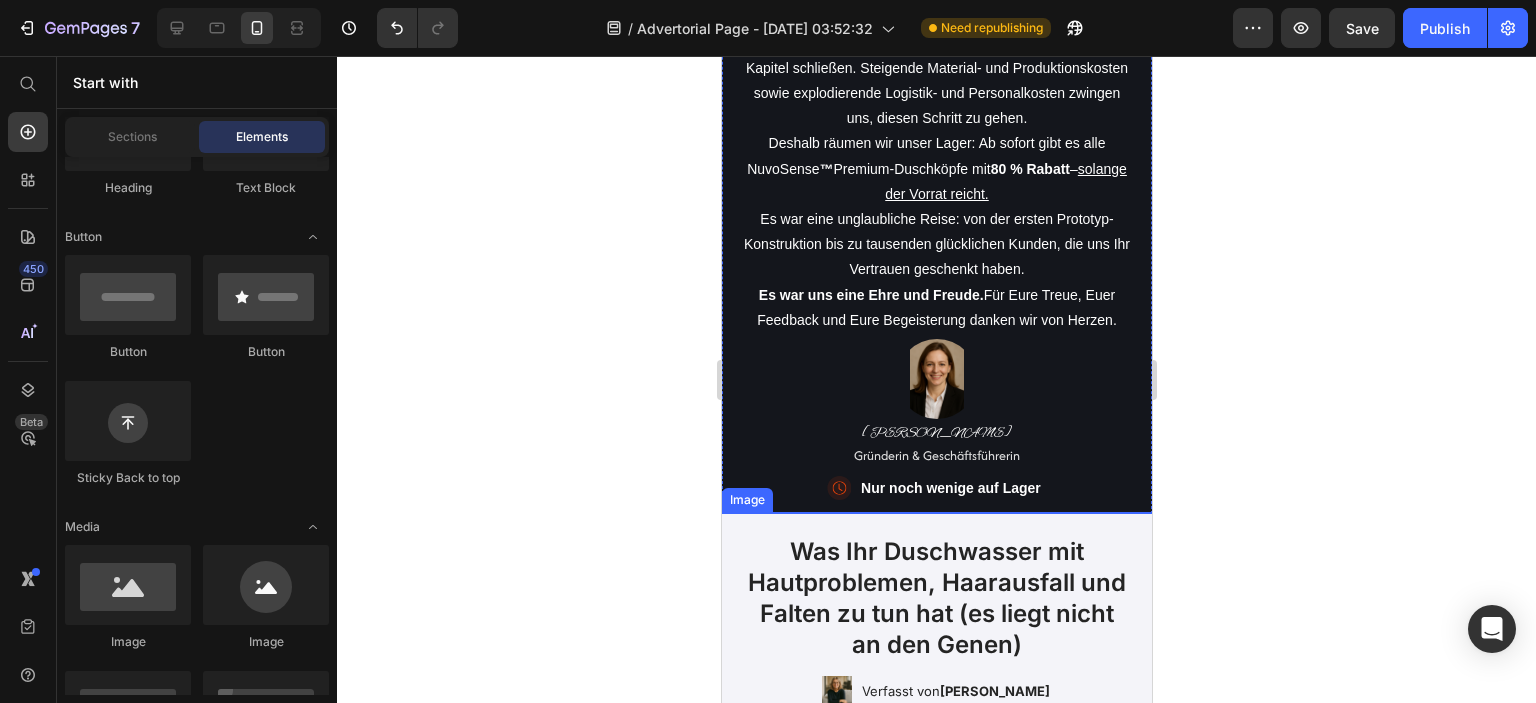 click at bounding box center (936, 513) 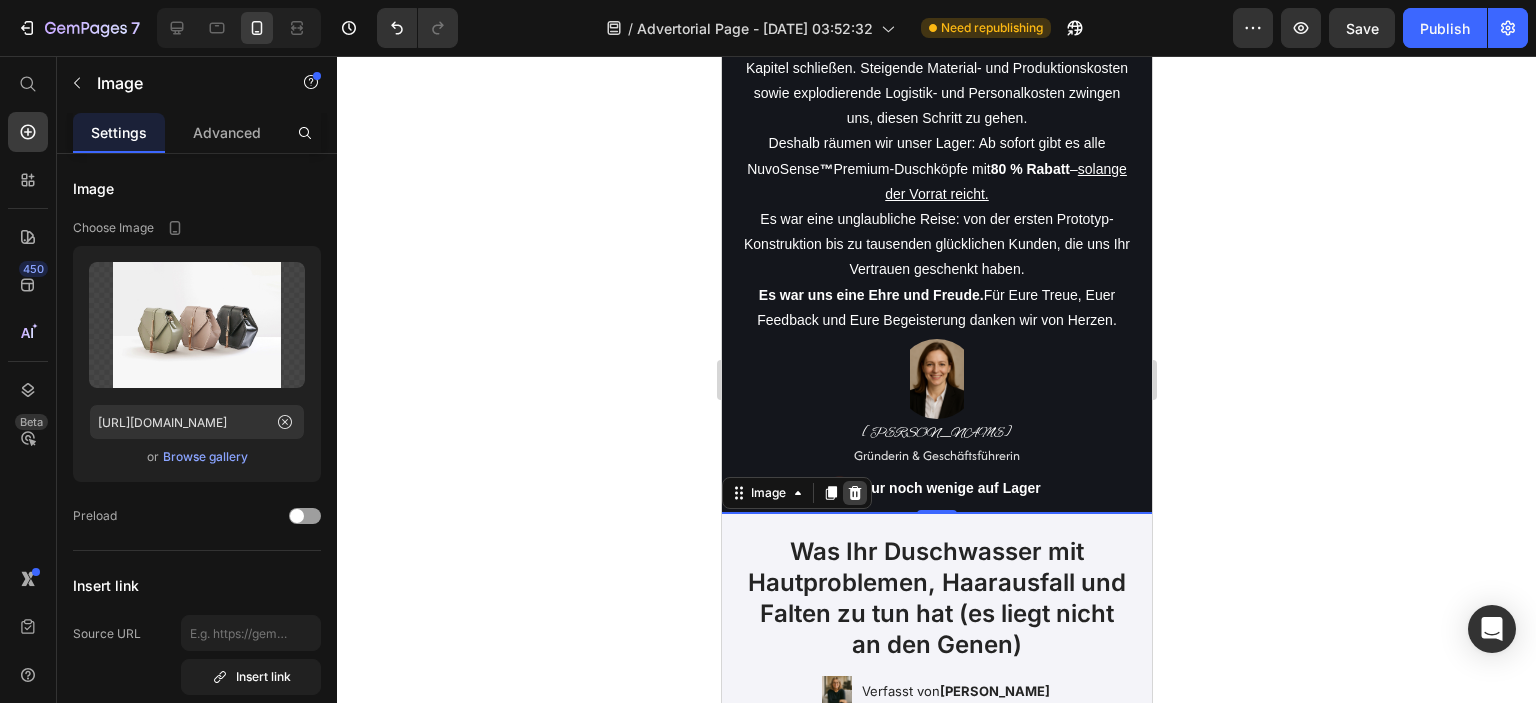 click 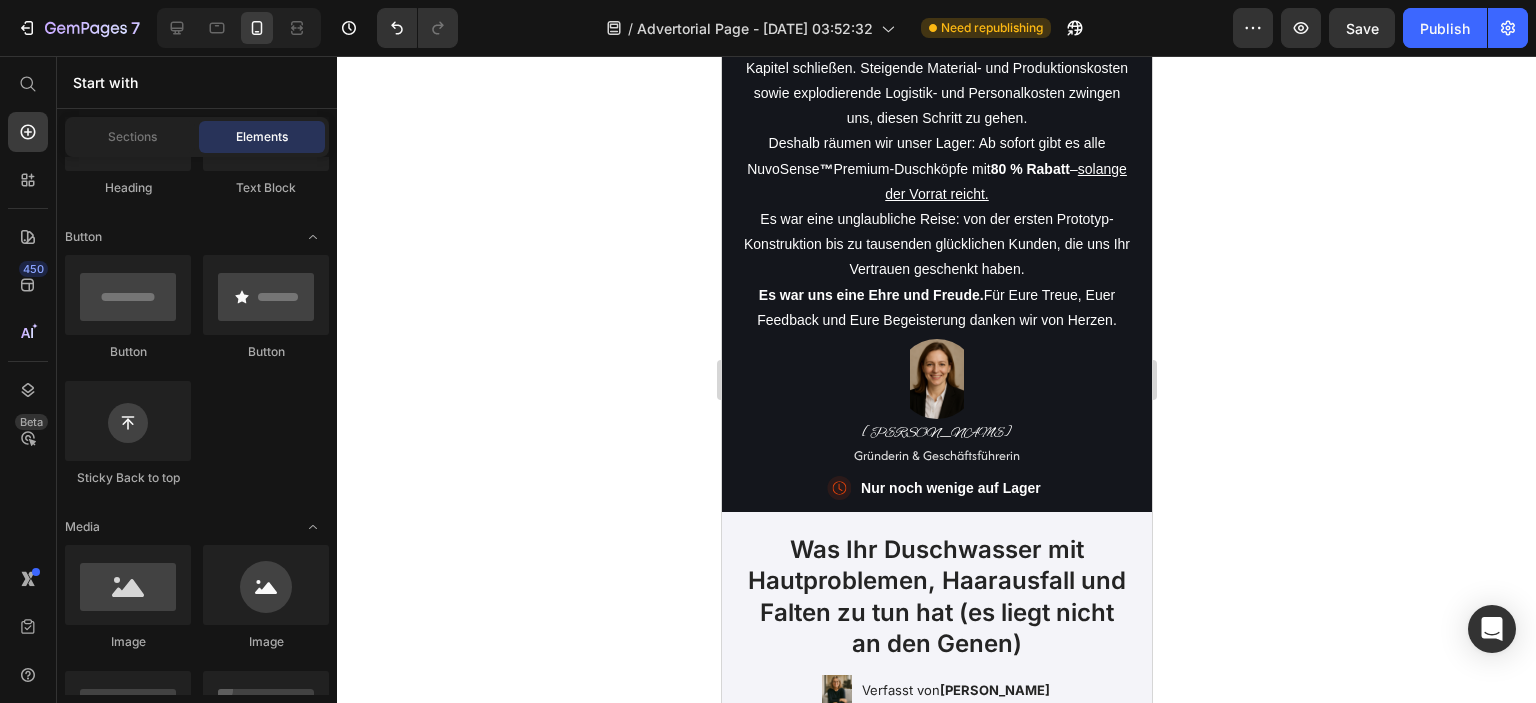 click 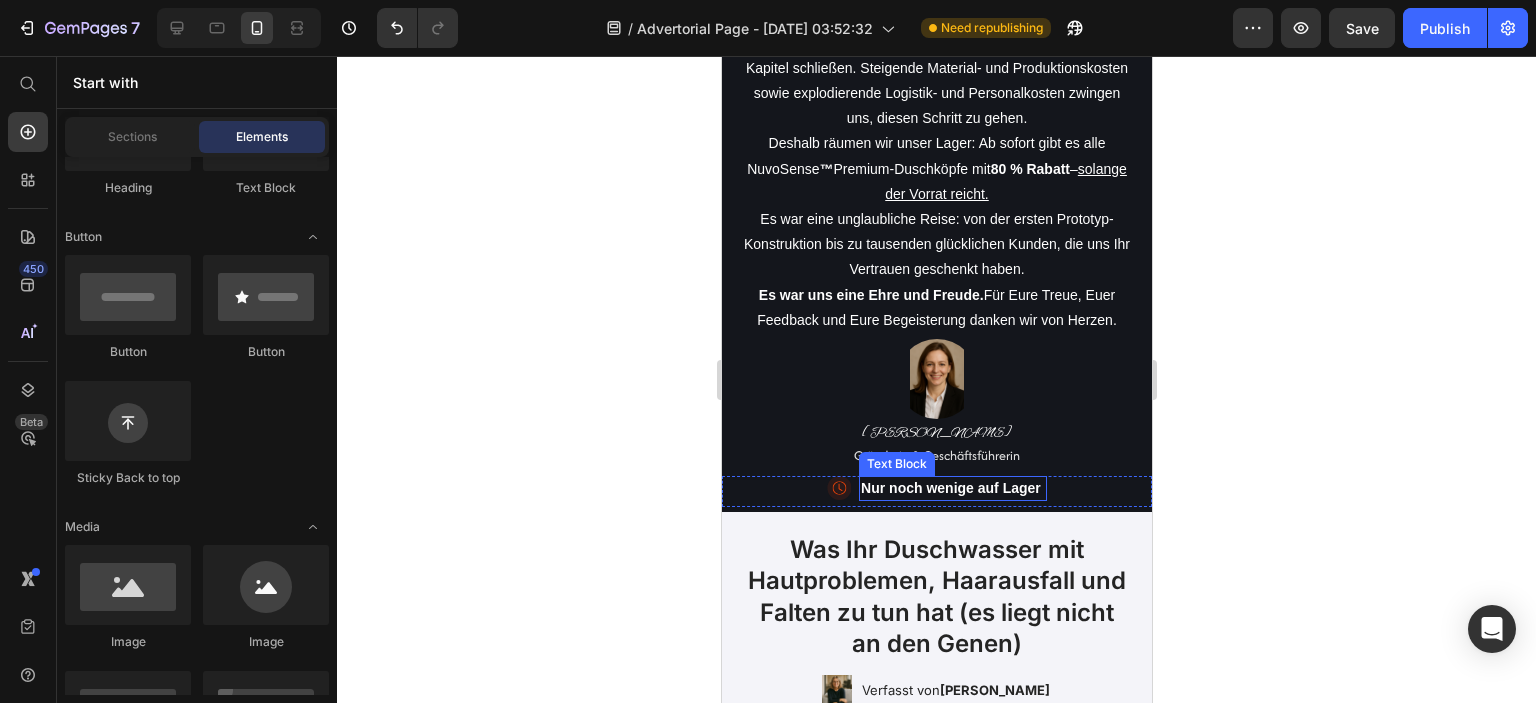 click on "Nur noch wenige auf Lager" at bounding box center (950, 488) 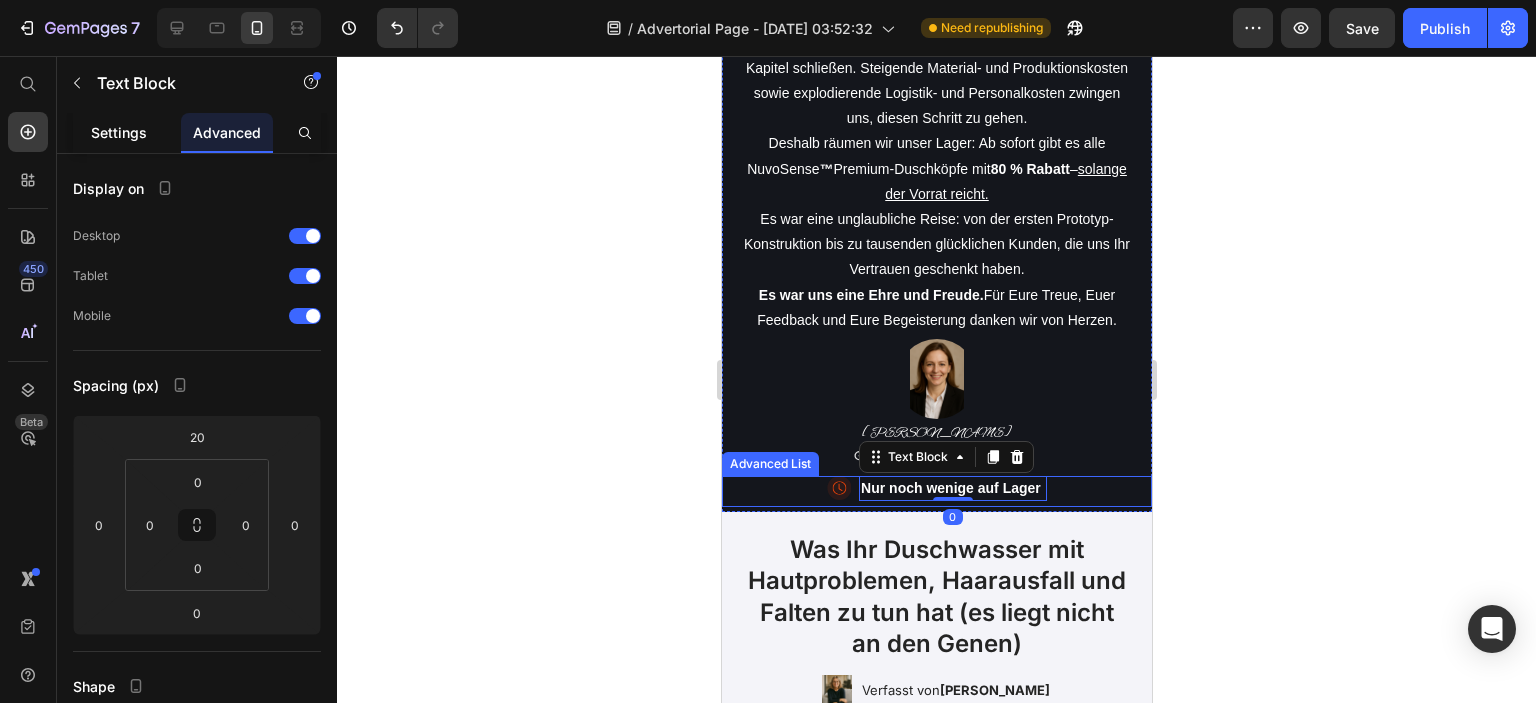 click on "Settings" 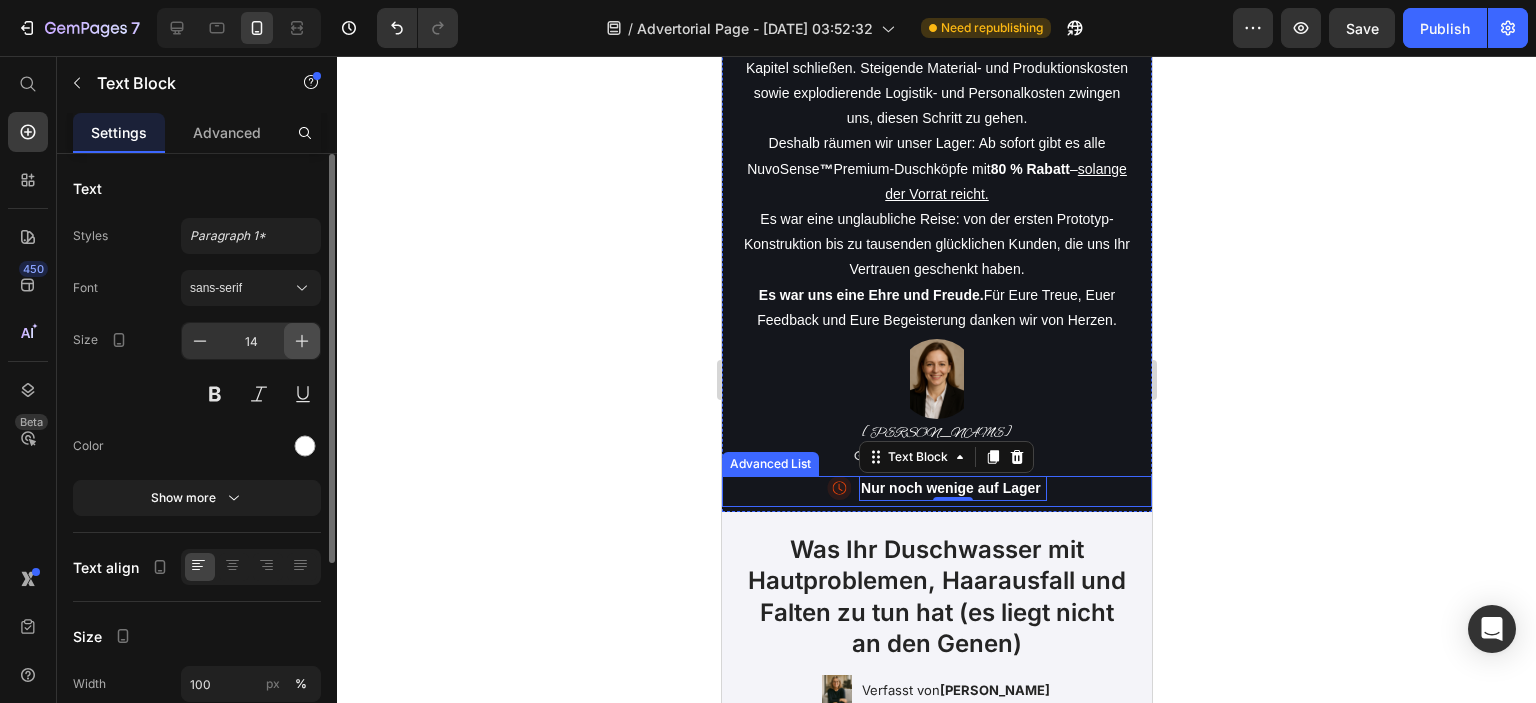 click 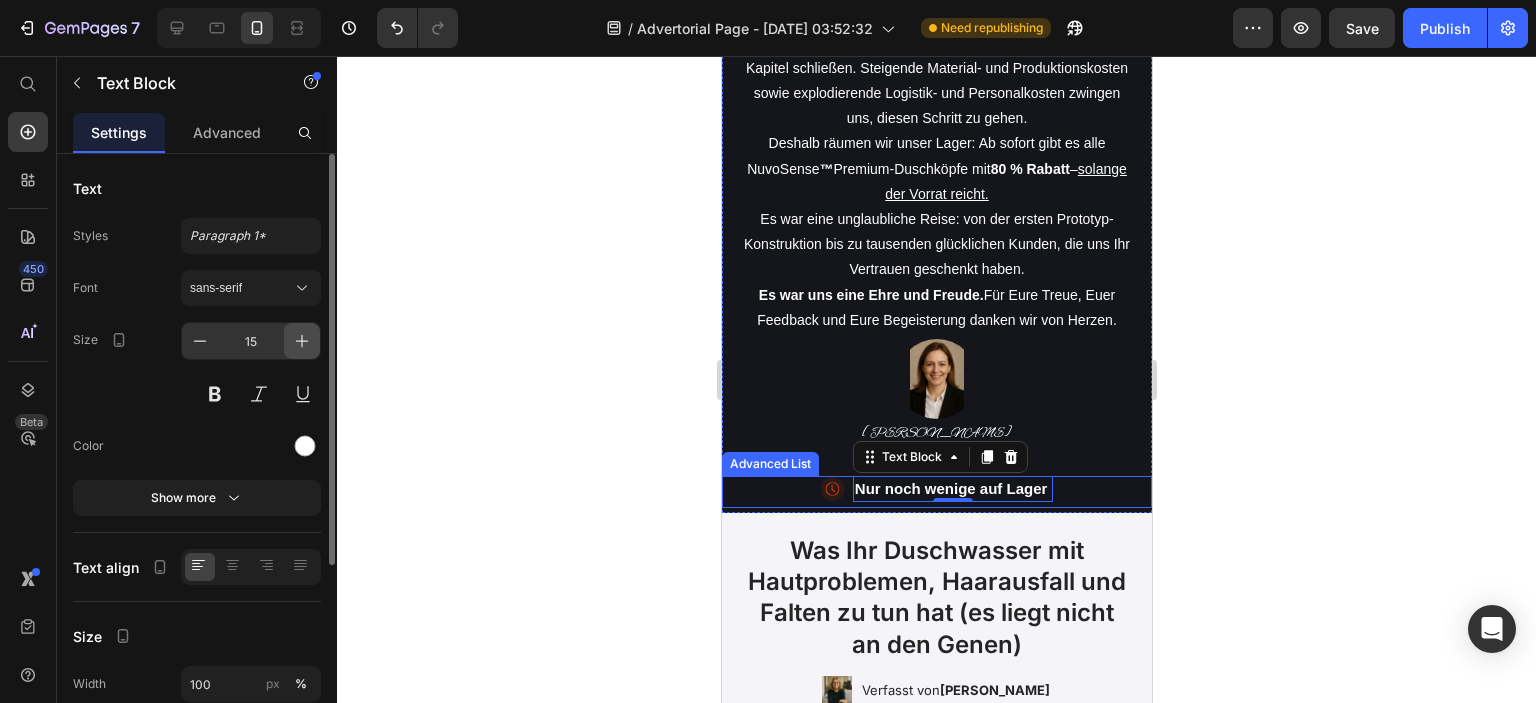 click 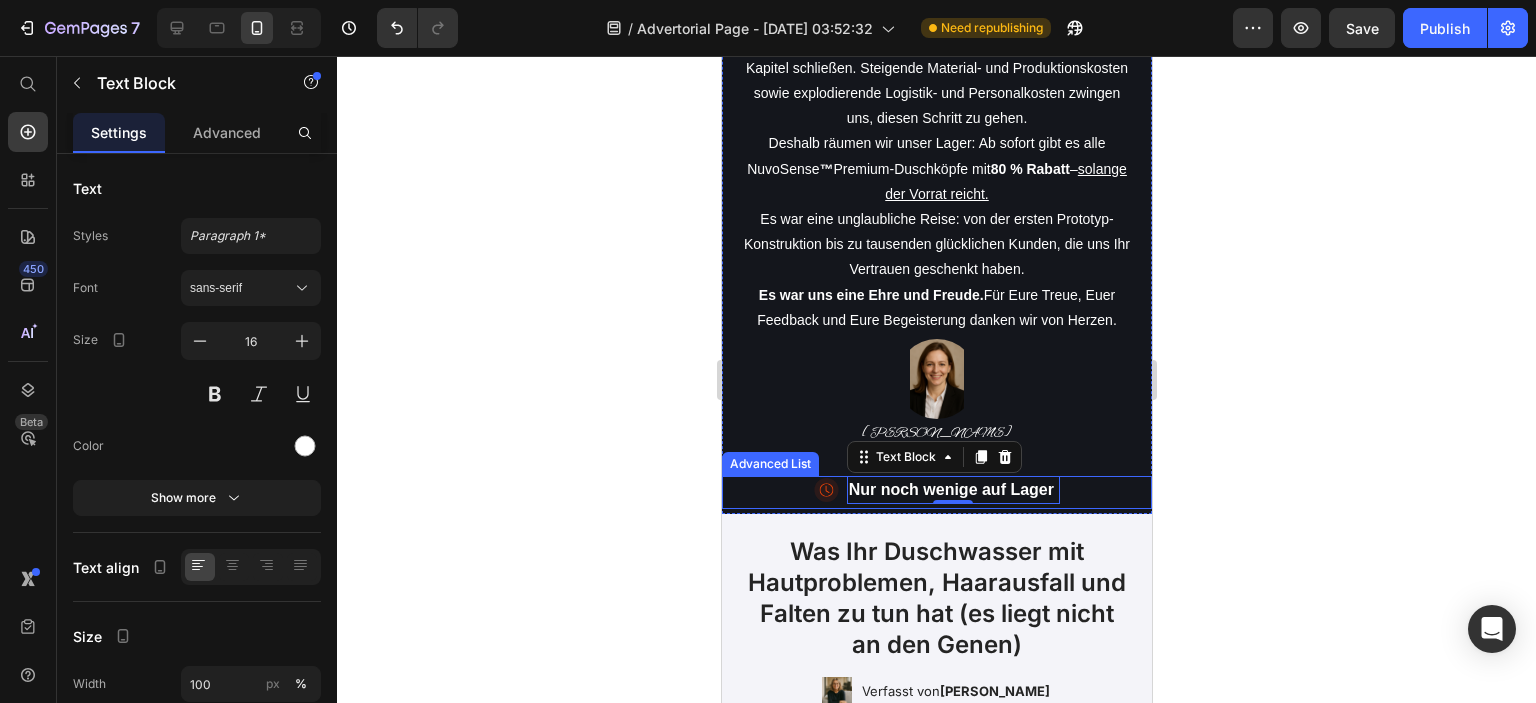 click 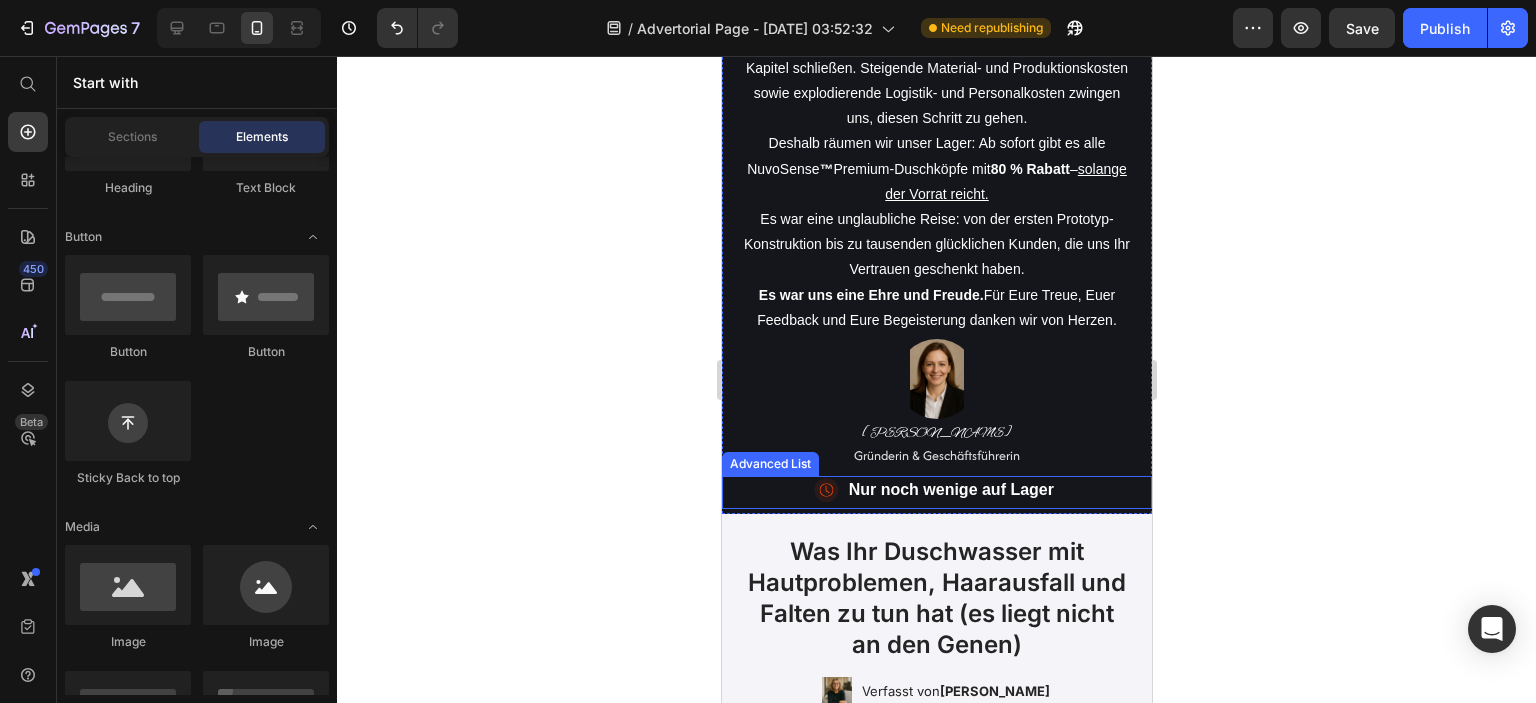 click 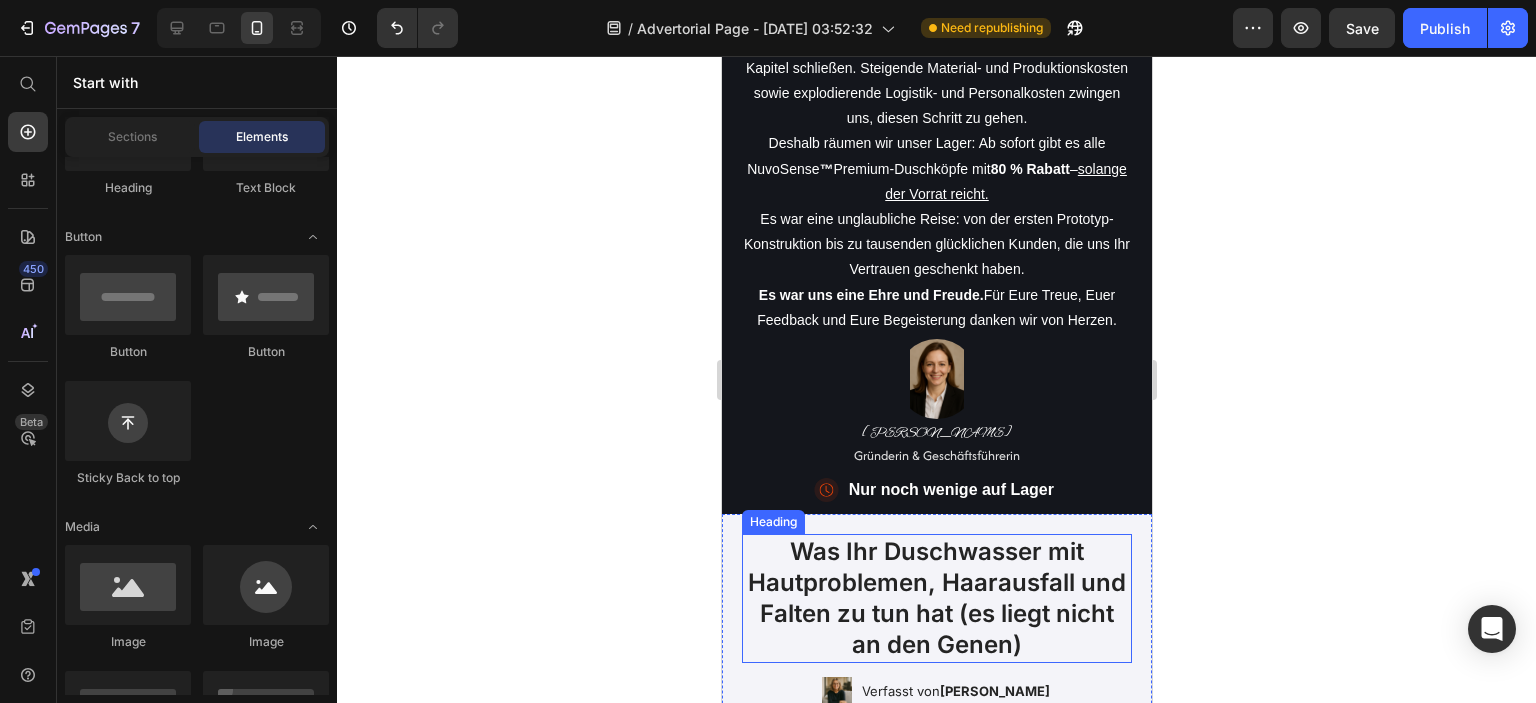 click on "Was Ihr Duschwasser mit Hautproblemen, Haarausfall und Falten zu tun hat (es liegt nicht an den Genen)" at bounding box center [936, 598] 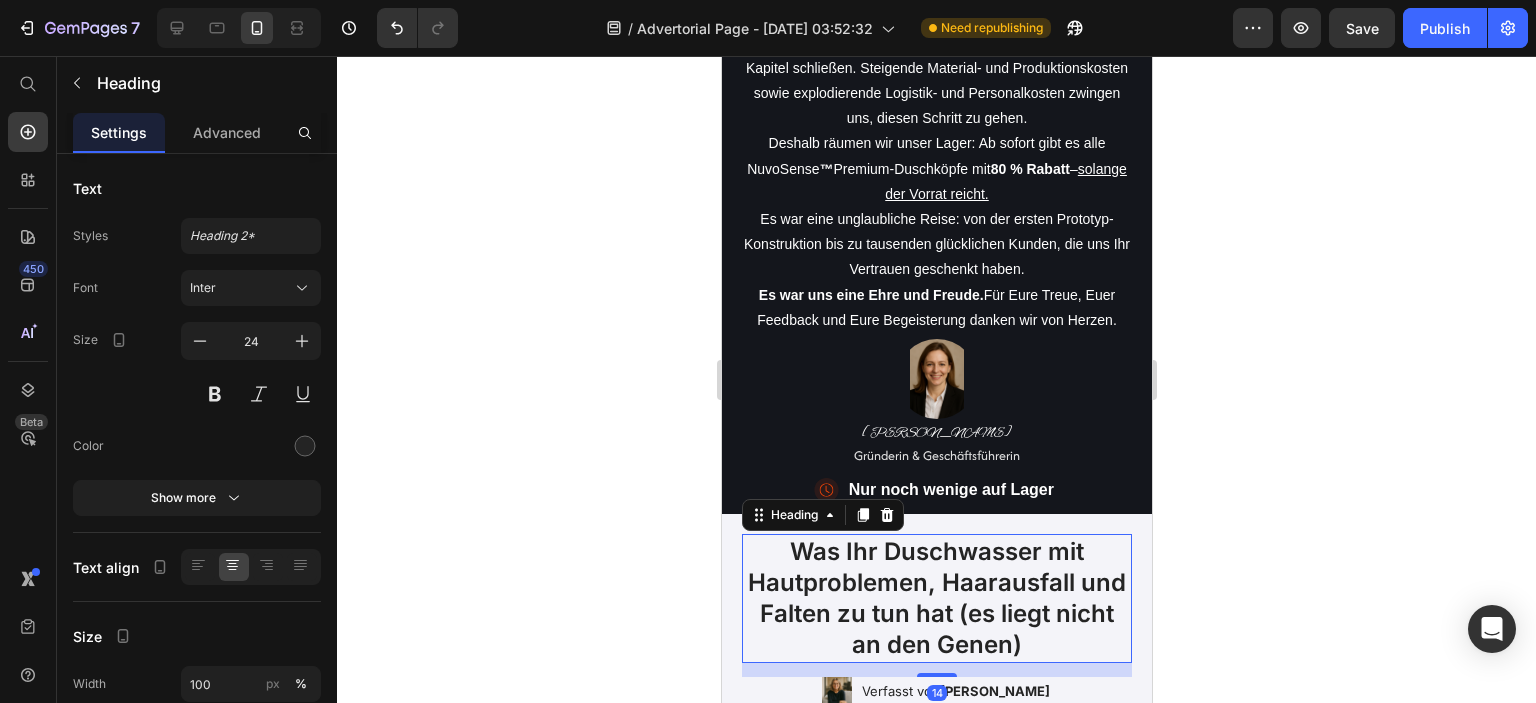 click 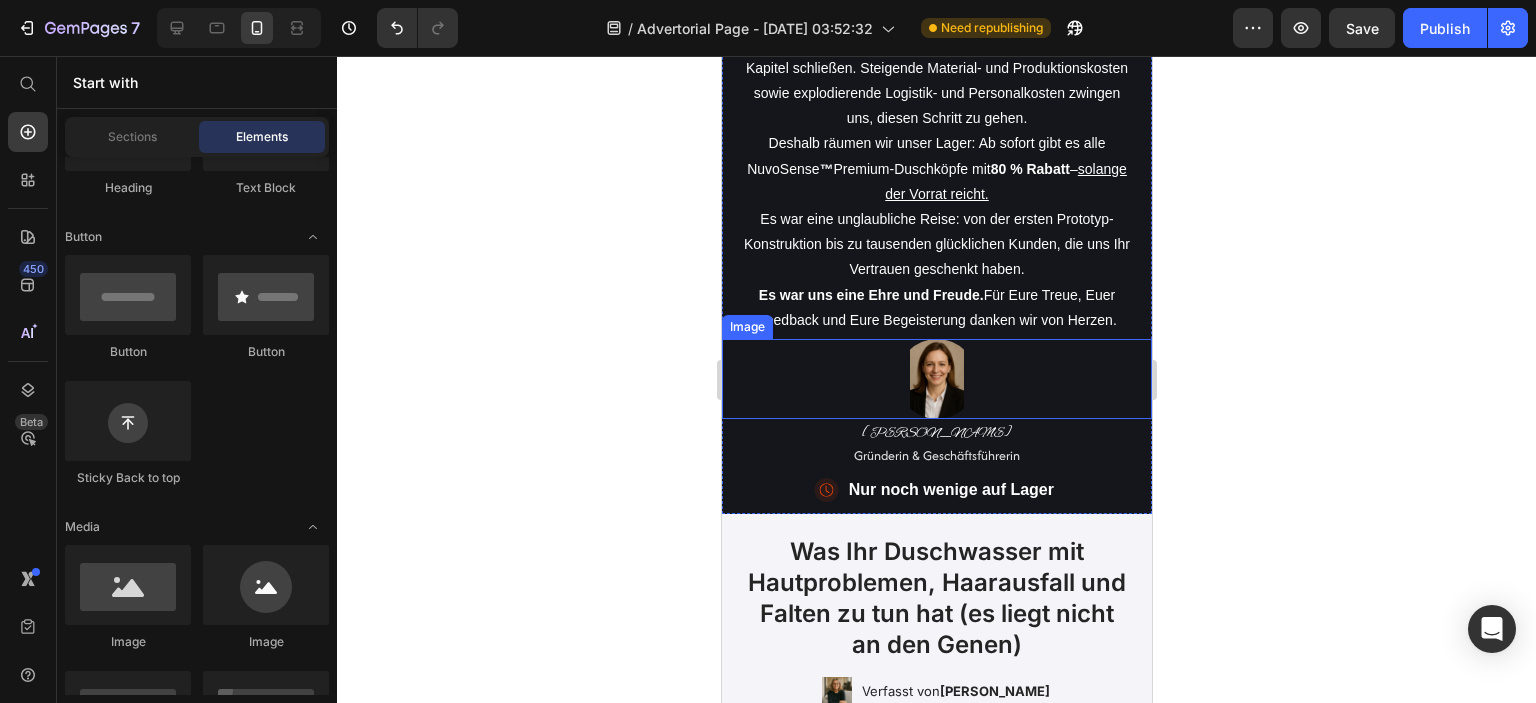 scroll, scrollTop: 0, scrollLeft: 0, axis: both 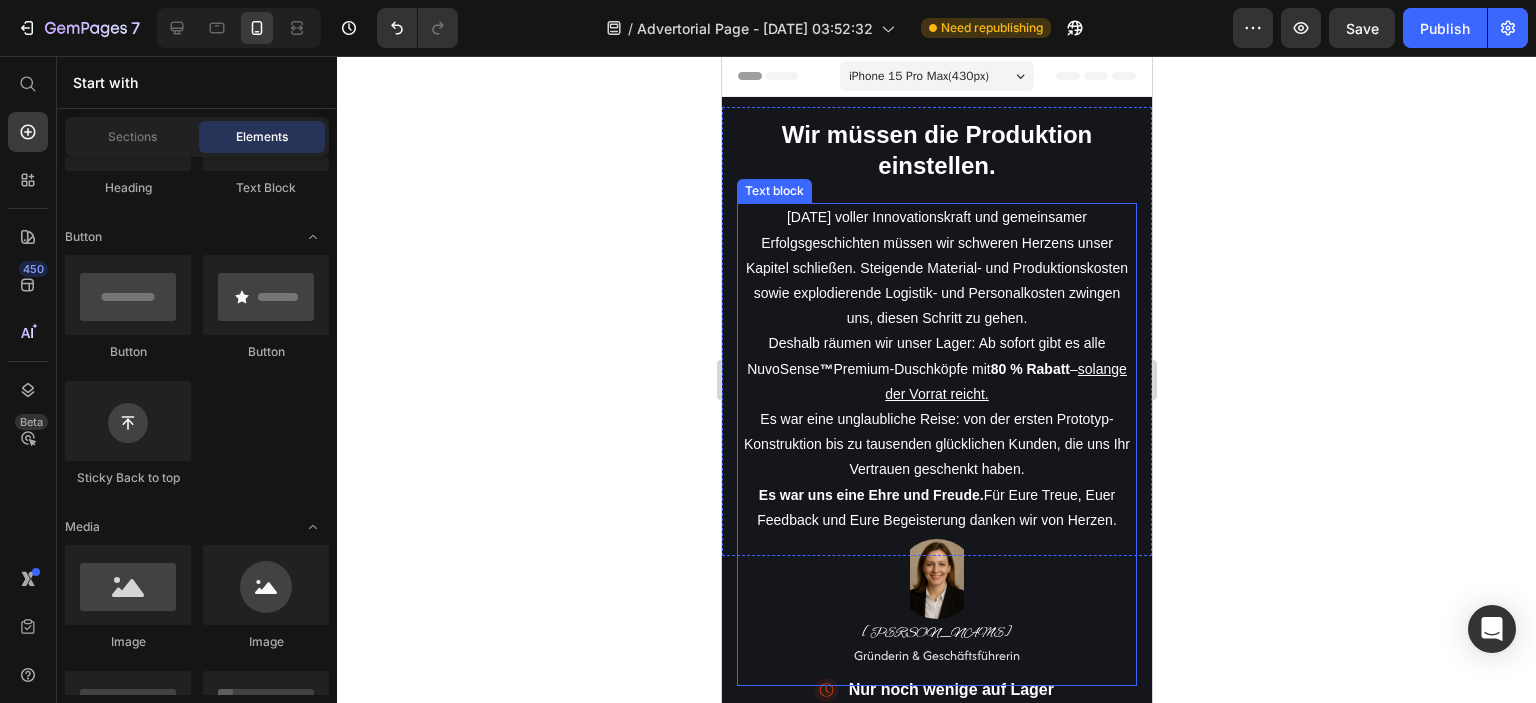 click on "Es war uns eine Ehre und Freude.  Für Eure Treue, [PERSON_NAME] Feedback und Eure Begeisterung danken wir von Herzen." at bounding box center [936, 584] 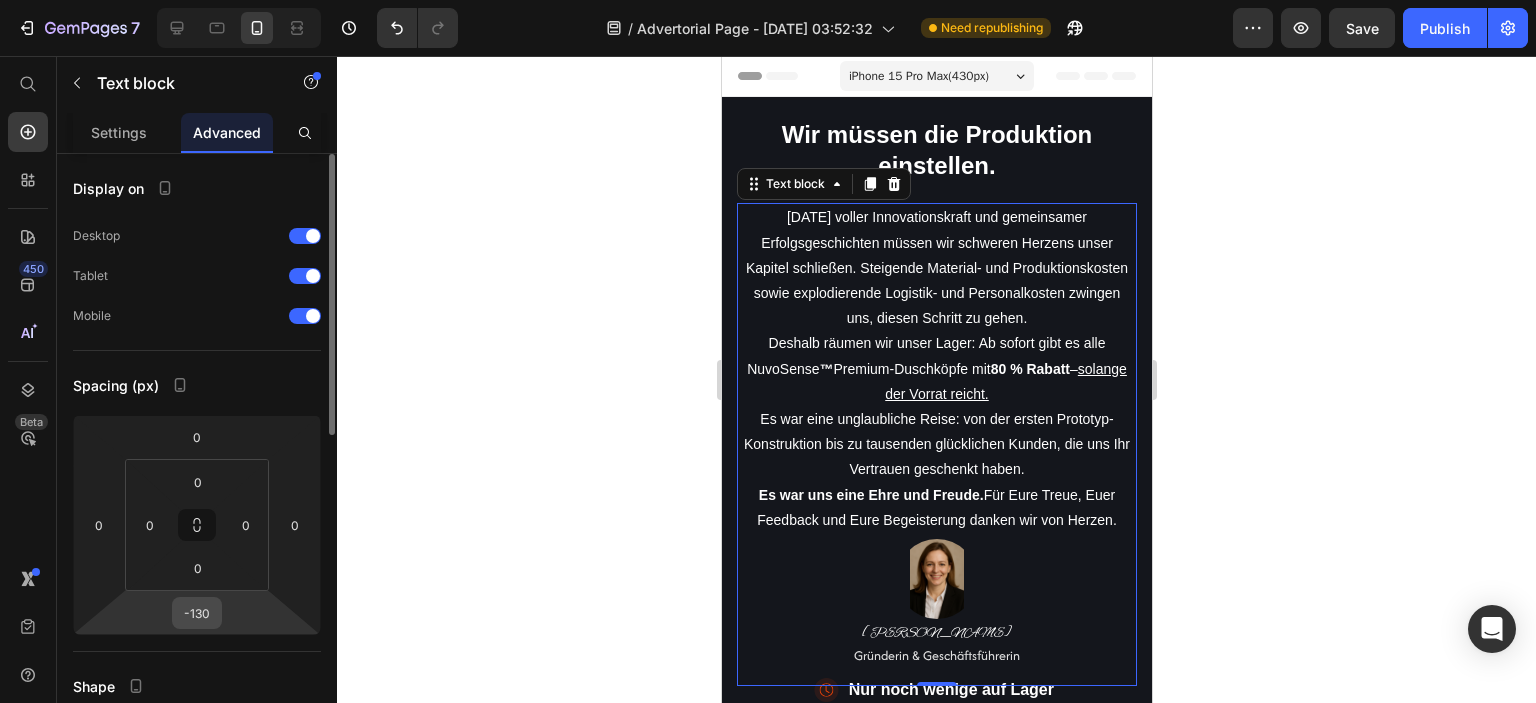 click on "-130" at bounding box center [197, 613] 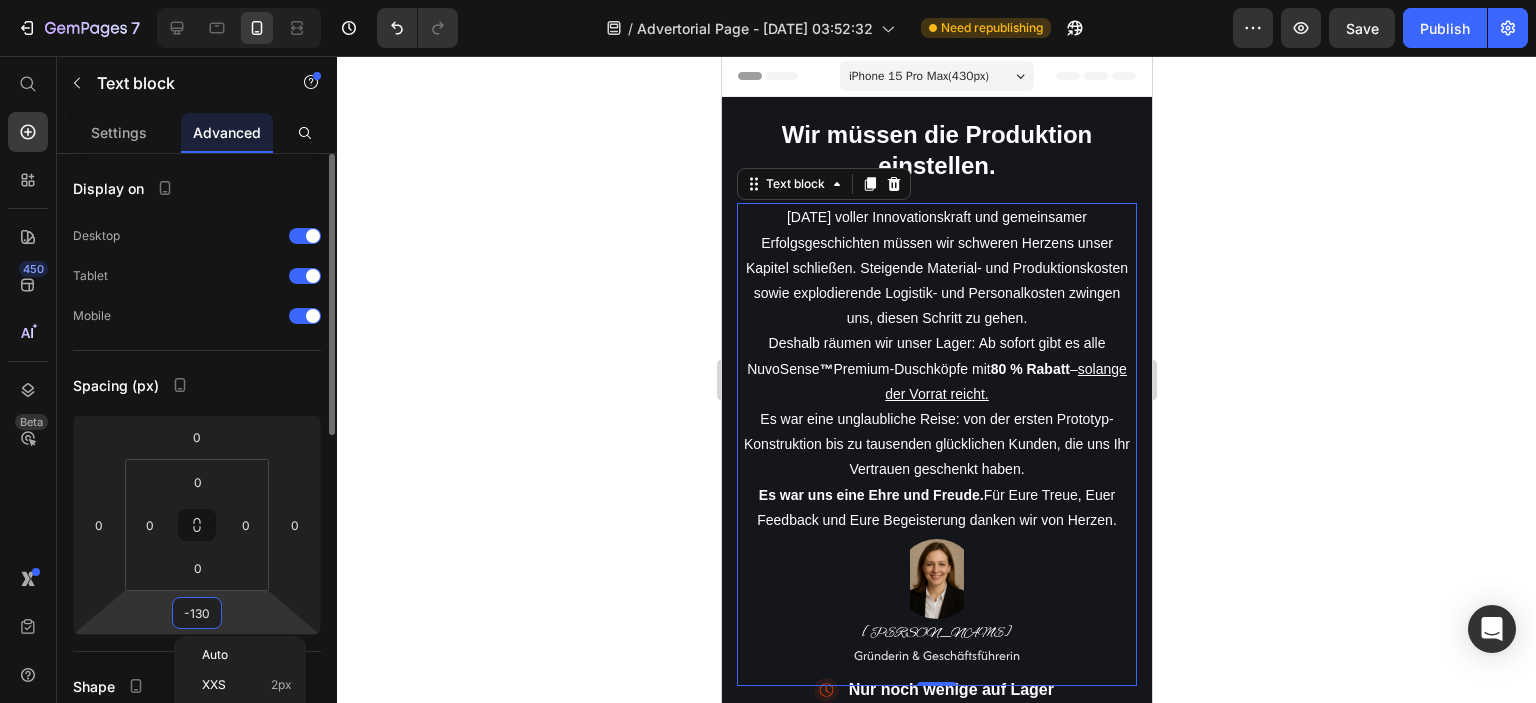 click on "-130" at bounding box center (197, 613) 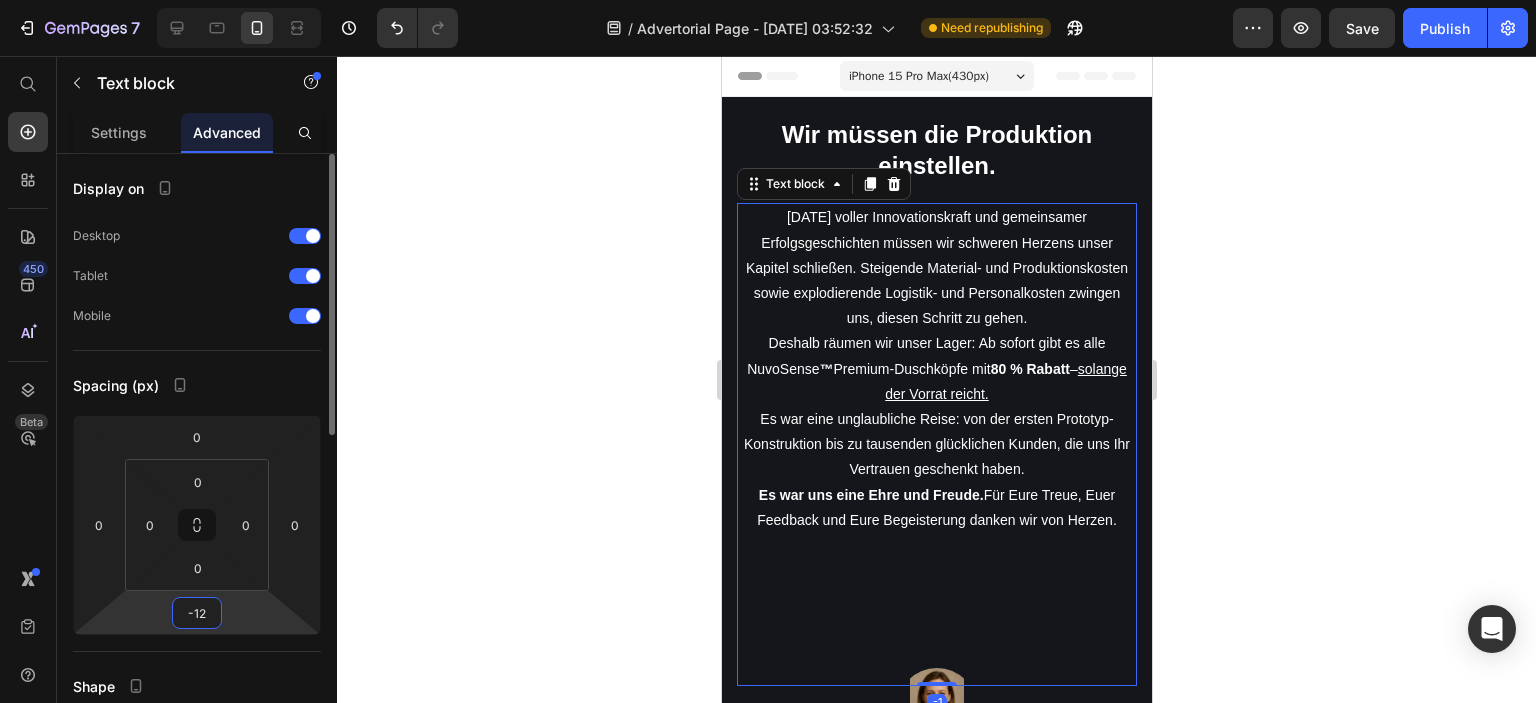 type on "-120" 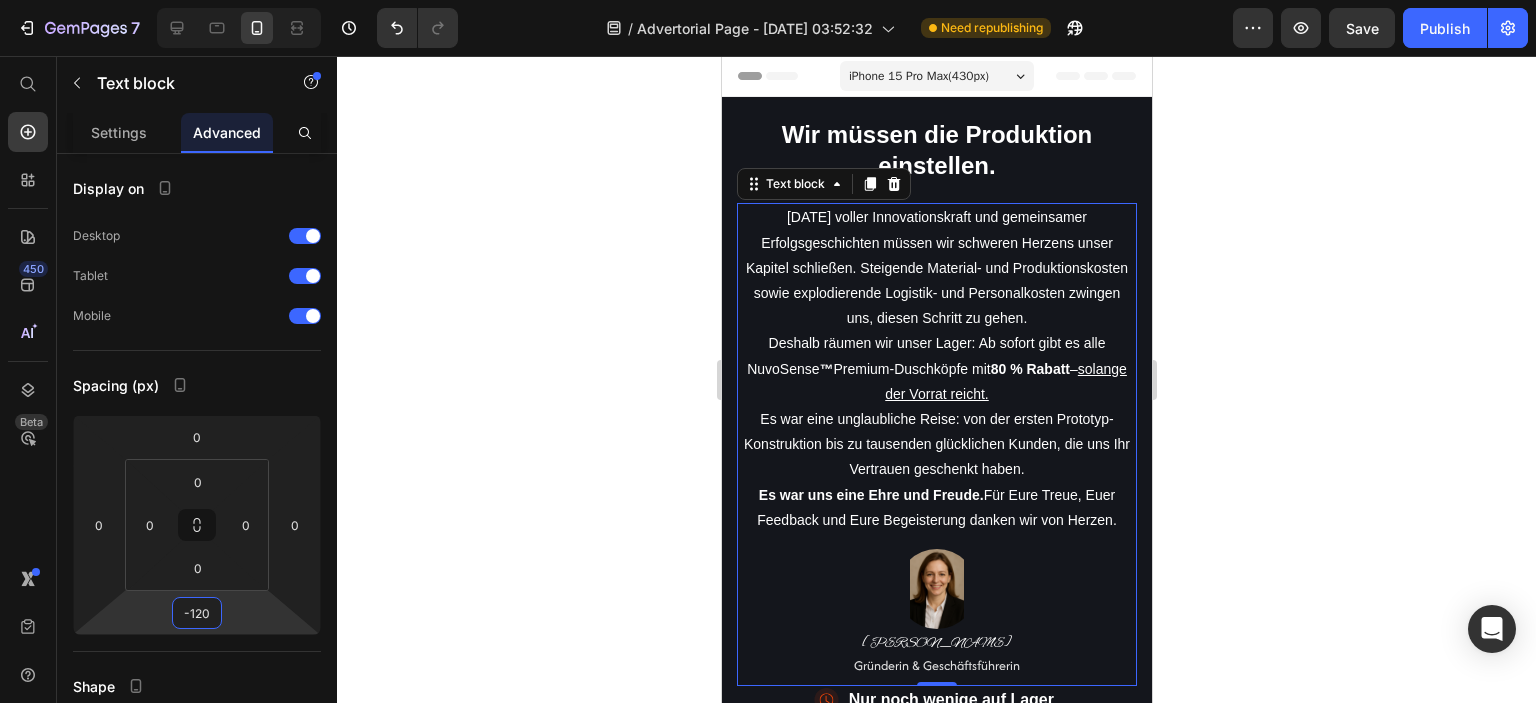 click 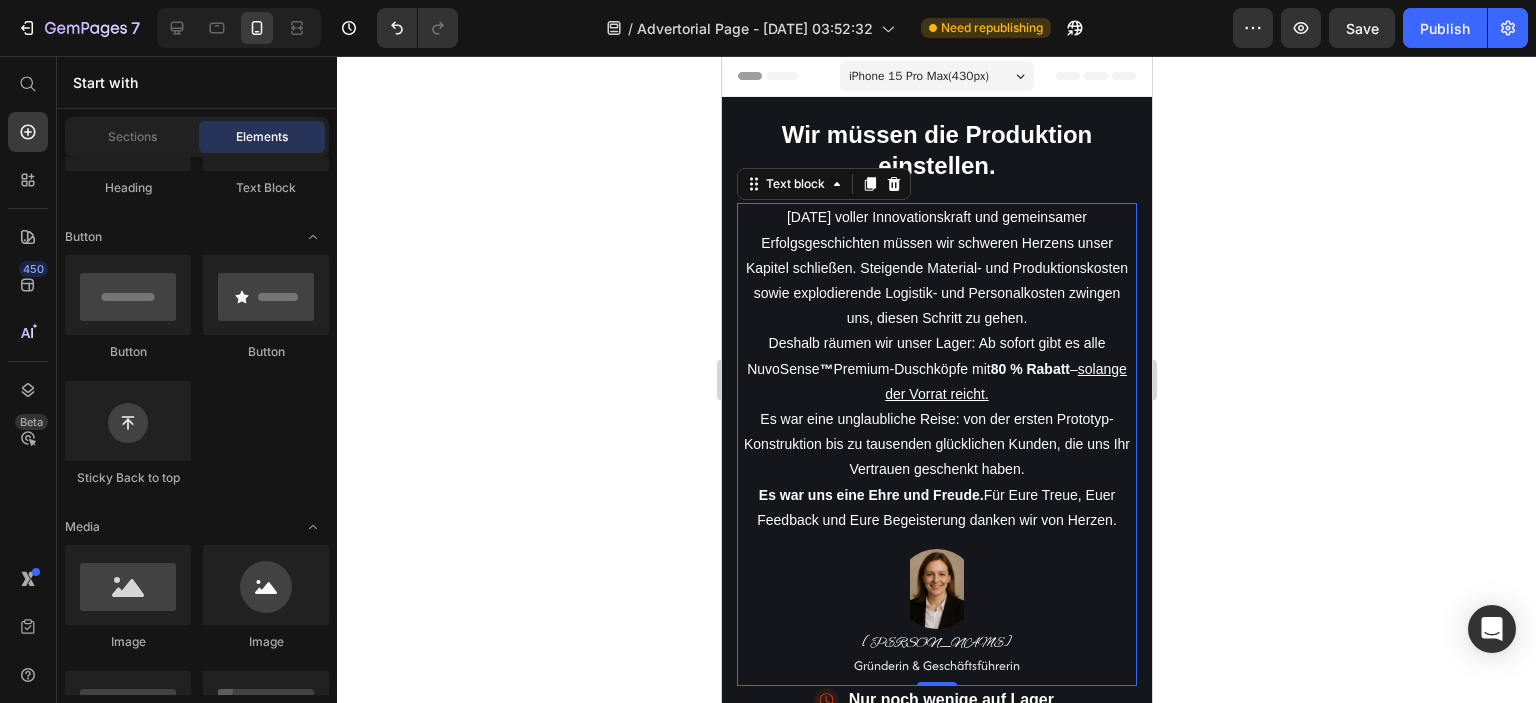 click 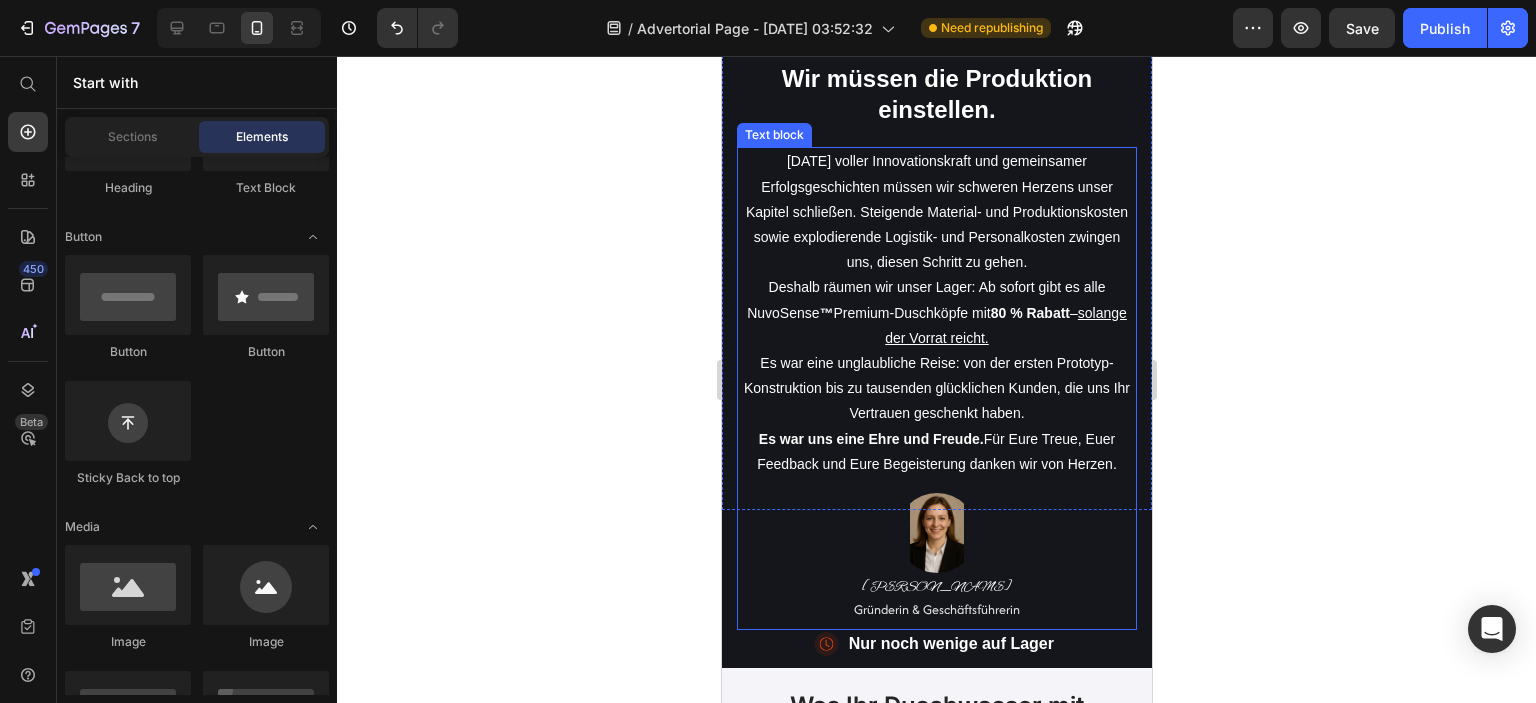 scroll, scrollTop: 100, scrollLeft: 0, axis: vertical 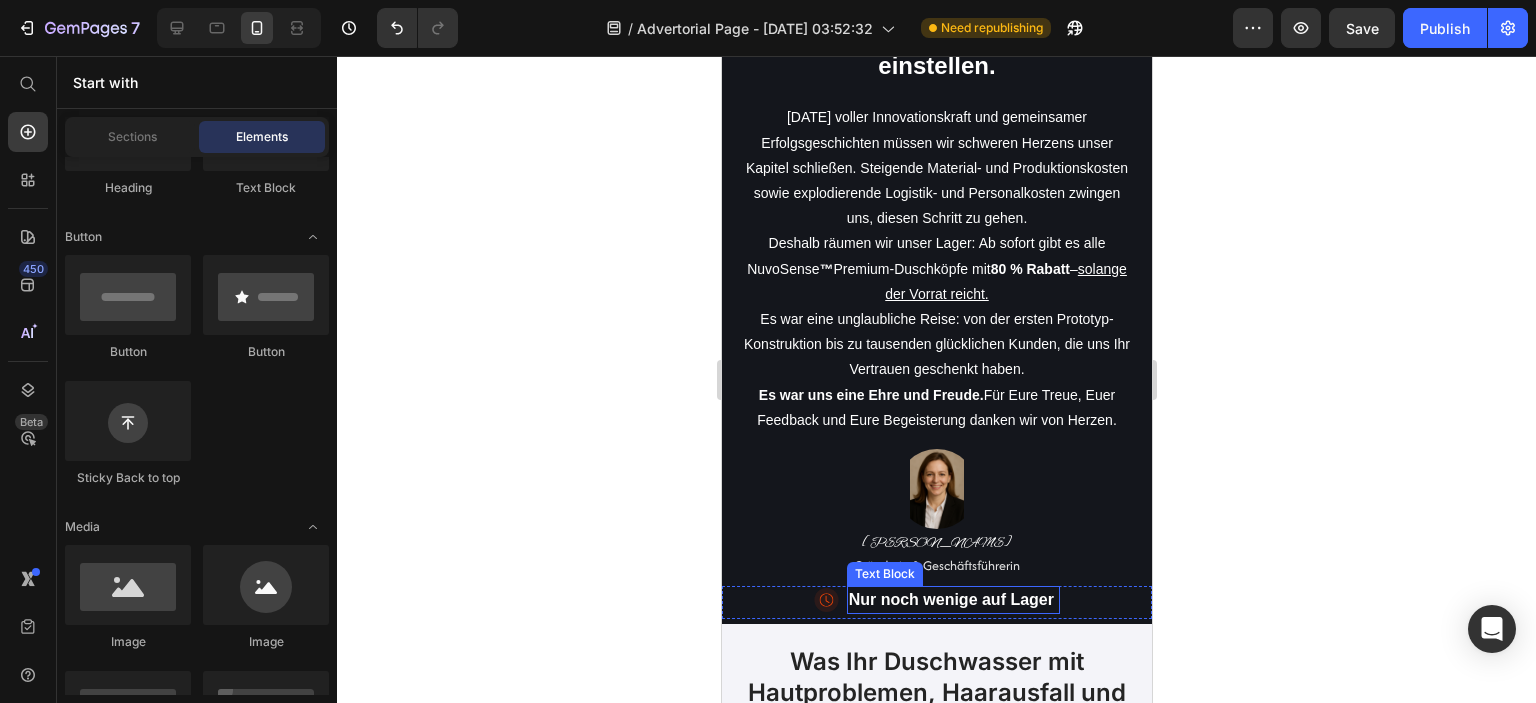 click on "Nur noch wenige auf Lager" at bounding box center [950, 599] 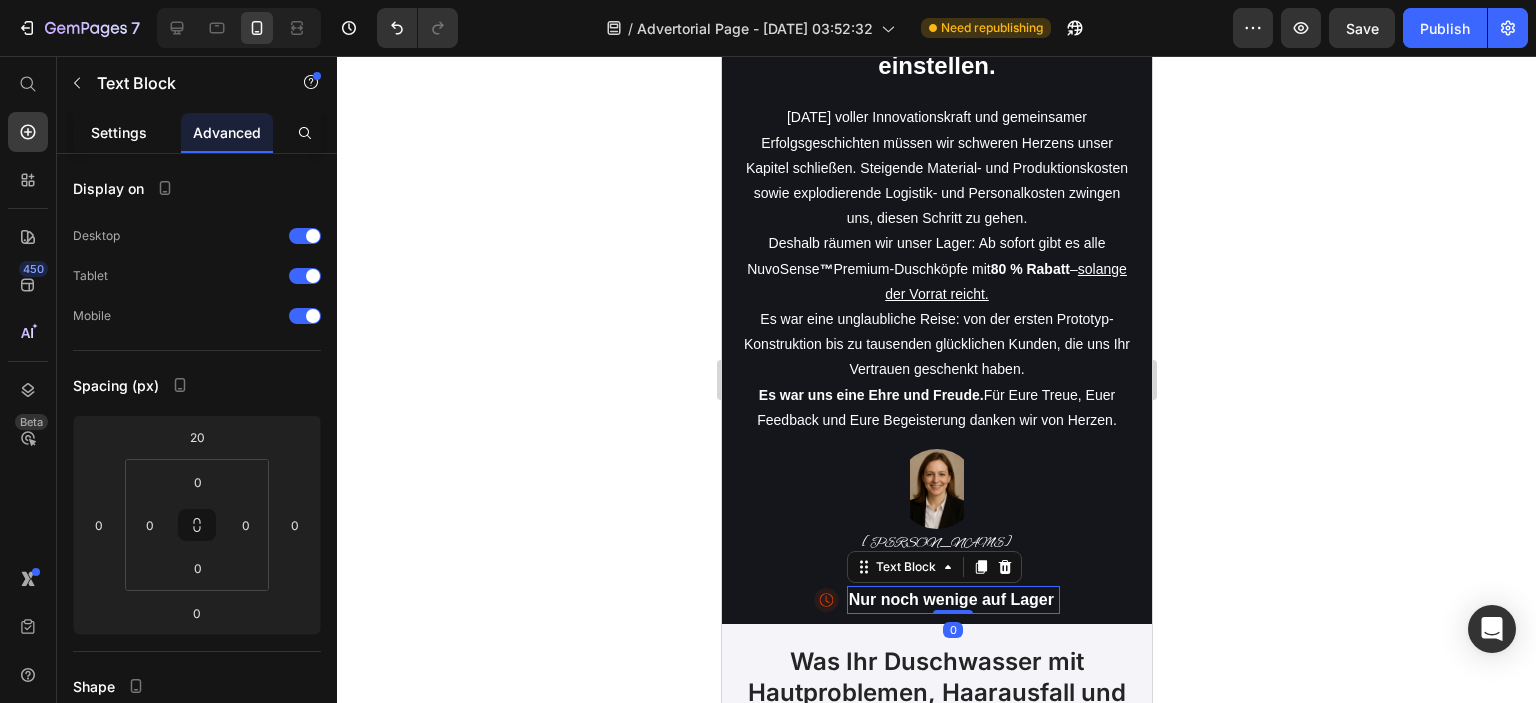 click on "Settings" at bounding box center [119, 132] 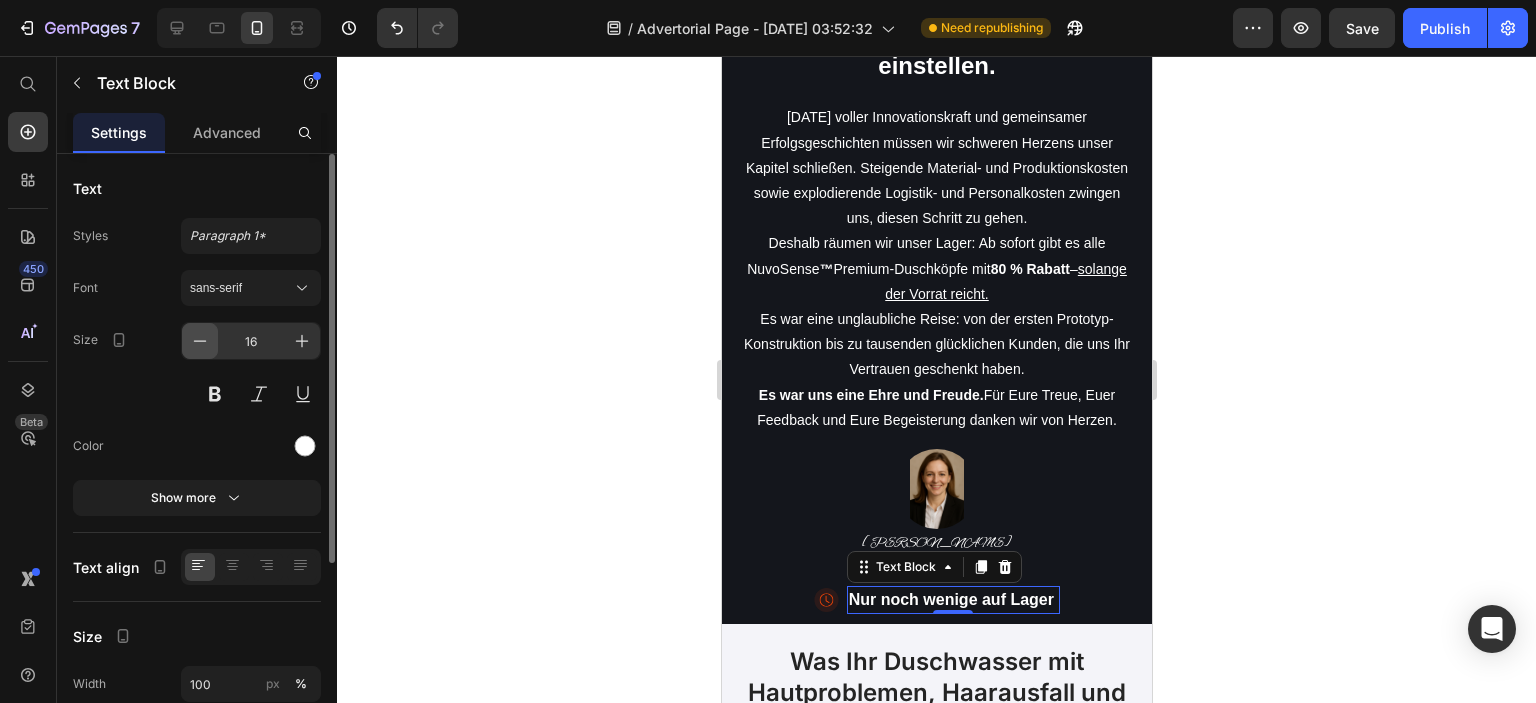 click 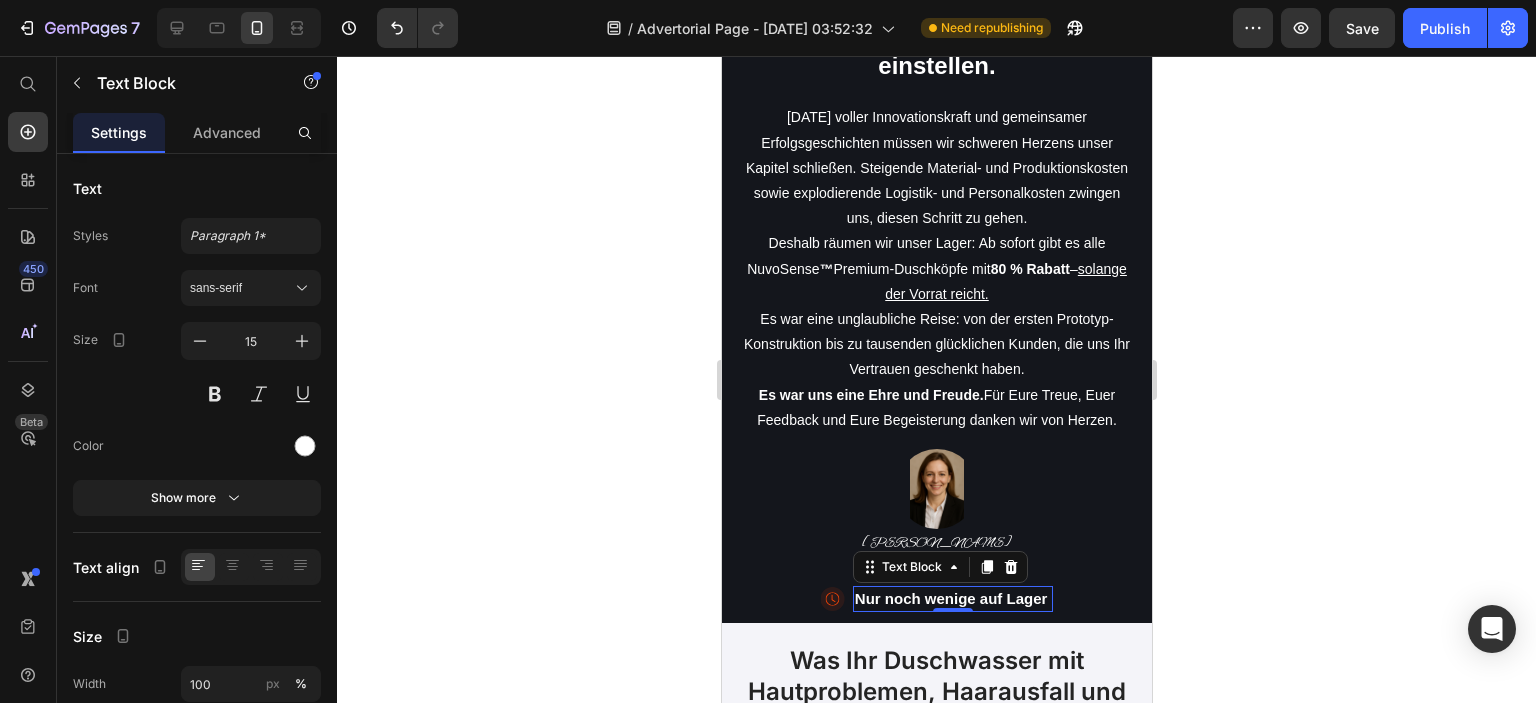 click 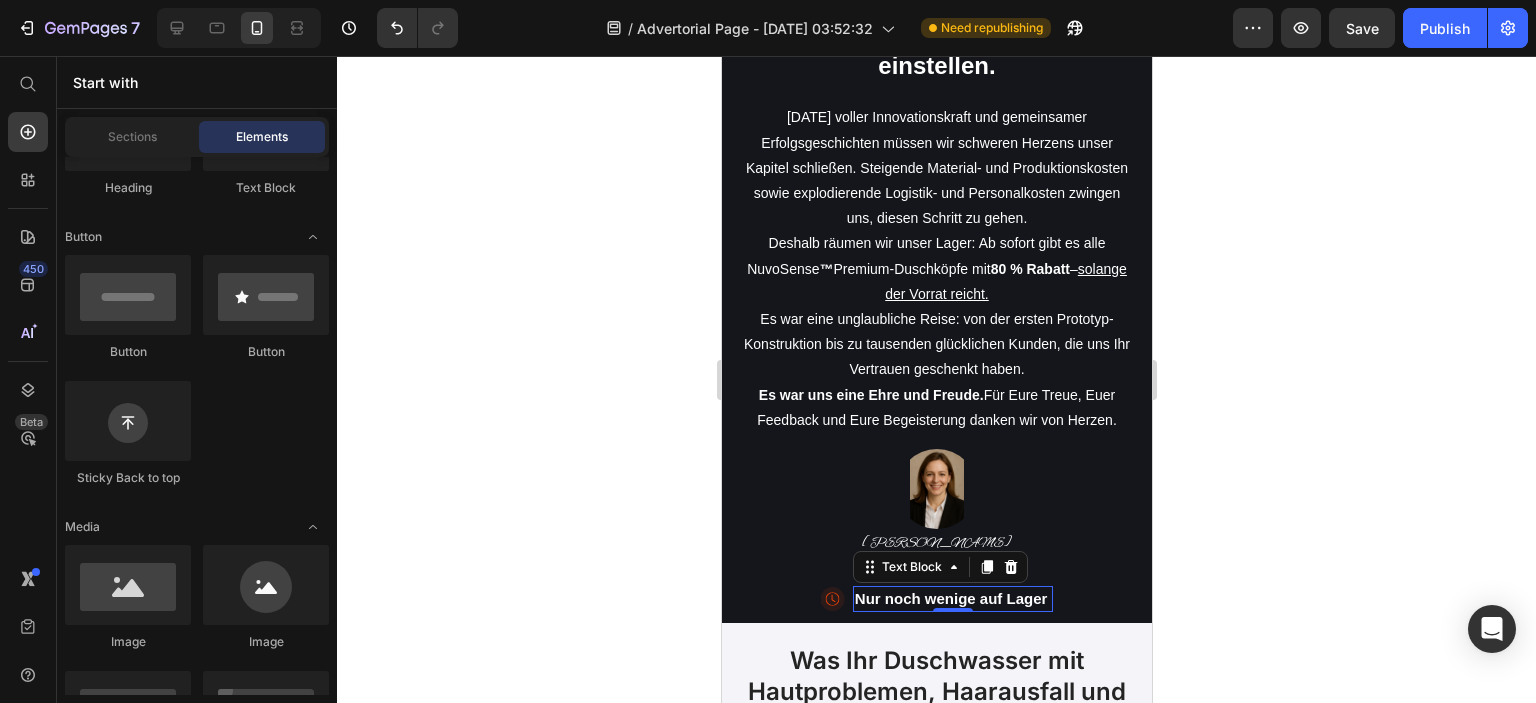 click 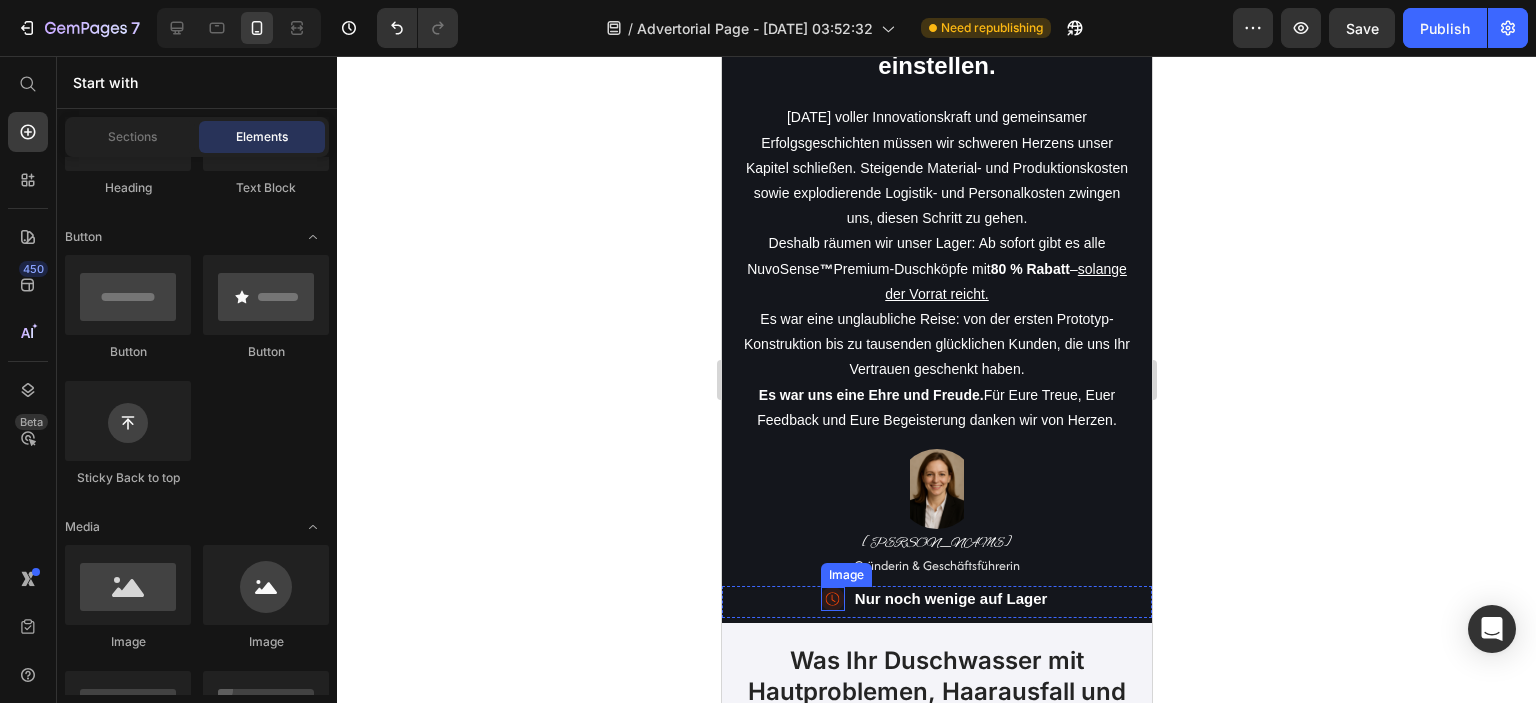 click at bounding box center [832, 599] 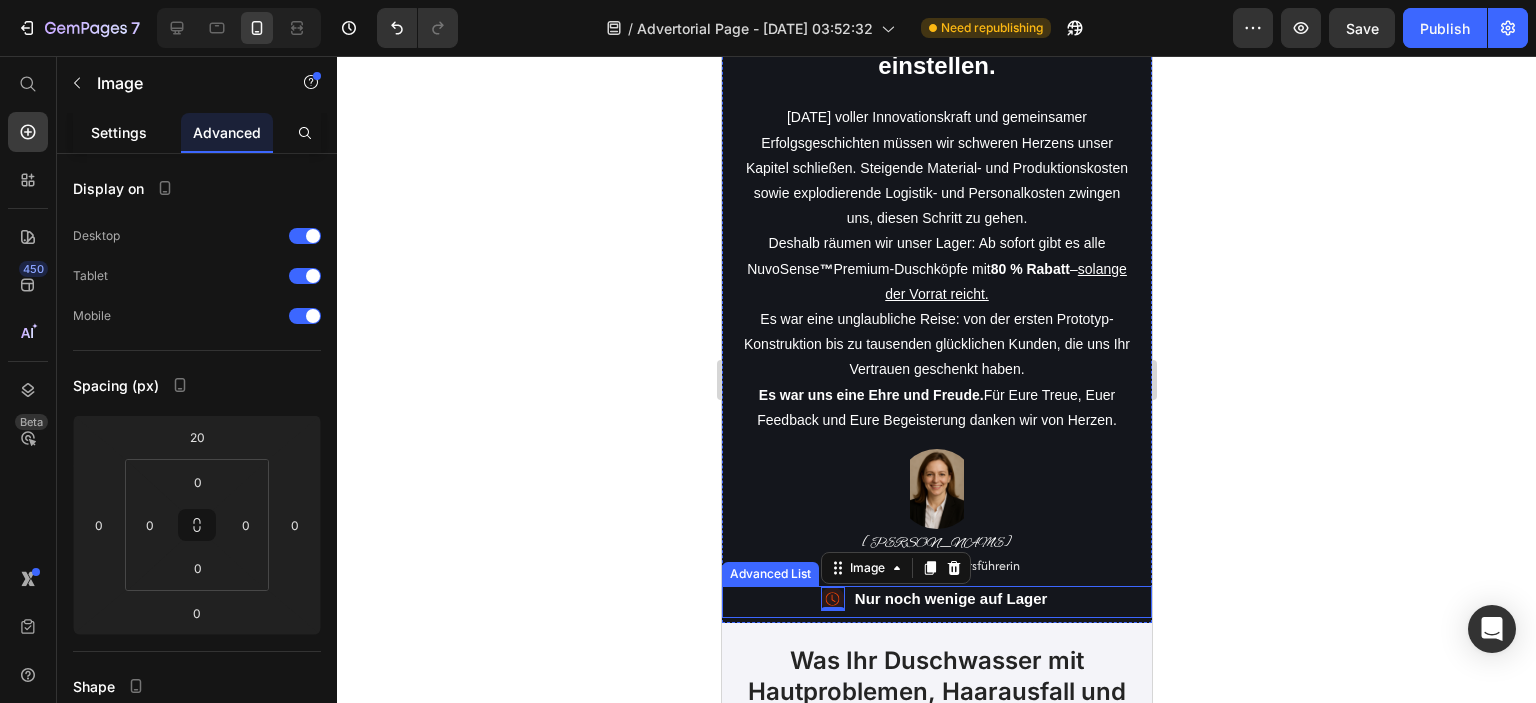 click on "Settings" at bounding box center (119, 132) 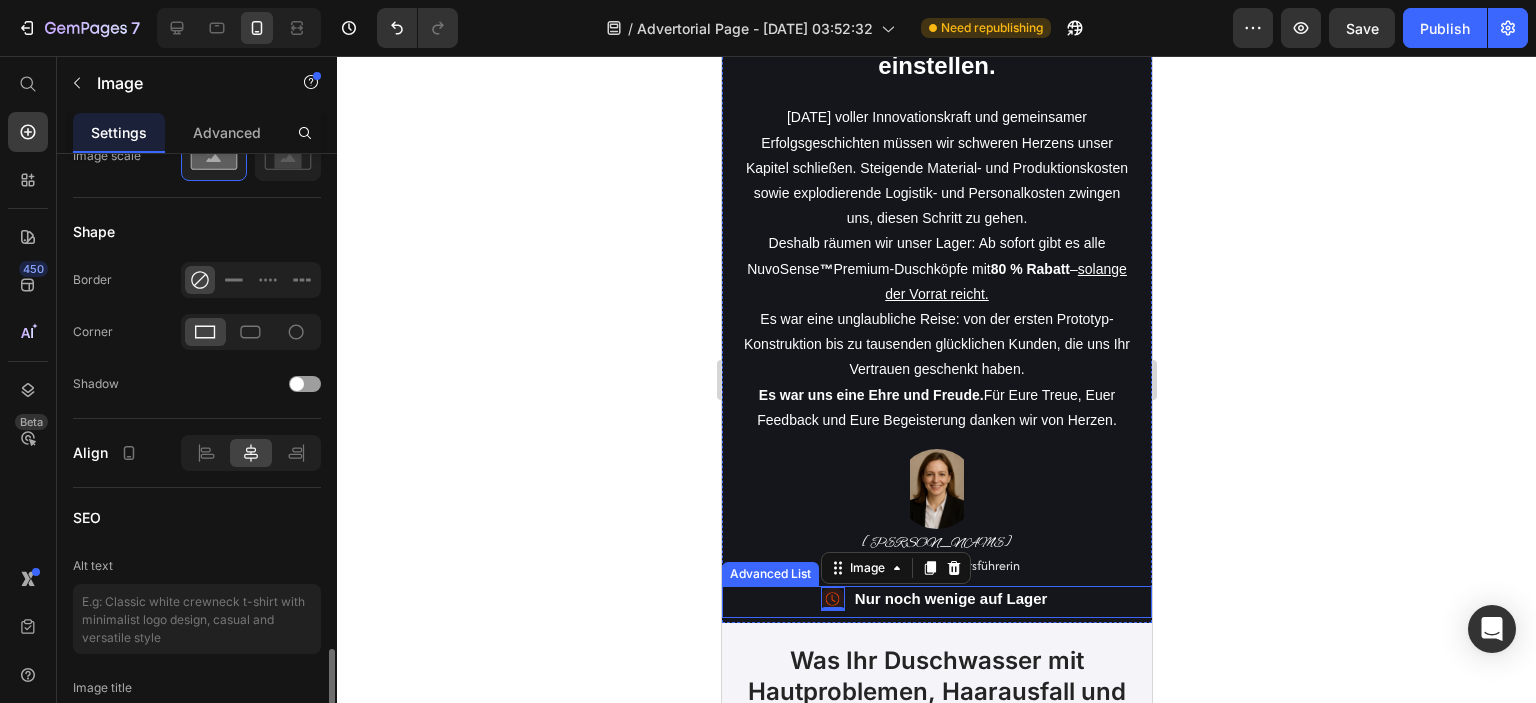 scroll, scrollTop: 928, scrollLeft: 0, axis: vertical 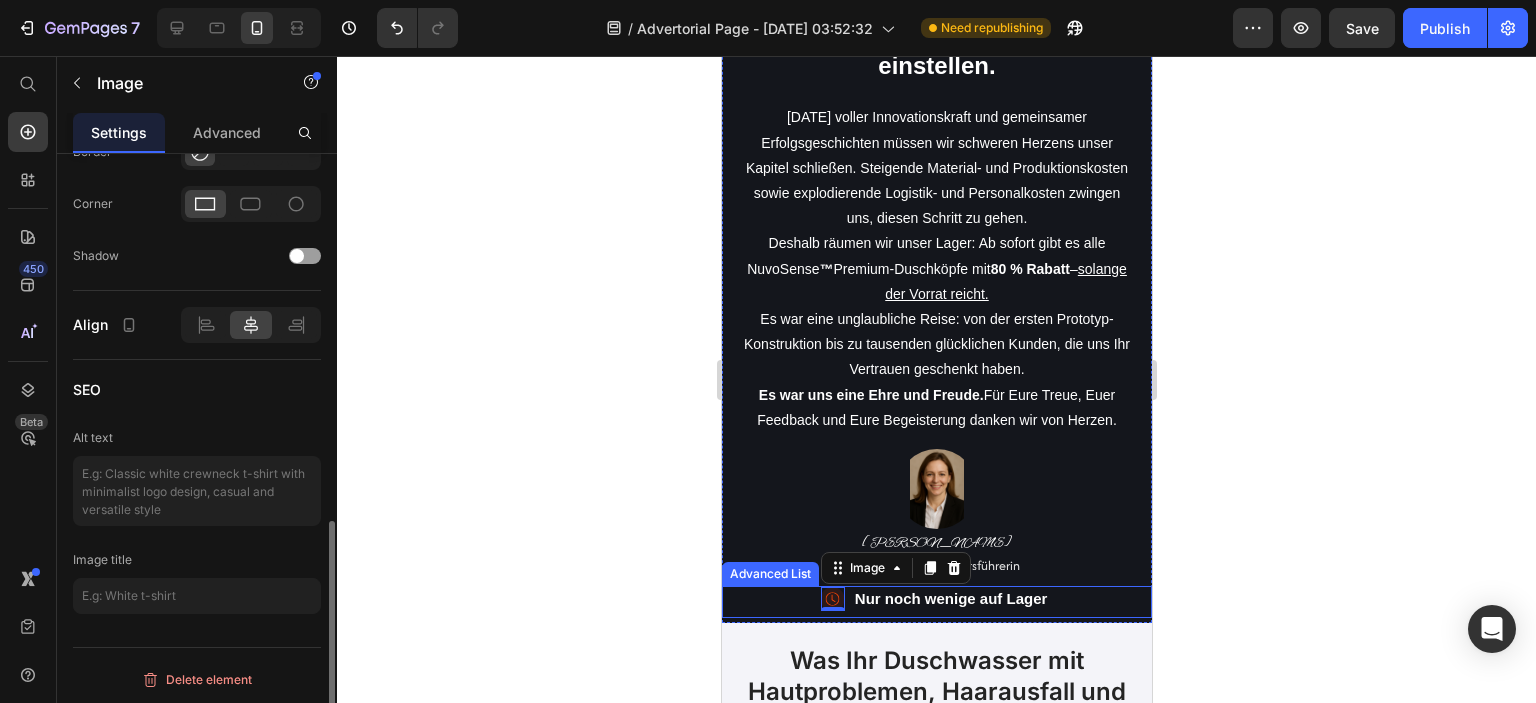 click 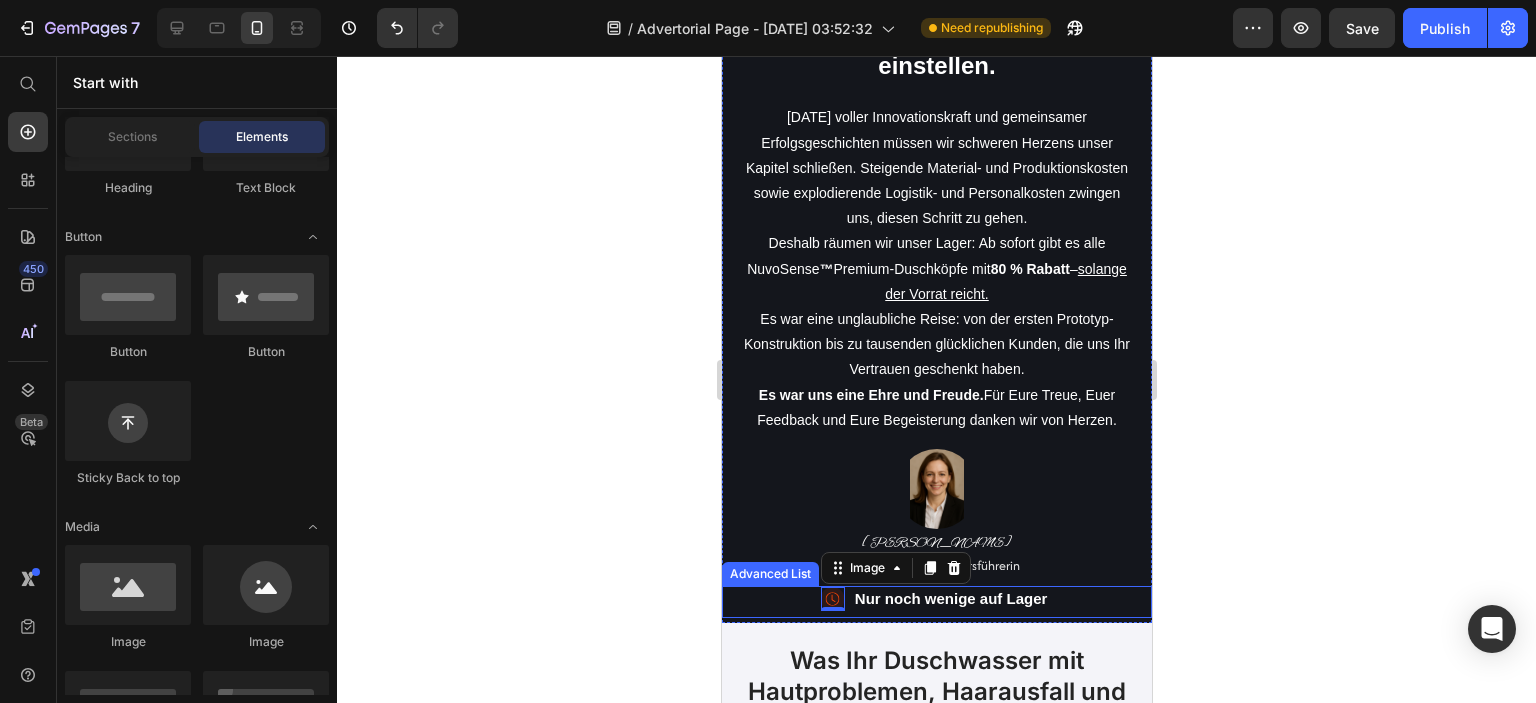 click 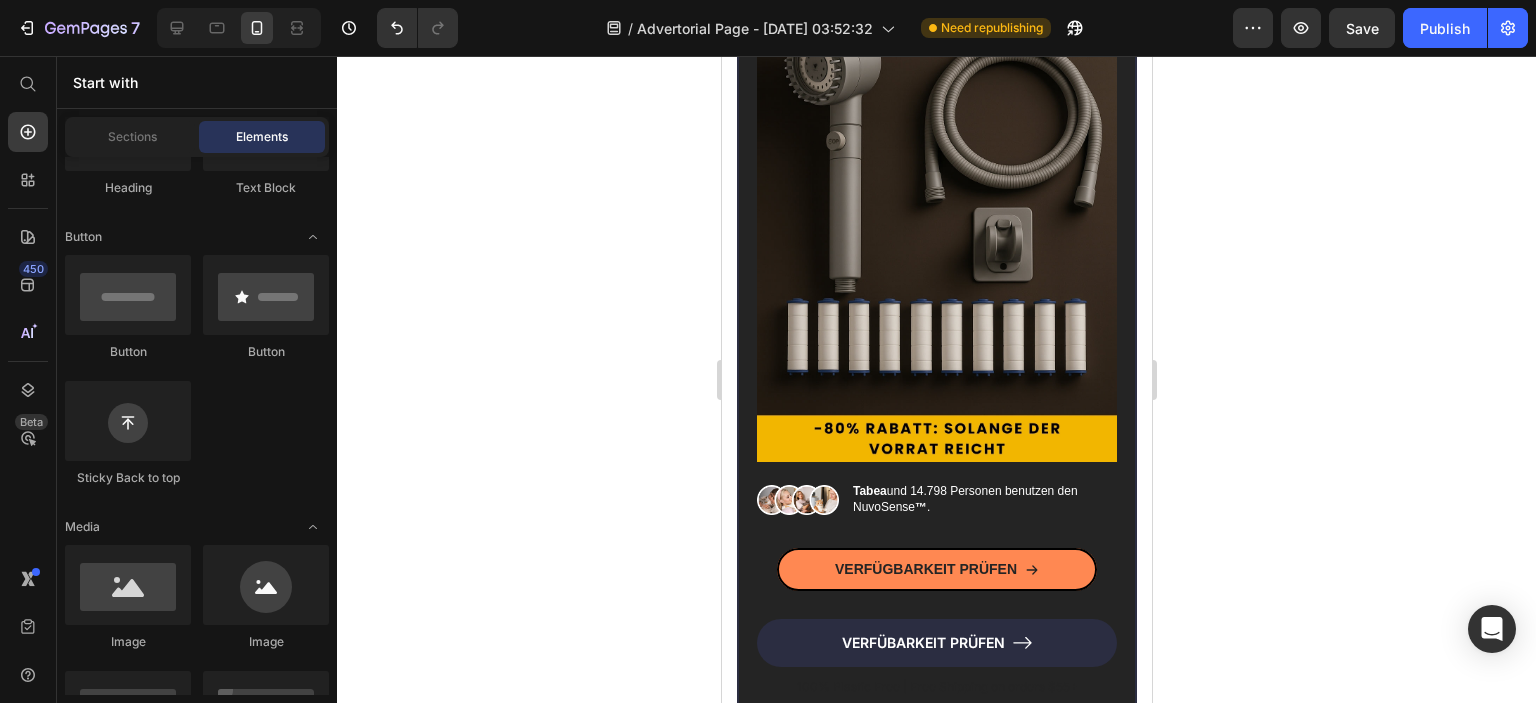 scroll, scrollTop: 9396, scrollLeft: 0, axis: vertical 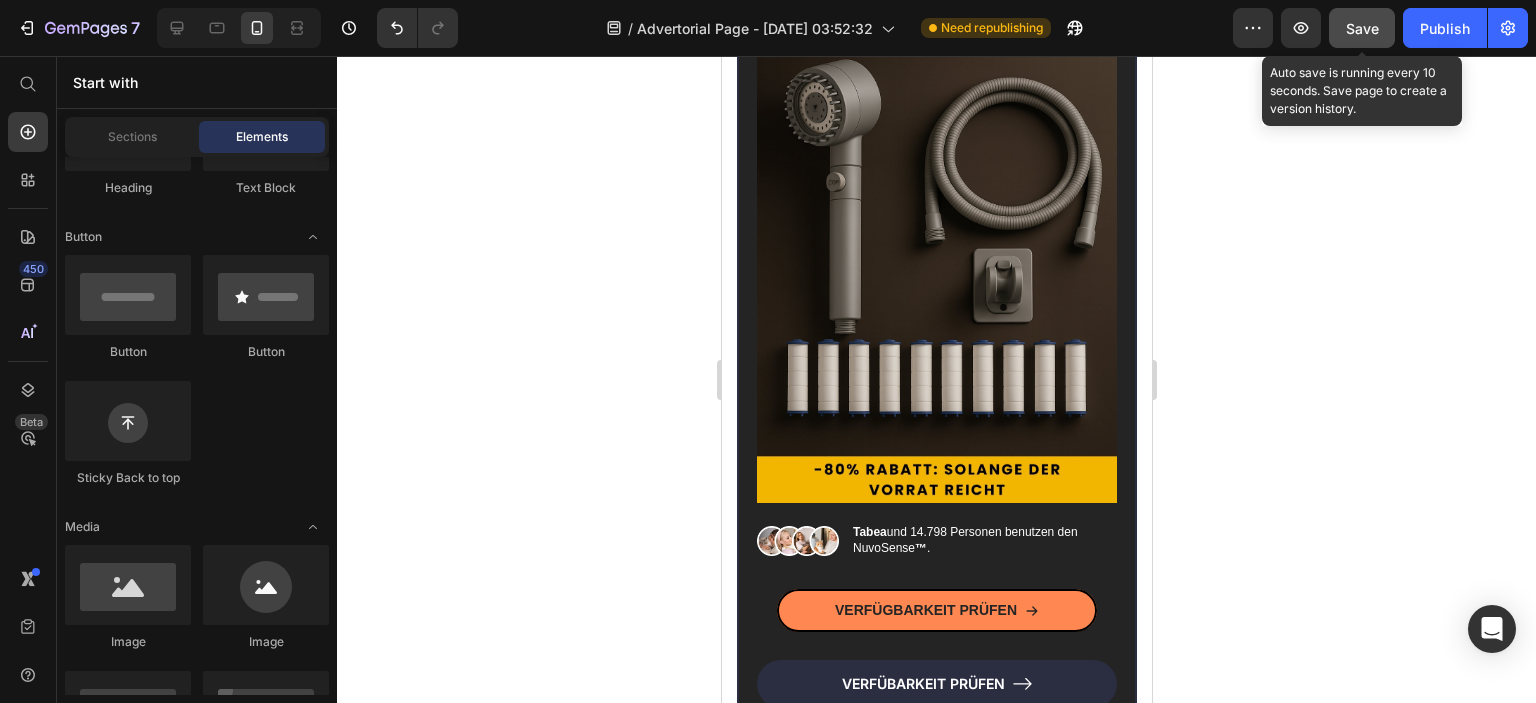 click on "Save" 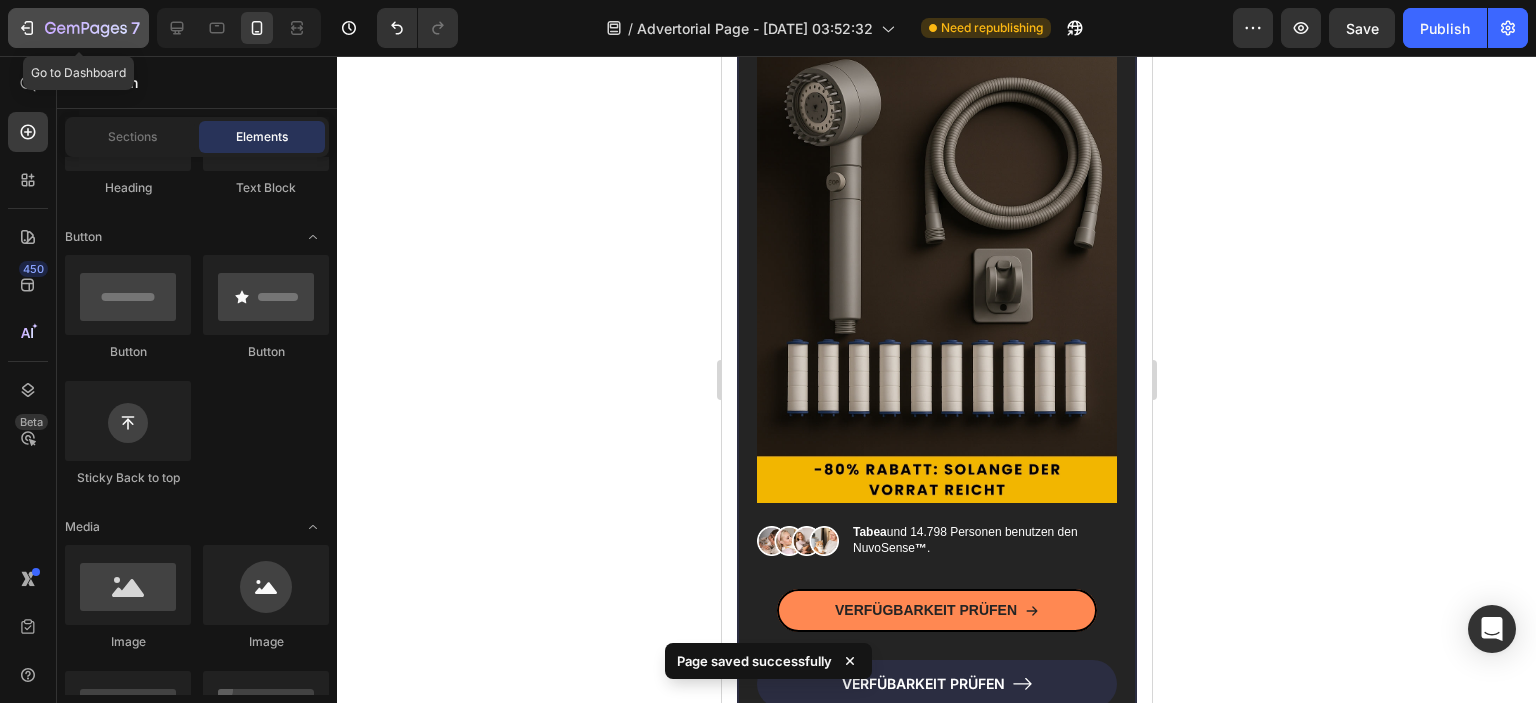 click 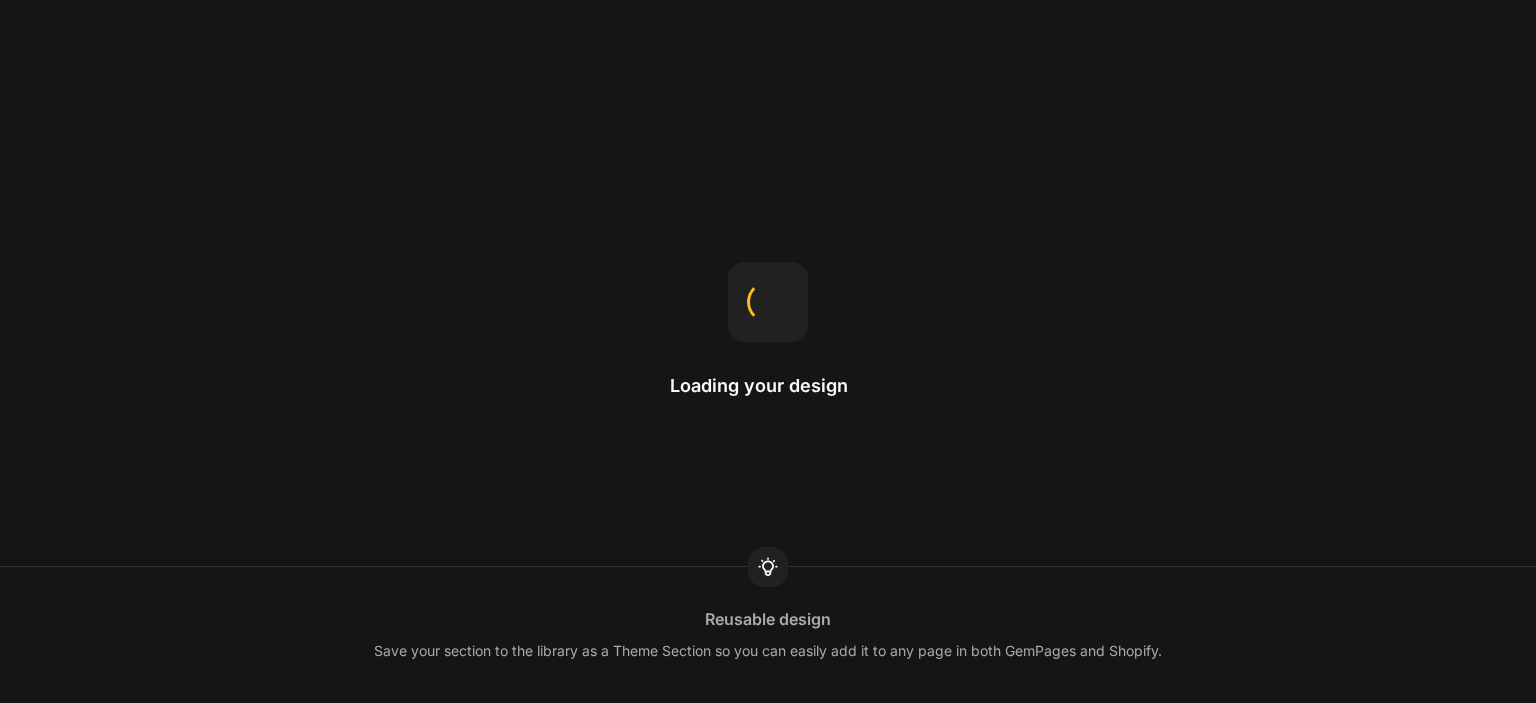 scroll, scrollTop: 0, scrollLeft: 0, axis: both 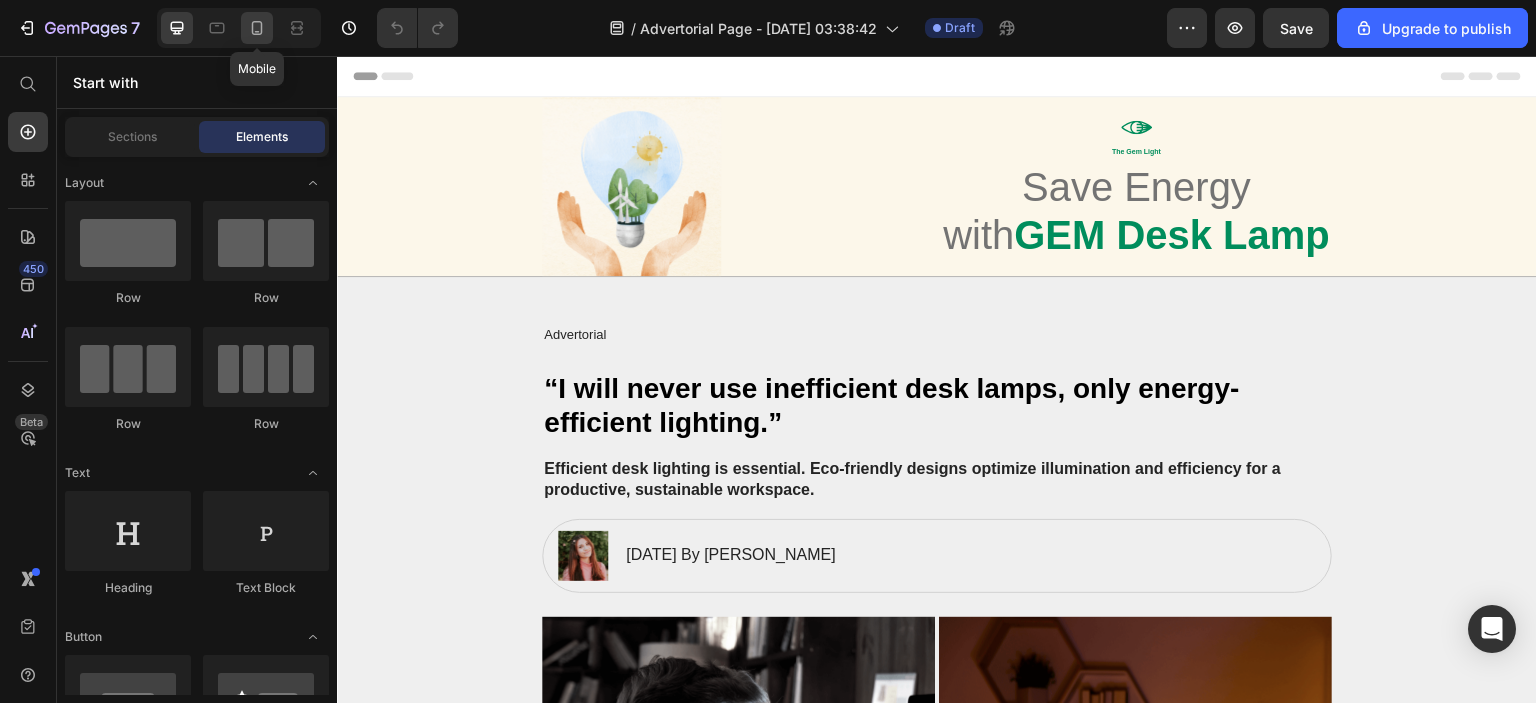 click 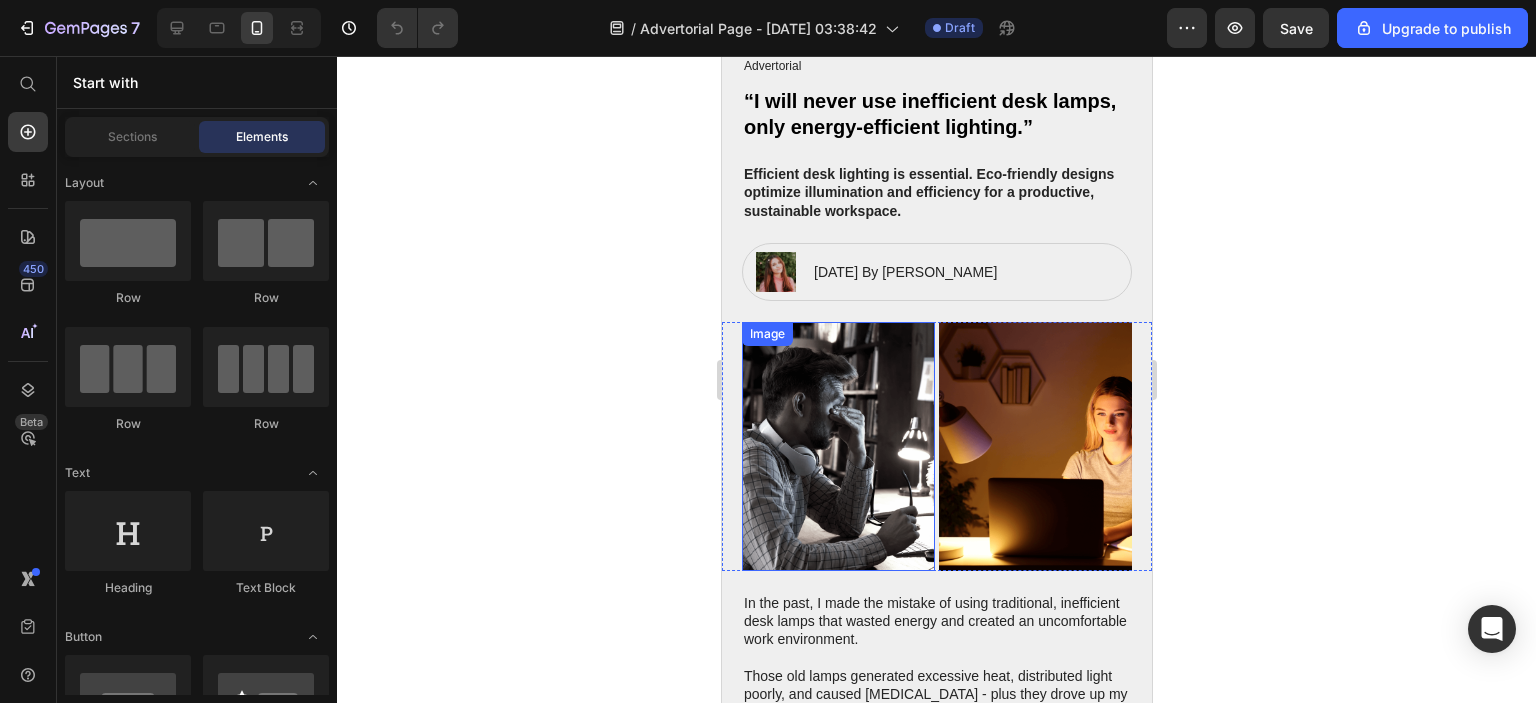 scroll, scrollTop: 0, scrollLeft: 0, axis: both 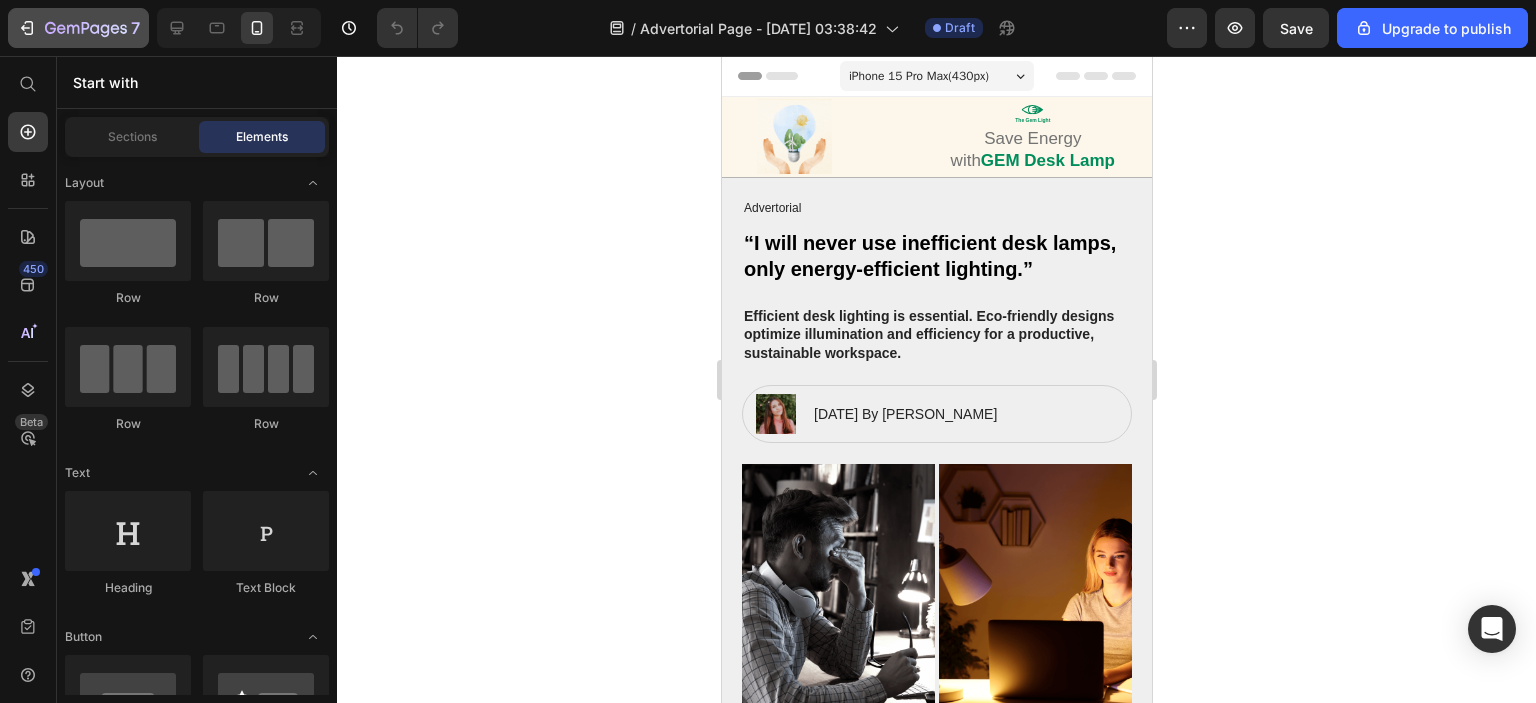 click on "7" 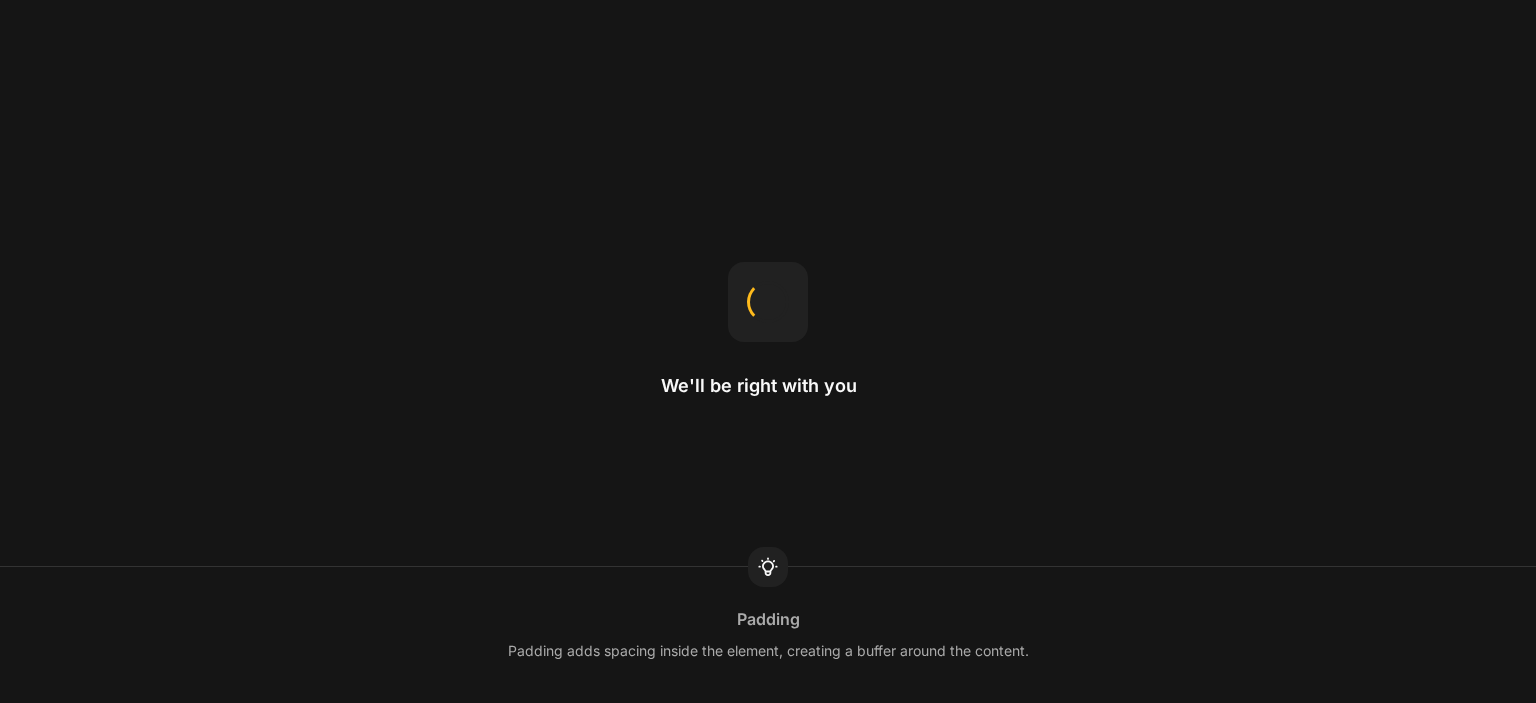 scroll, scrollTop: 0, scrollLeft: 0, axis: both 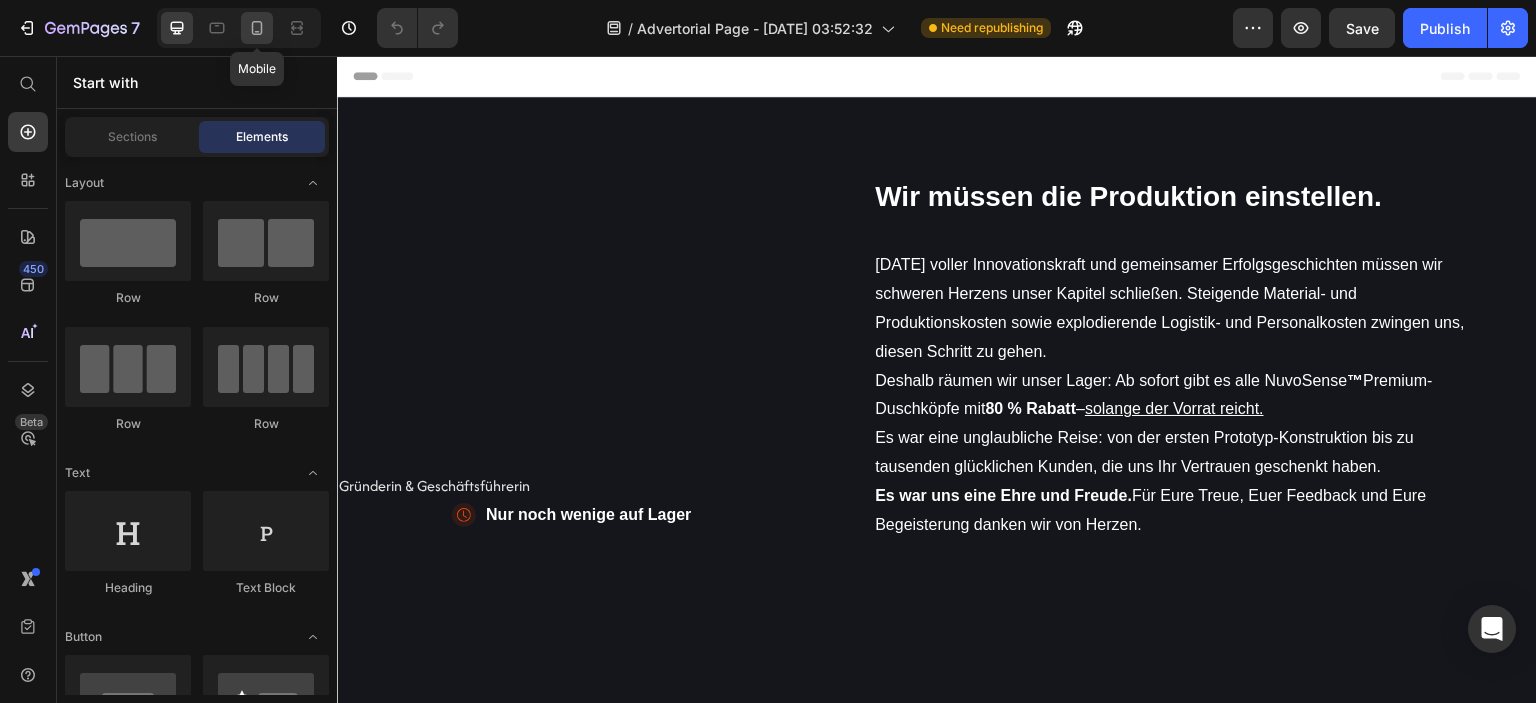 click 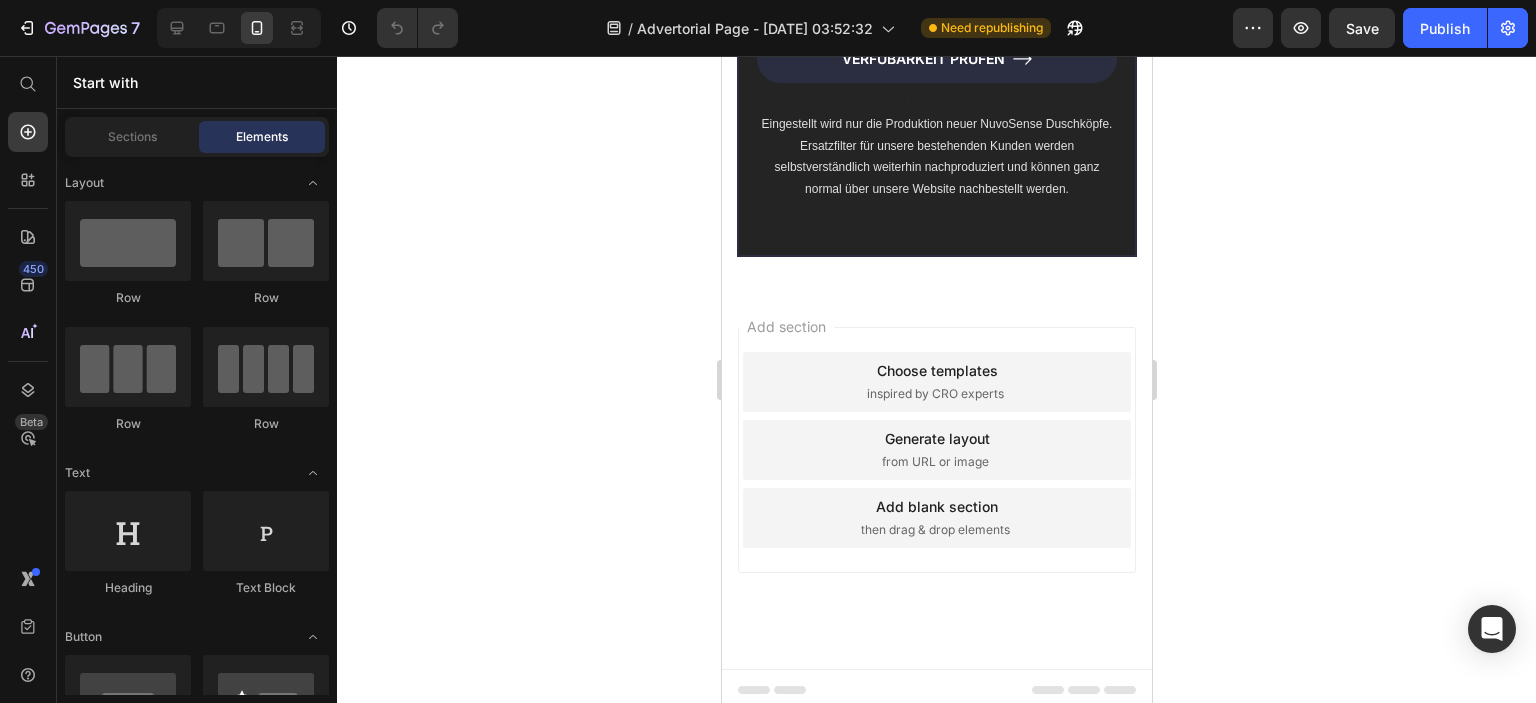 scroll, scrollTop: 9537, scrollLeft: 0, axis: vertical 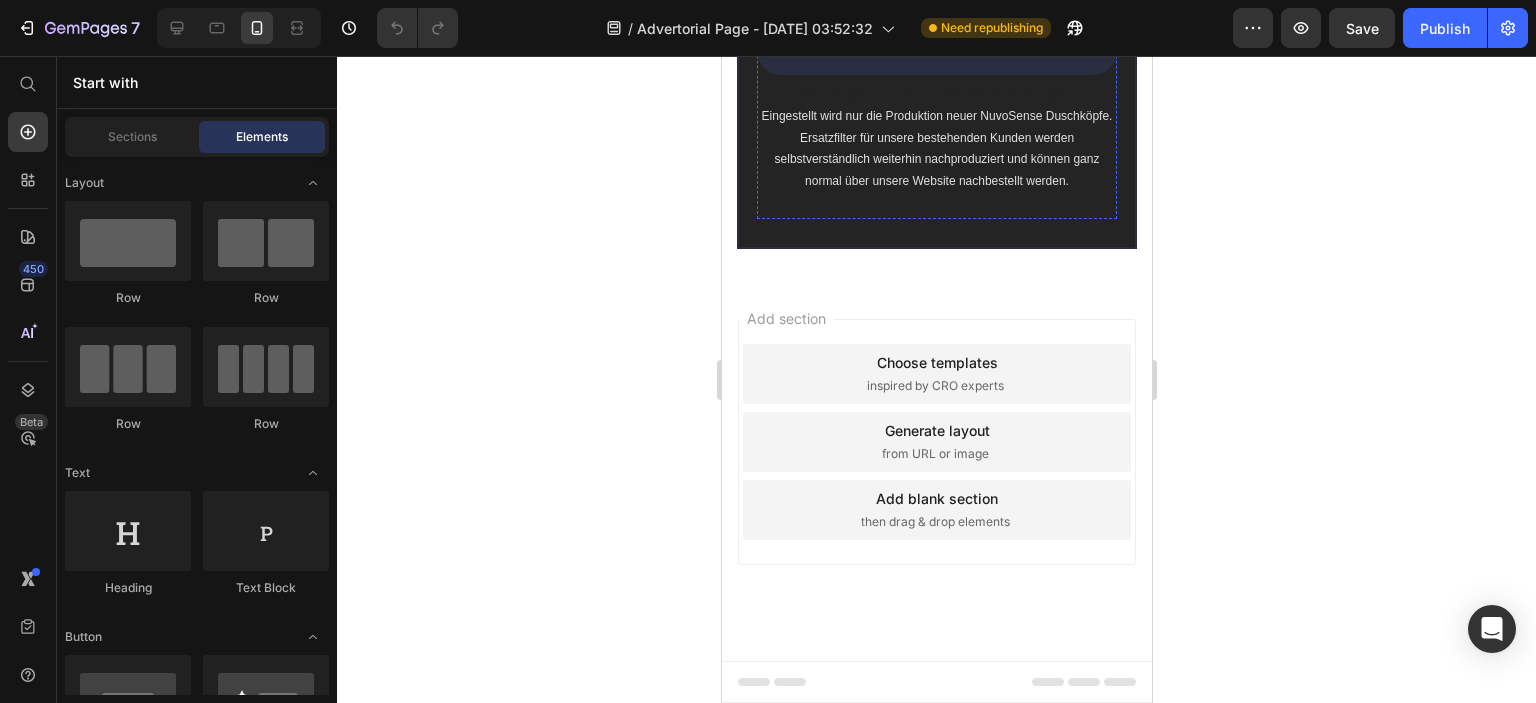 click on "VERFÜGBARKEIT PRÜFEN" at bounding box center [936, -23] 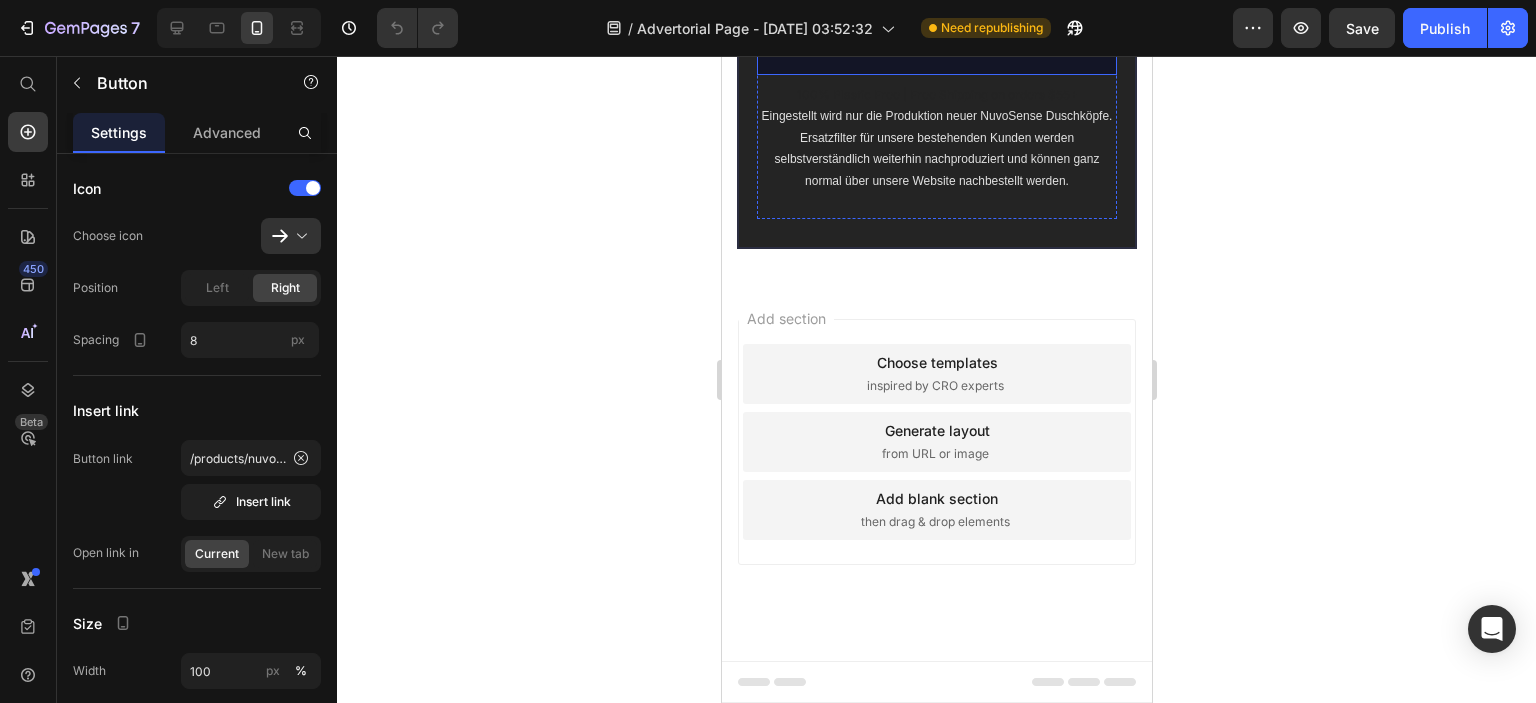 click on "VERFÜBARKEIT PRÜFEN" at bounding box center [936, 51] 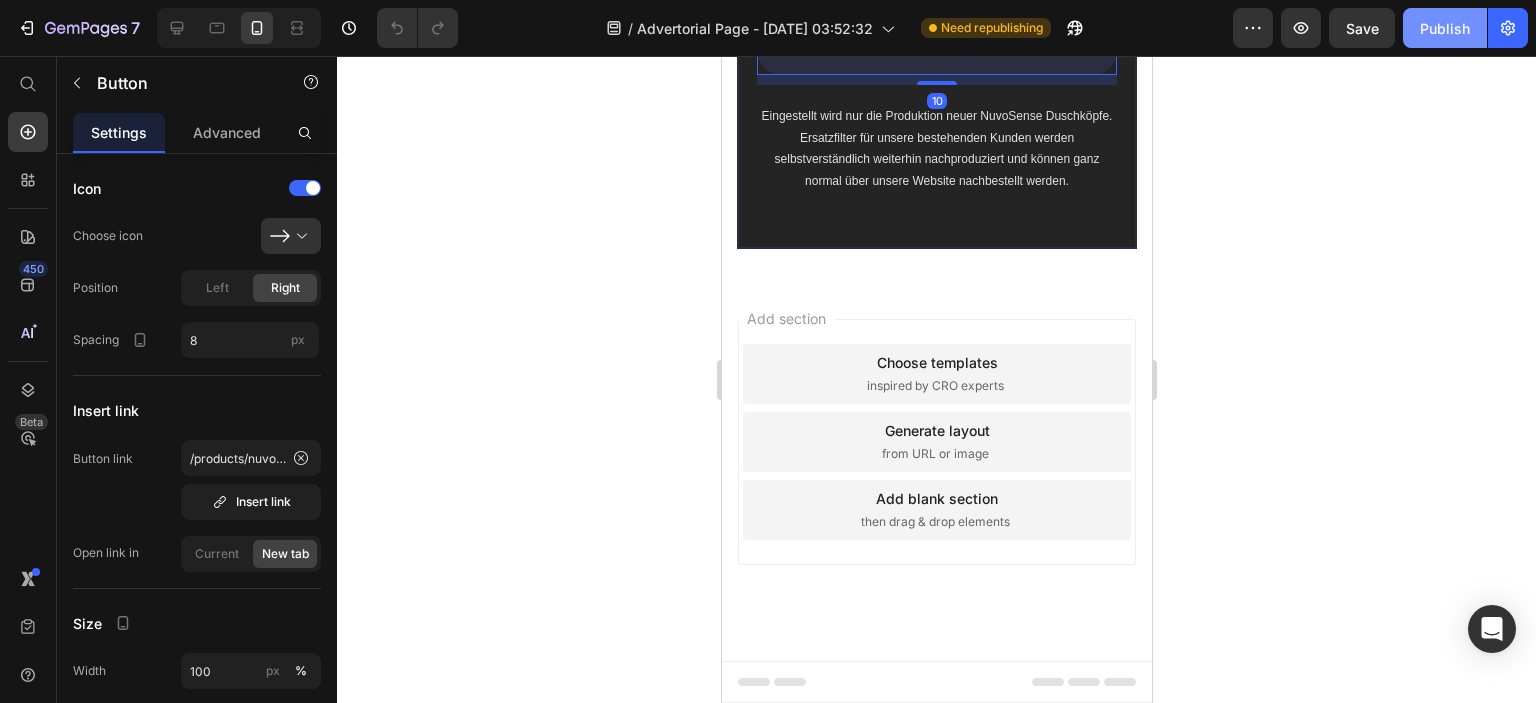 click on "Publish" at bounding box center (1445, 28) 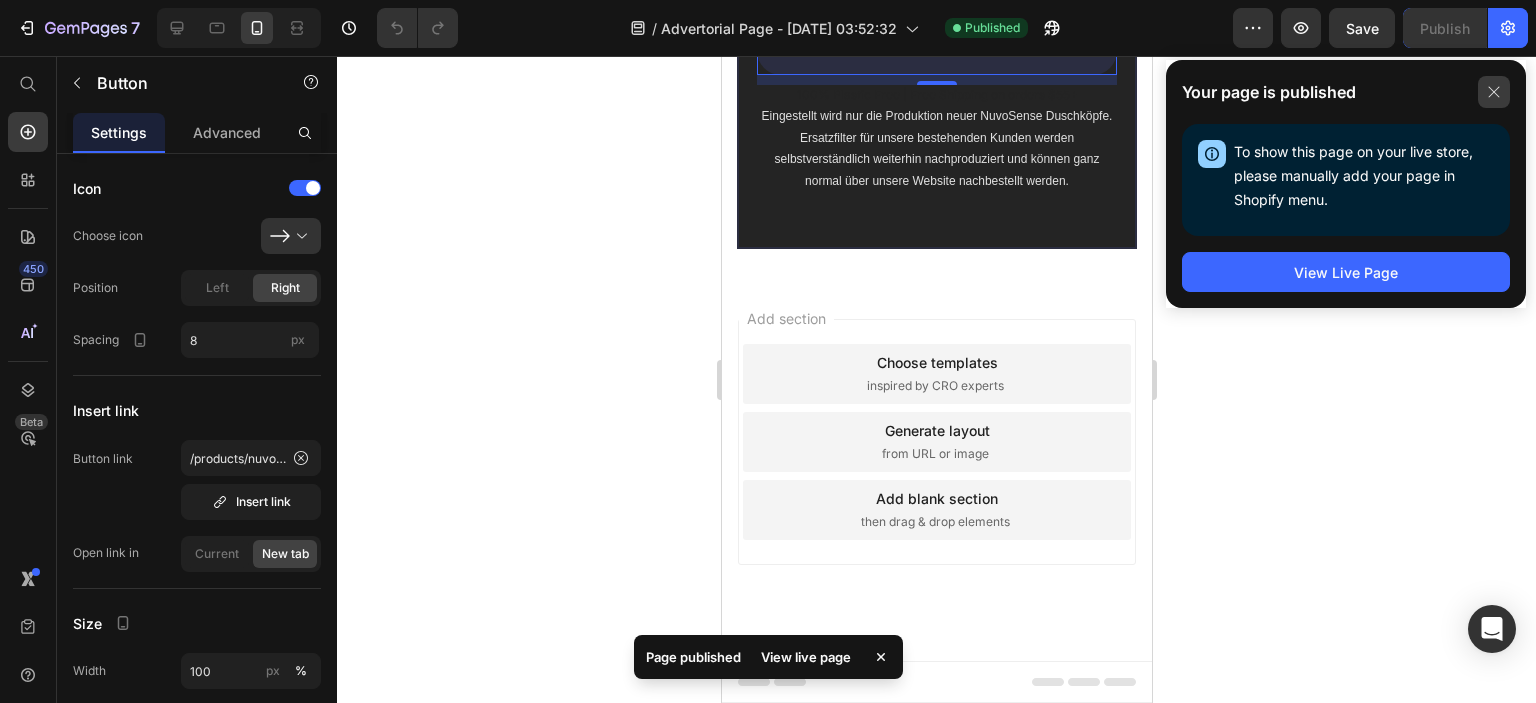 click 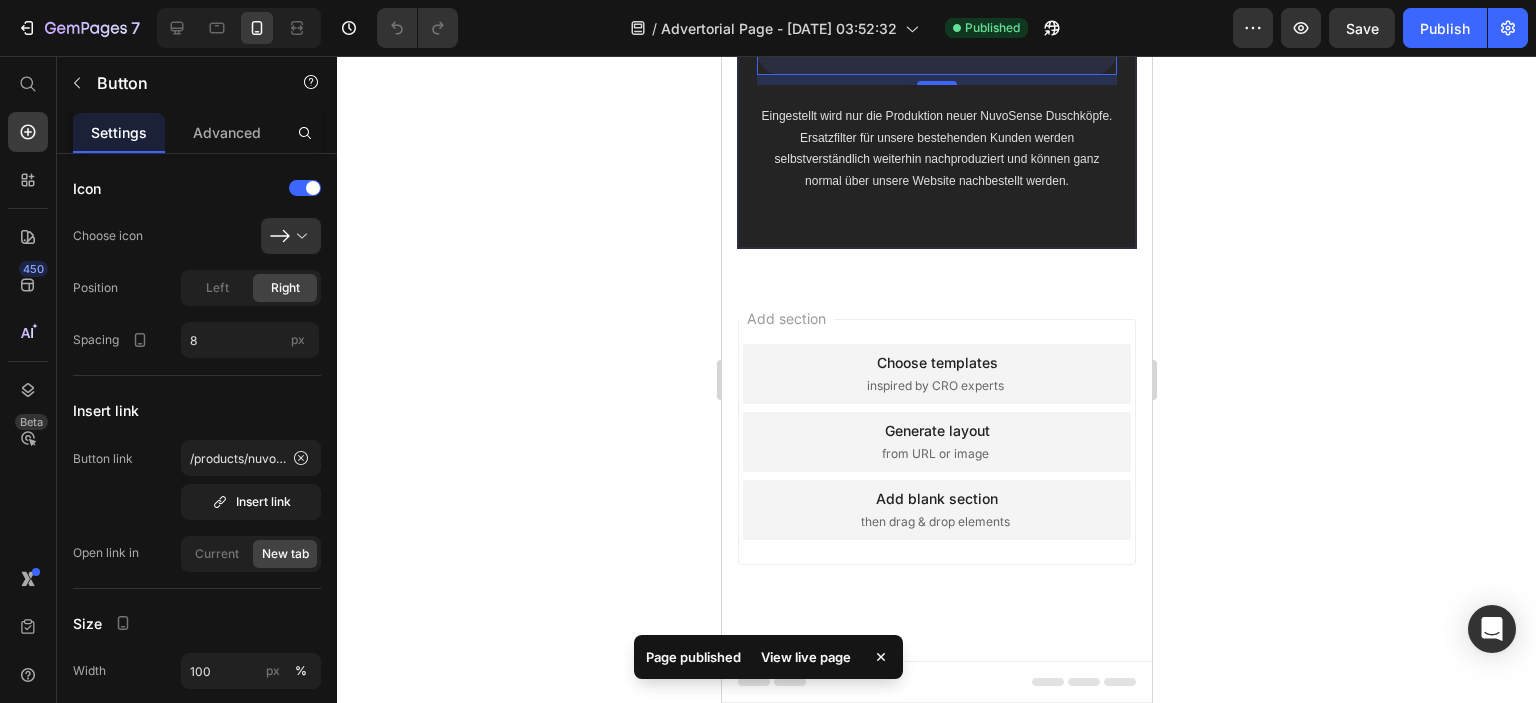 click 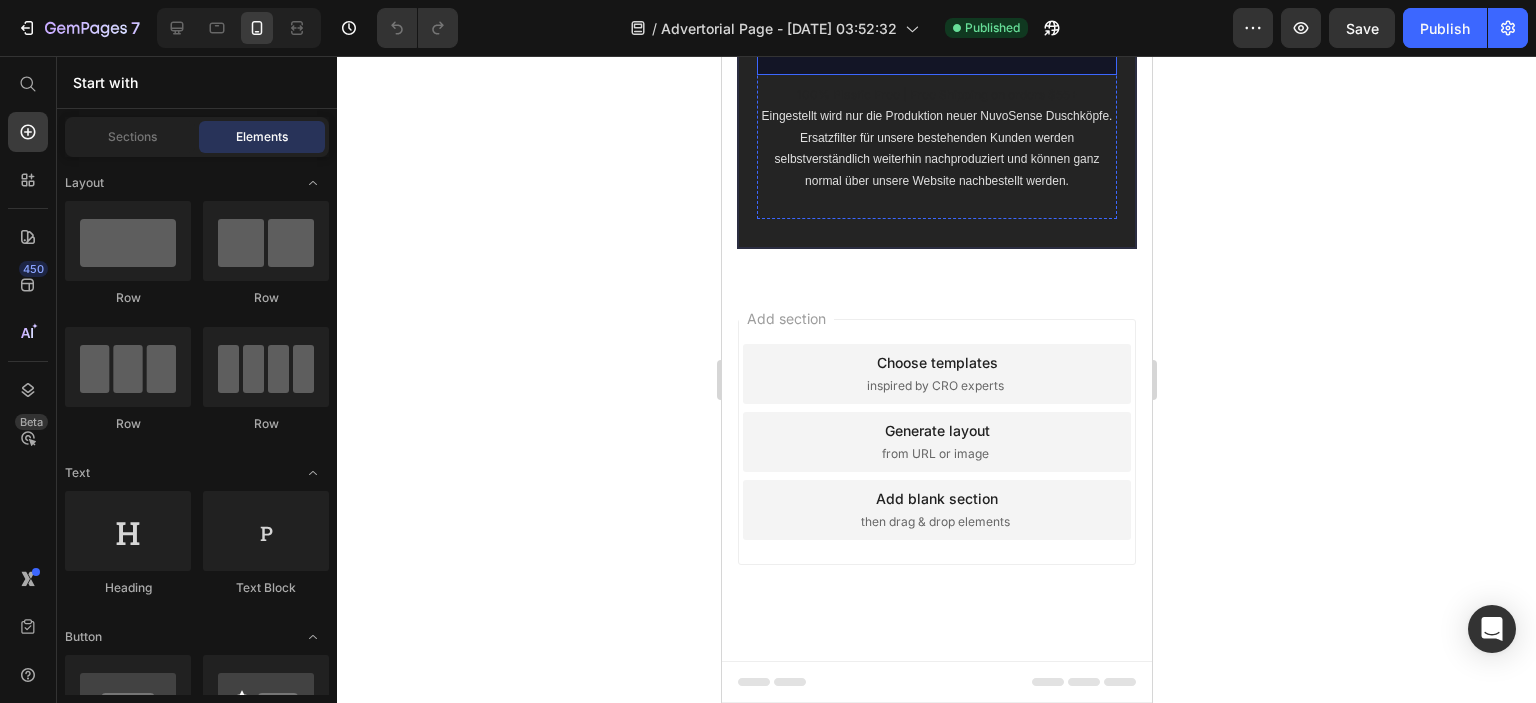 click on "VERFÜBARKEIT PRÜFEN" at bounding box center (936, 51) 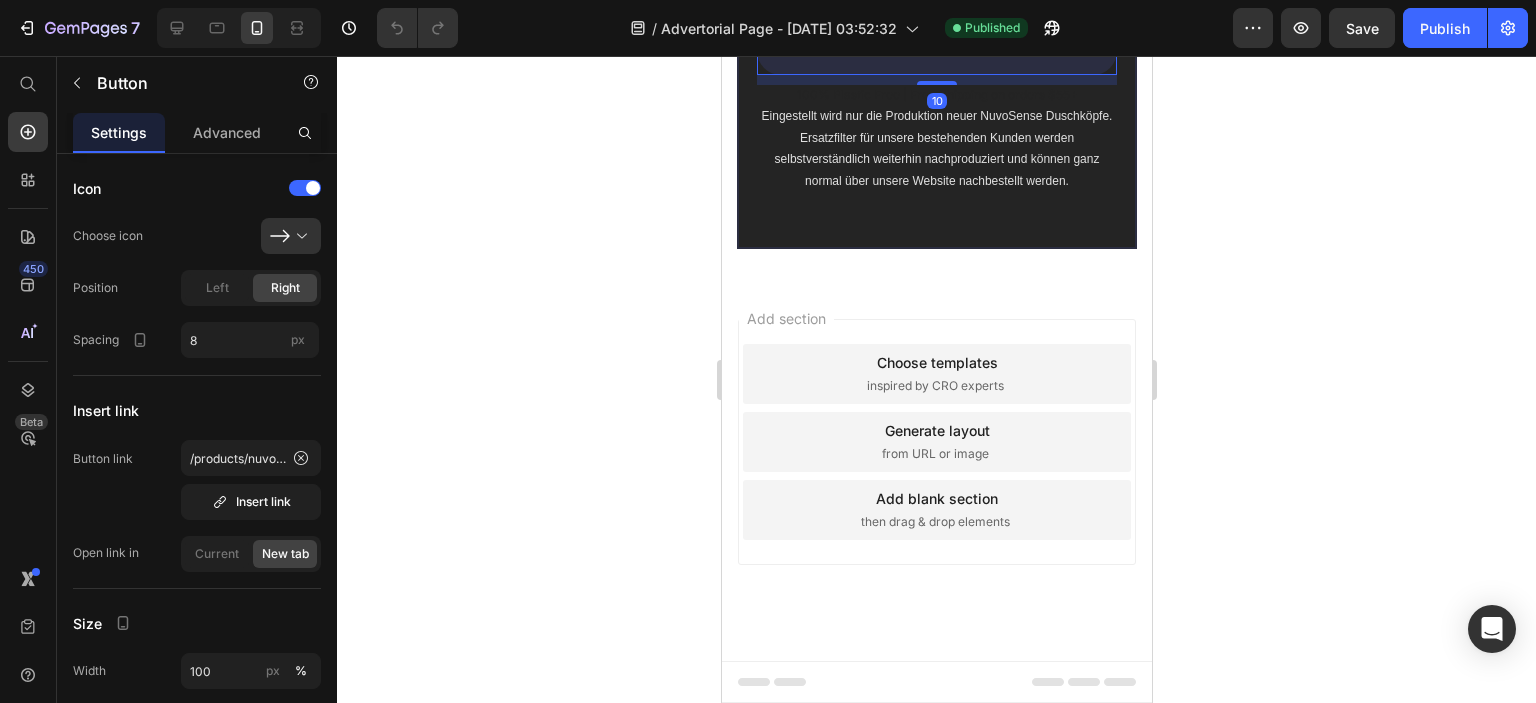 scroll, scrollTop: 400, scrollLeft: 0, axis: vertical 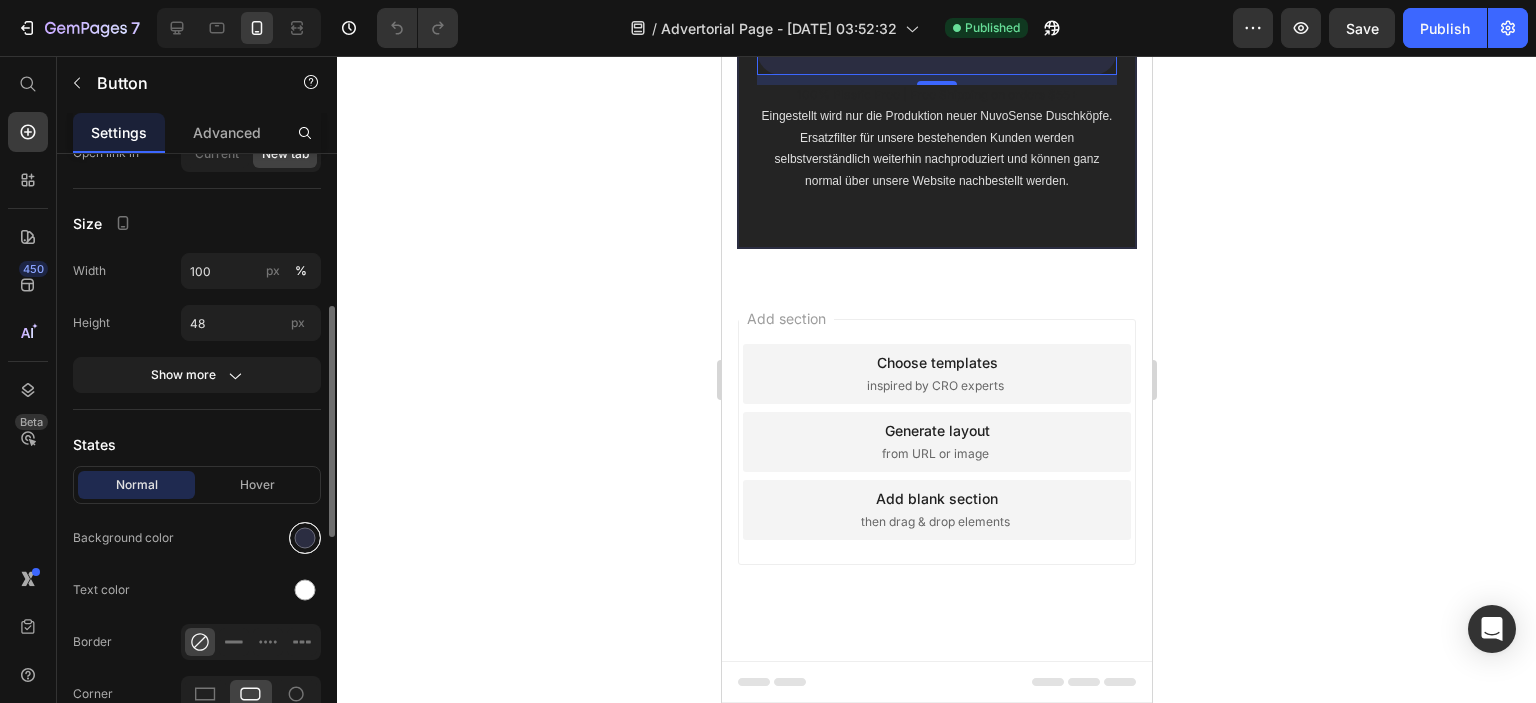 click at bounding box center (305, 538) 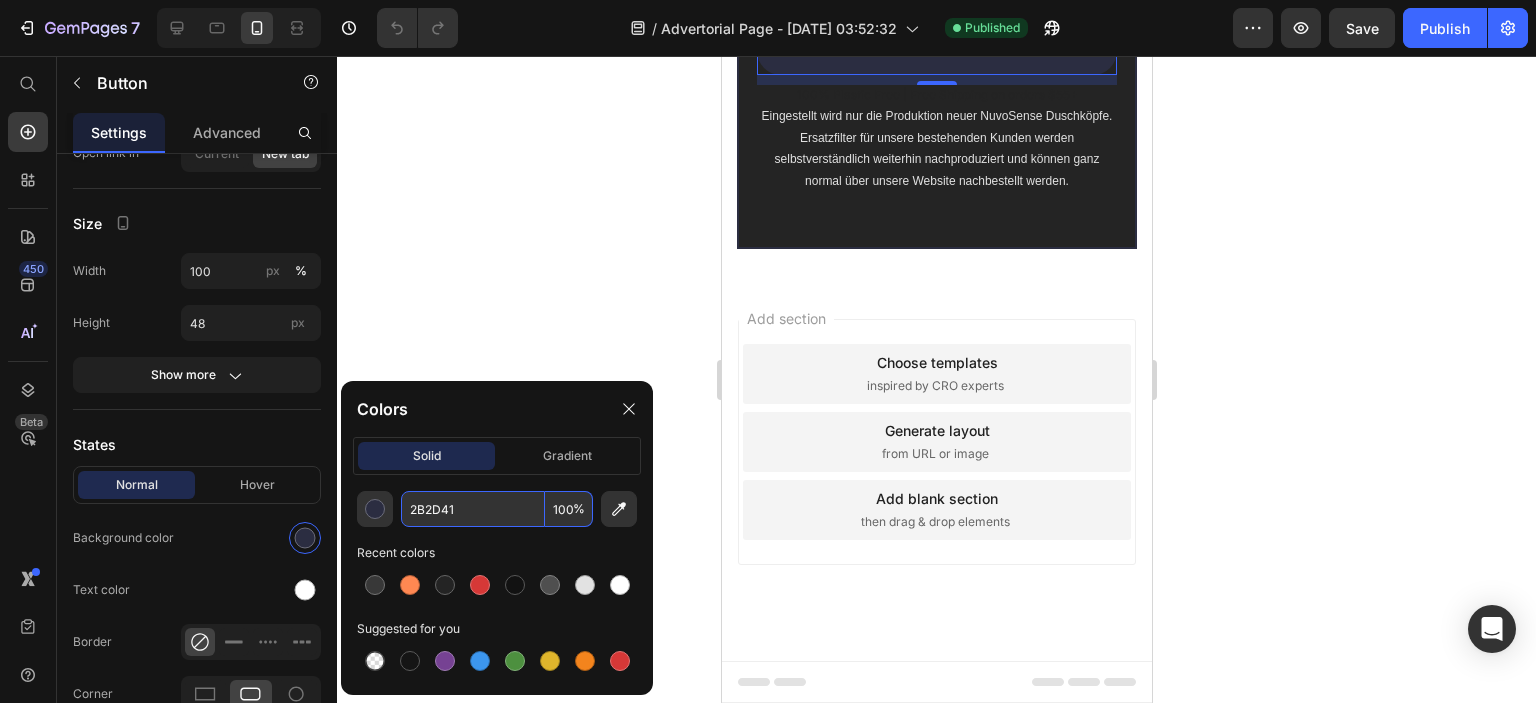 click 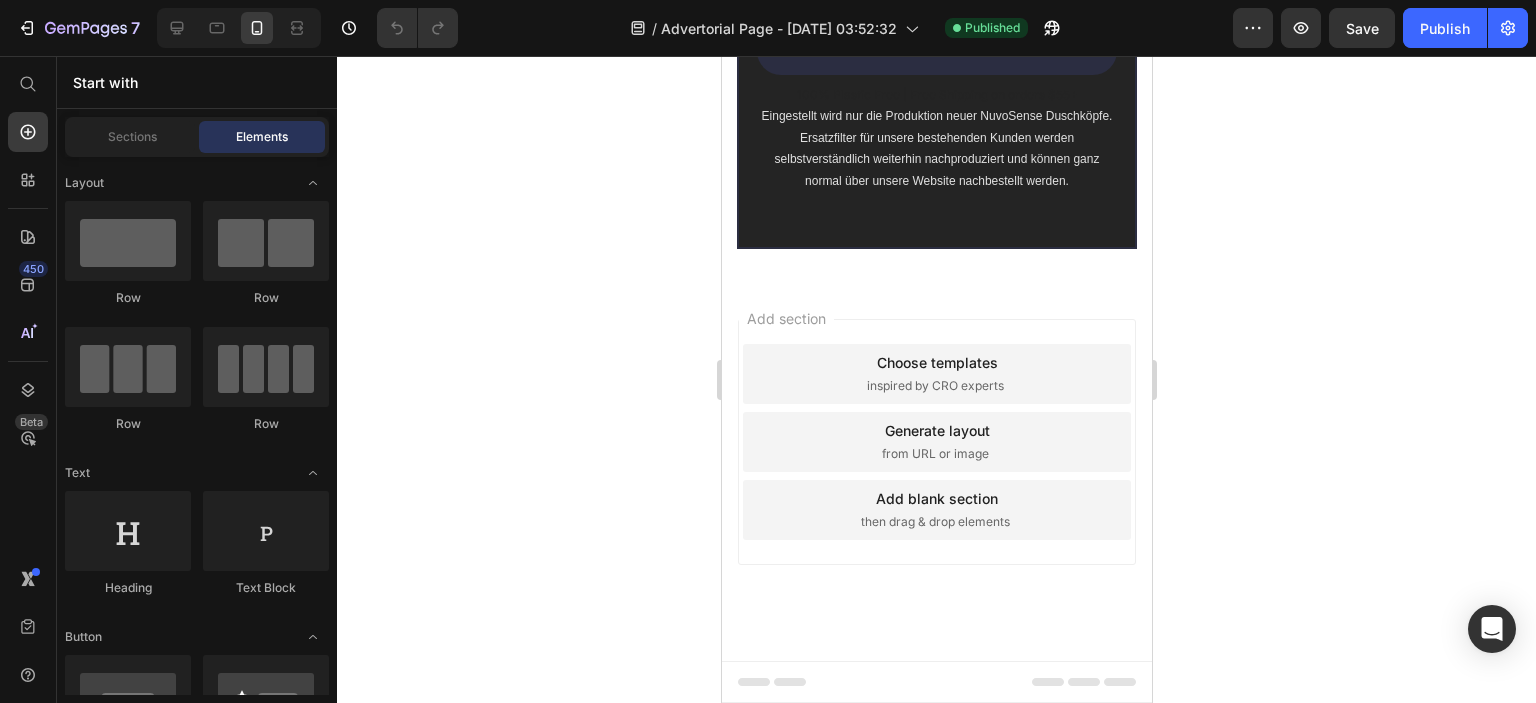 click 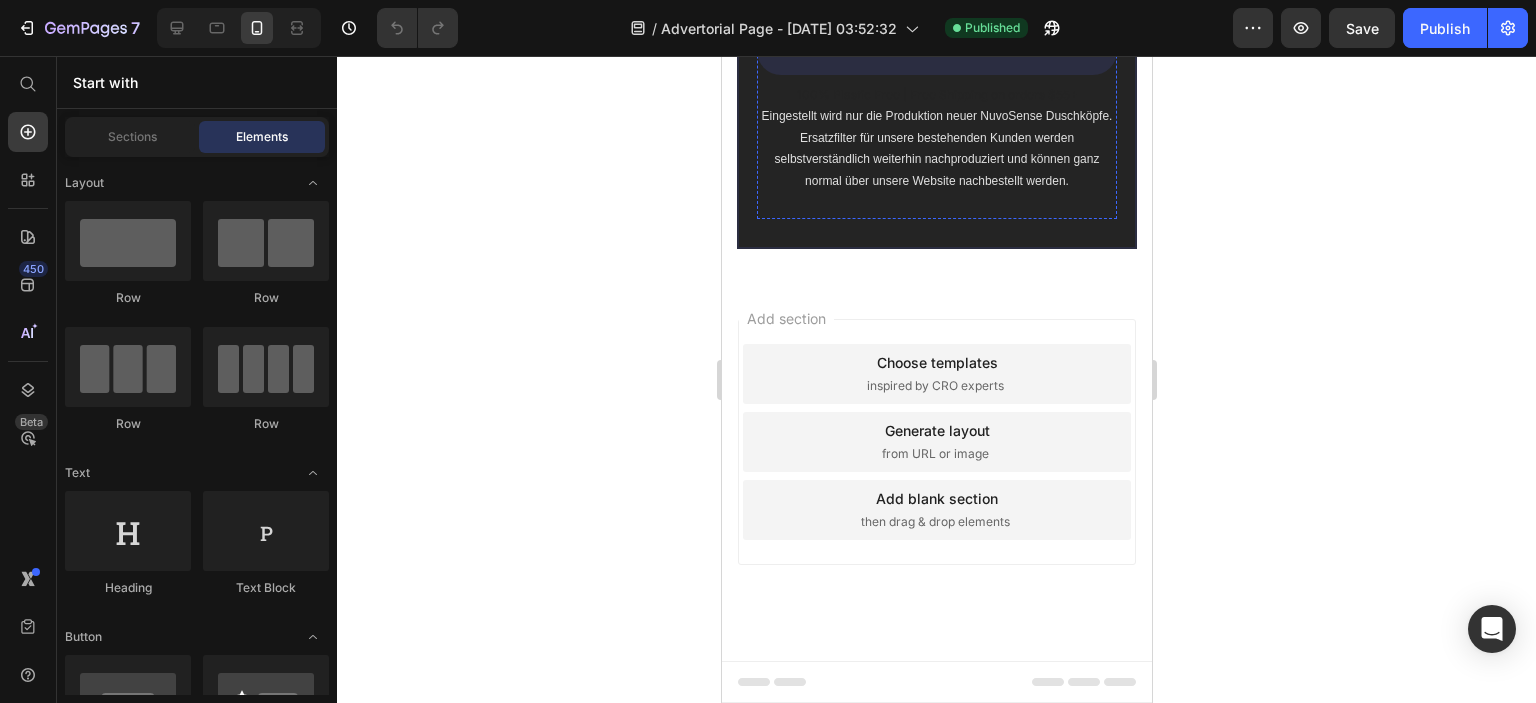 click on "VERFÜGBARKEIT PRÜFEN" at bounding box center [936, -23] 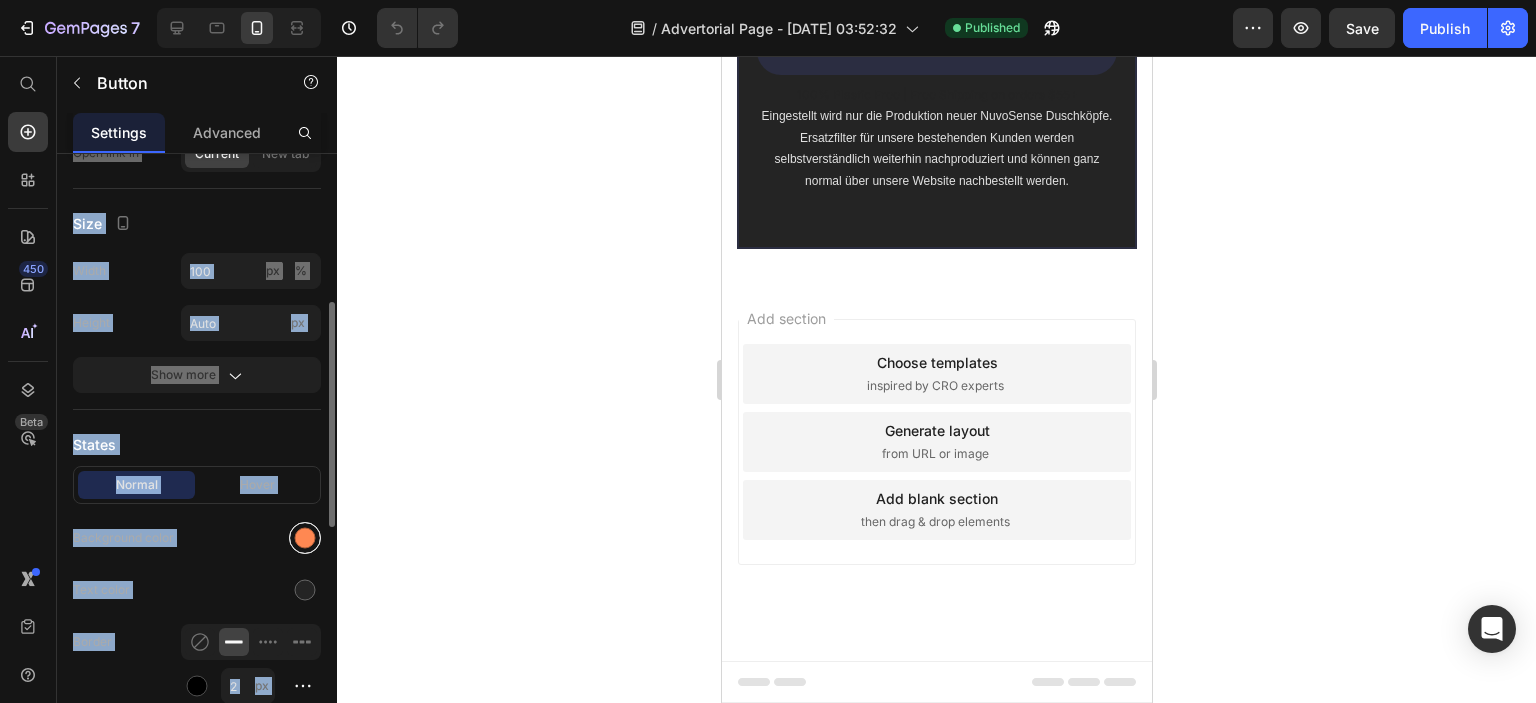 click at bounding box center (305, 538) 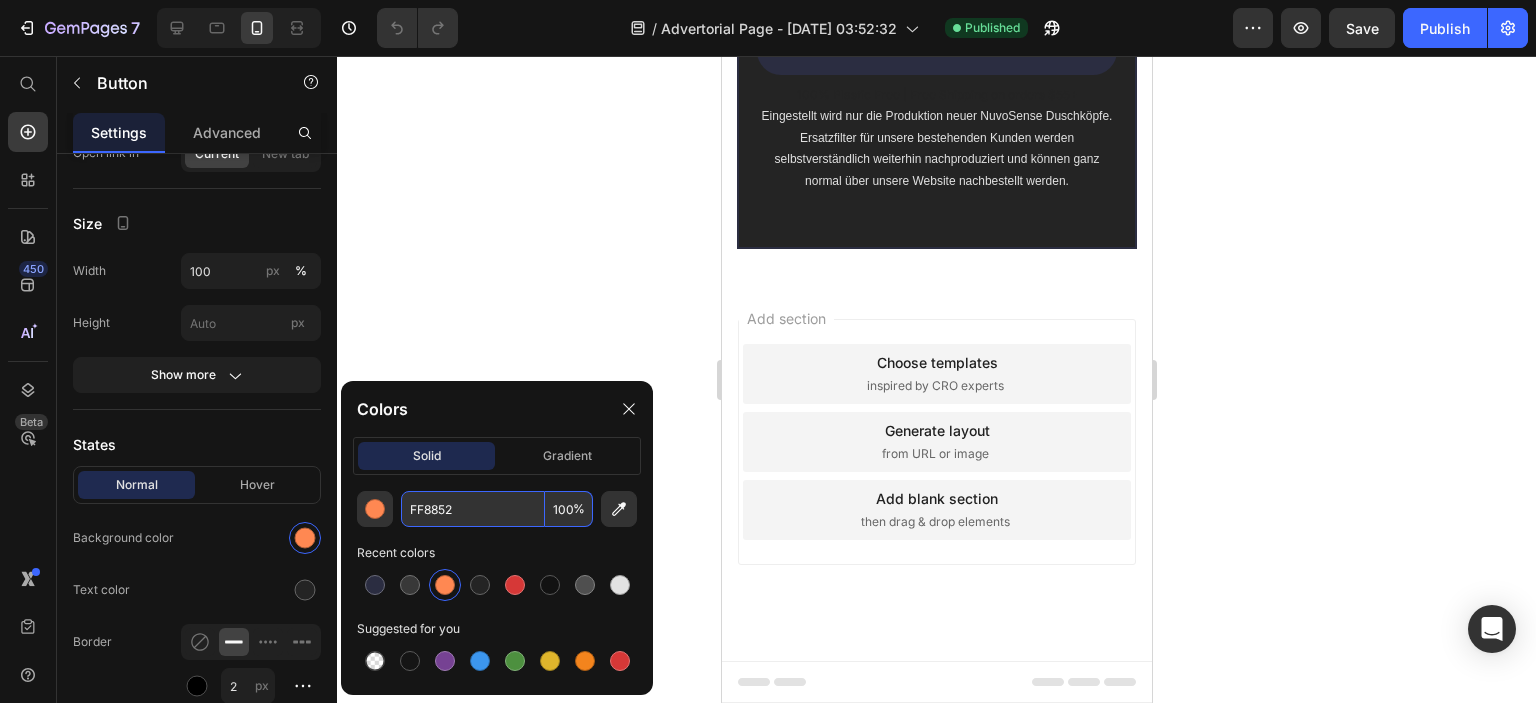 click on "FF8852" at bounding box center [473, 509] 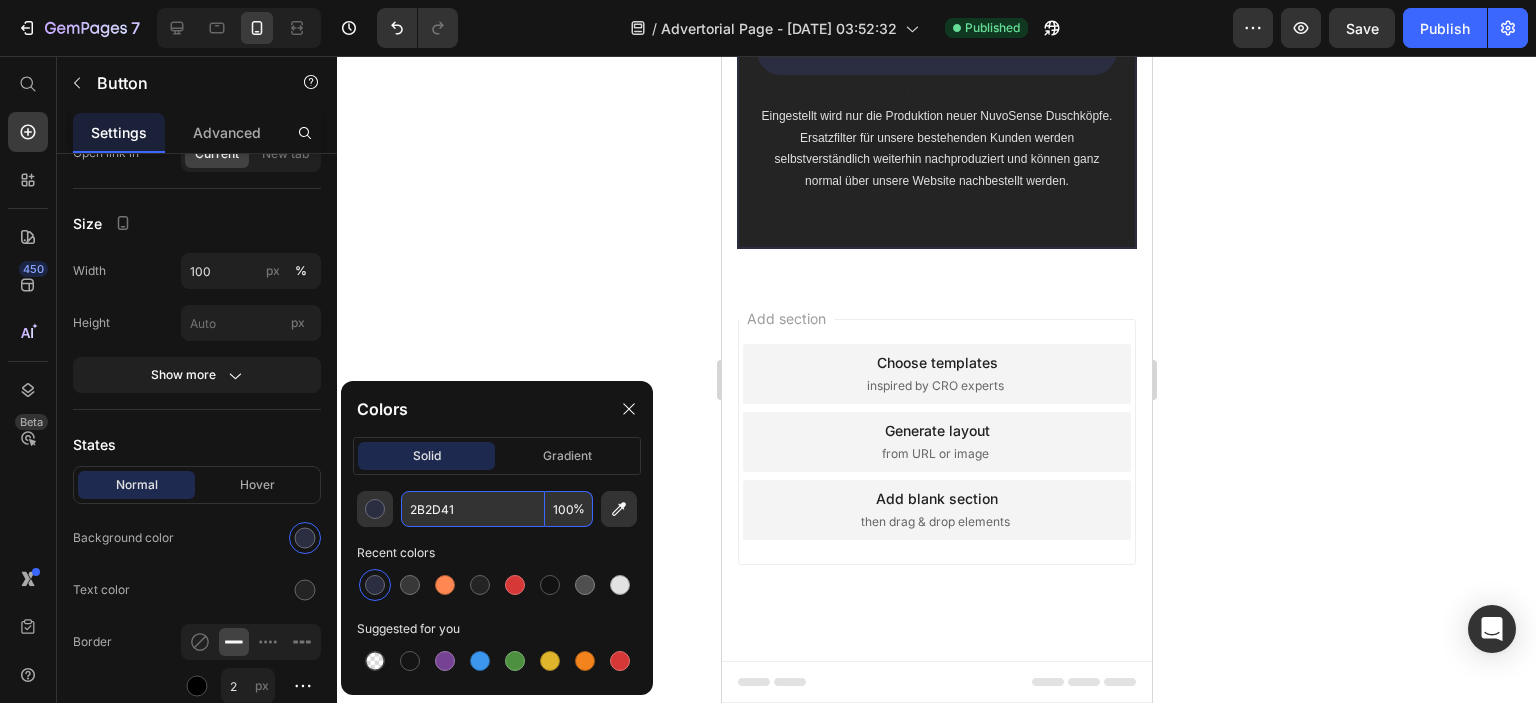 type on "2B2D41" 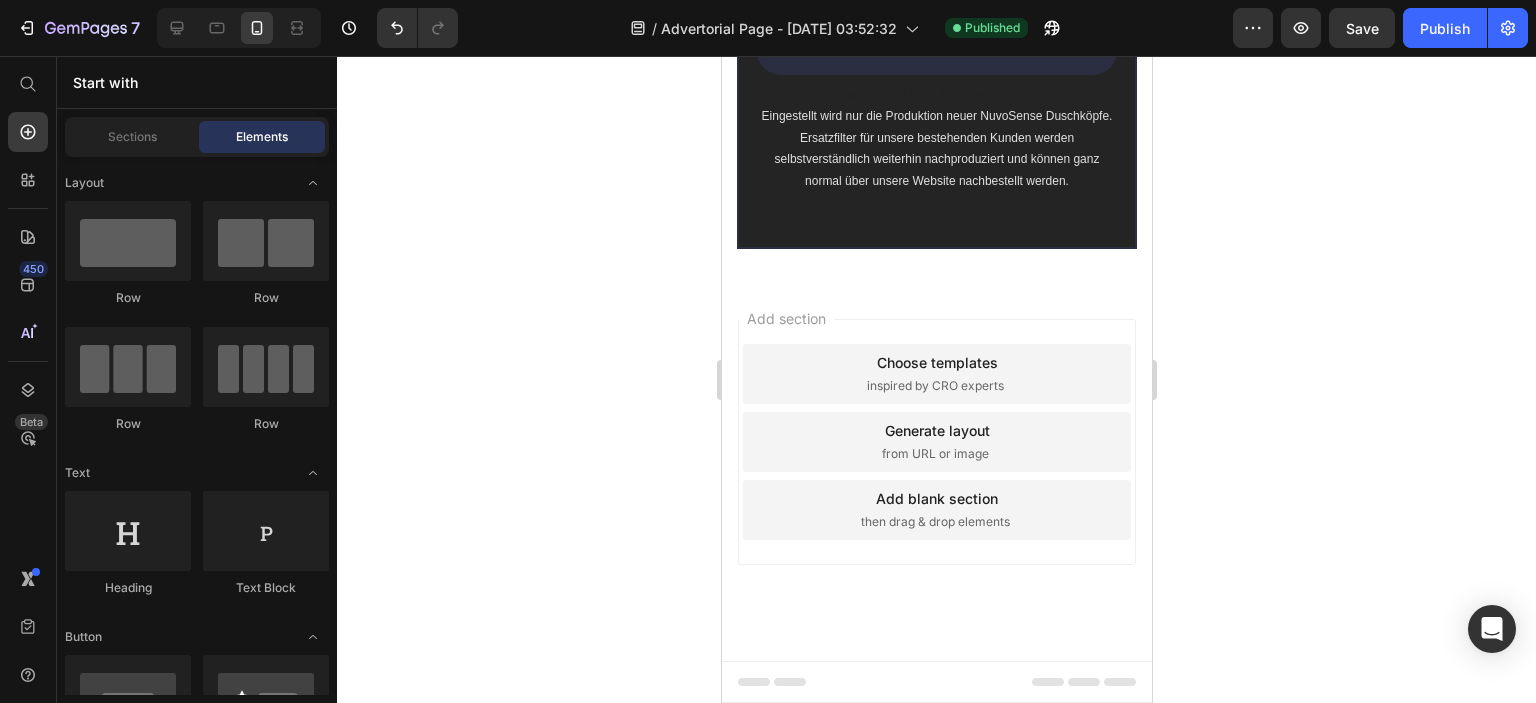 click 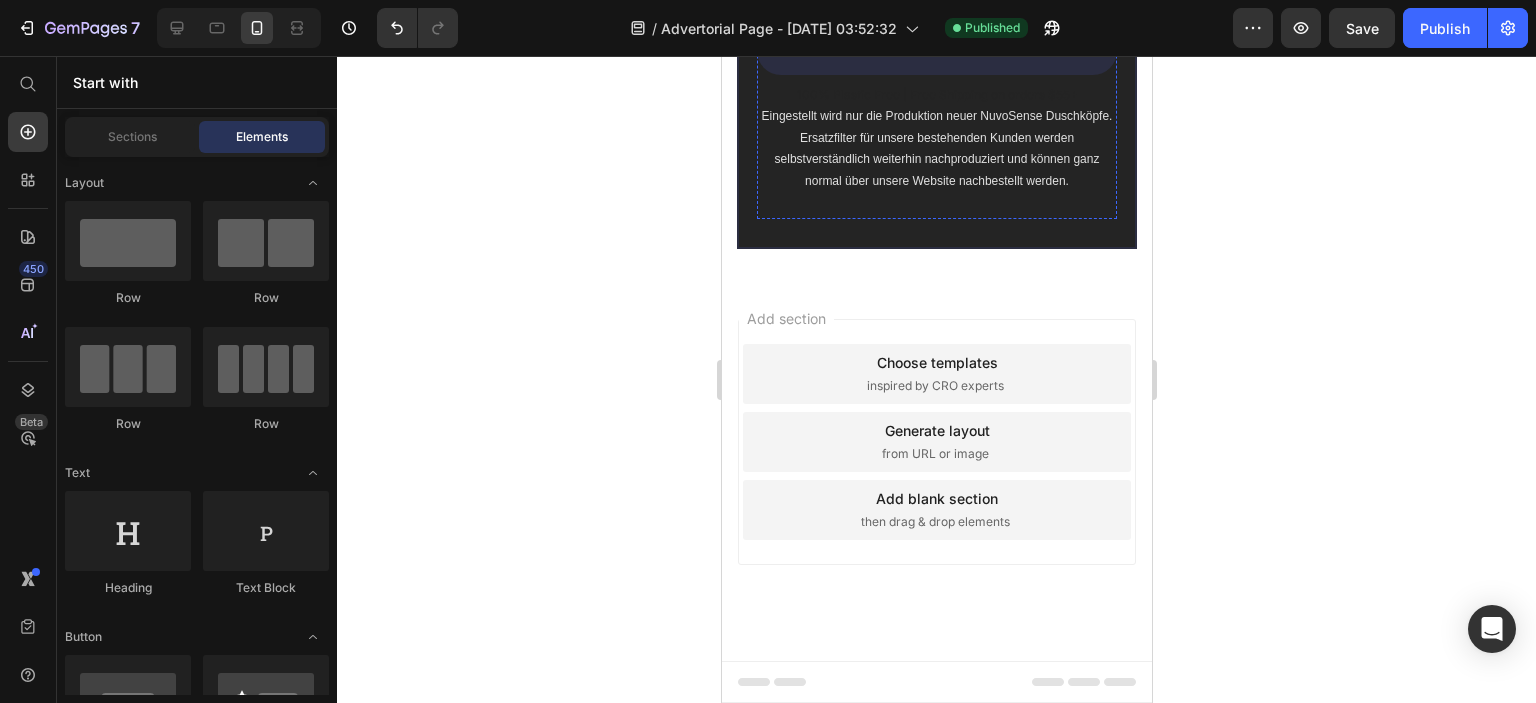 click on "VERFÜGBARKEIT PRÜFEN" at bounding box center [925, -23] 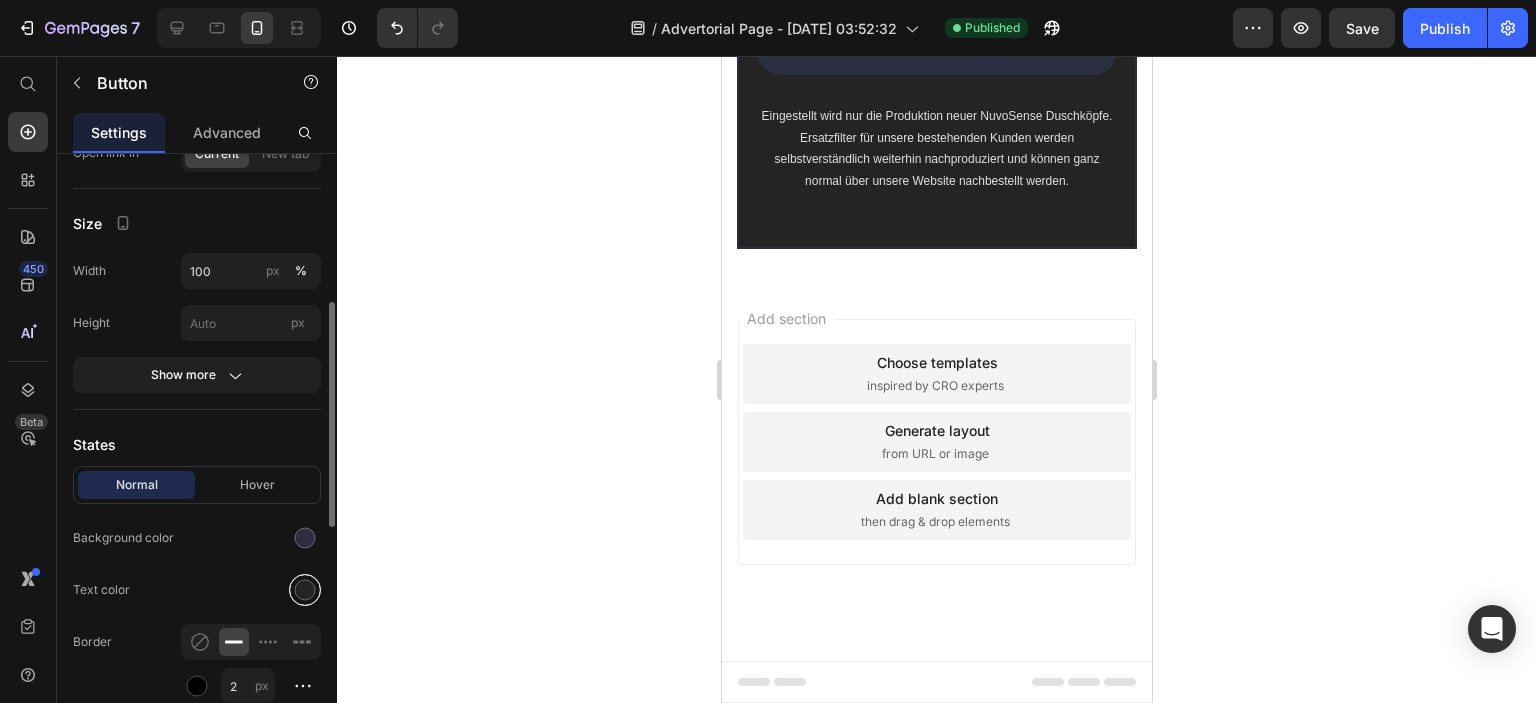 click at bounding box center [305, 590] 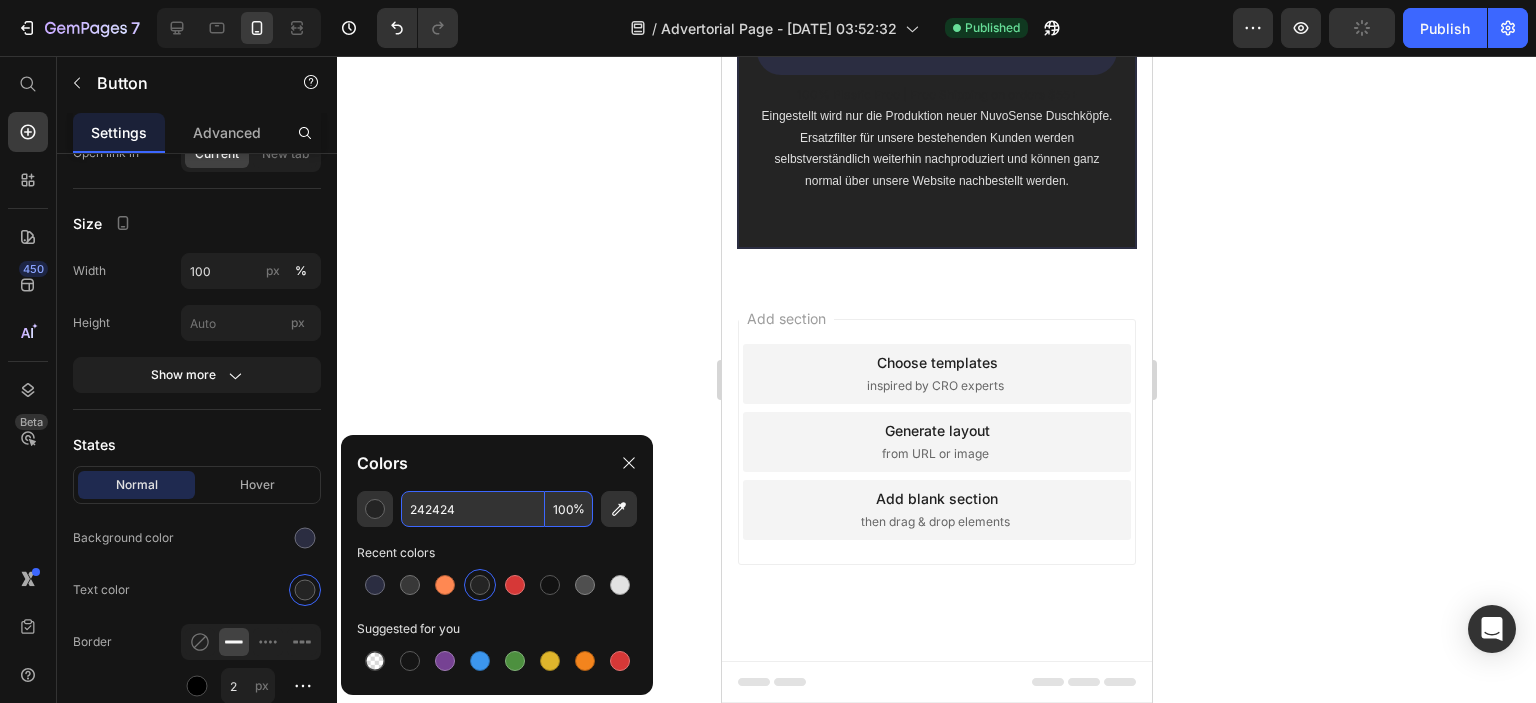 click on "242424" at bounding box center (473, 509) 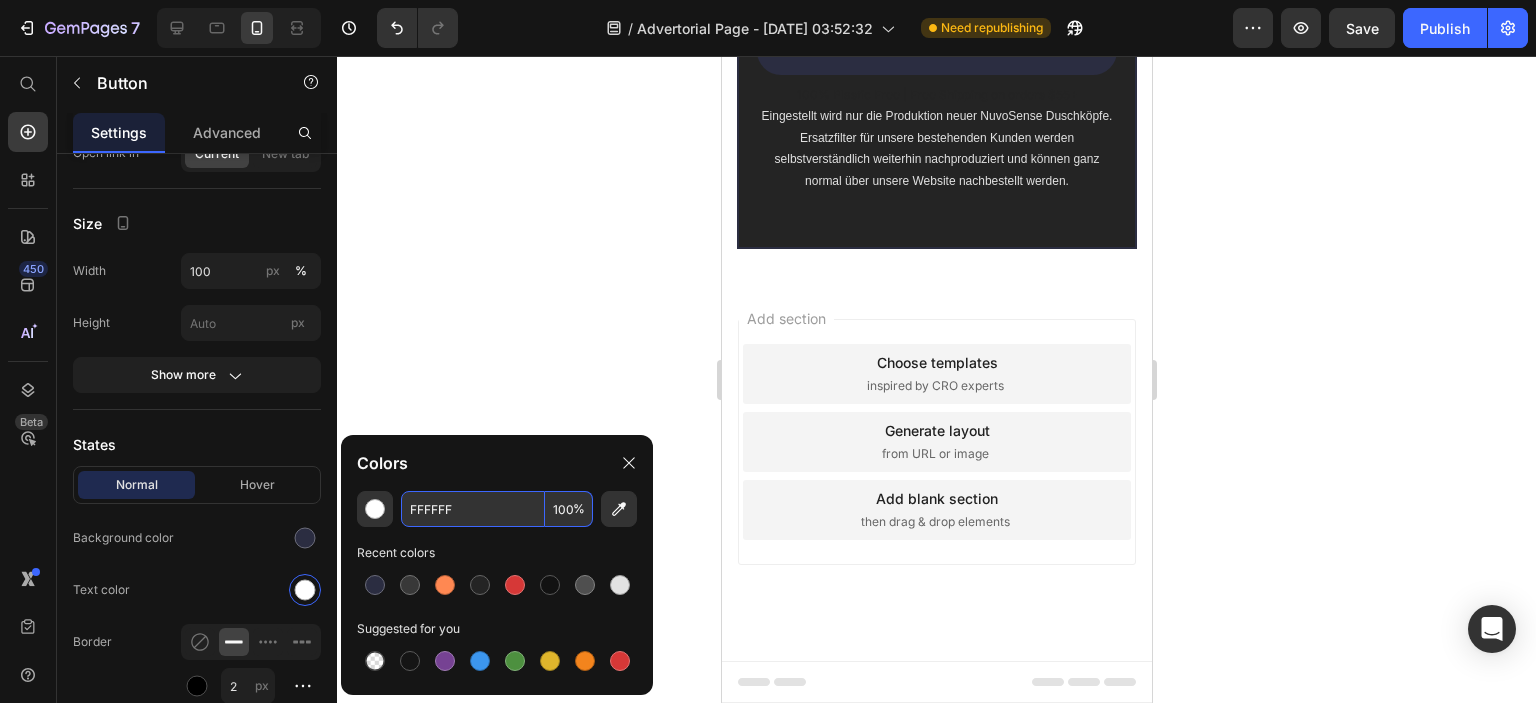 type on "FFFFFF" 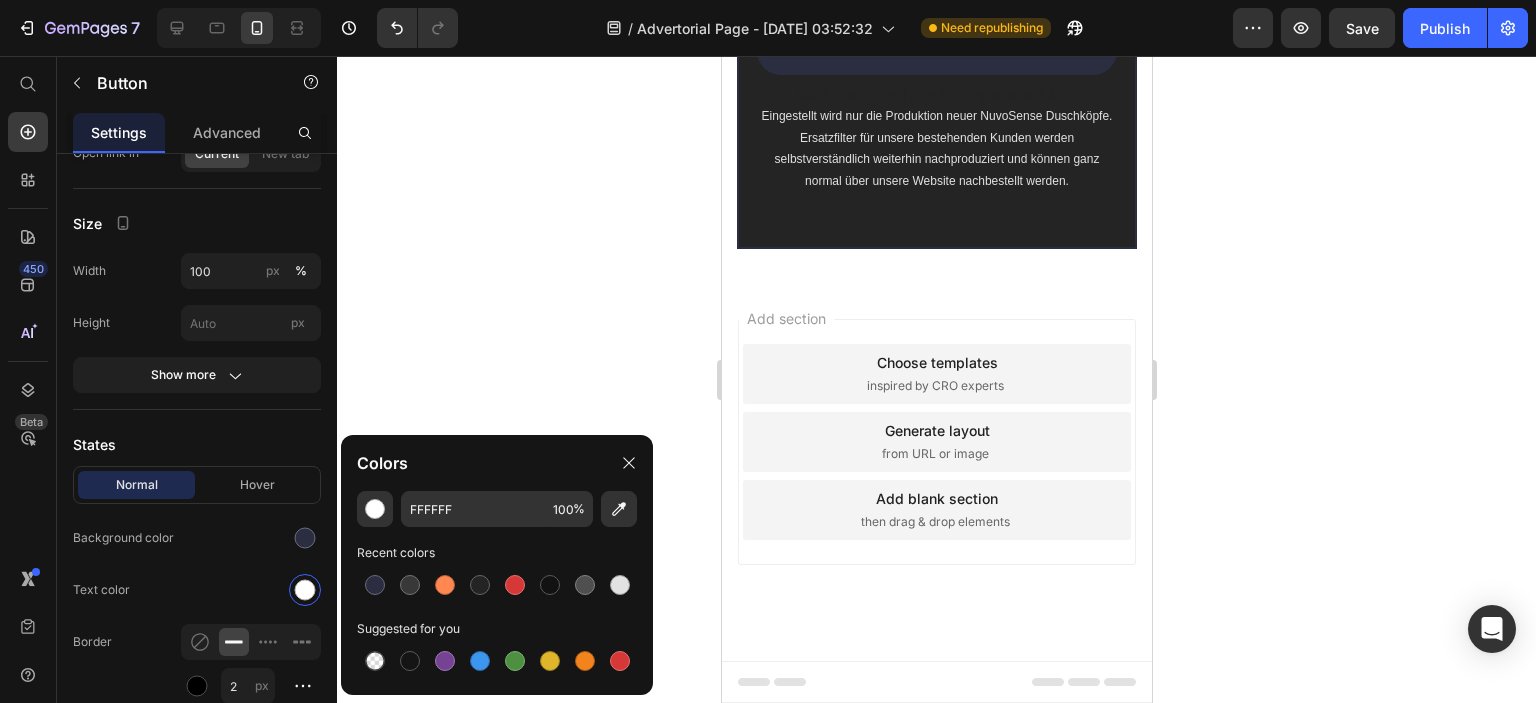 click 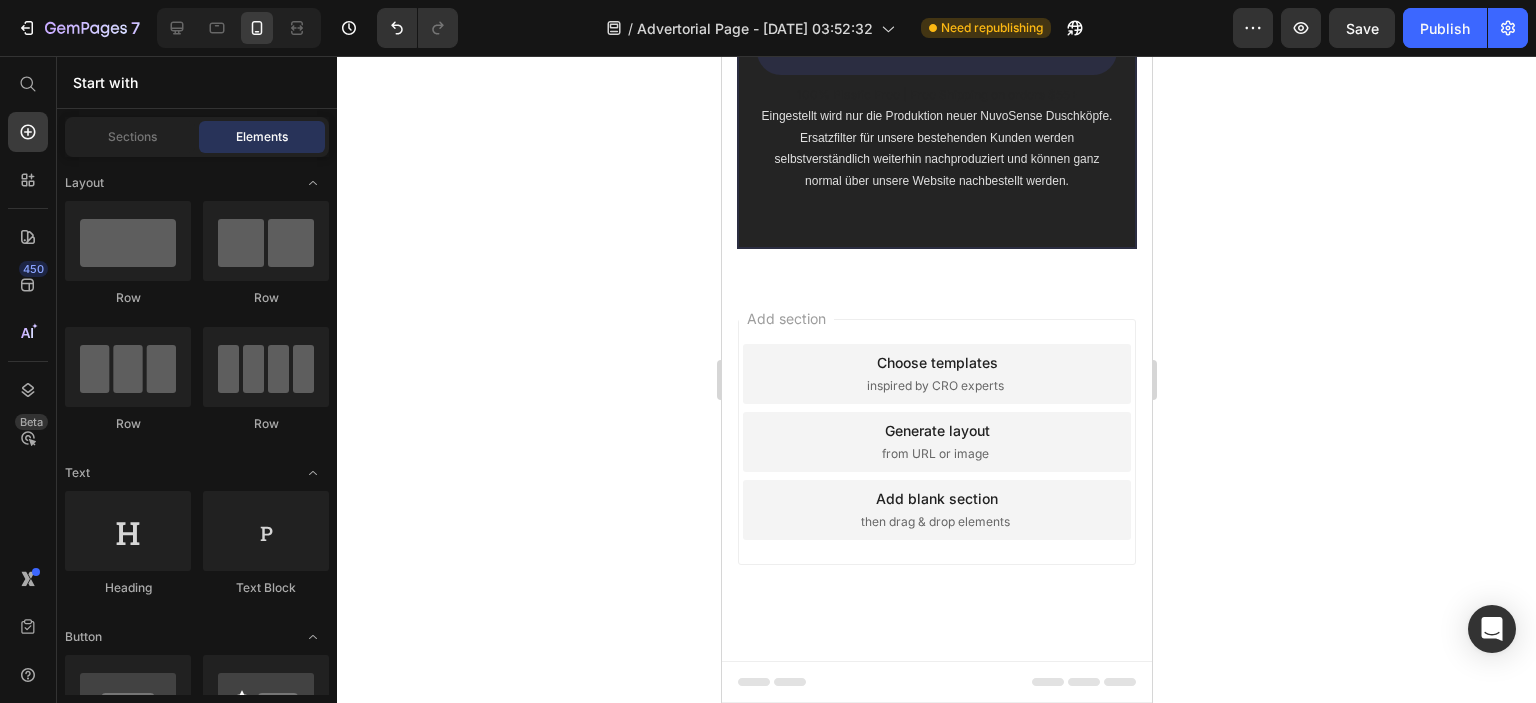 click 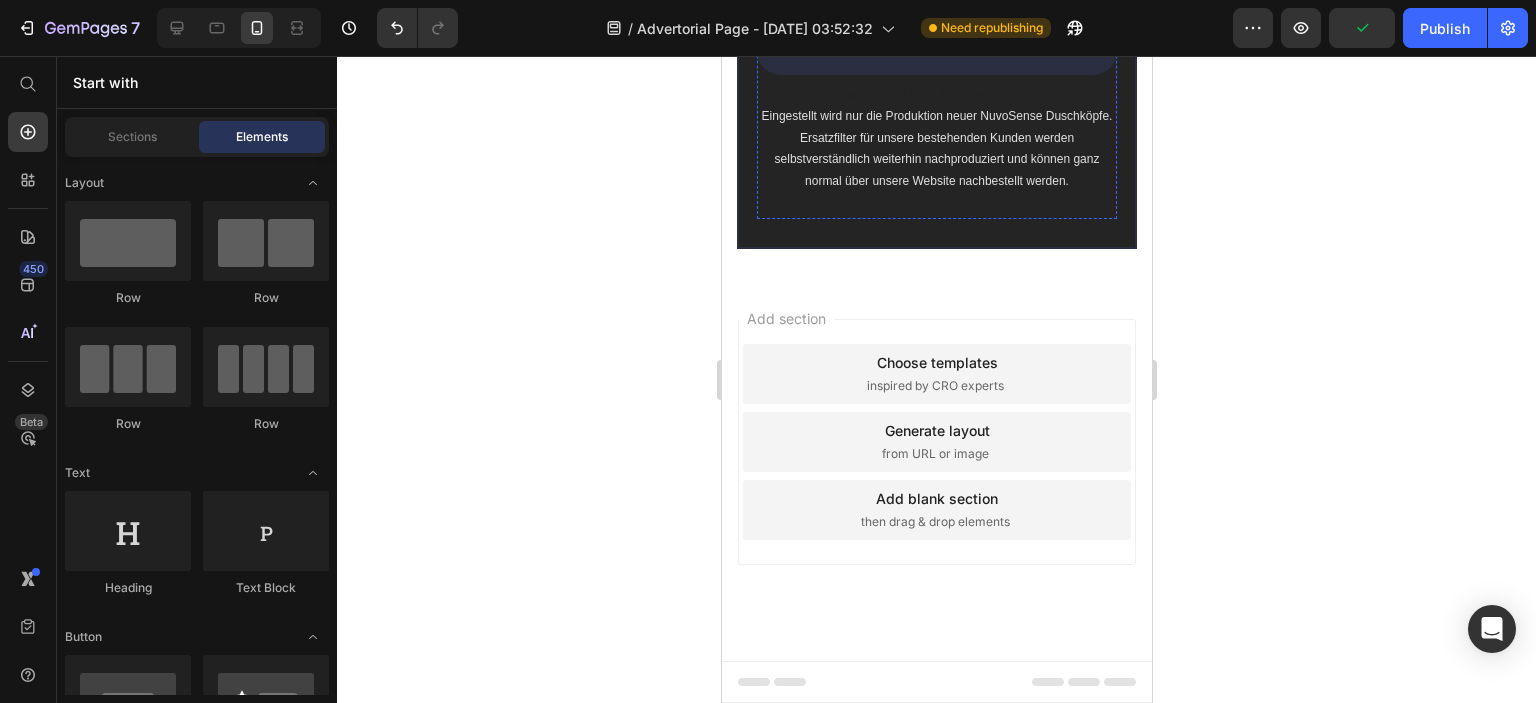 click on "VERFÜGBARKEIT PRÜFEN" at bounding box center (925, -23) 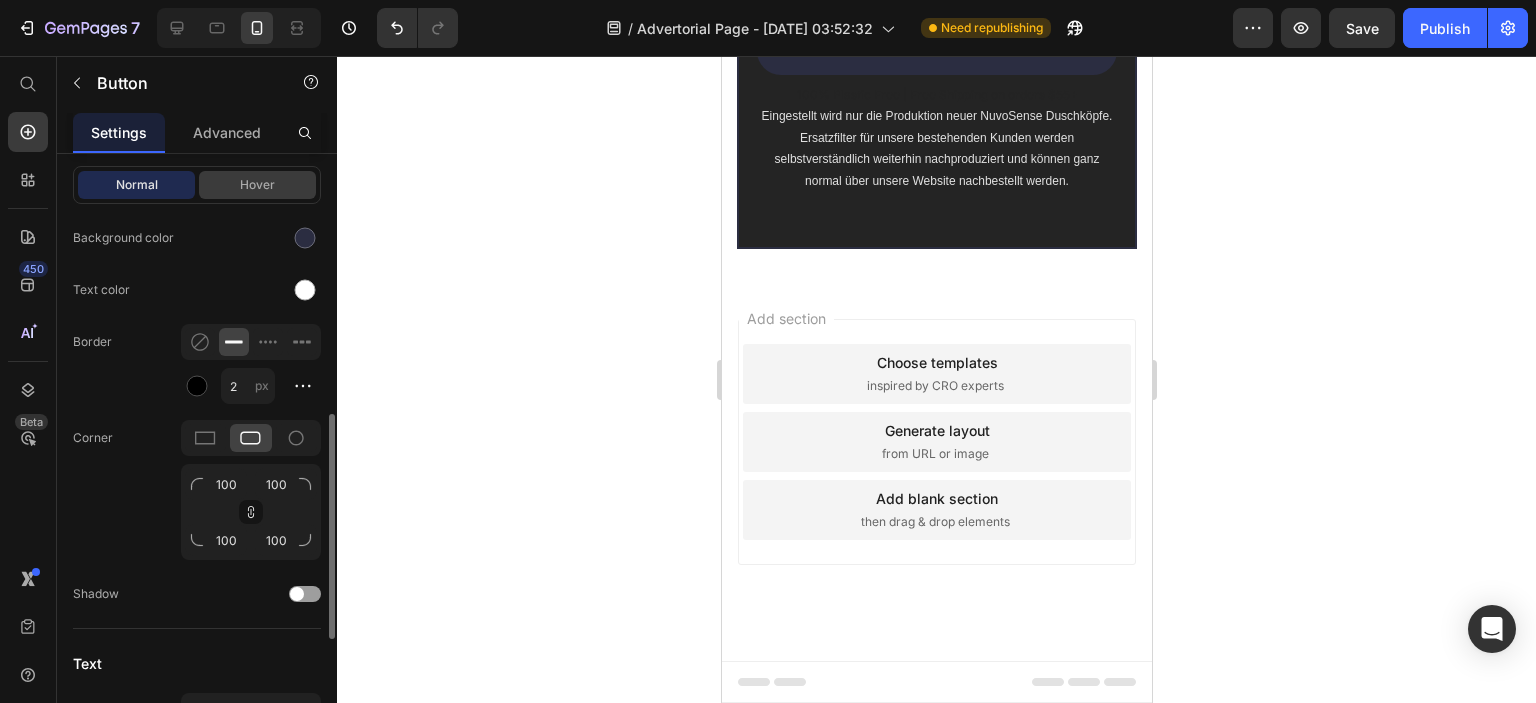 scroll, scrollTop: 1000, scrollLeft: 0, axis: vertical 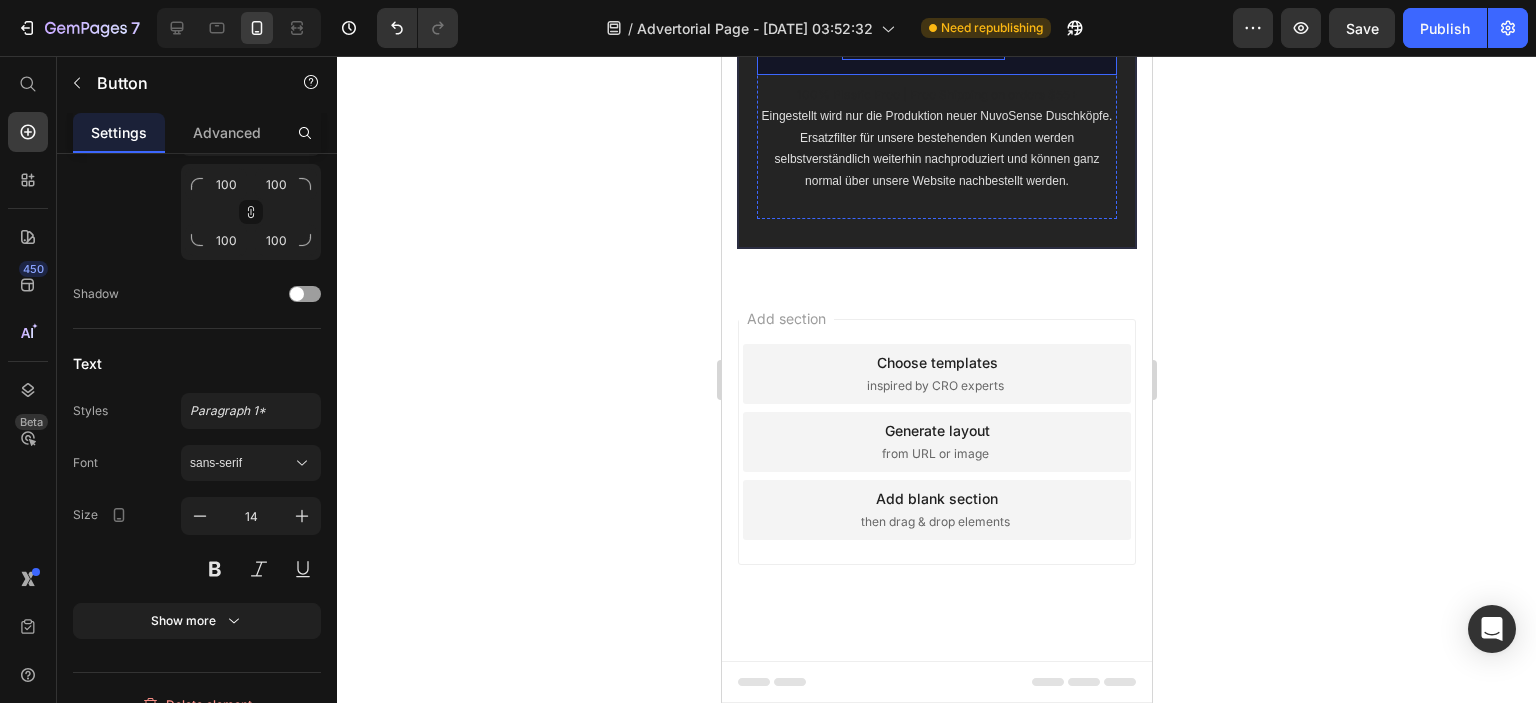 click on "VERFÜBARKEIT PRÜFEN" at bounding box center [922, 51] 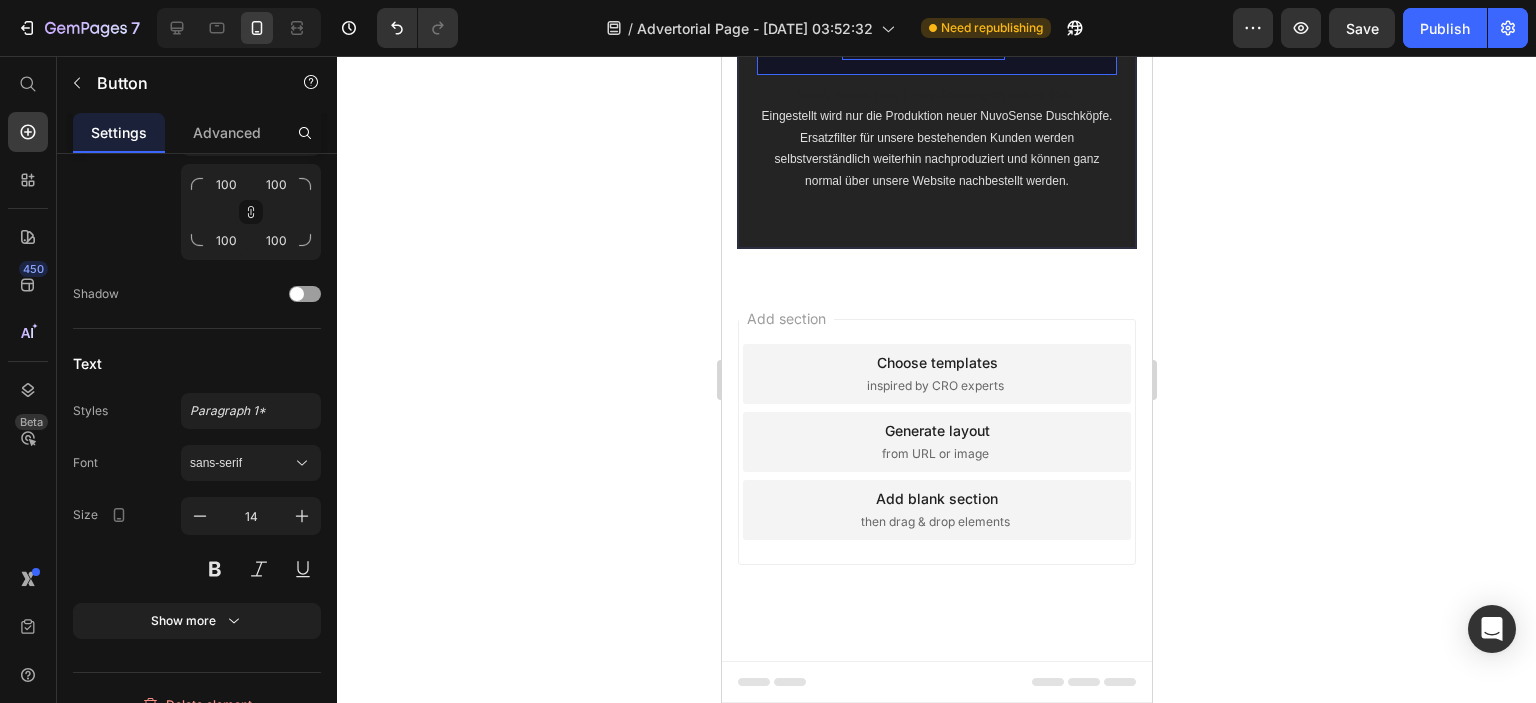 scroll, scrollTop: 980, scrollLeft: 0, axis: vertical 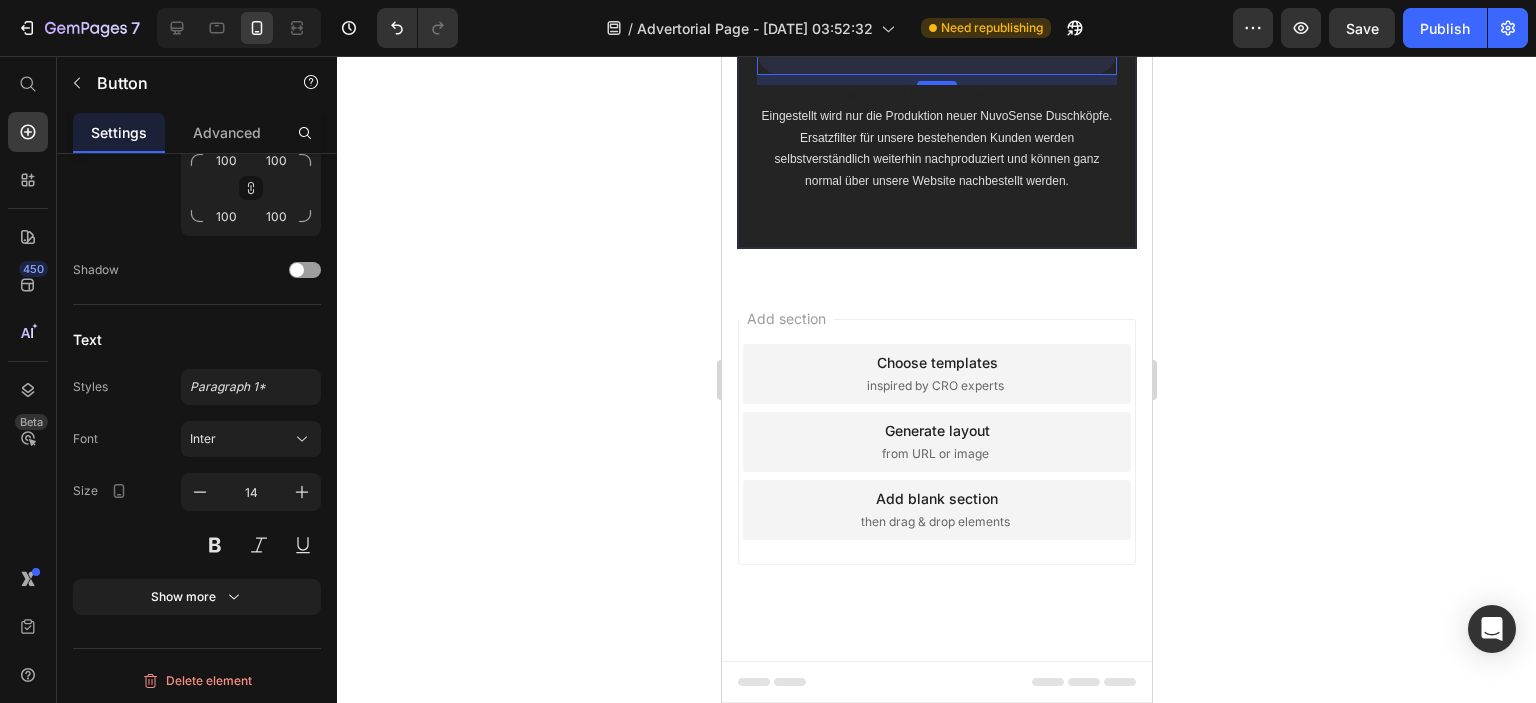click 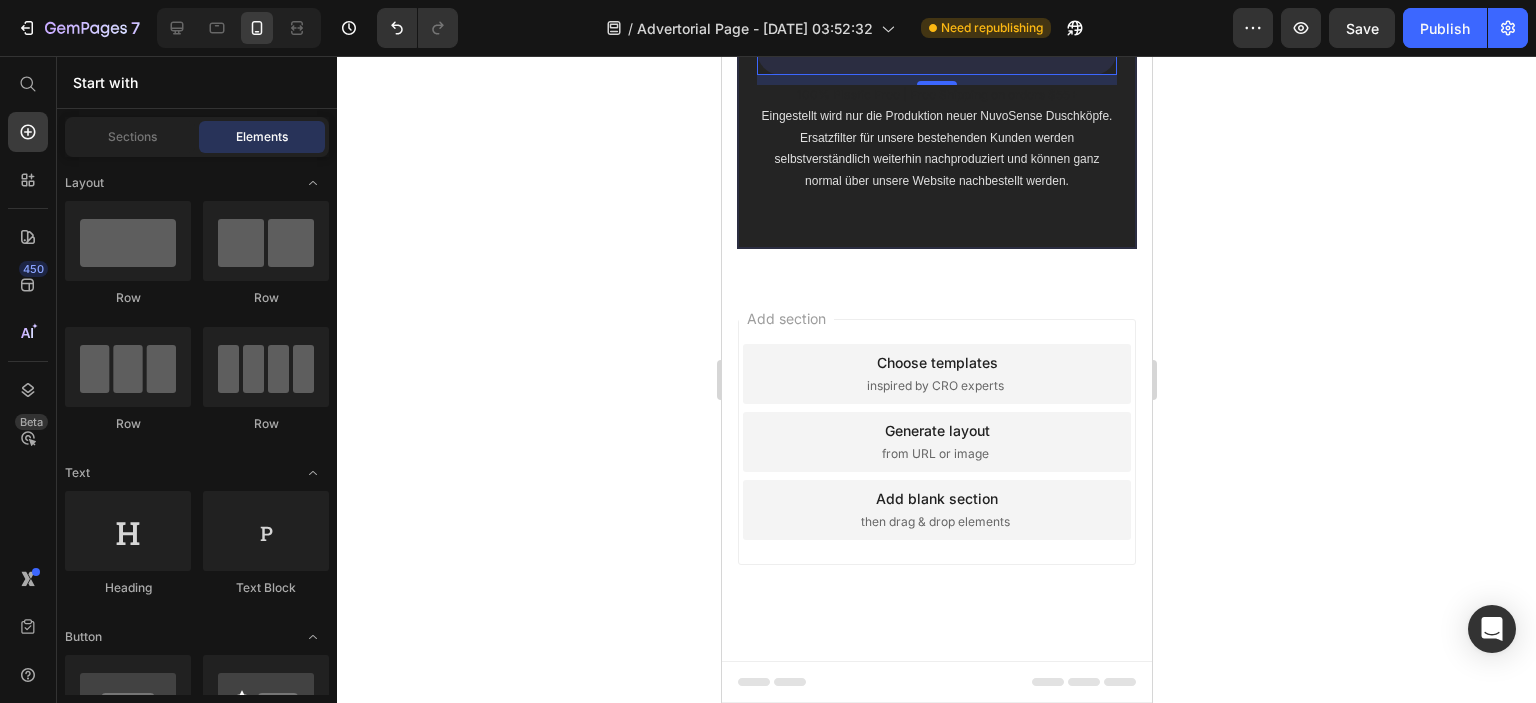 click 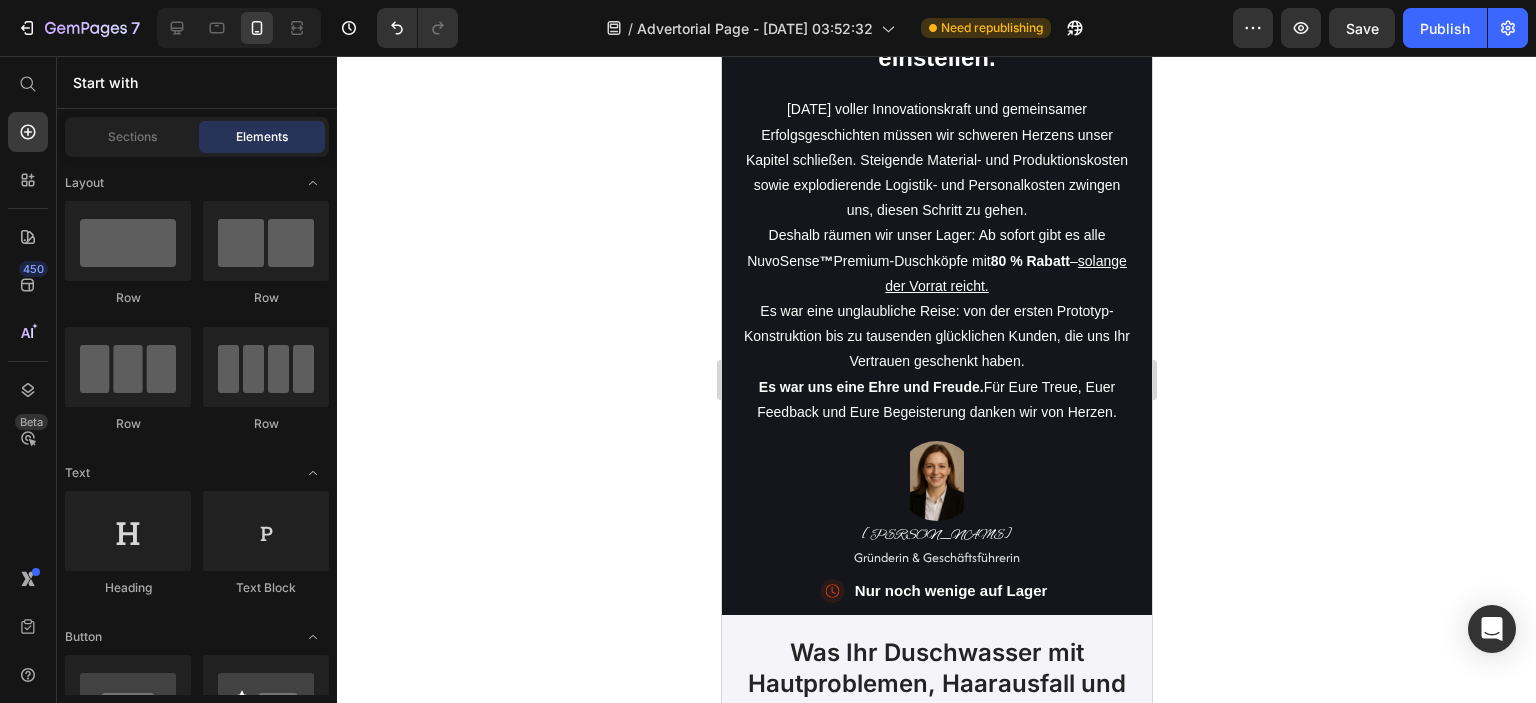 scroll, scrollTop: 0, scrollLeft: 0, axis: both 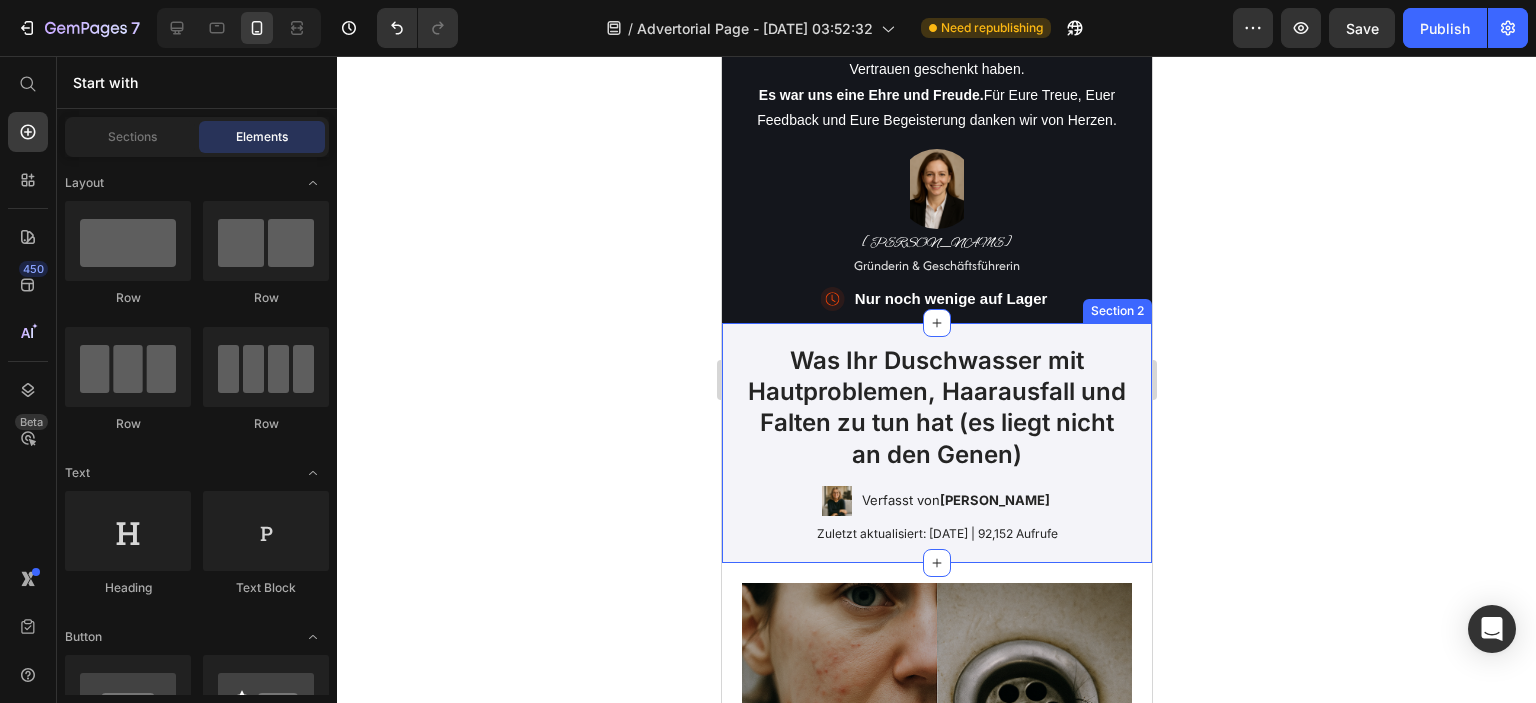 click on "Was Ihr Duschwasser mit Hautproblemen, Haarausfall und Falten zu tun hat (es liegt nicht an den Genen) Heading Image Verfasst von  Emma Mäggle Text Block Row Zuletzt aktualisiert: 10.05.2025 | 92,152 Aufrufe Text Block Row Section 2" at bounding box center [936, 443] 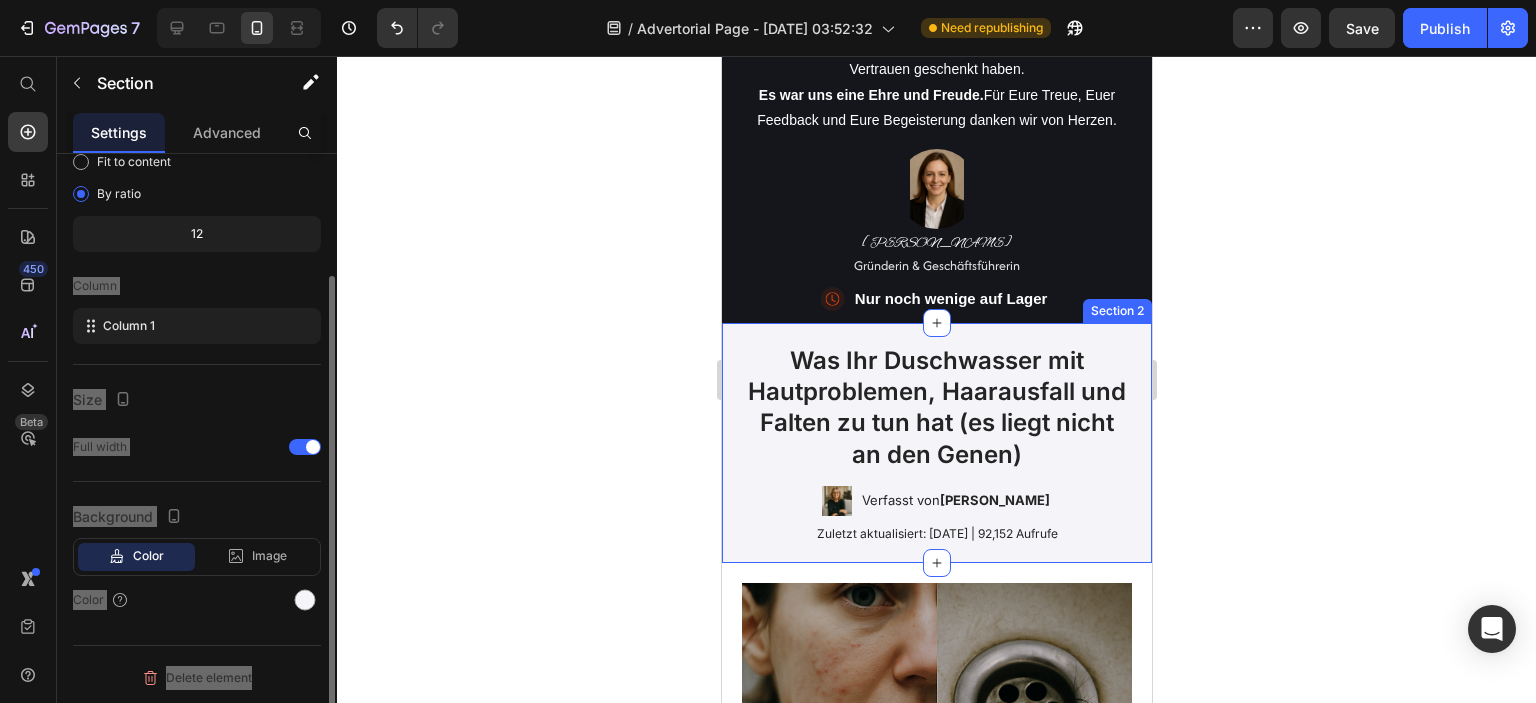 scroll, scrollTop: 0, scrollLeft: 0, axis: both 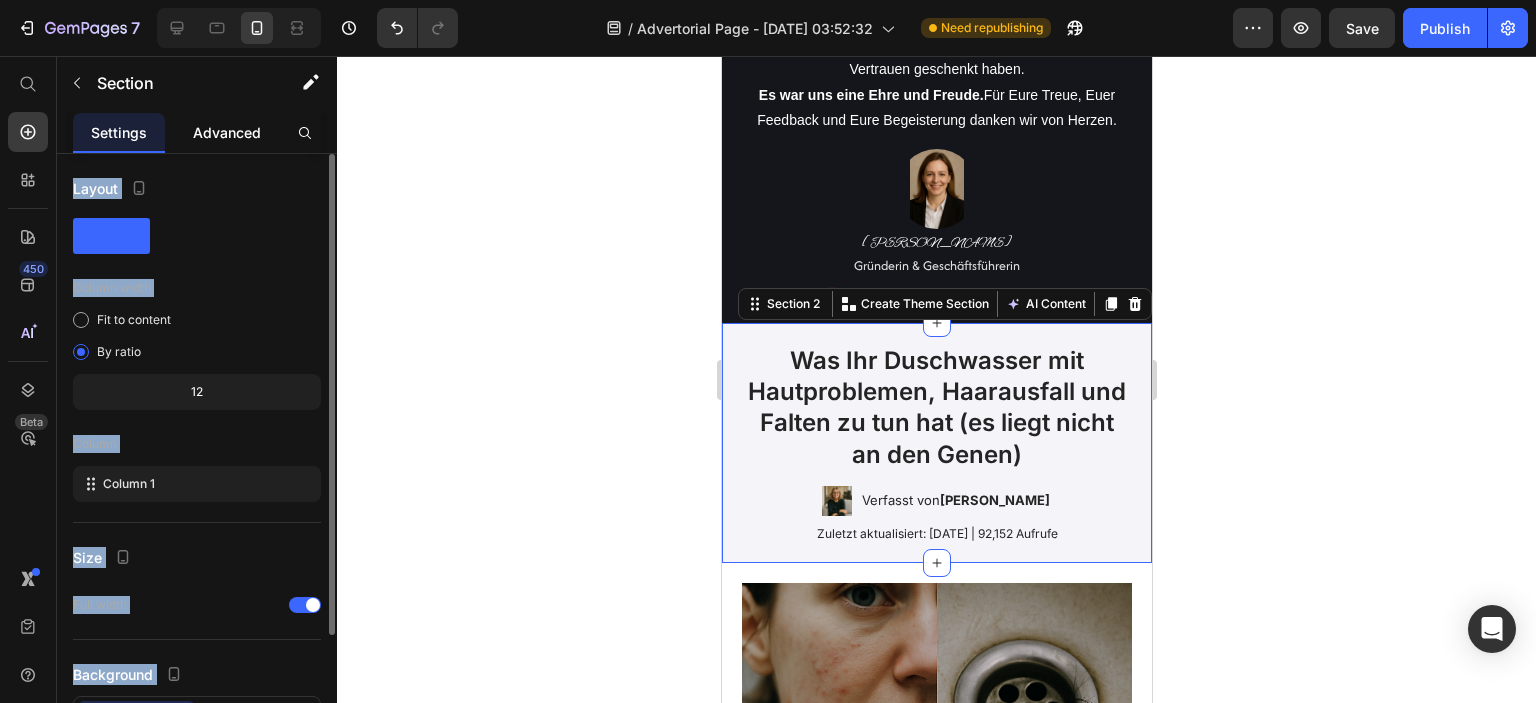 click on "Advanced" 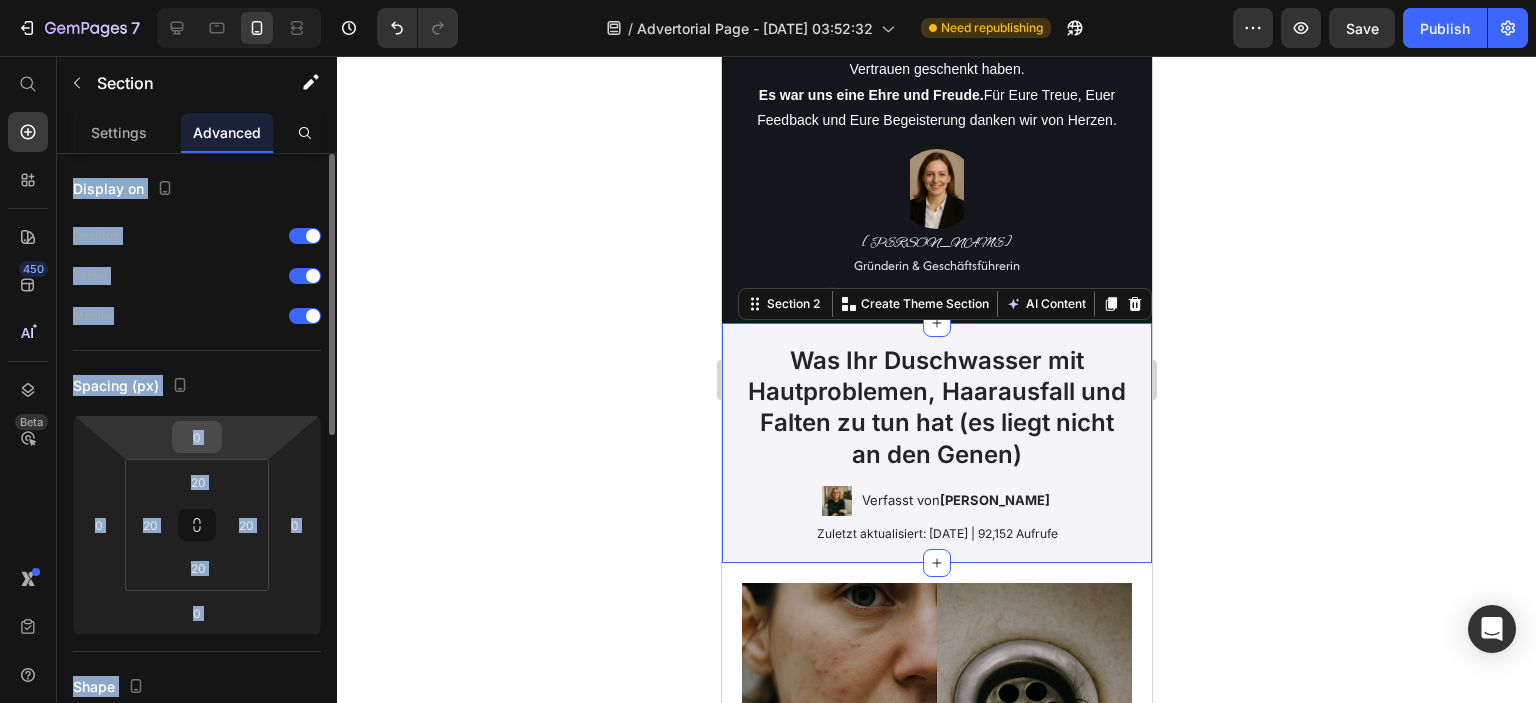 click on "0" at bounding box center (197, 437) 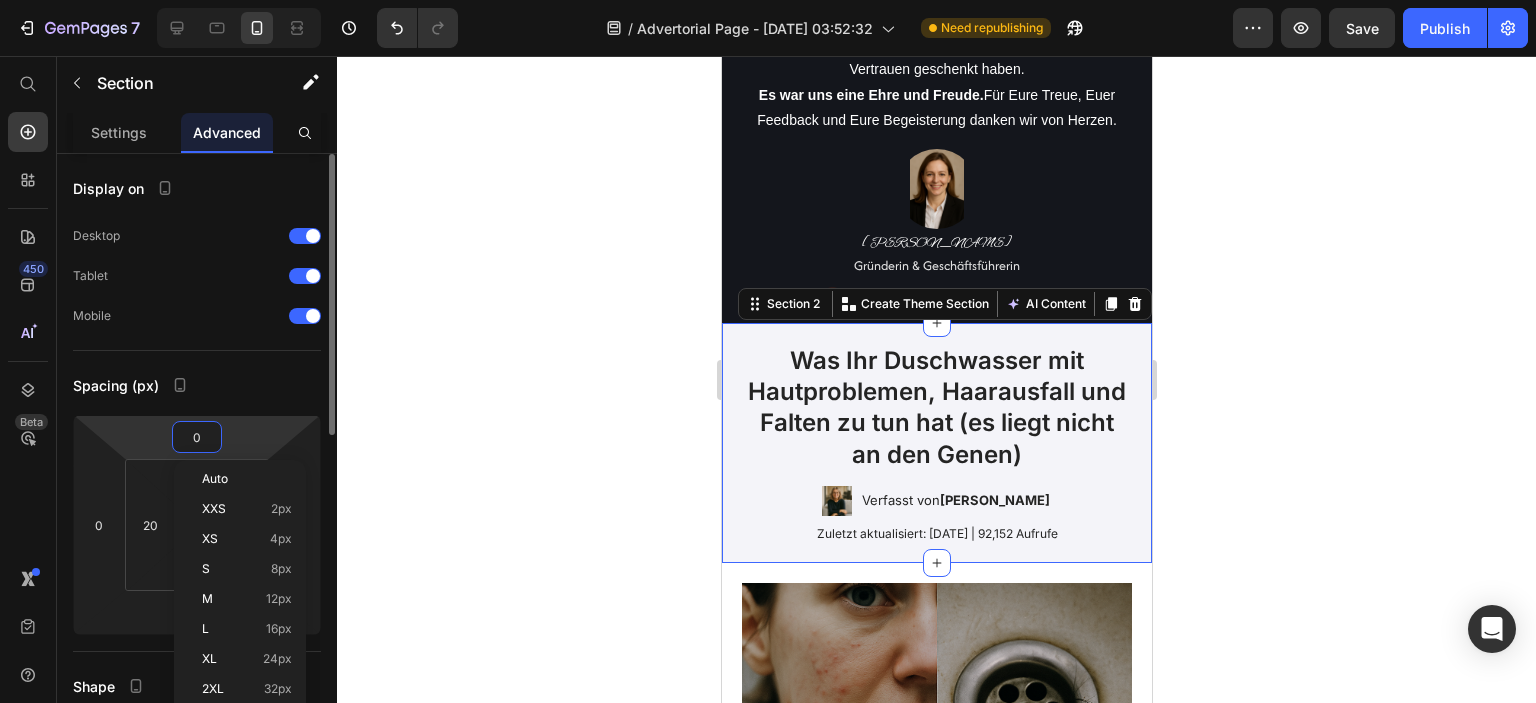 click on "0" at bounding box center [197, 437] 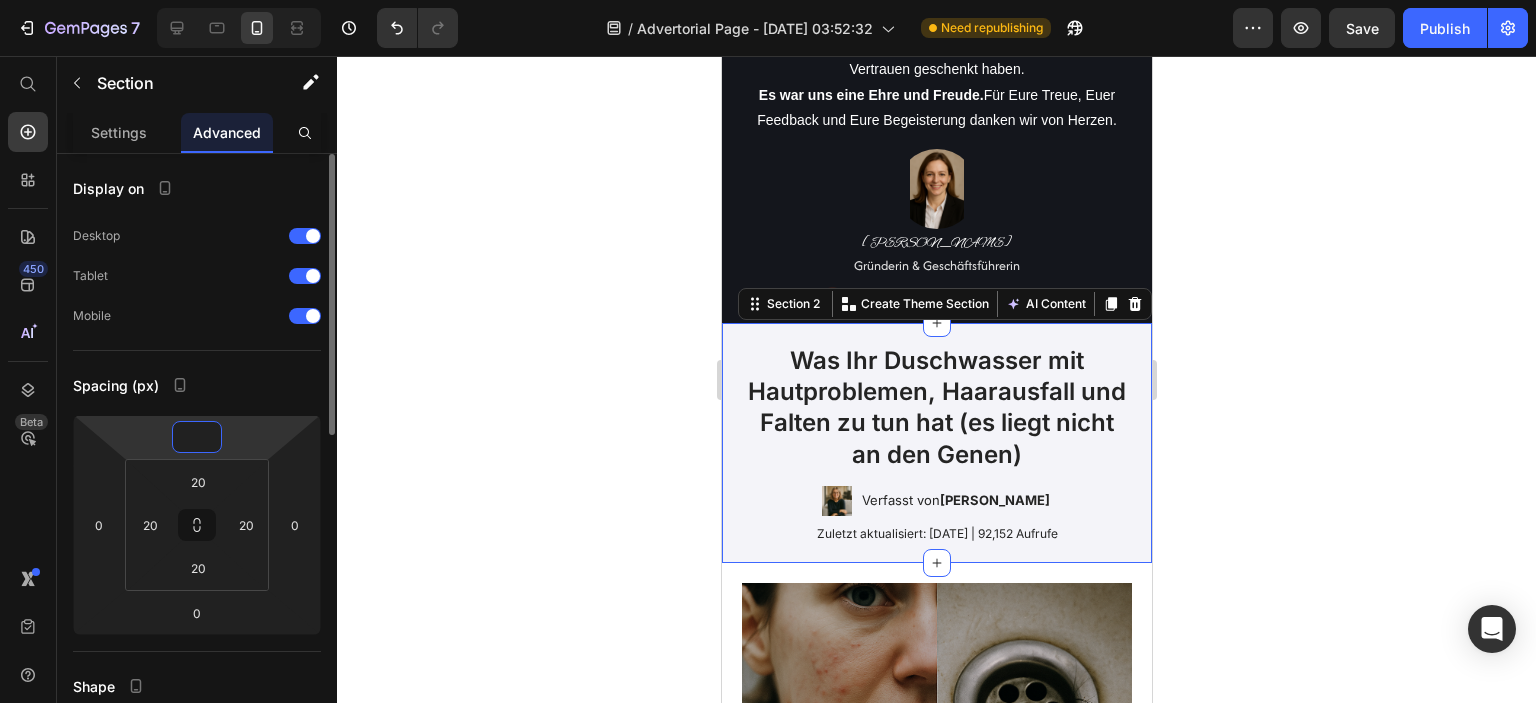 type on "-5" 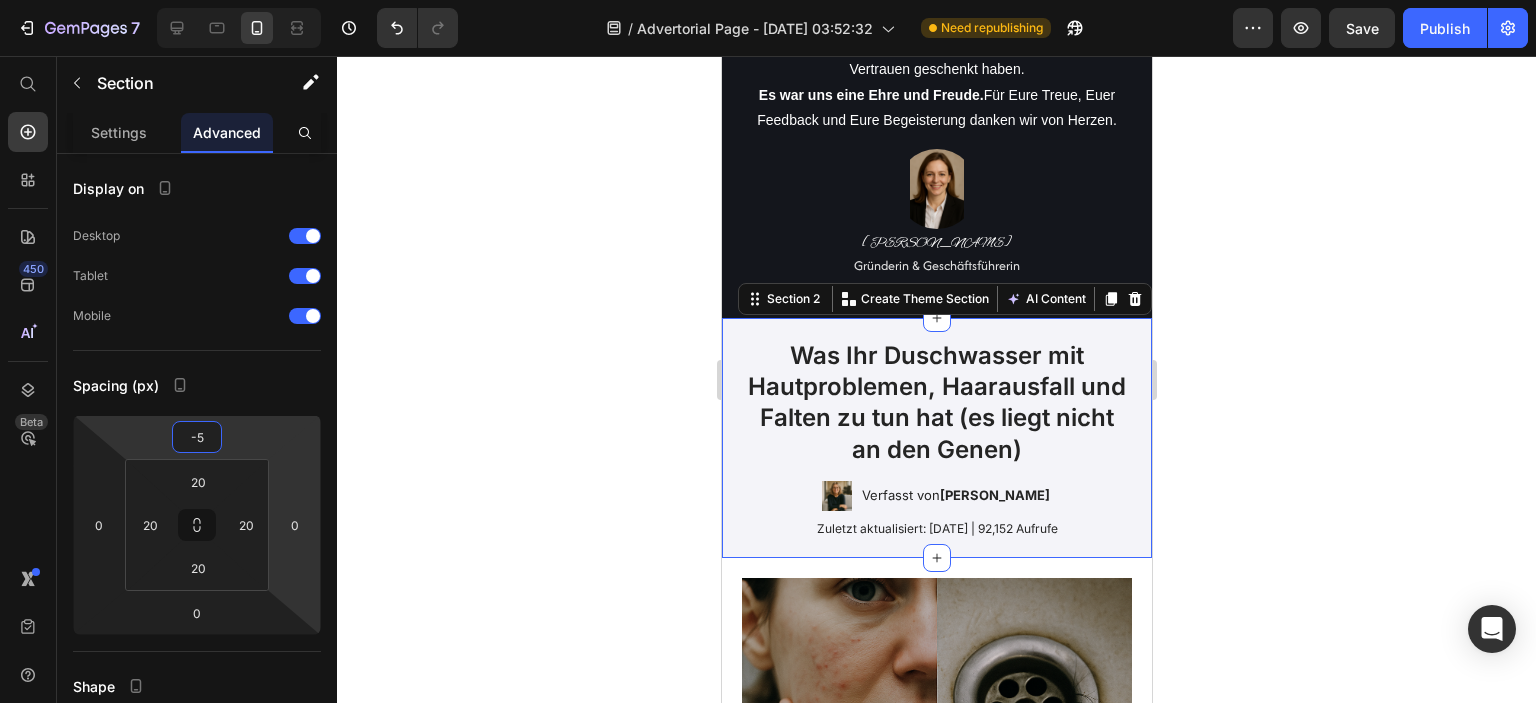 click 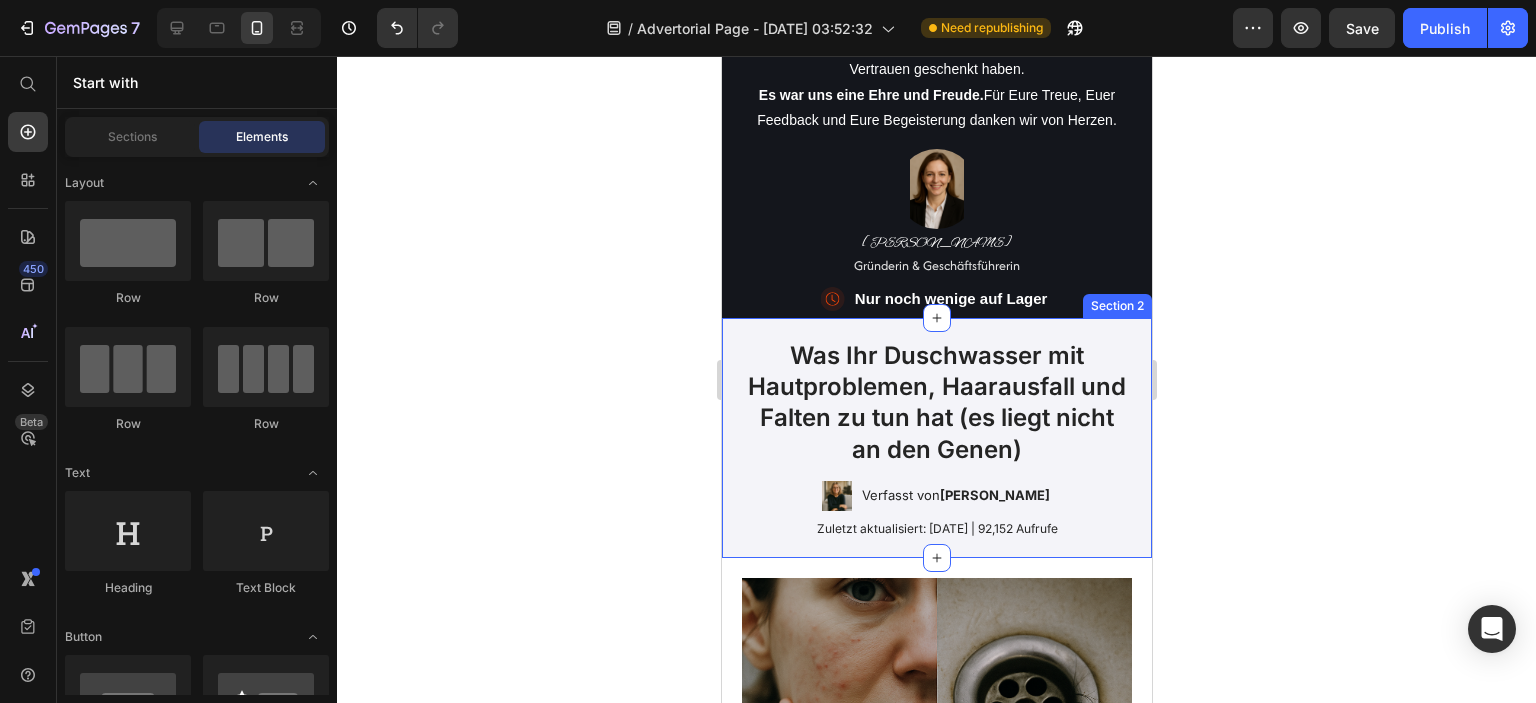 click on "Was Ihr Duschwasser mit Hautproblemen, Haarausfall und Falten zu tun hat (es liegt nicht an den Genen) Heading Image Verfasst von  Emma Mäggle Text Block Row Zuletzt aktualisiert: 10.05.2025 | 92,152 Aufrufe Text Block Row Section 2" at bounding box center (936, 438) 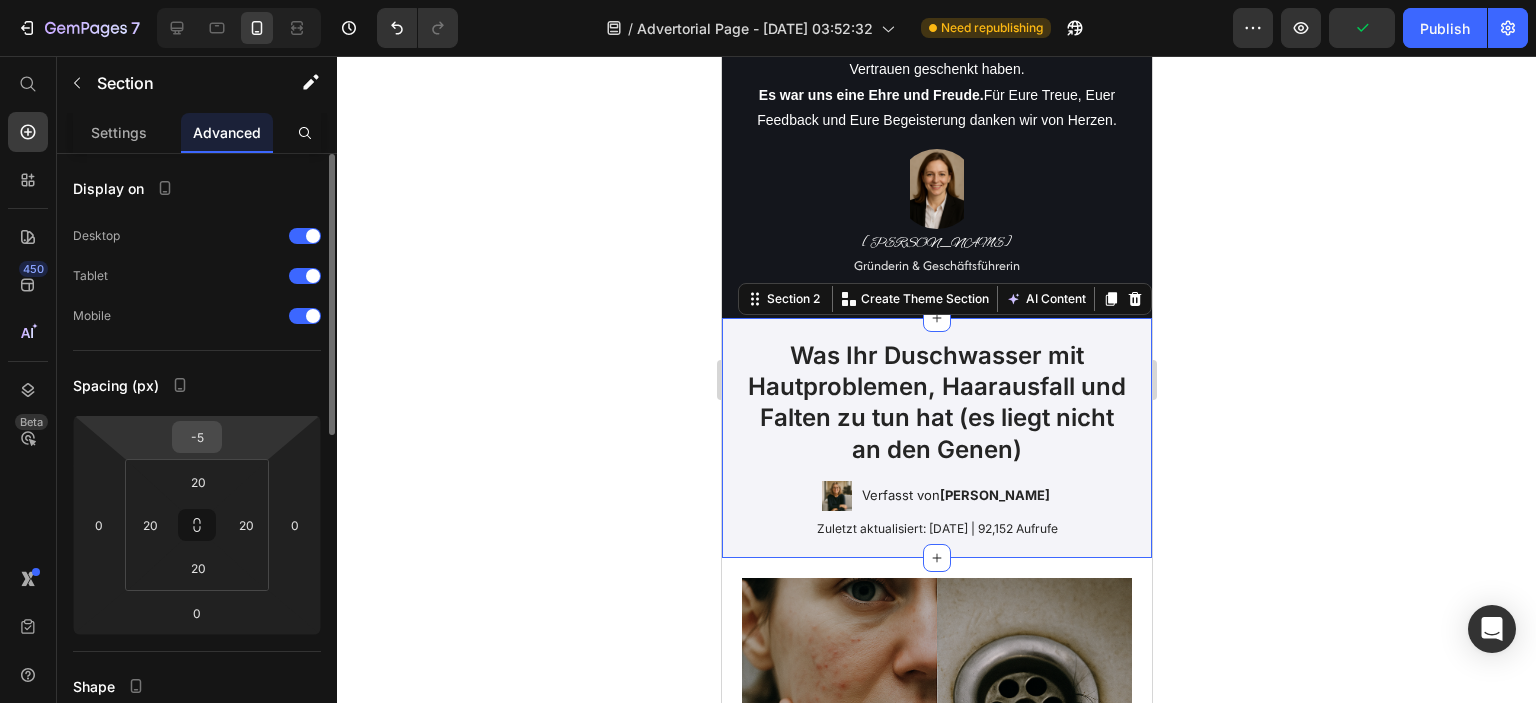 click on "-5" at bounding box center [197, 437] 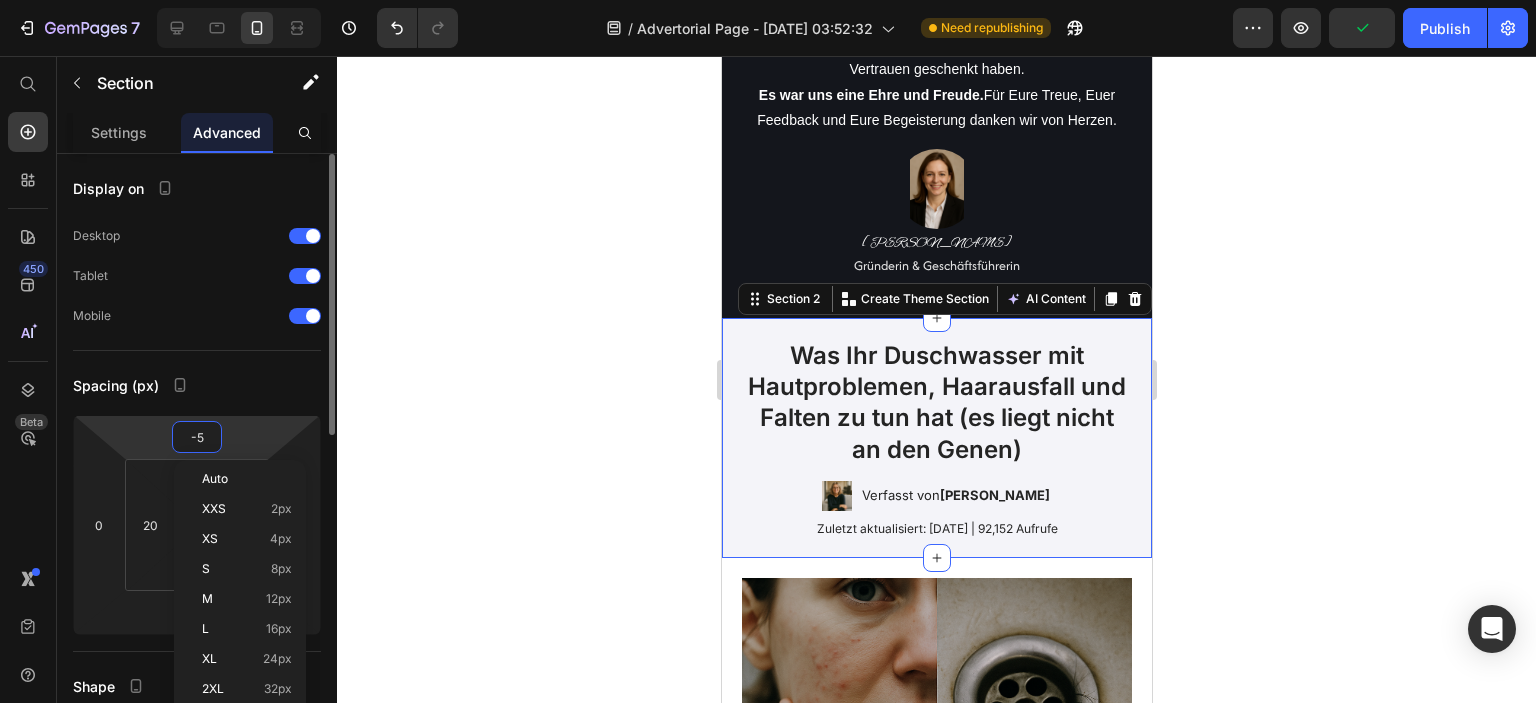 click on "-5" at bounding box center (197, 437) 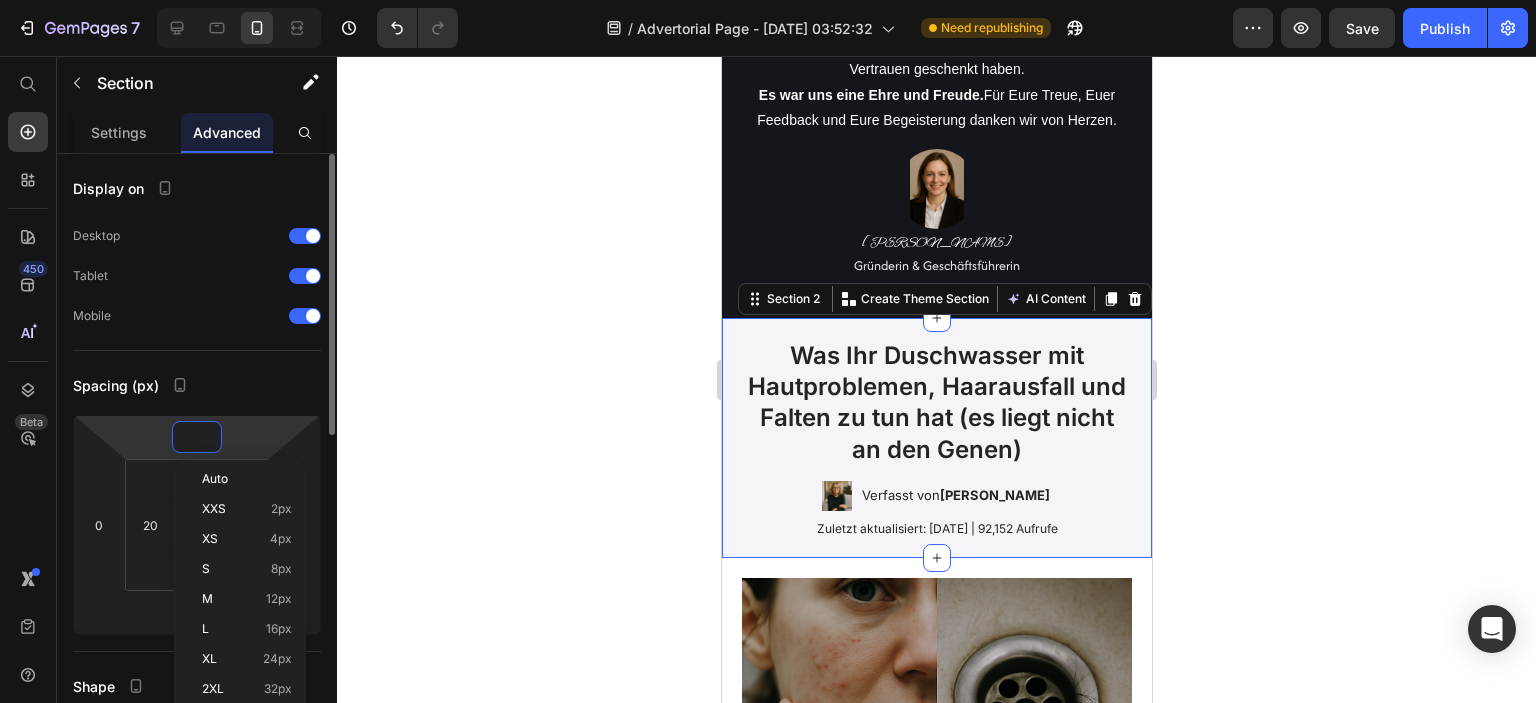 type on "-3" 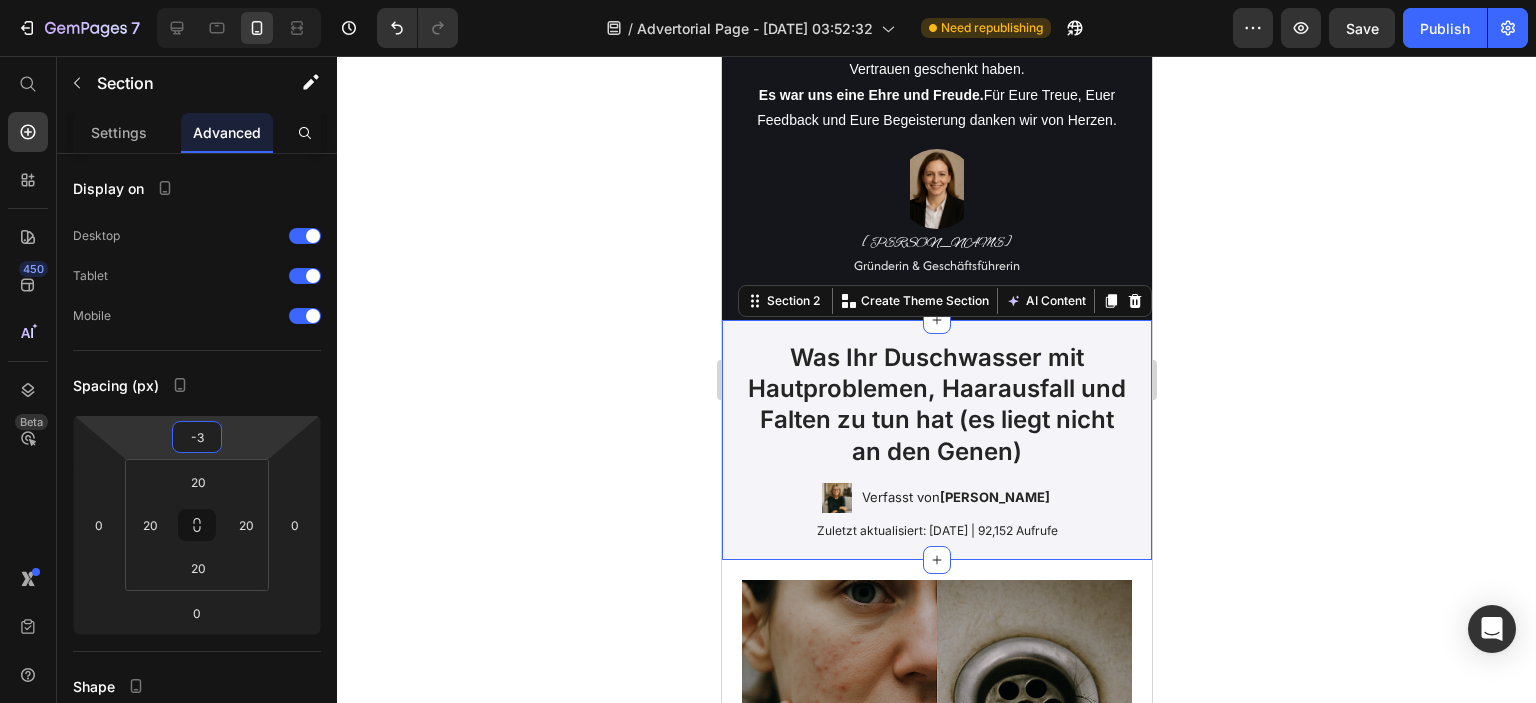 click 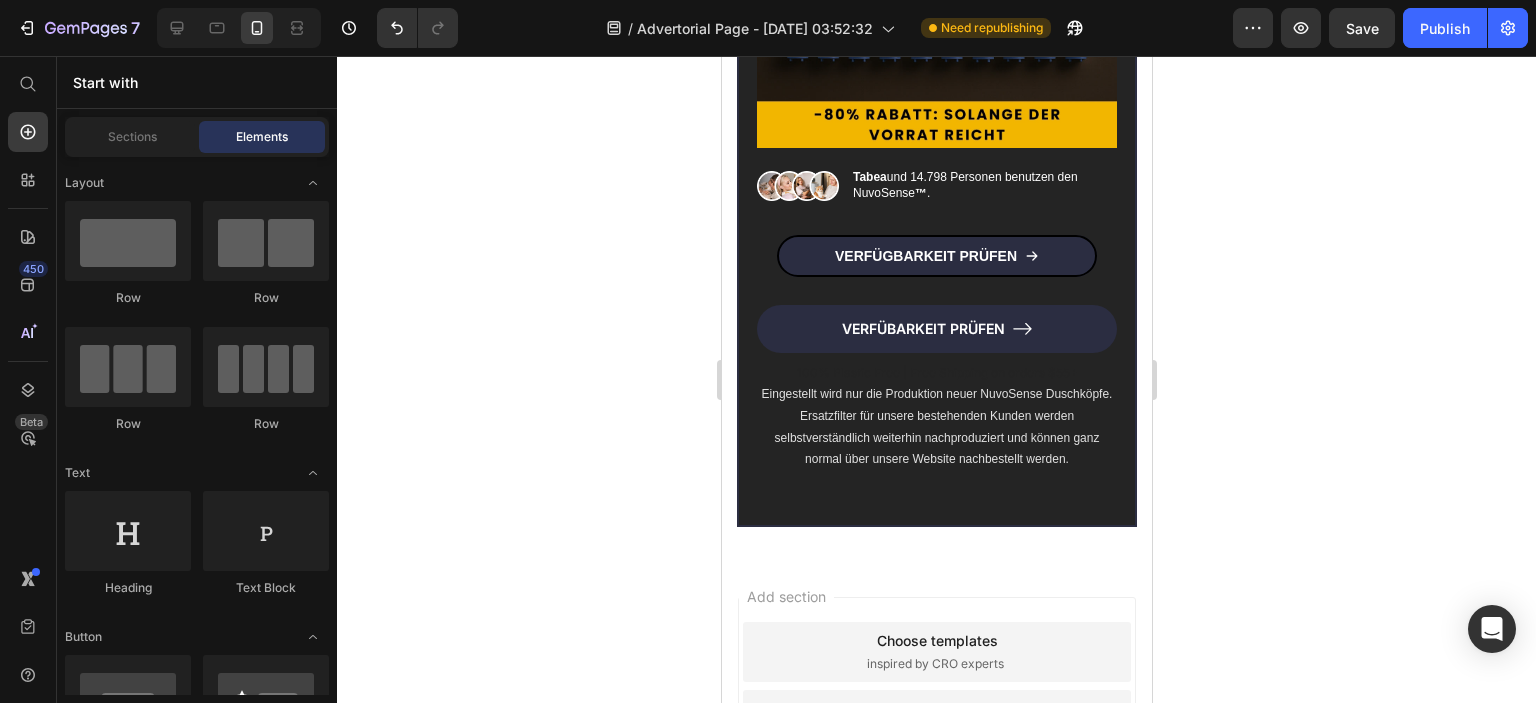 scroll, scrollTop: 9049, scrollLeft: 0, axis: vertical 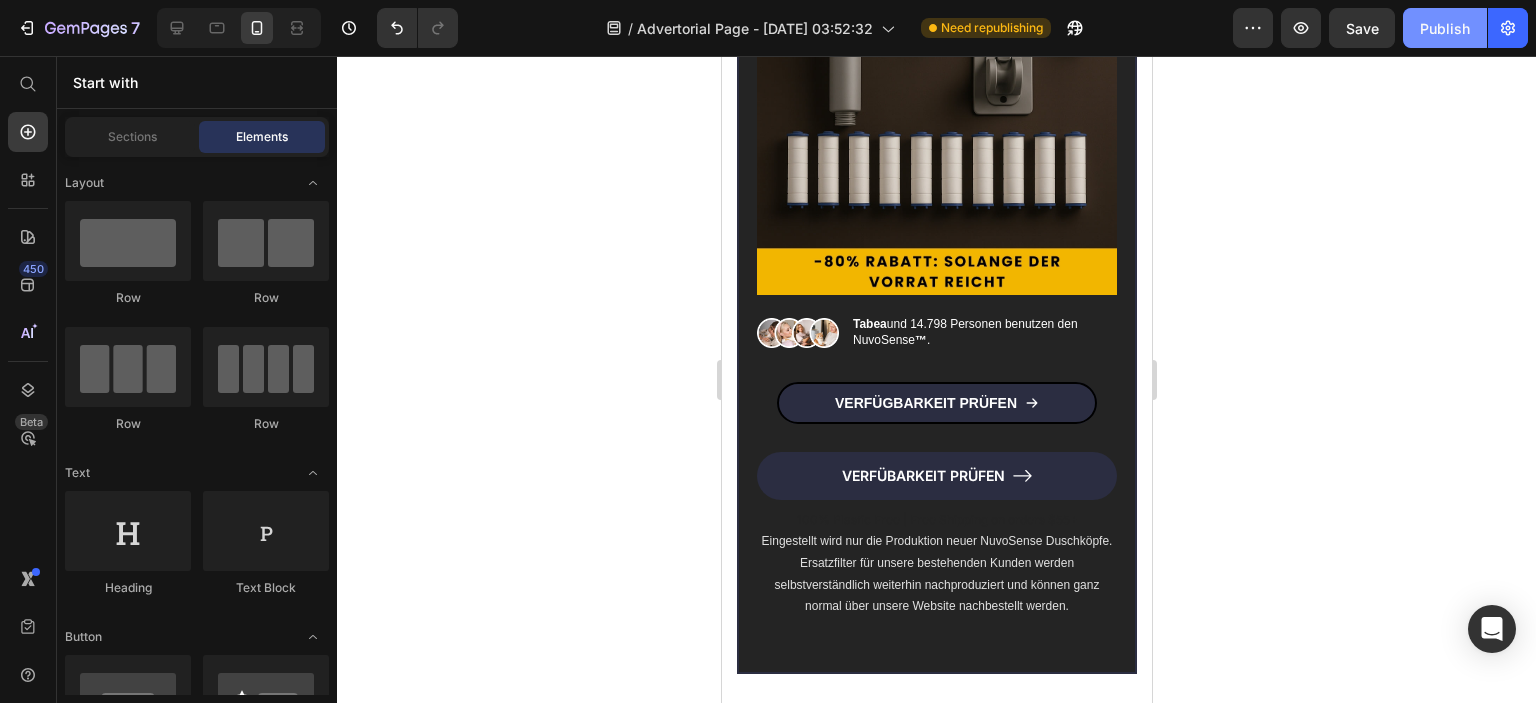 click on "Publish" at bounding box center [1445, 28] 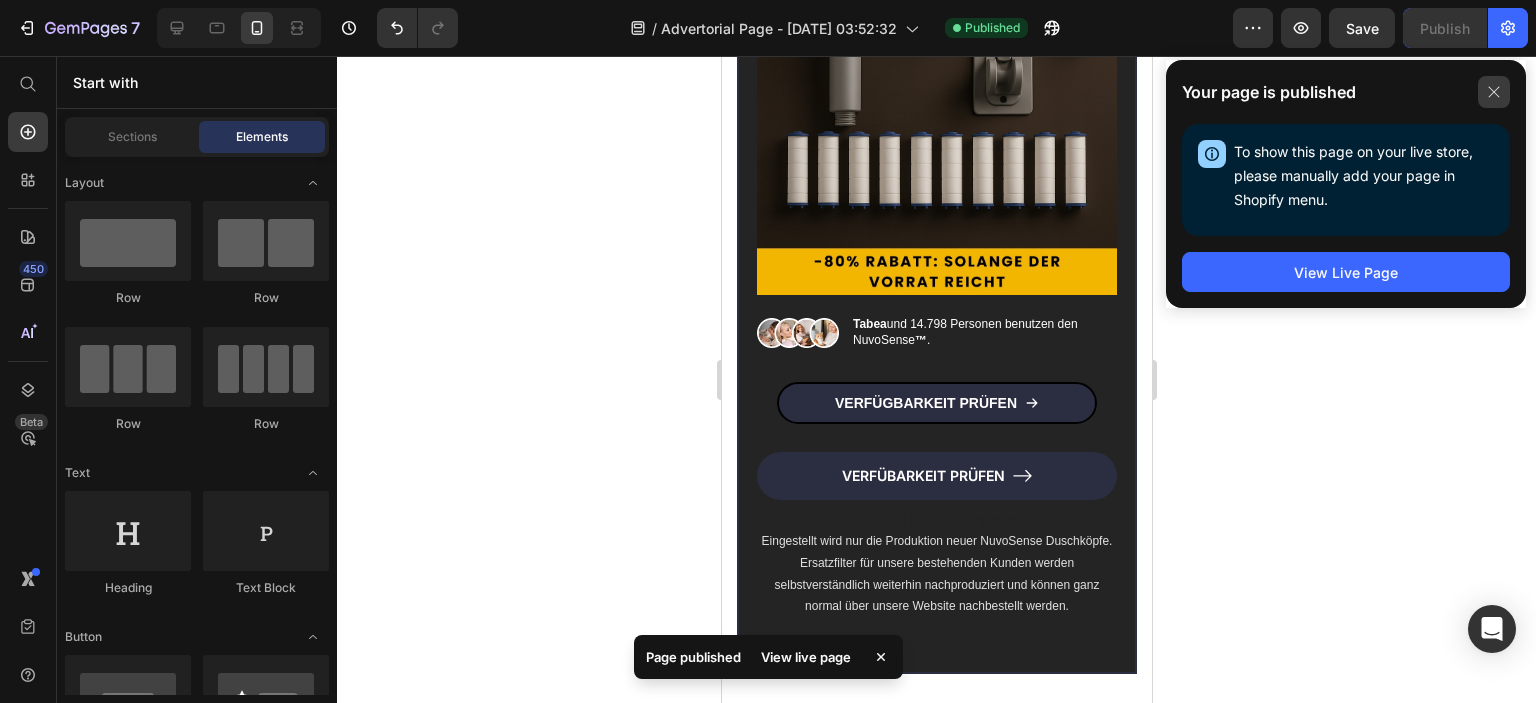 click 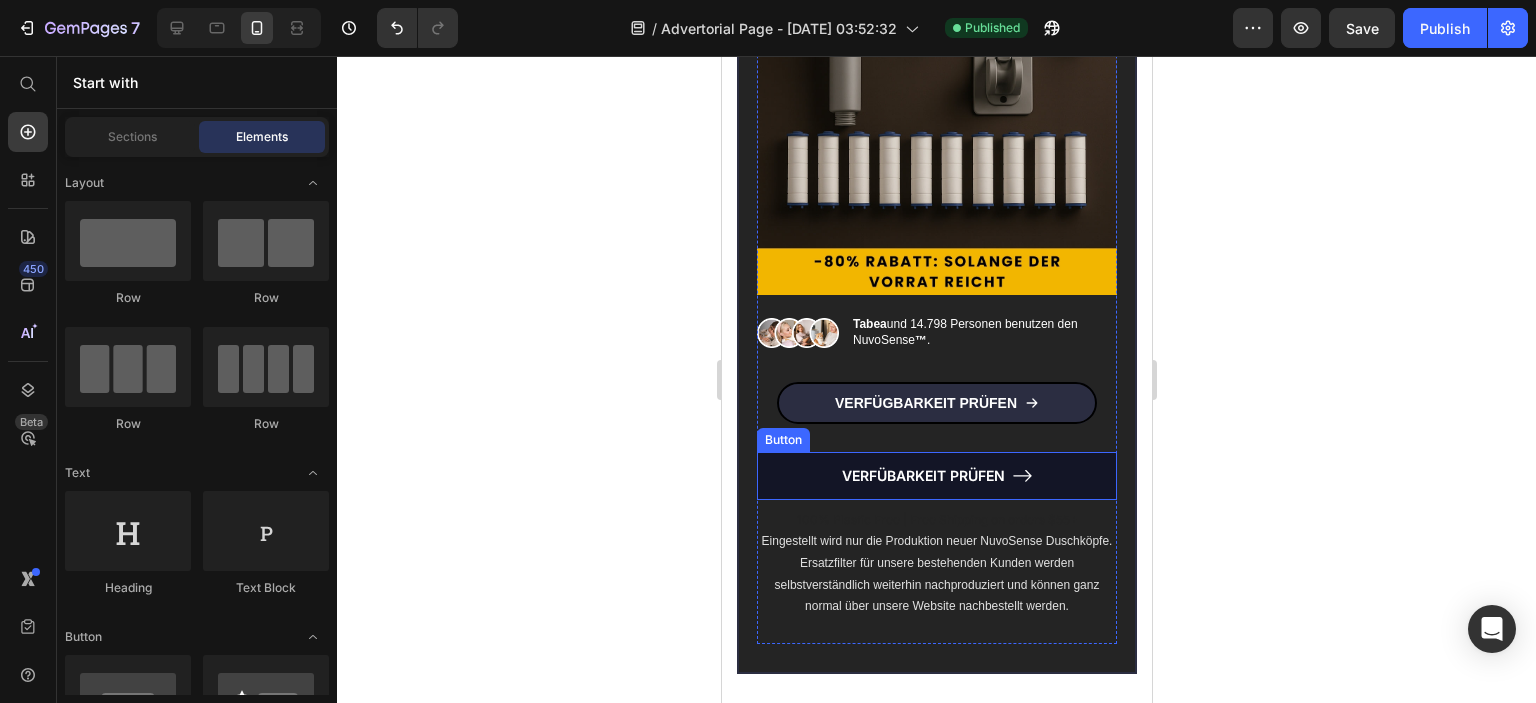 click on "VERFÜBARKEIT PRÜFEN" at bounding box center [936, 476] 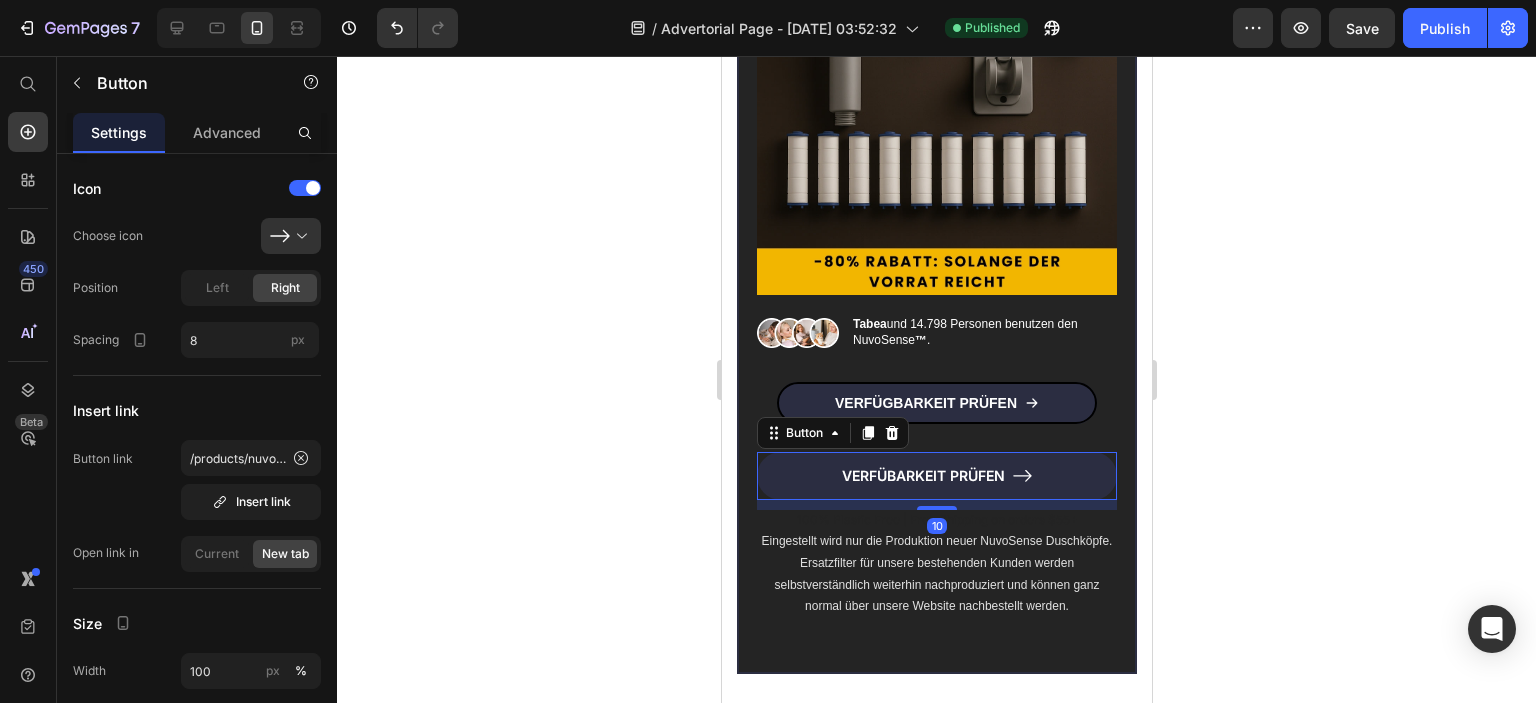 click 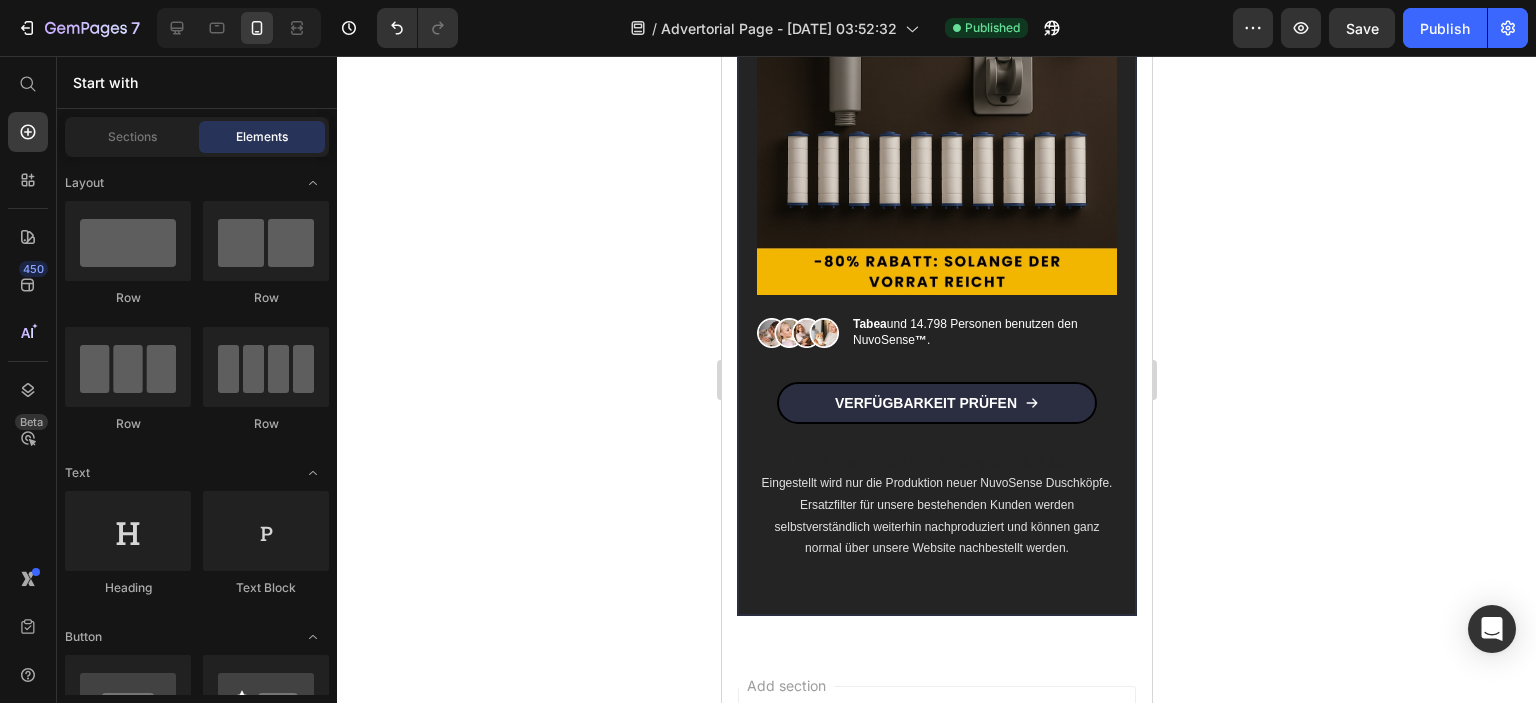 click 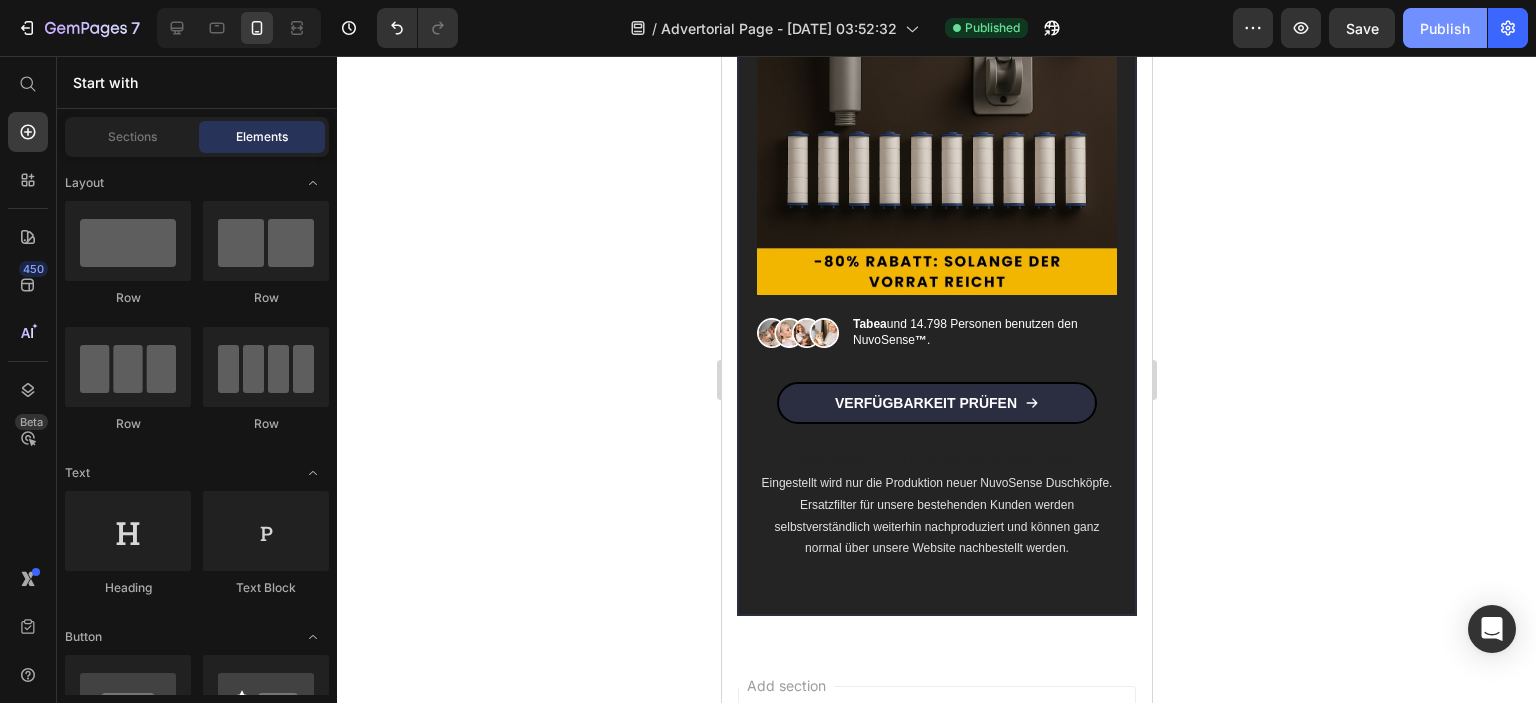 click on "Publish" at bounding box center [1445, 28] 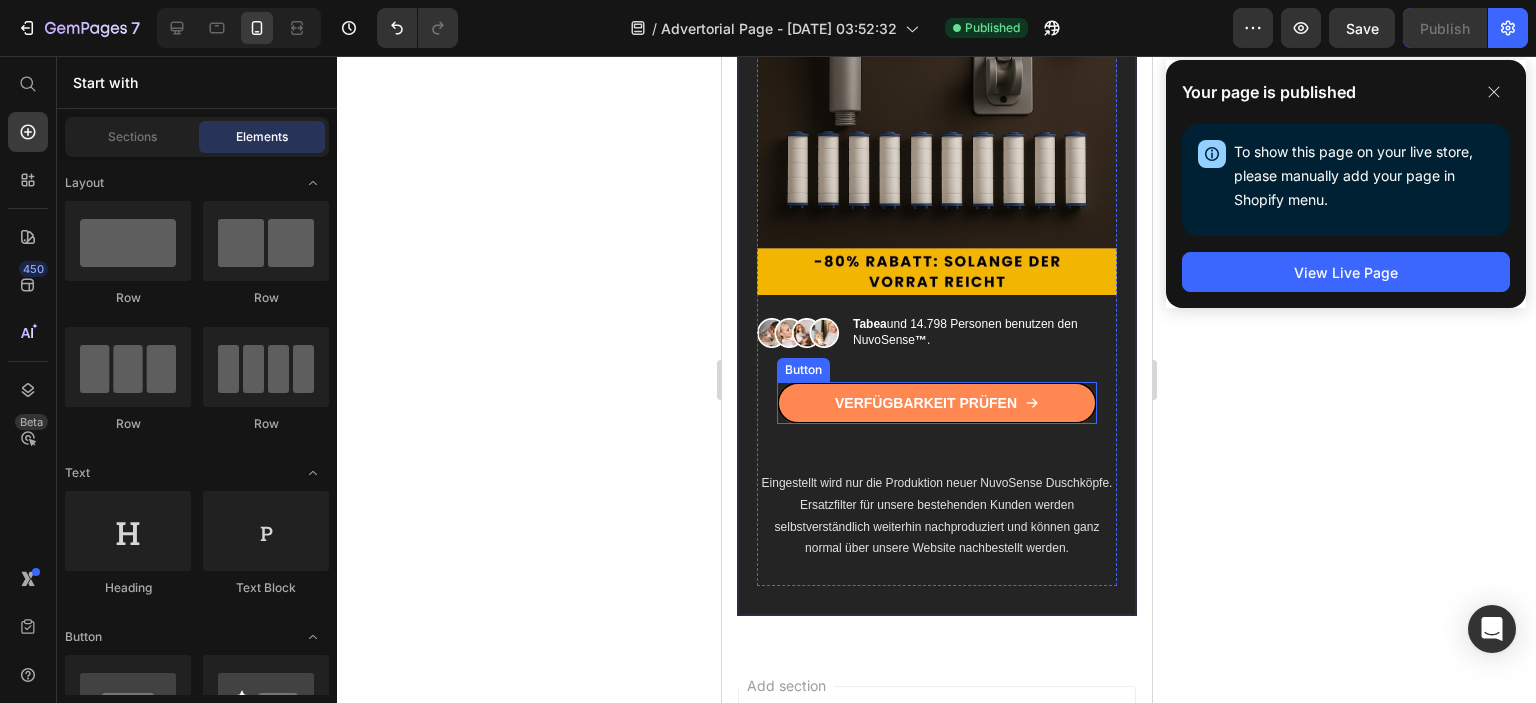 click on "VERFÜGBARKEIT PRÜFEN" at bounding box center (936, 403) 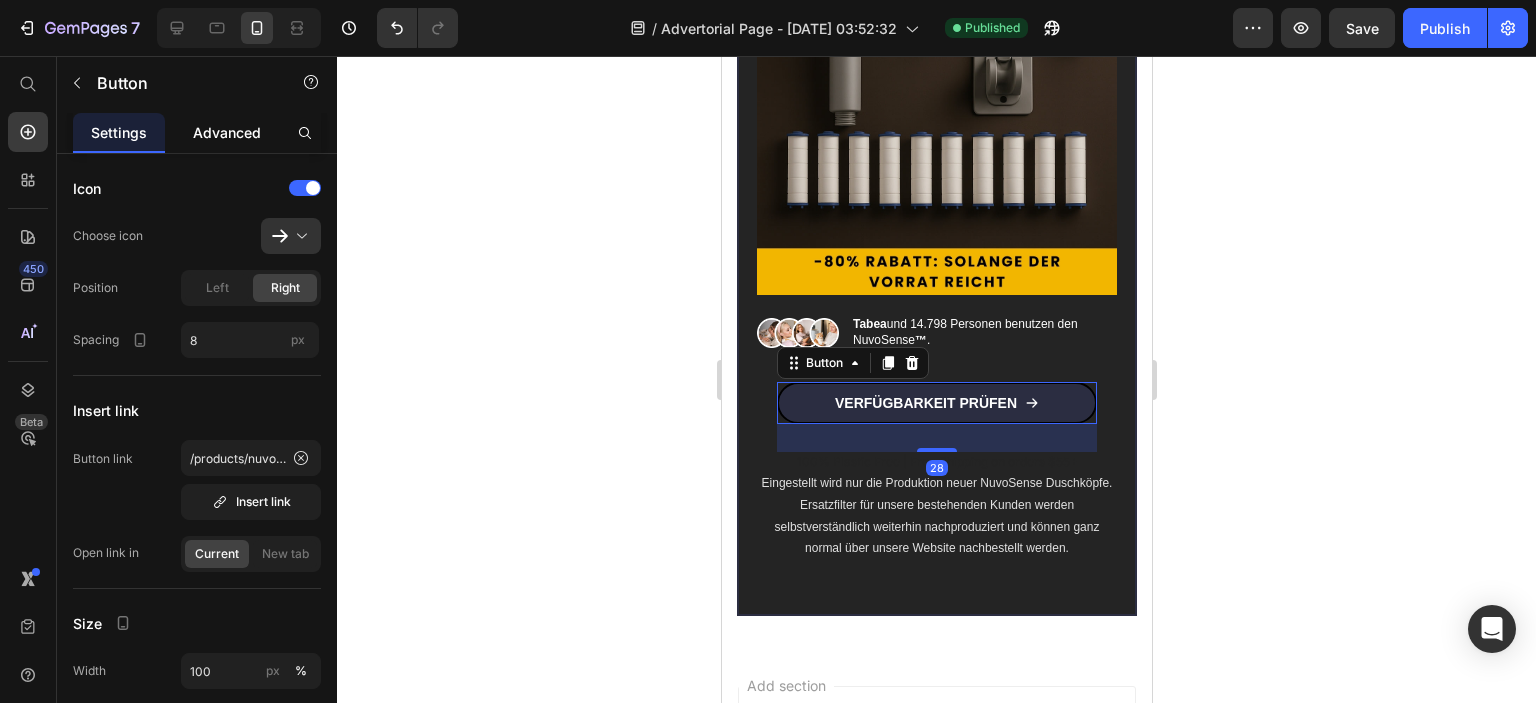 click on "Advanced" 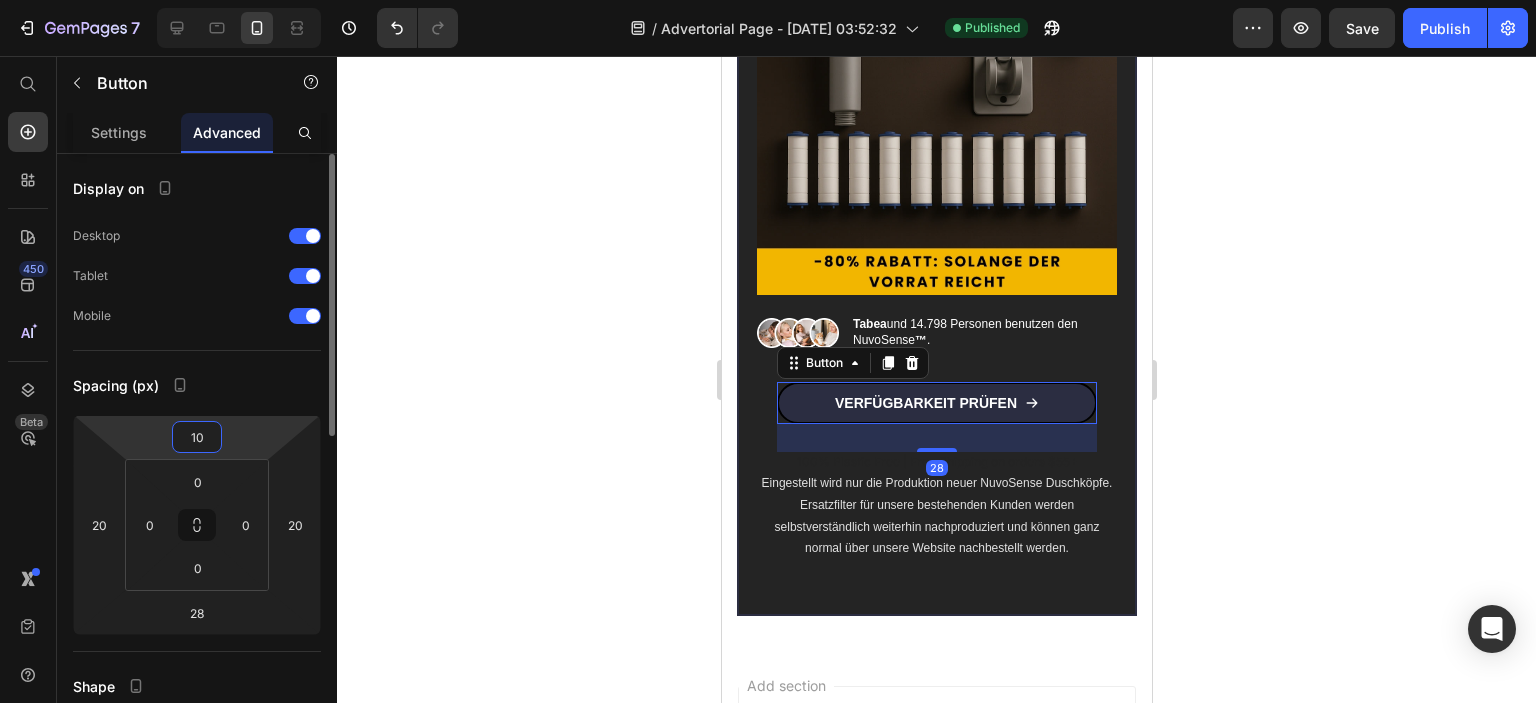 click on "10" at bounding box center [197, 437] 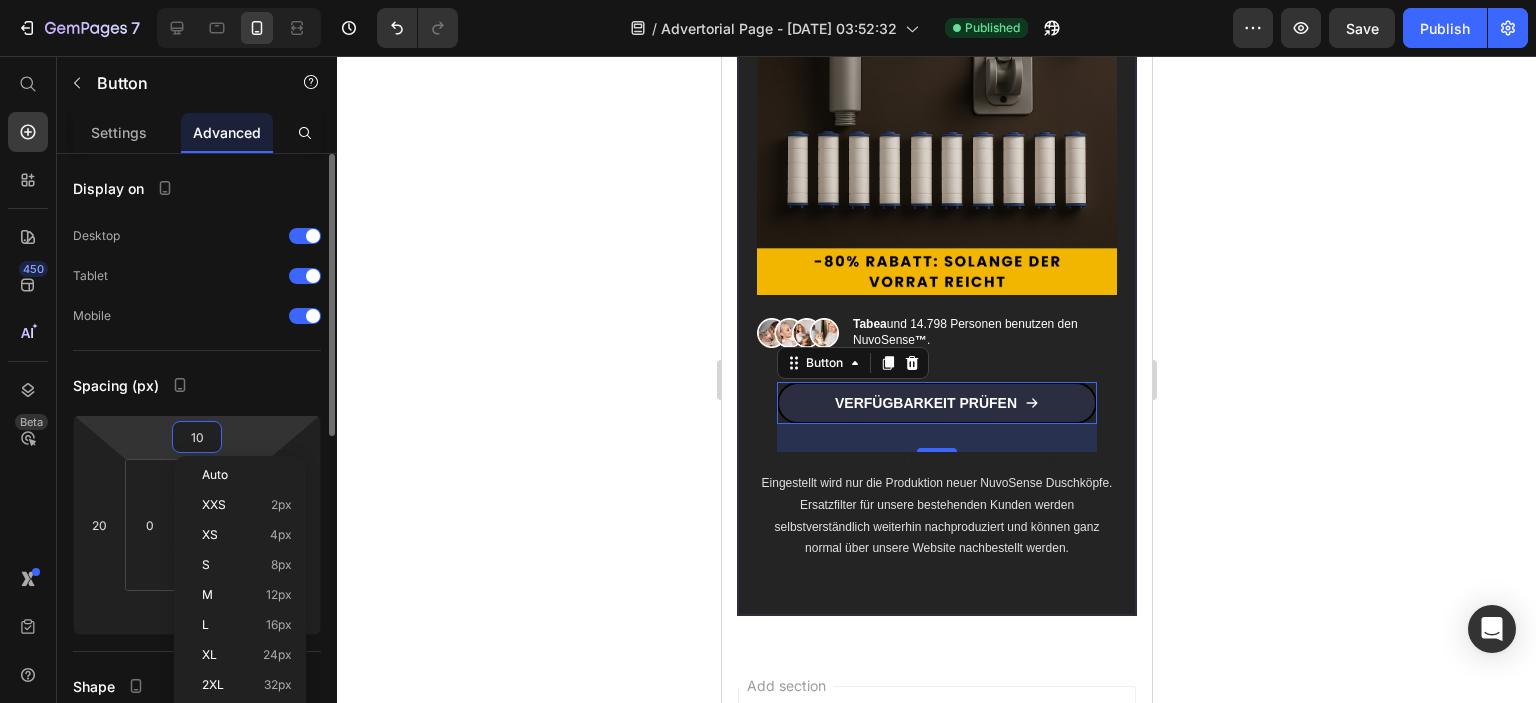type 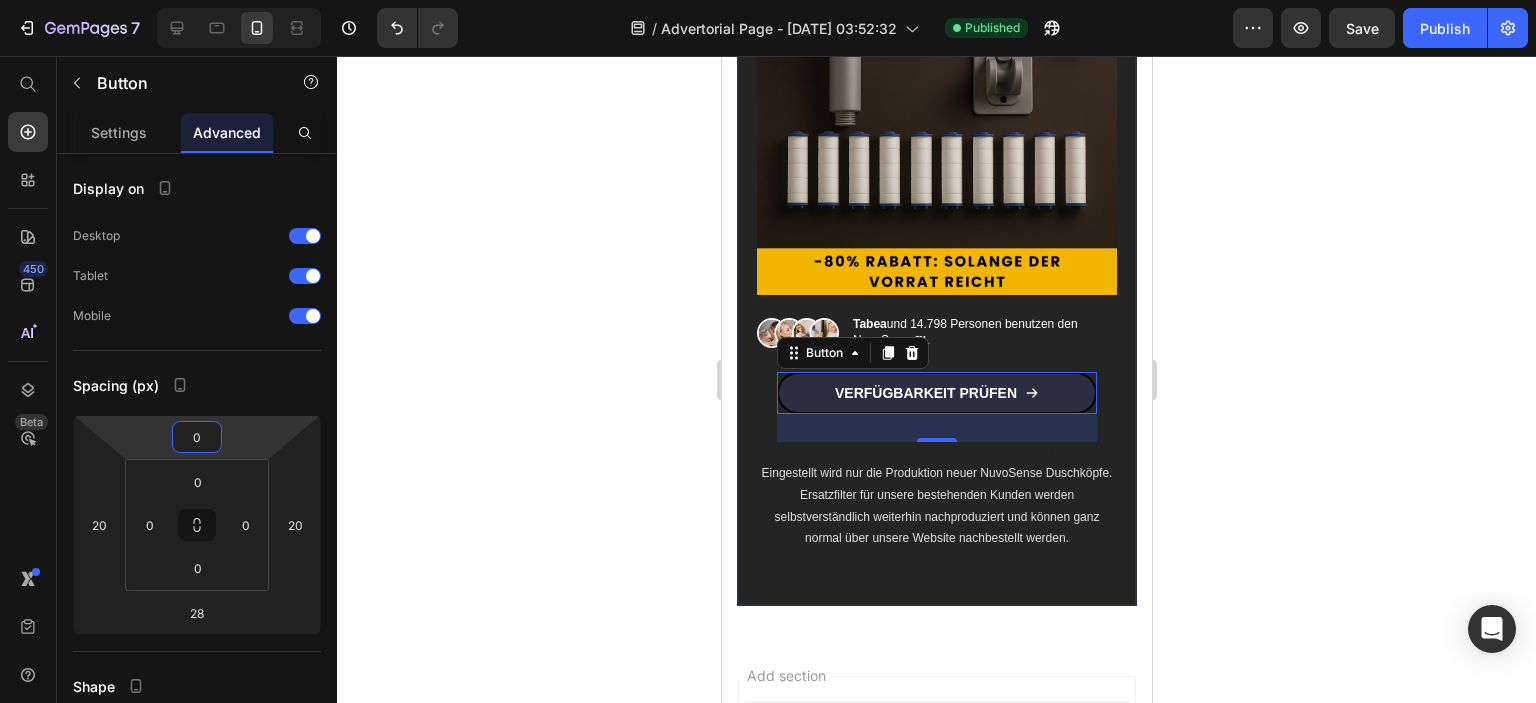 click 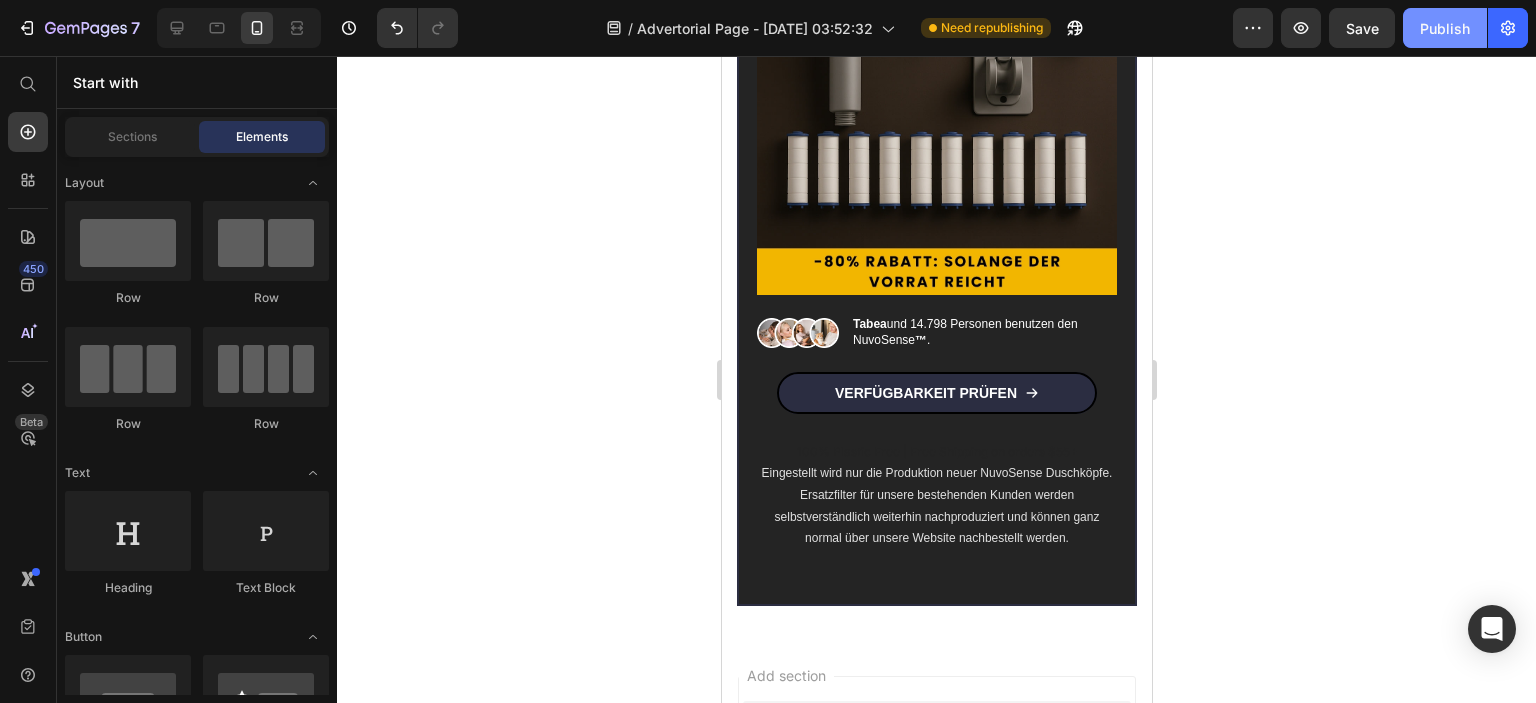 click on "Publish" at bounding box center [1445, 28] 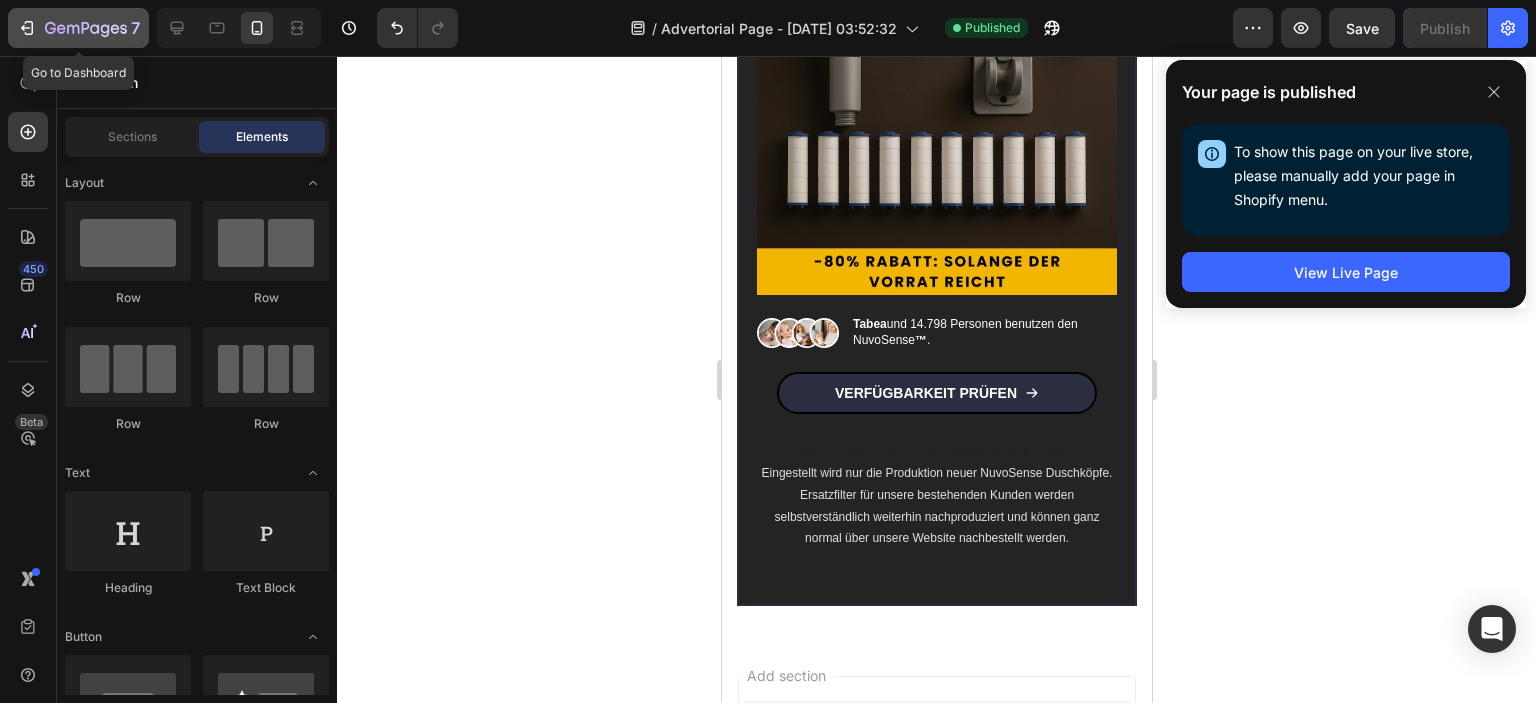 click on "7" 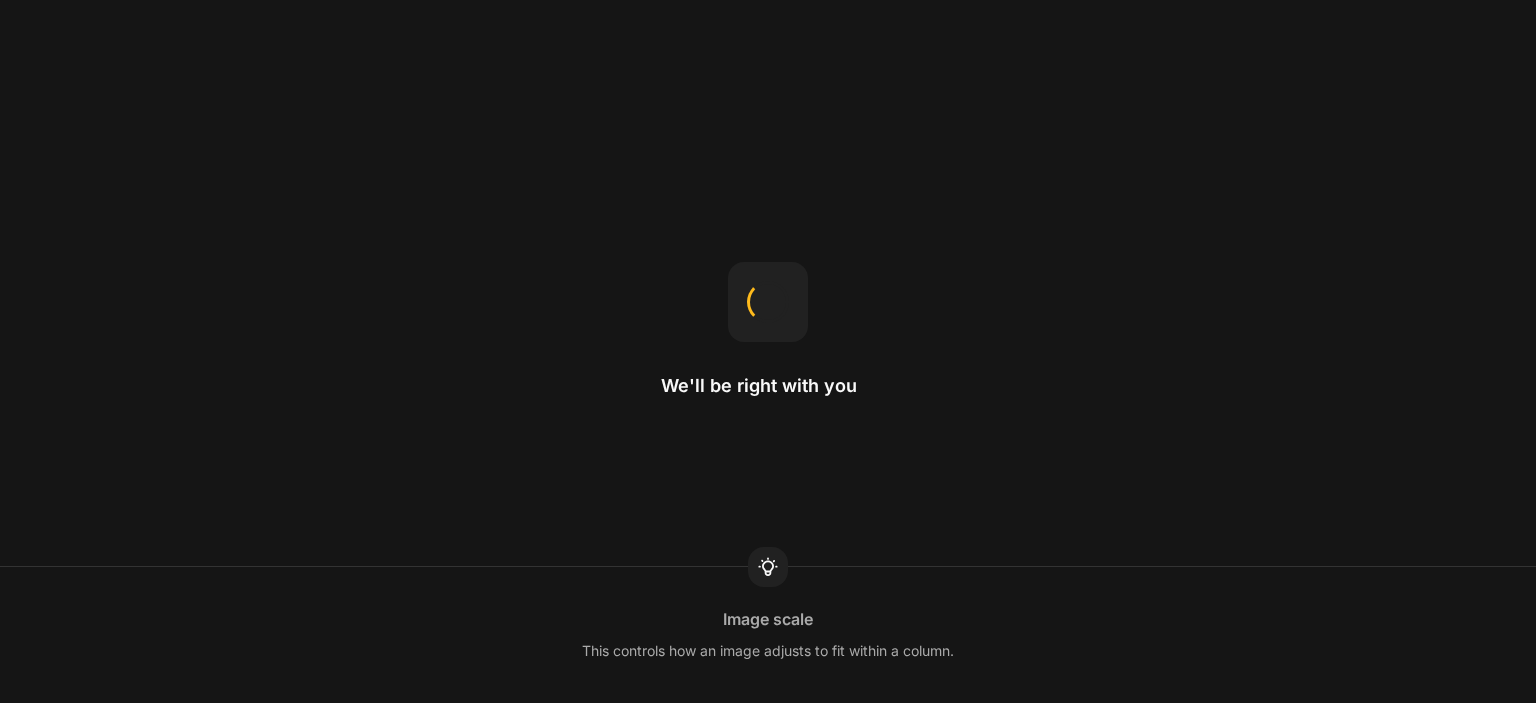 scroll, scrollTop: 0, scrollLeft: 0, axis: both 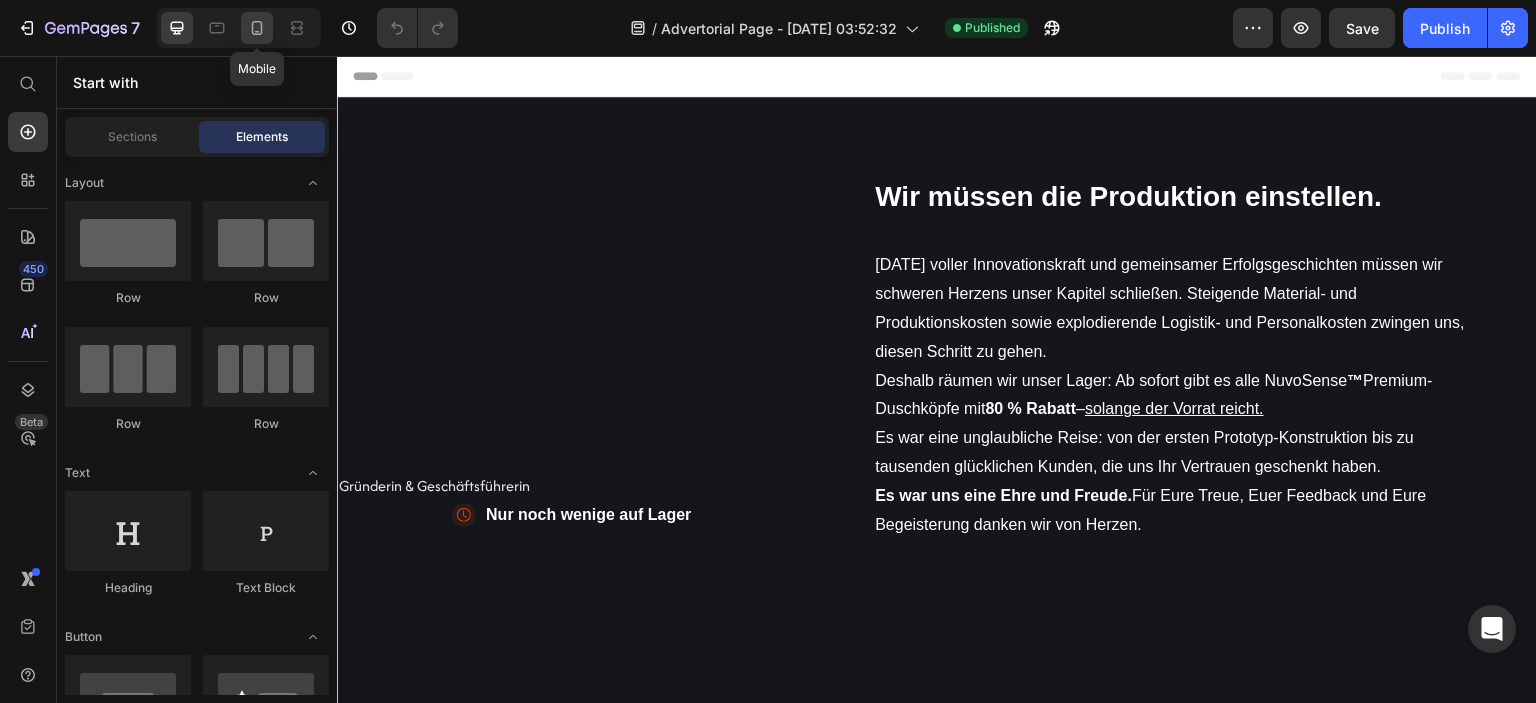 click 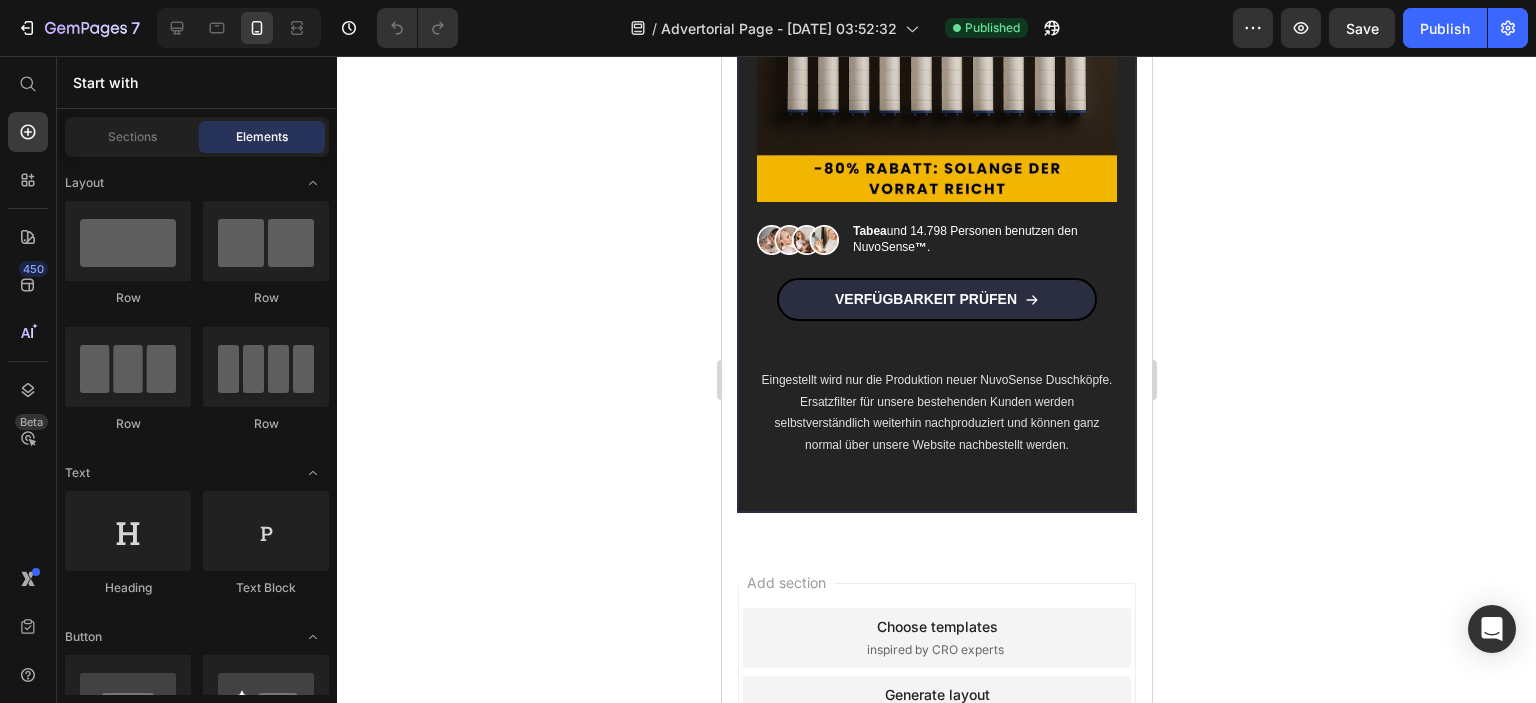 scroll, scrollTop: 9534, scrollLeft: 0, axis: vertical 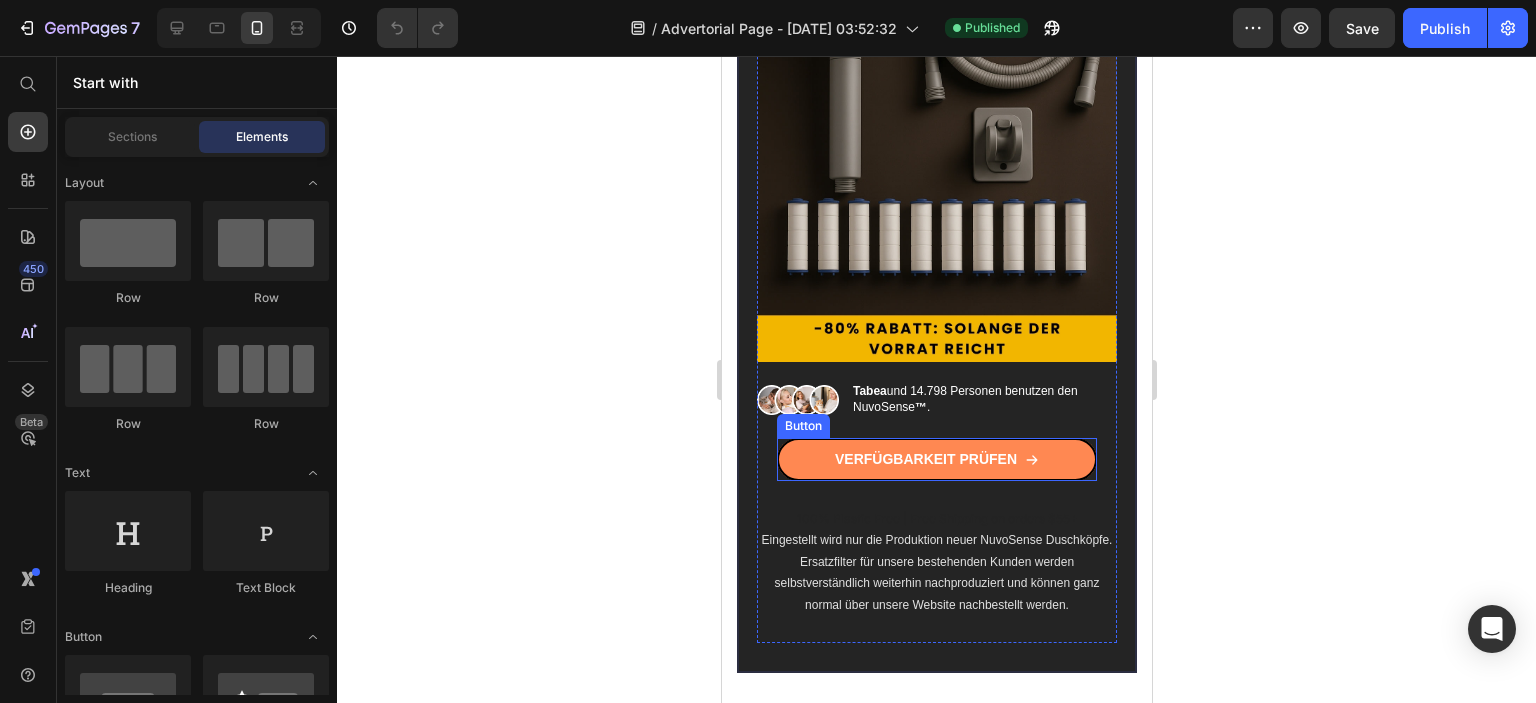 click on "VERFÜGBARKEIT PRÜFEN" at bounding box center [936, 459] 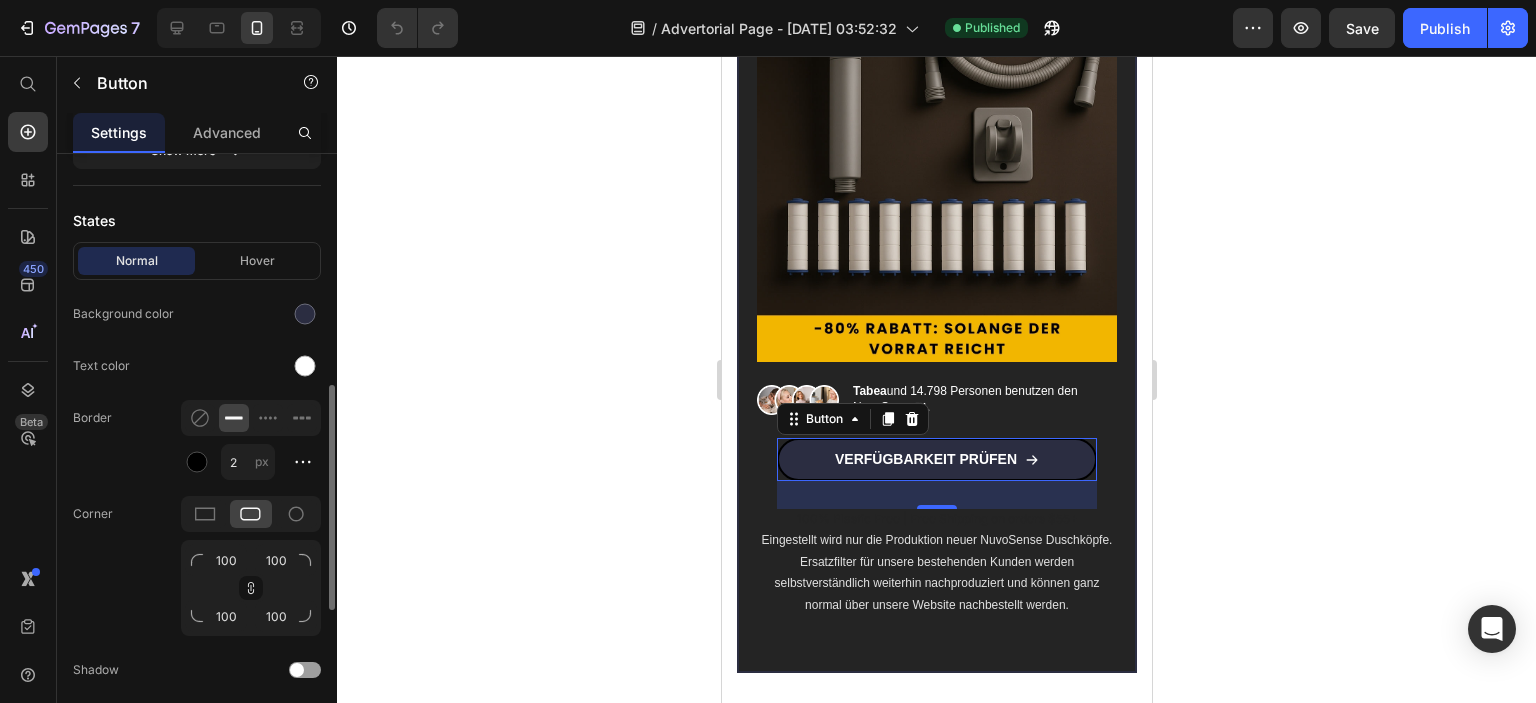 scroll, scrollTop: 524, scrollLeft: 0, axis: vertical 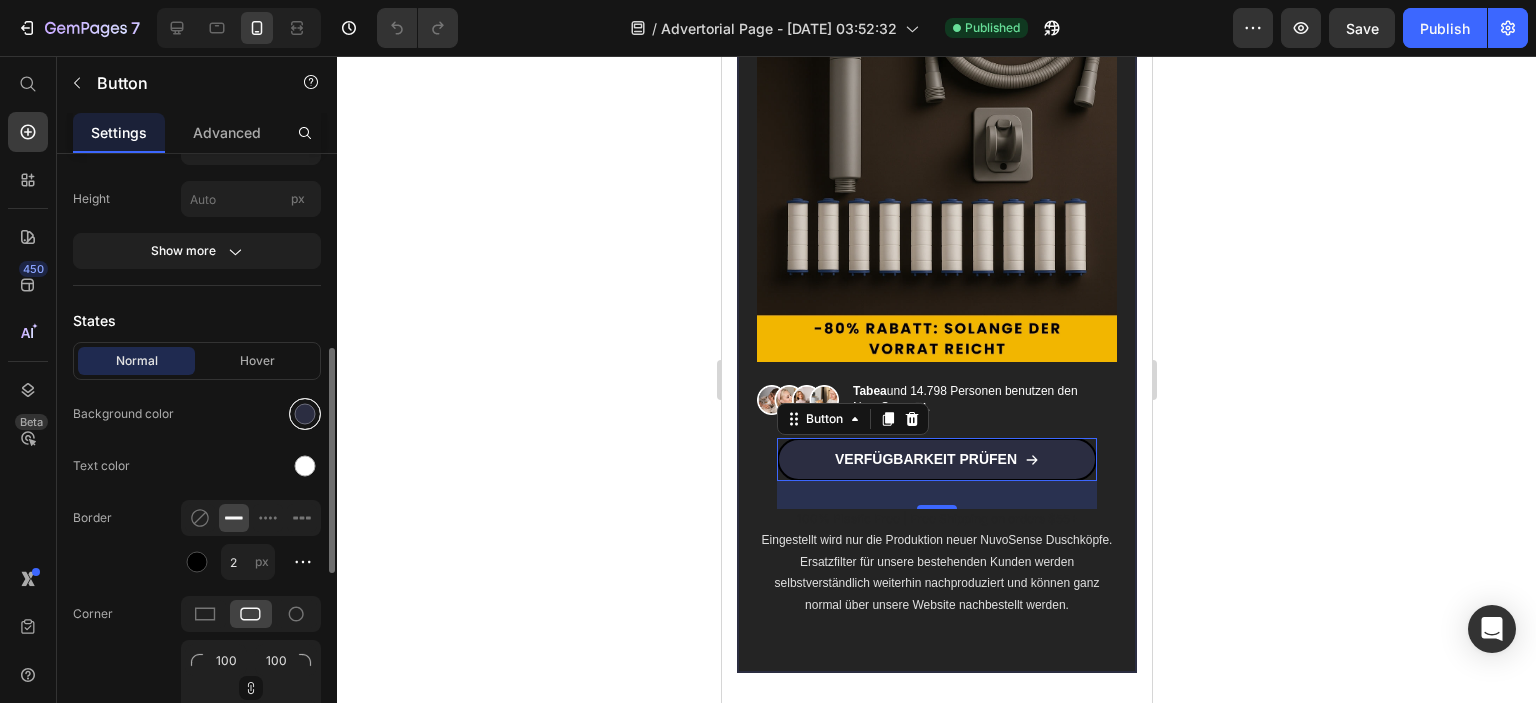 click at bounding box center [305, 414] 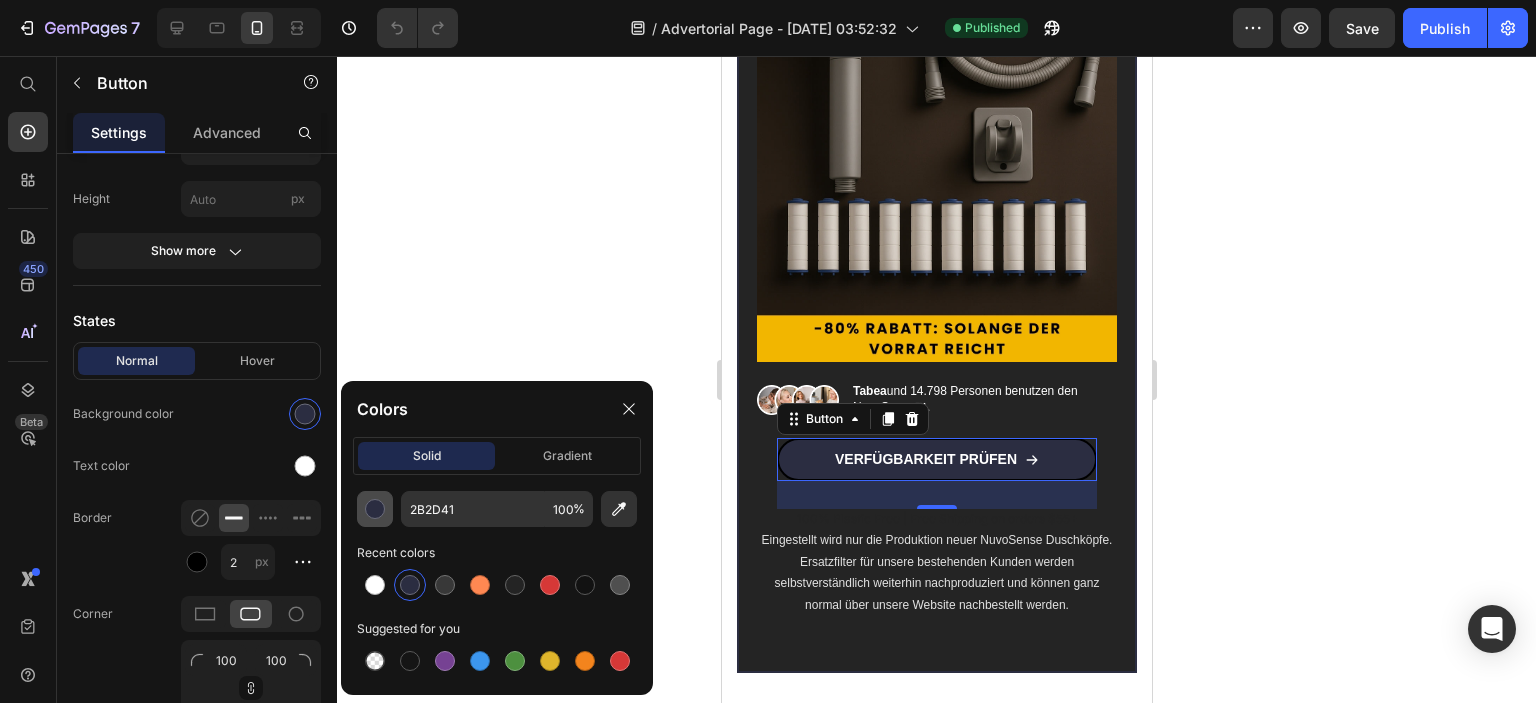 click at bounding box center (375, 509) 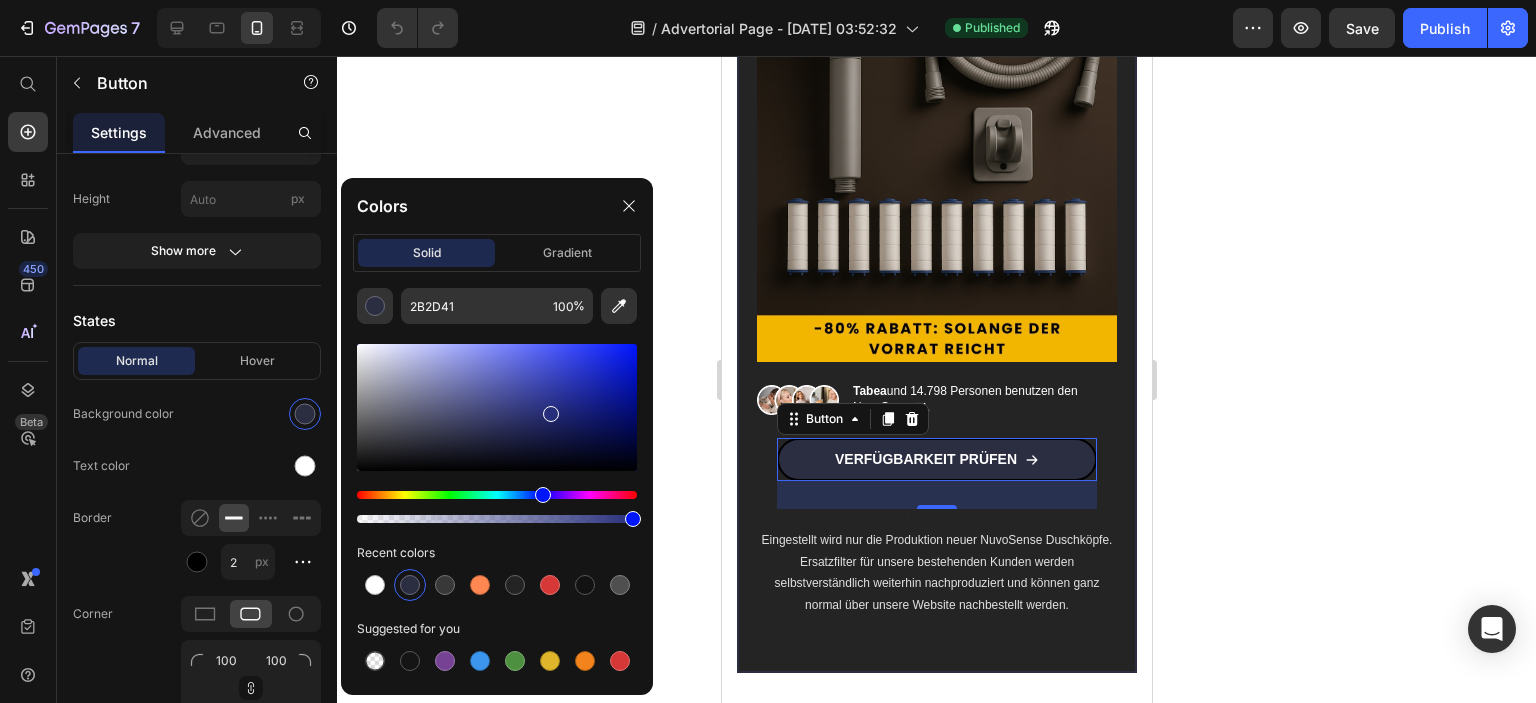drag, startPoint x: 456, startPoint y: 438, endPoint x: 549, endPoint y: 410, distance: 97.123634 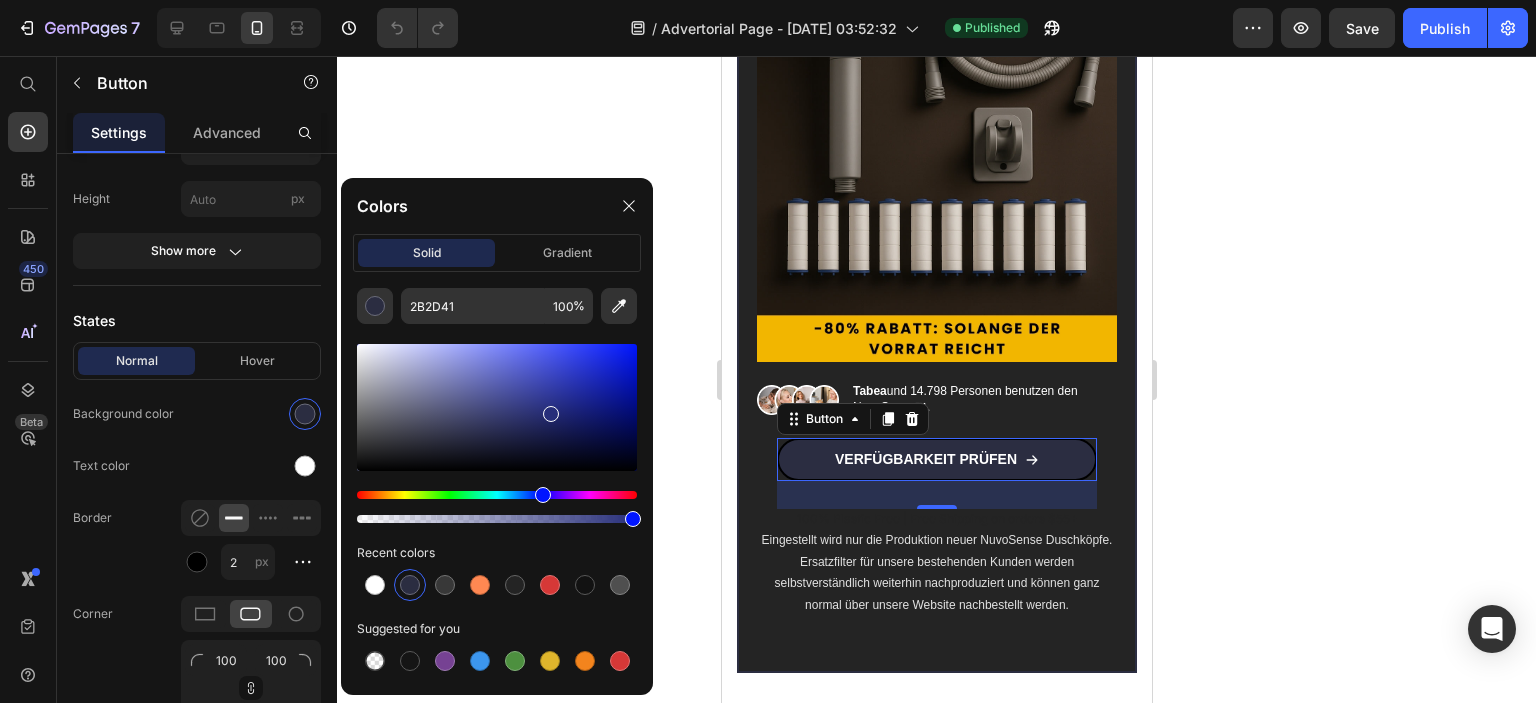 click at bounding box center (551, 414) 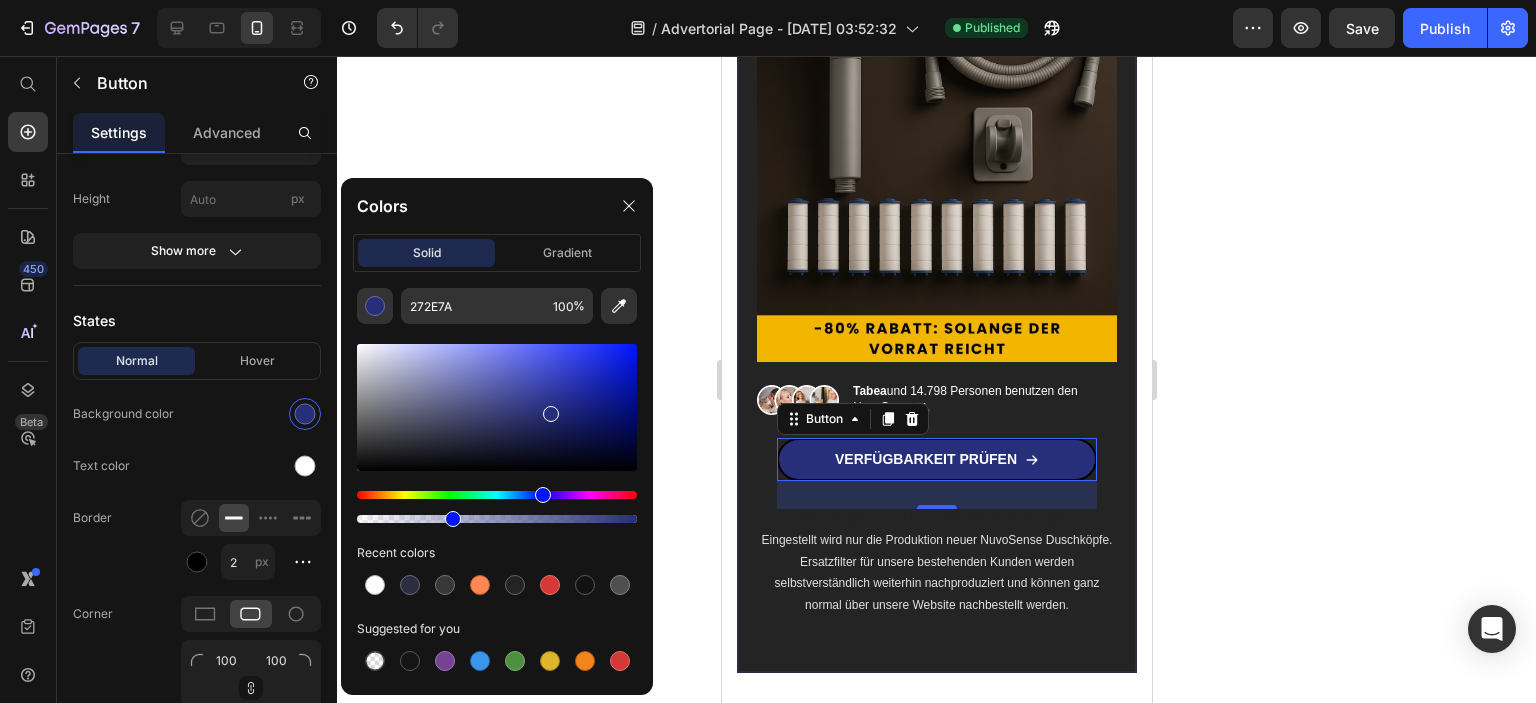 drag, startPoint x: 627, startPoint y: 518, endPoint x: 448, endPoint y: 519, distance: 179.00279 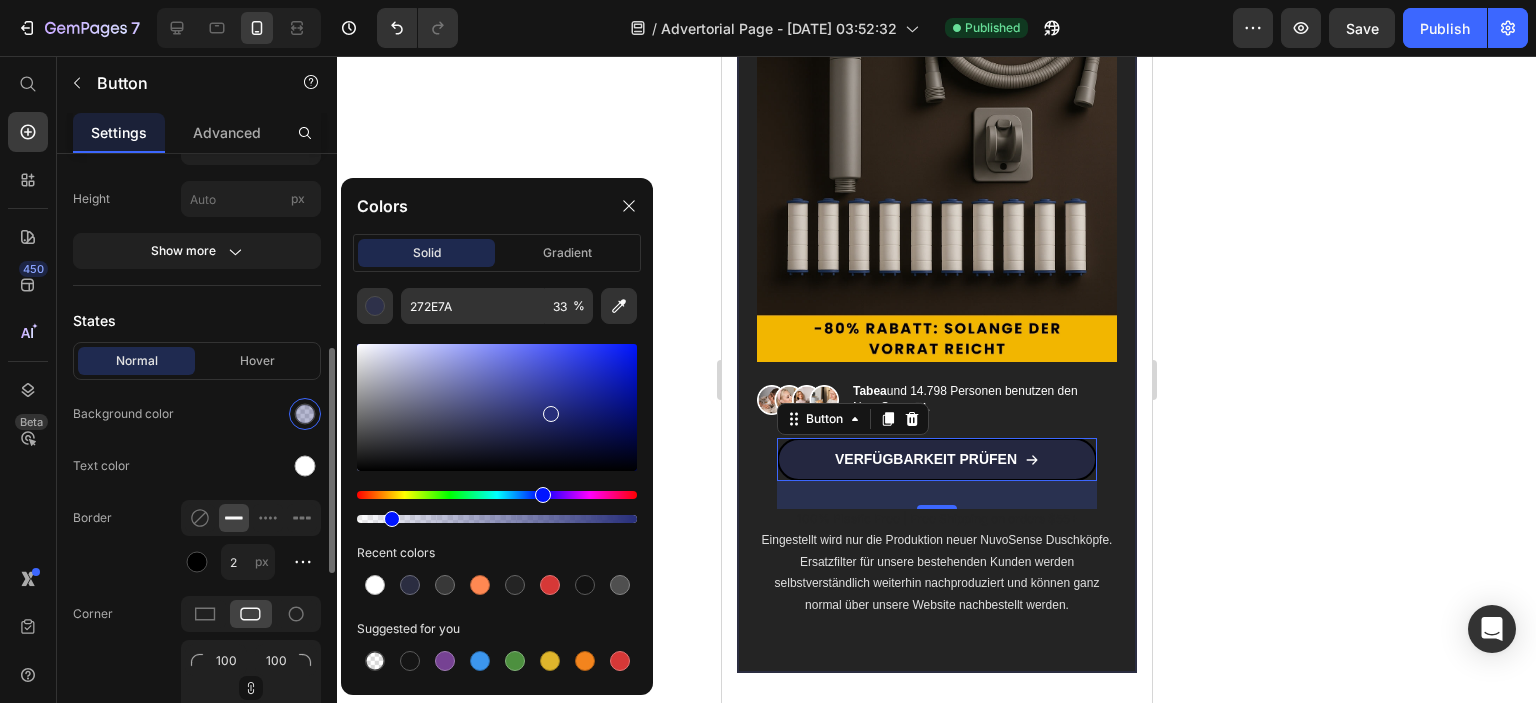 drag, startPoint x: 448, startPoint y: 519, endPoint x: 222, endPoint y: 522, distance: 226.01991 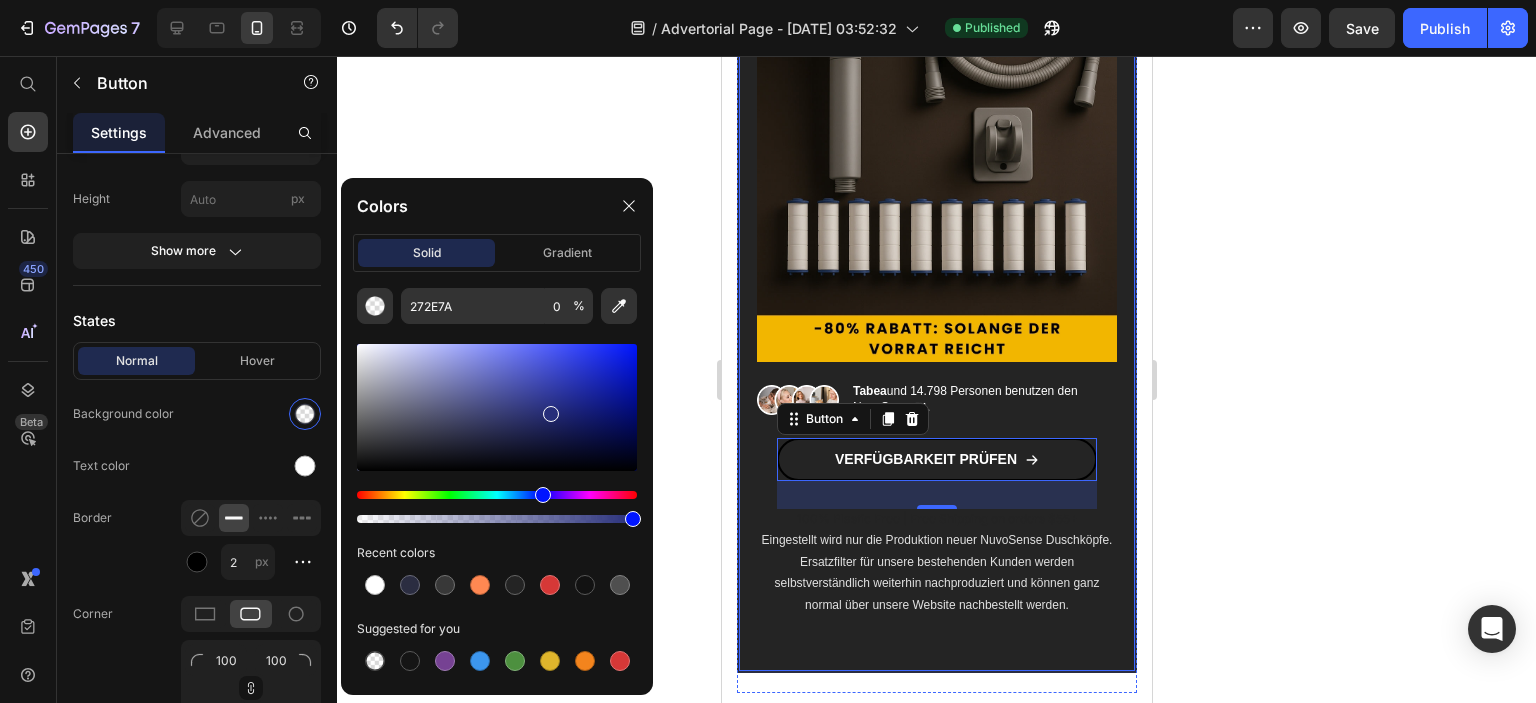 drag, startPoint x: 1083, startPoint y: 575, endPoint x: 744, endPoint y: 518, distance: 343.75864 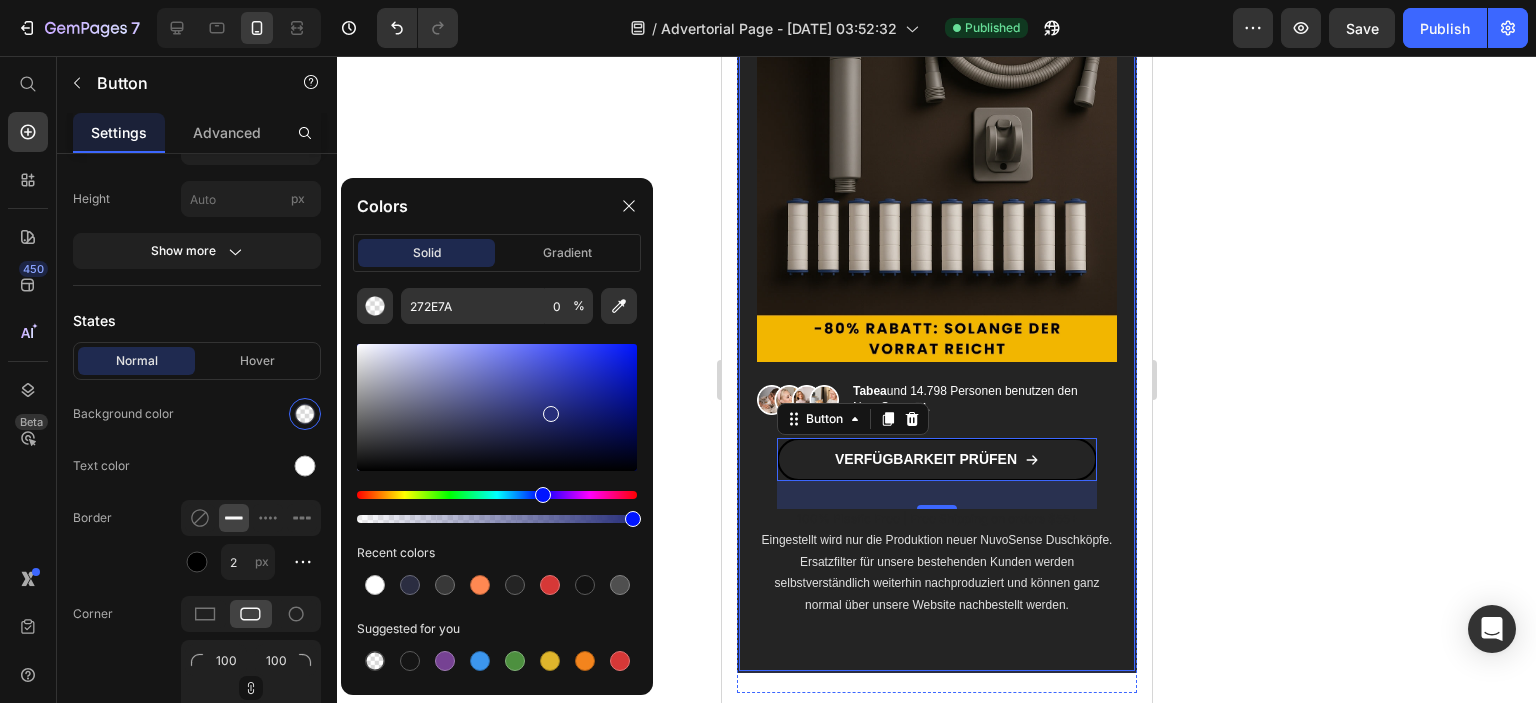 type on "100" 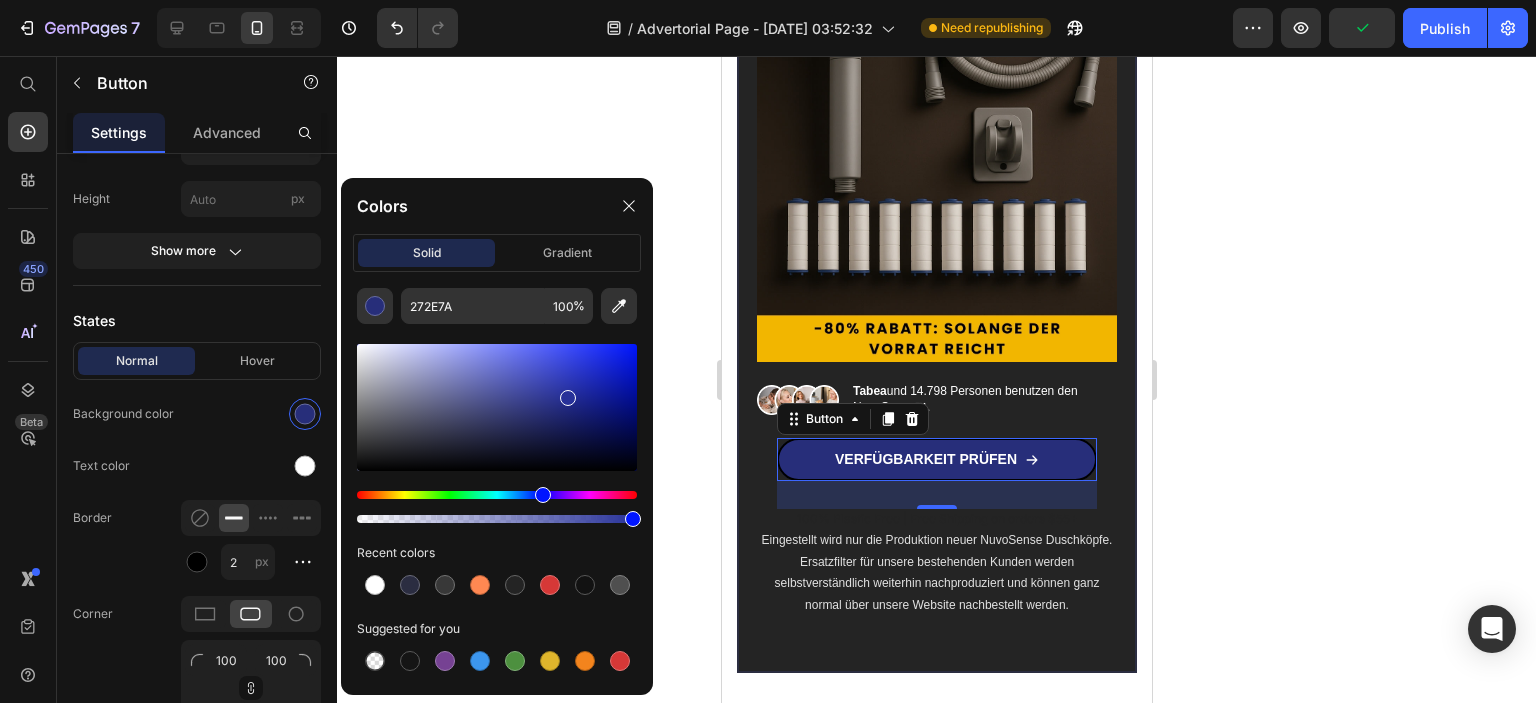 drag, startPoint x: 552, startPoint y: 408, endPoint x: 565, endPoint y: 394, distance: 19.104973 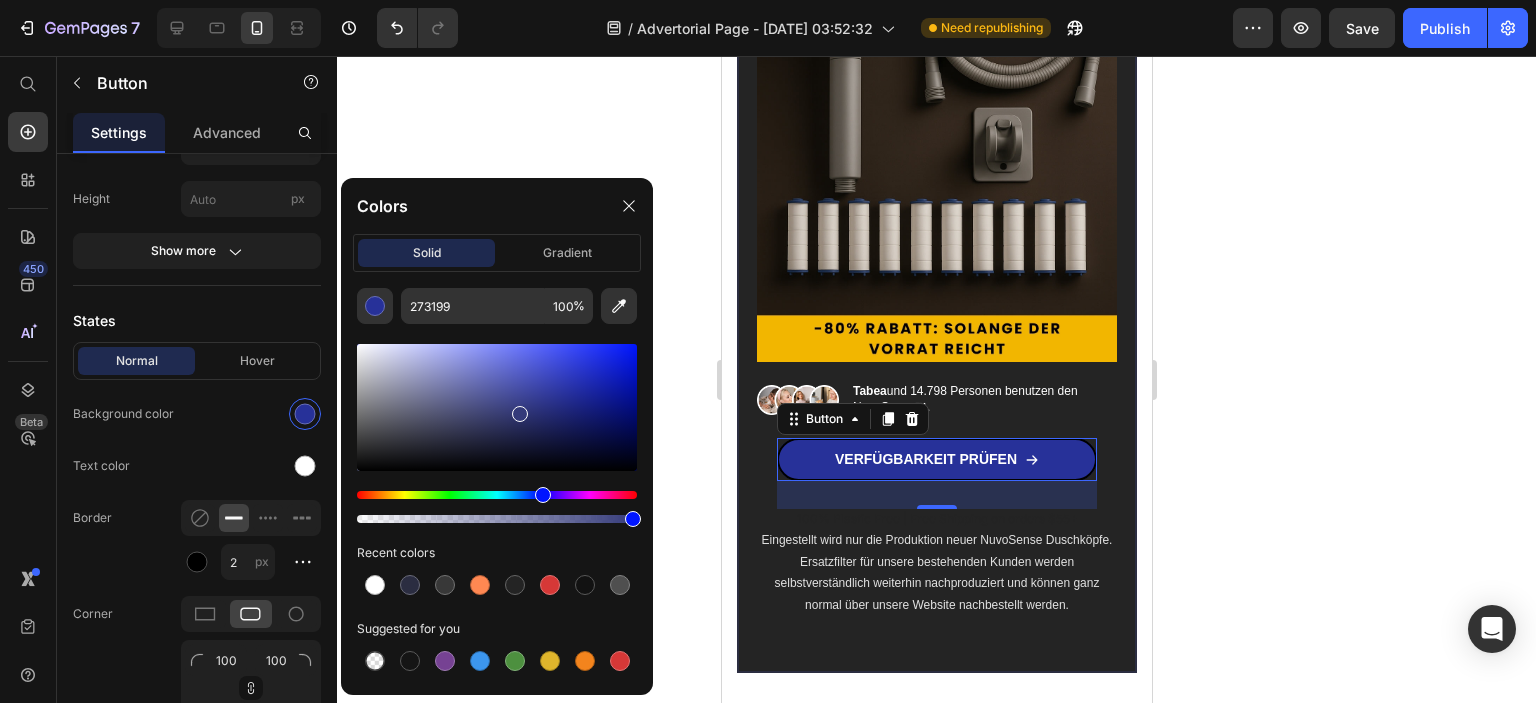 drag, startPoint x: 565, startPoint y: 394, endPoint x: 519, endPoint y: 410, distance: 48.703182 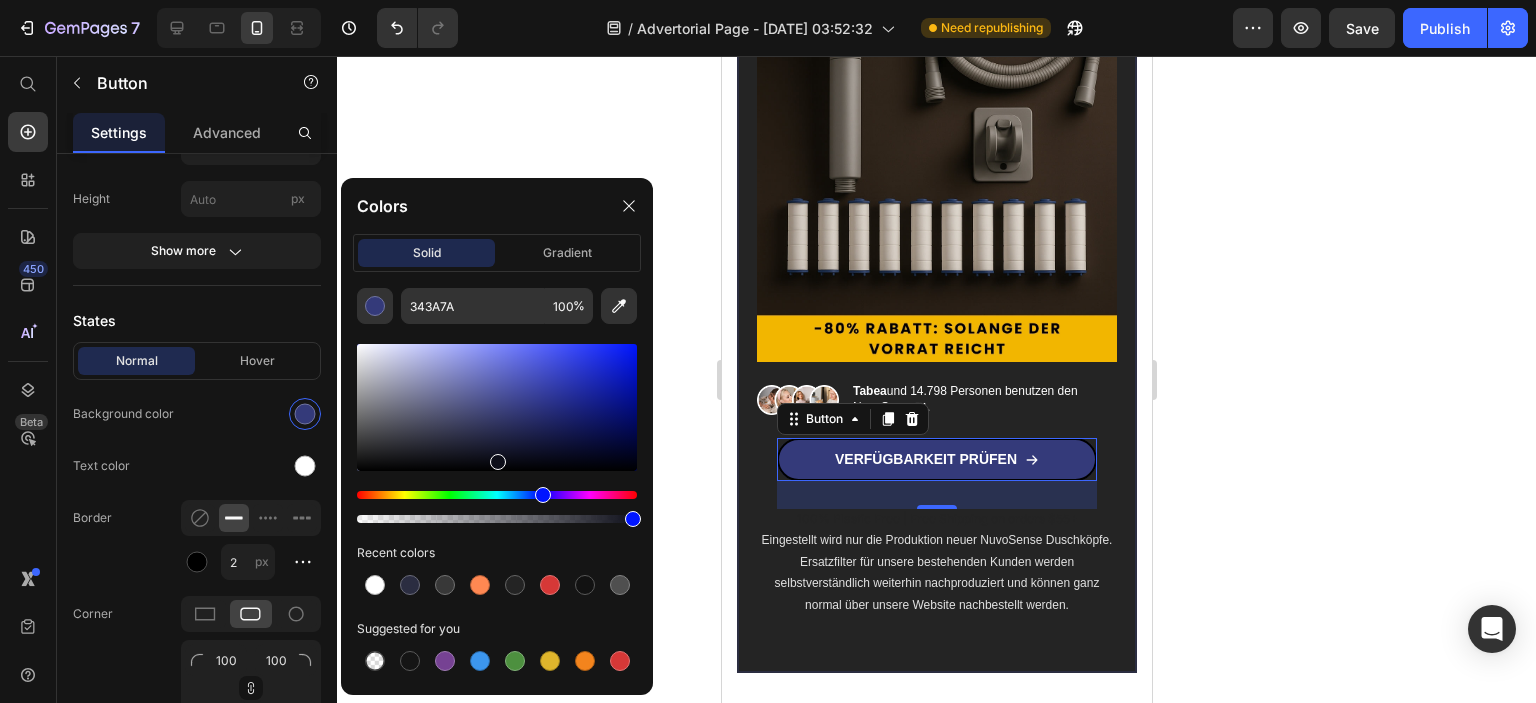 drag, startPoint x: 519, startPoint y: 410, endPoint x: 496, endPoint y: 458, distance: 53.225933 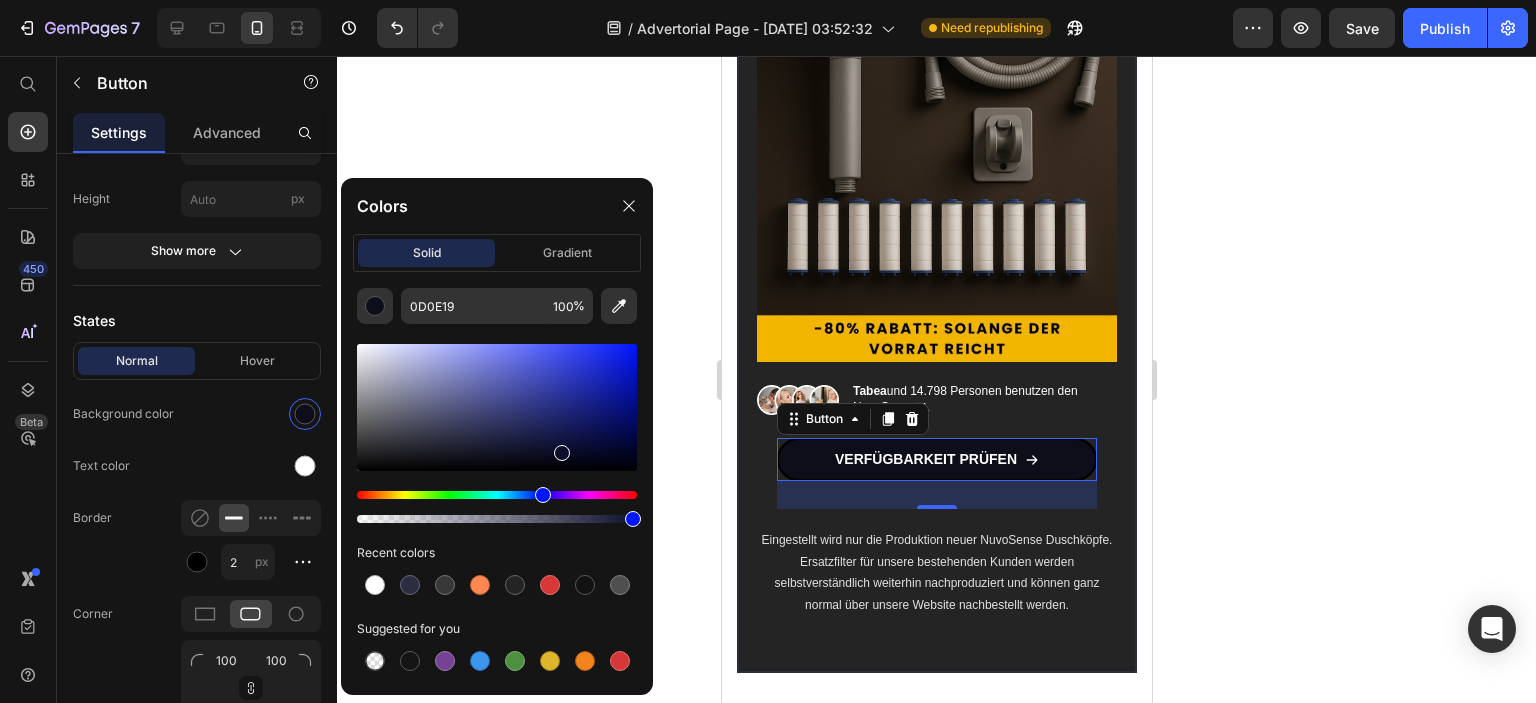 drag, startPoint x: 496, startPoint y: 458, endPoint x: 568, endPoint y: 447, distance: 72.835434 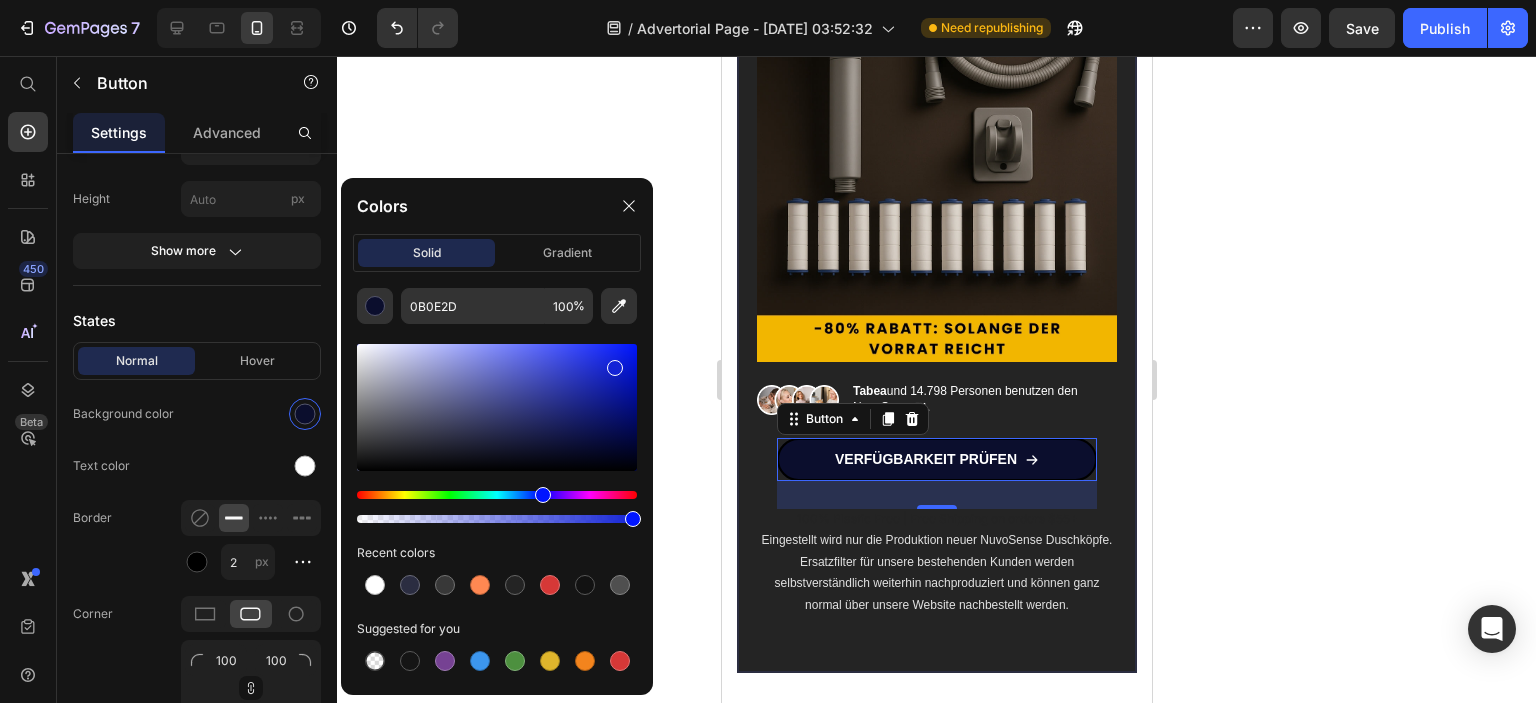 drag, startPoint x: 568, startPoint y: 447, endPoint x: 636, endPoint y: 331, distance: 134.46188 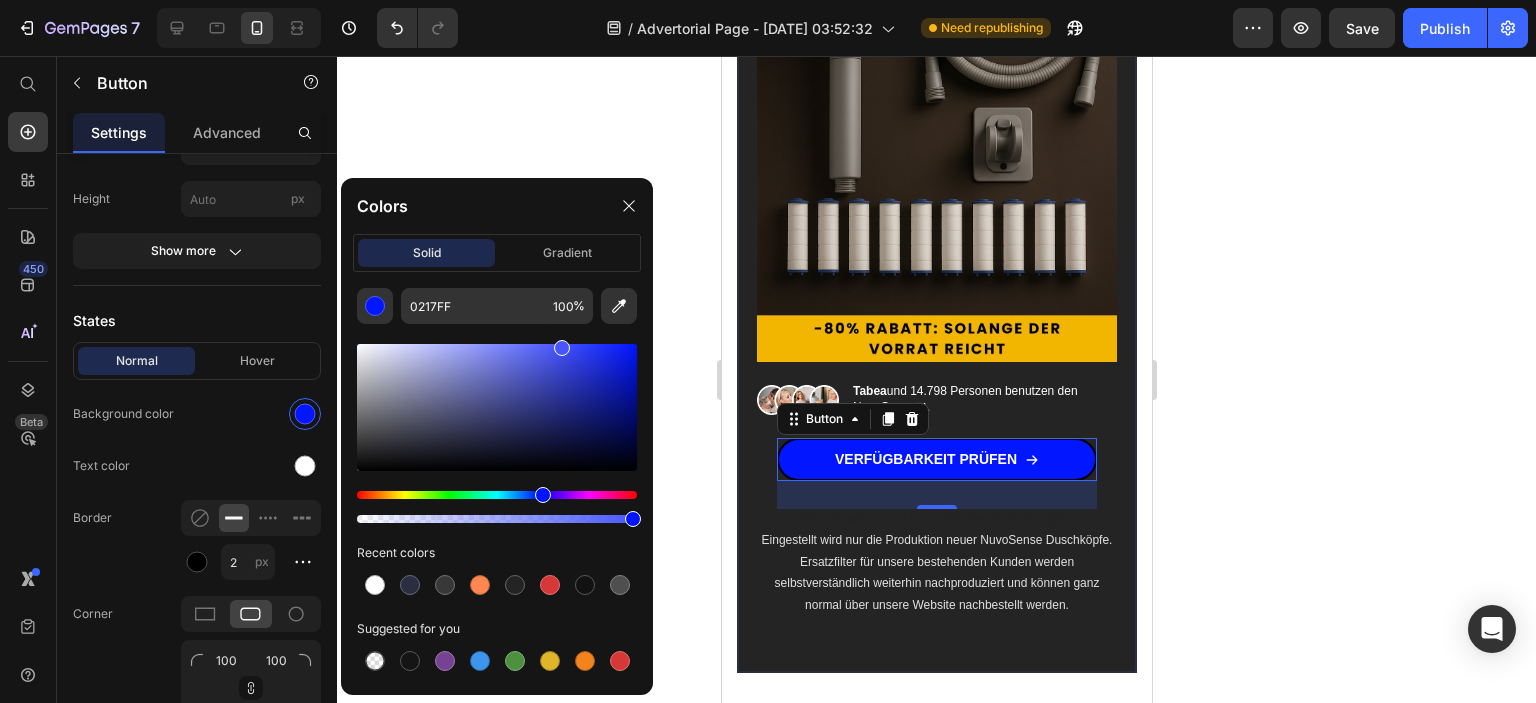 drag, startPoint x: 620, startPoint y: 346, endPoint x: 557, endPoint y: 343, distance: 63.07139 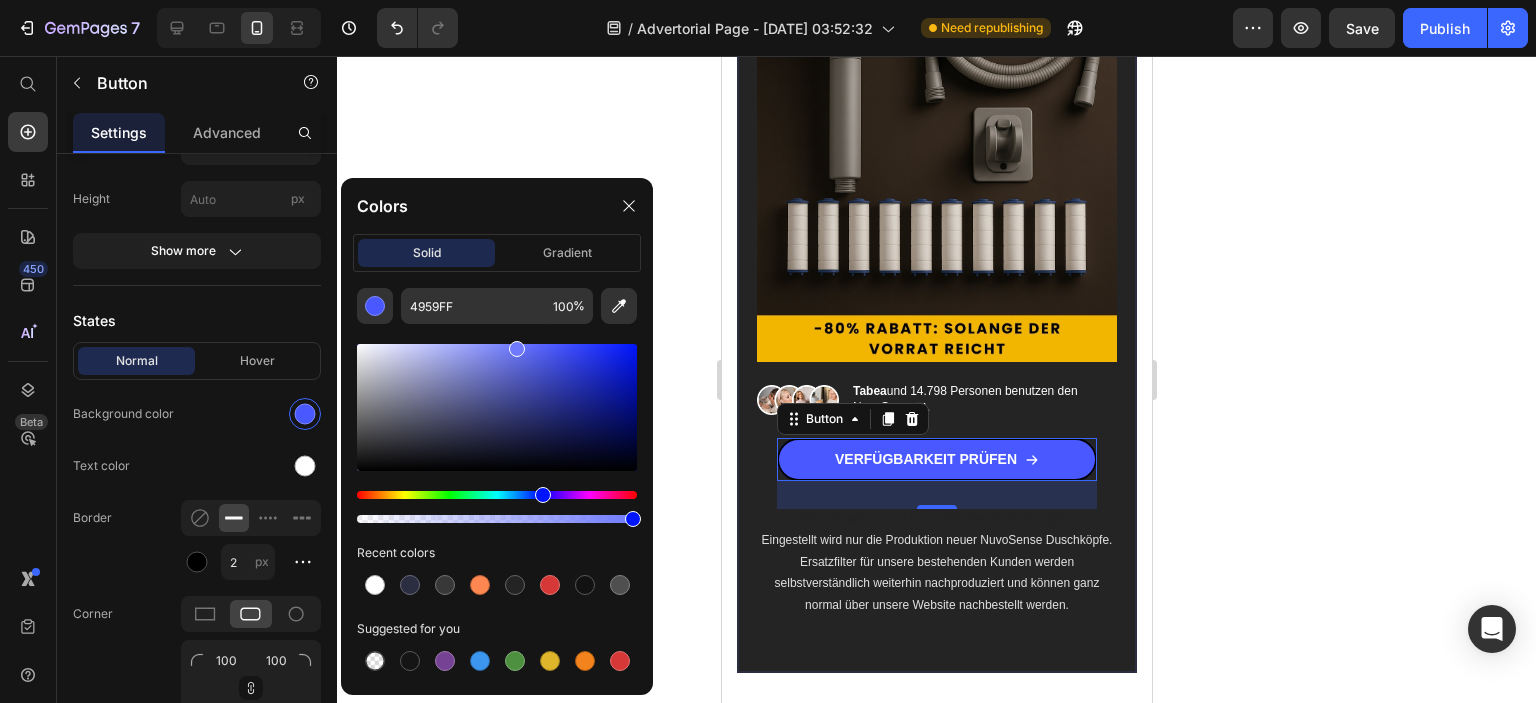 drag, startPoint x: 556, startPoint y: 345, endPoint x: 503, endPoint y: 343, distance: 53.037724 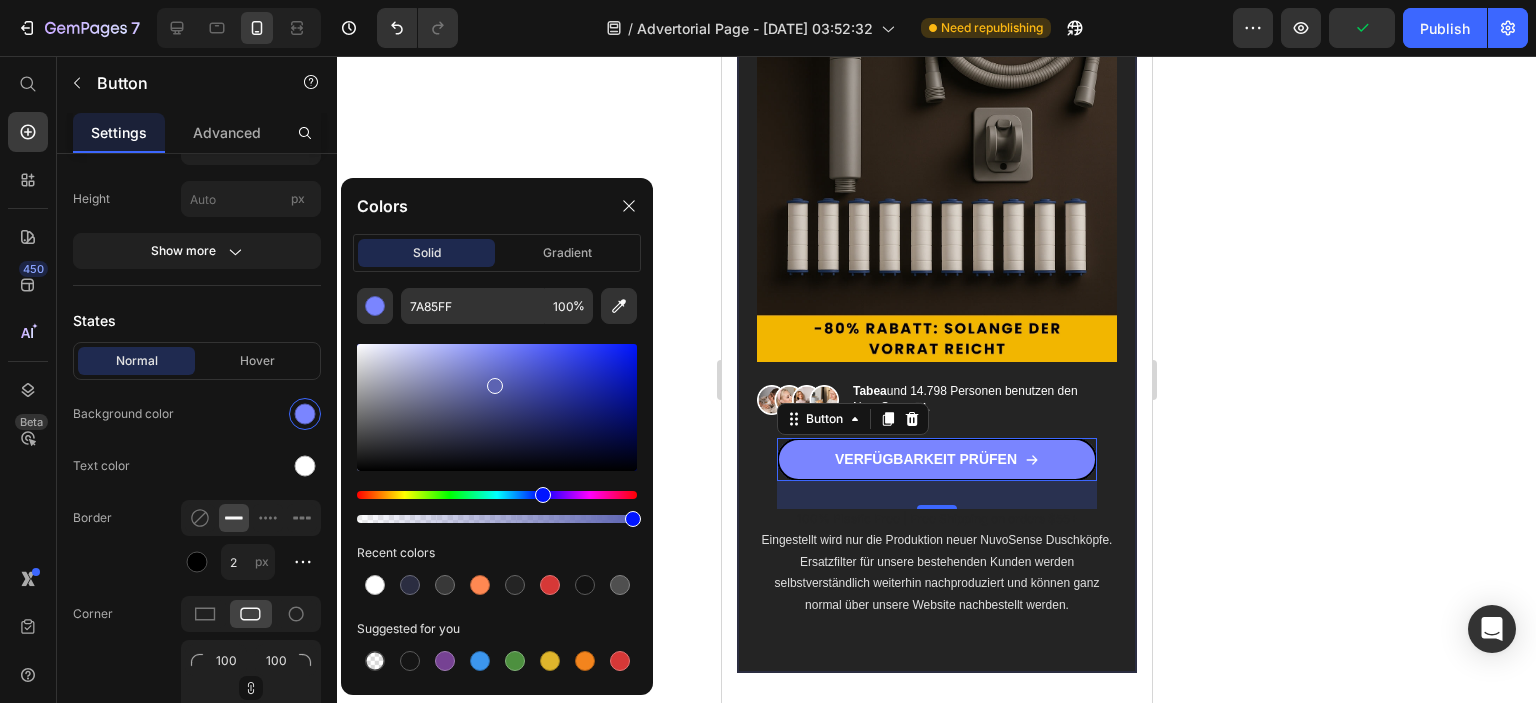 drag, startPoint x: 503, startPoint y: 343, endPoint x: 494, endPoint y: 383, distance: 41 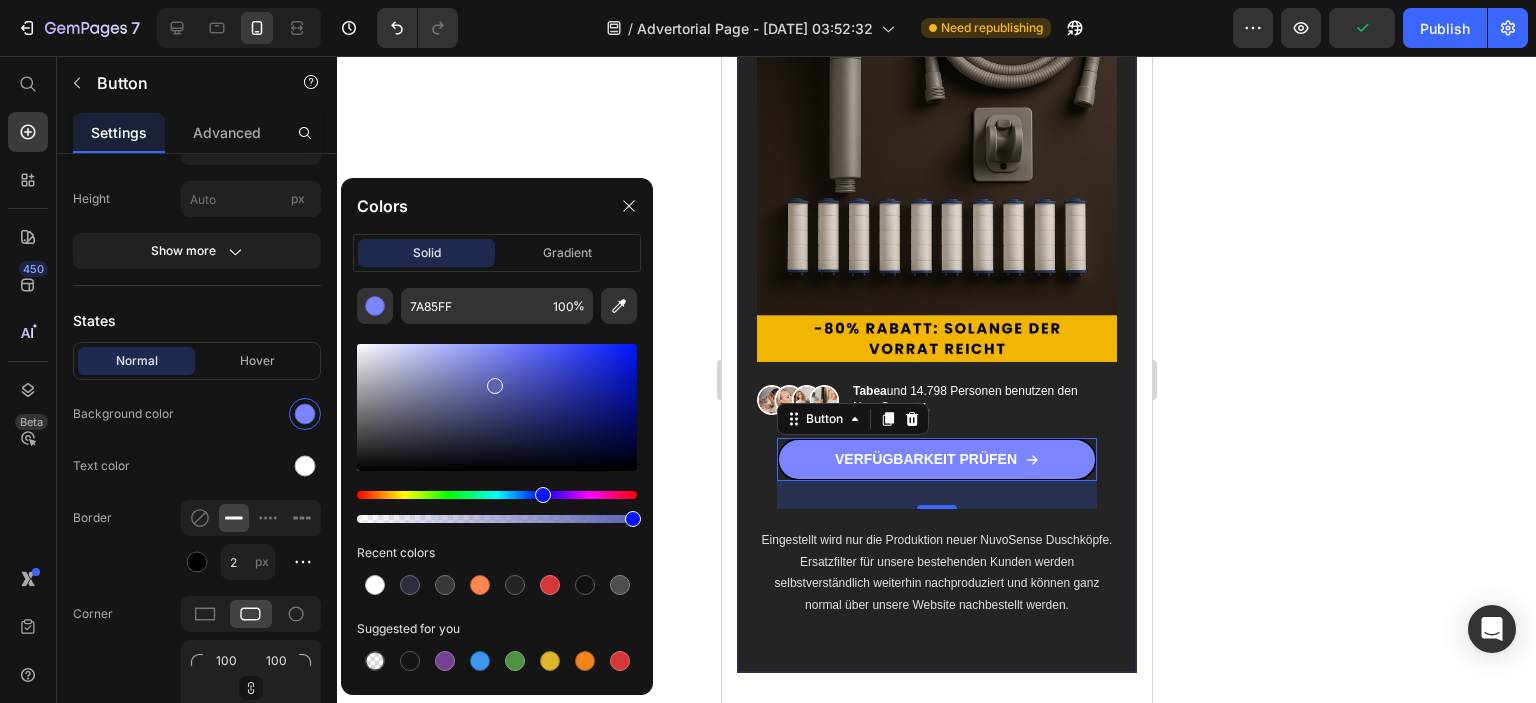 click at bounding box center (495, 386) 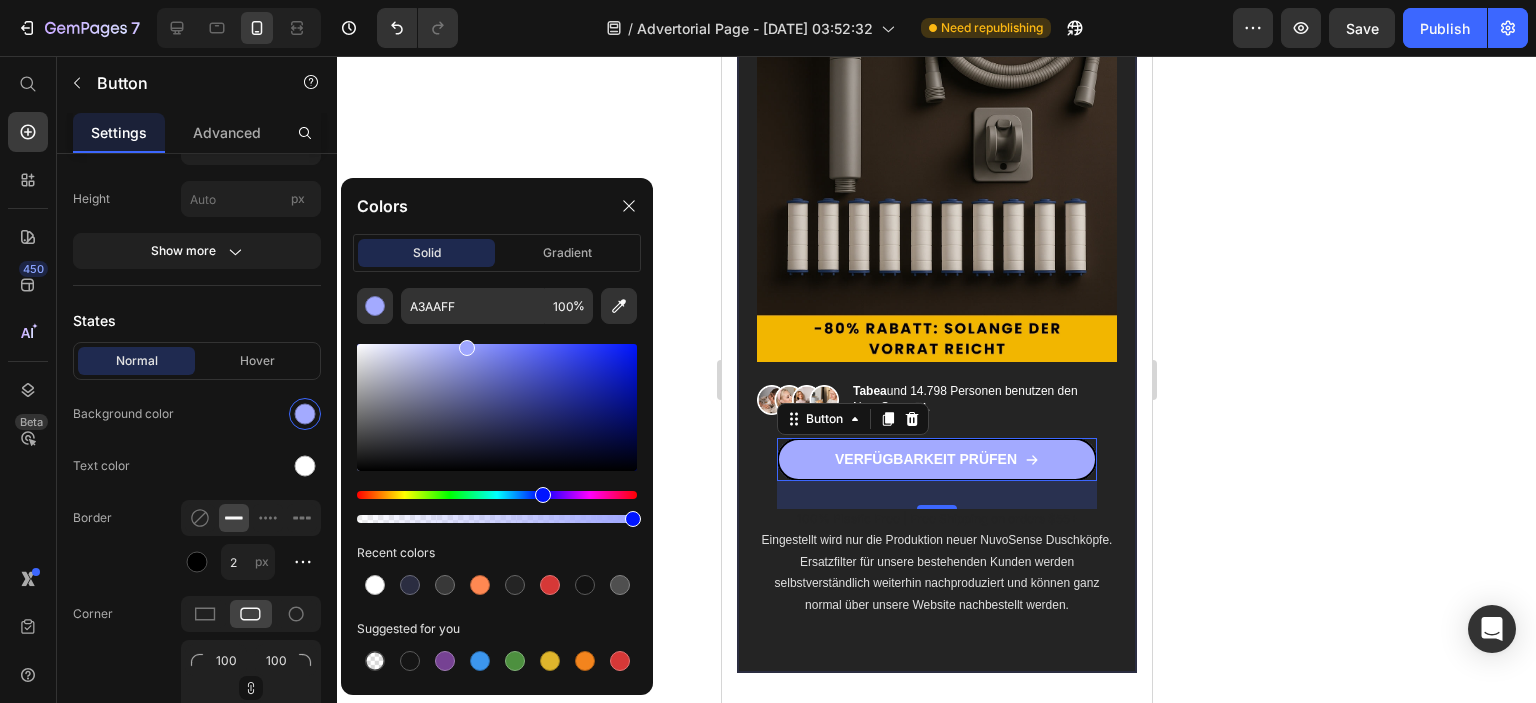 drag, startPoint x: 494, startPoint y: 383, endPoint x: 465, endPoint y: 339, distance: 52.69725 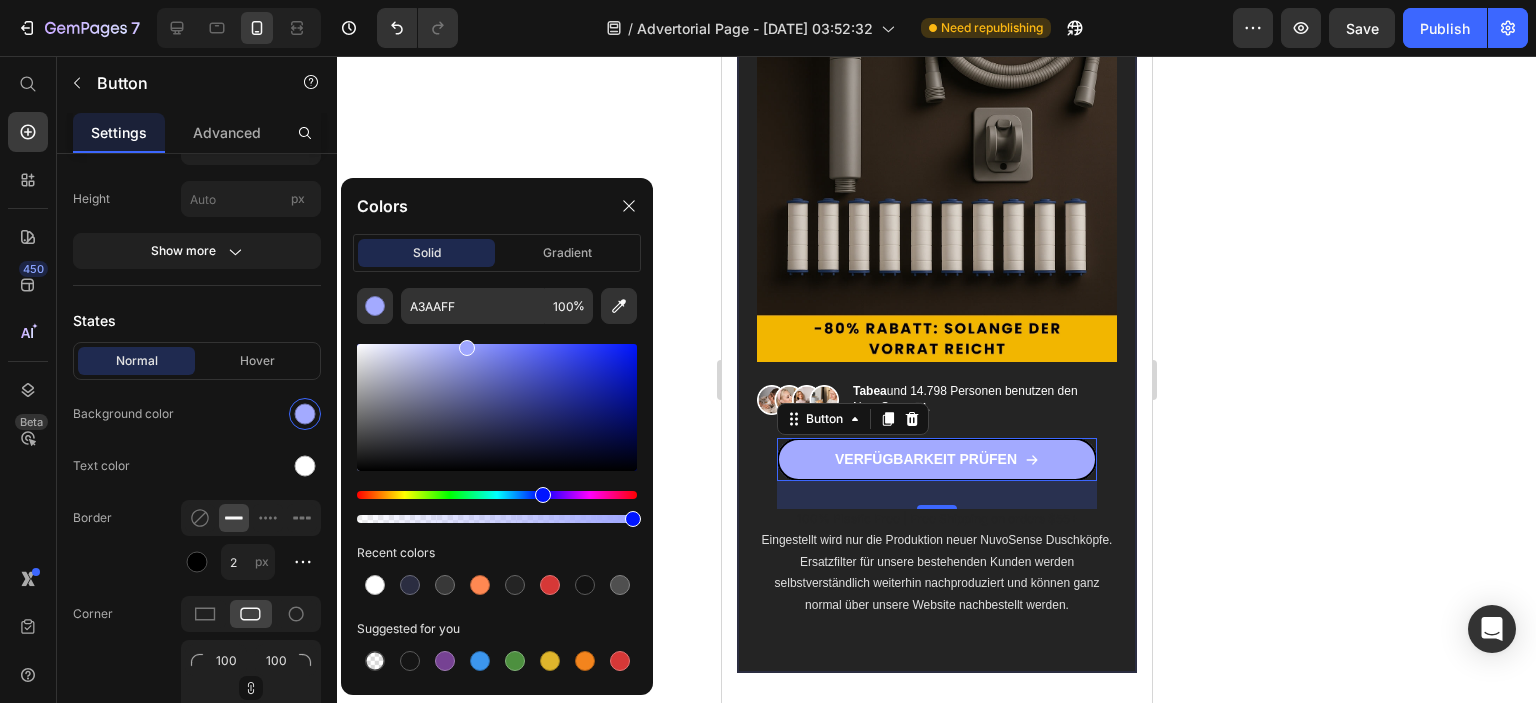 click at bounding box center [467, 348] 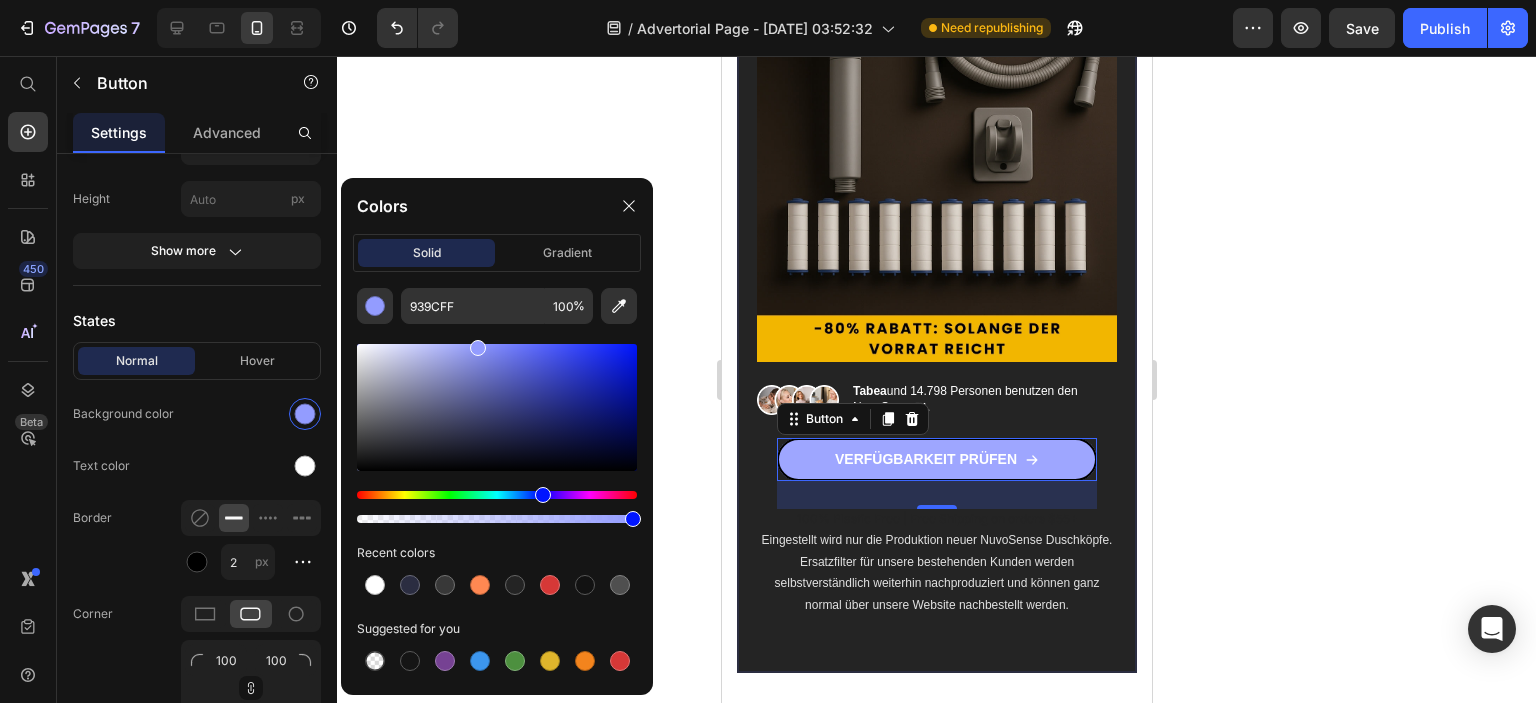 drag, startPoint x: 463, startPoint y: 348, endPoint x: 477, endPoint y: 342, distance: 15.231546 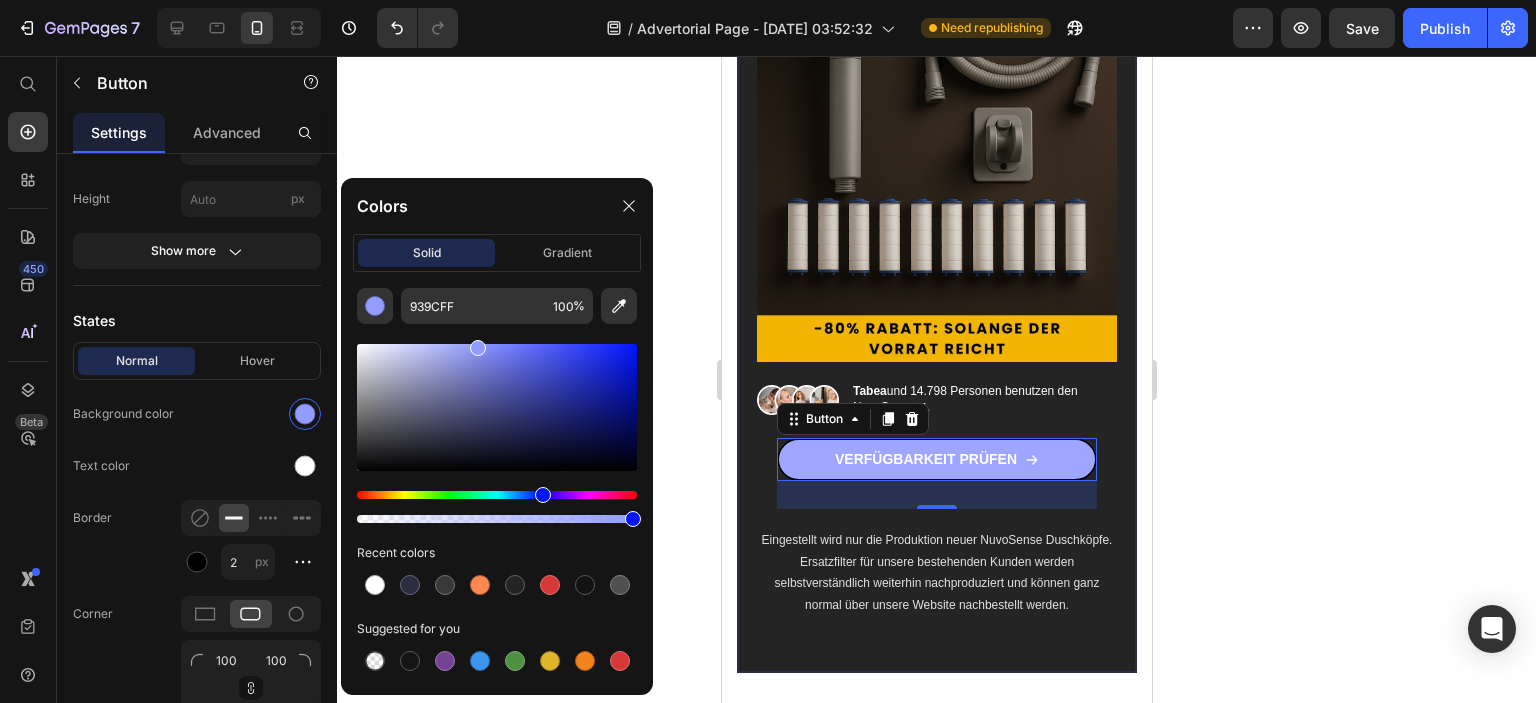 click at bounding box center [478, 348] 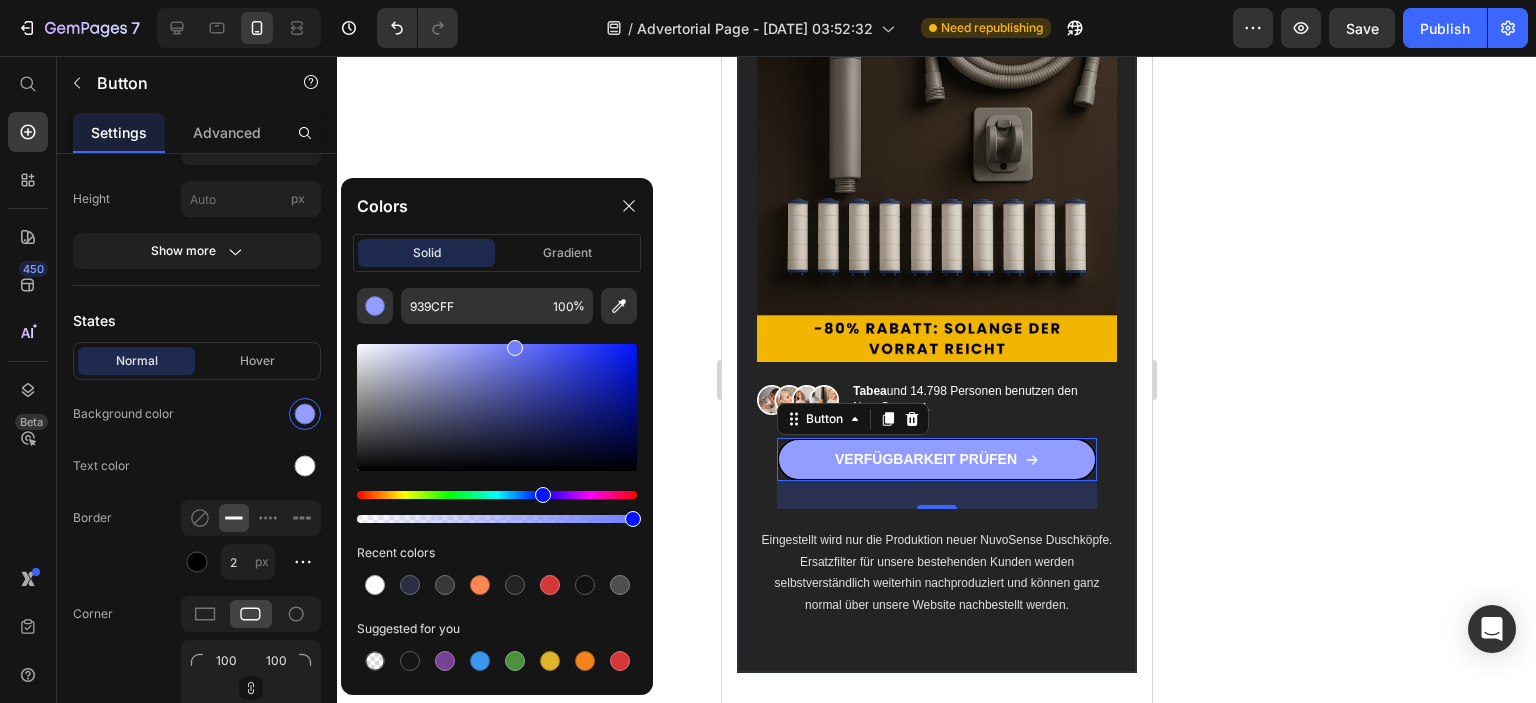 drag, startPoint x: 477, startPoint y: 342, endPoint x: 512, endPoint y: 341, distance: 35.014282 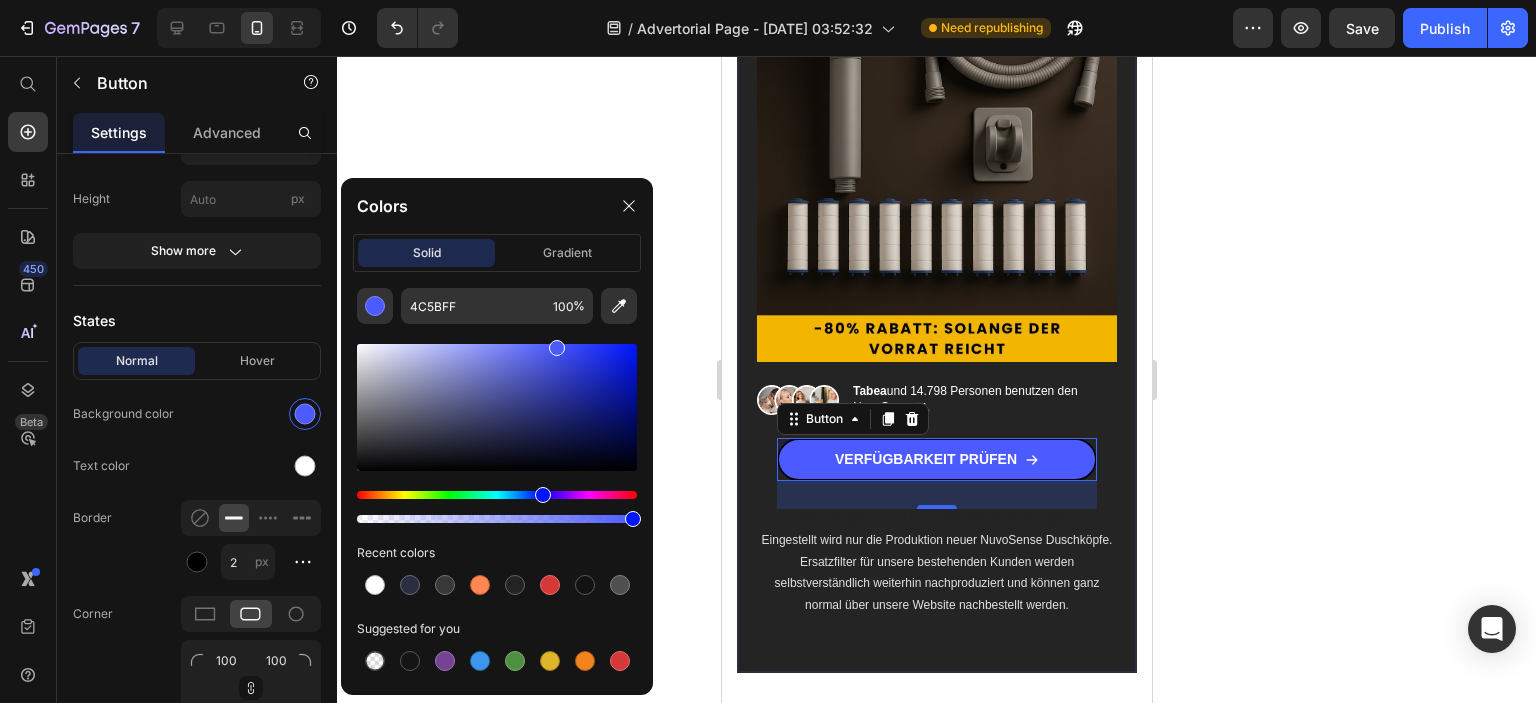 drag, startPoint x: 512, startPoint y: 341, endPoint x: 554, endPoint y: 343, distance: 42.047592 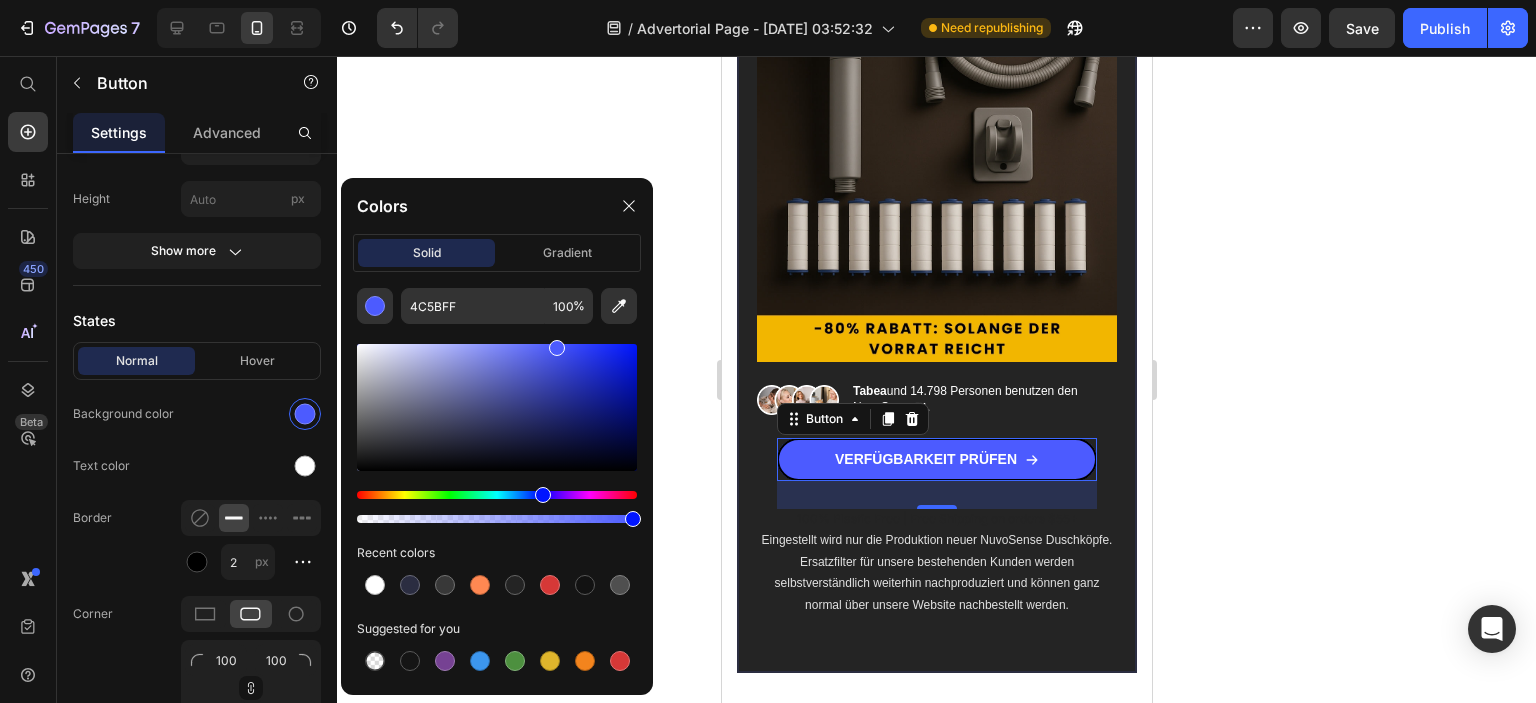 click at bounding box center [557, 348] 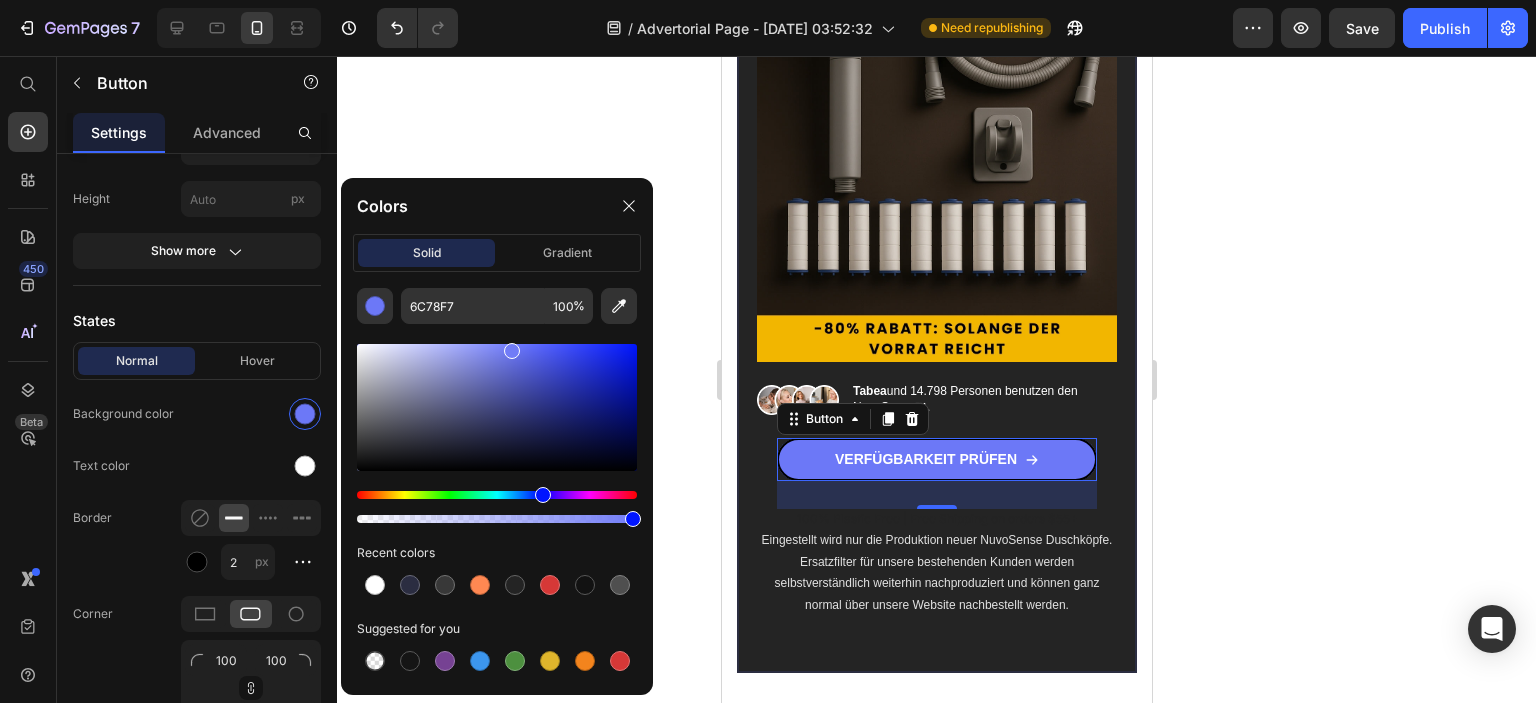 type on "747FF7" 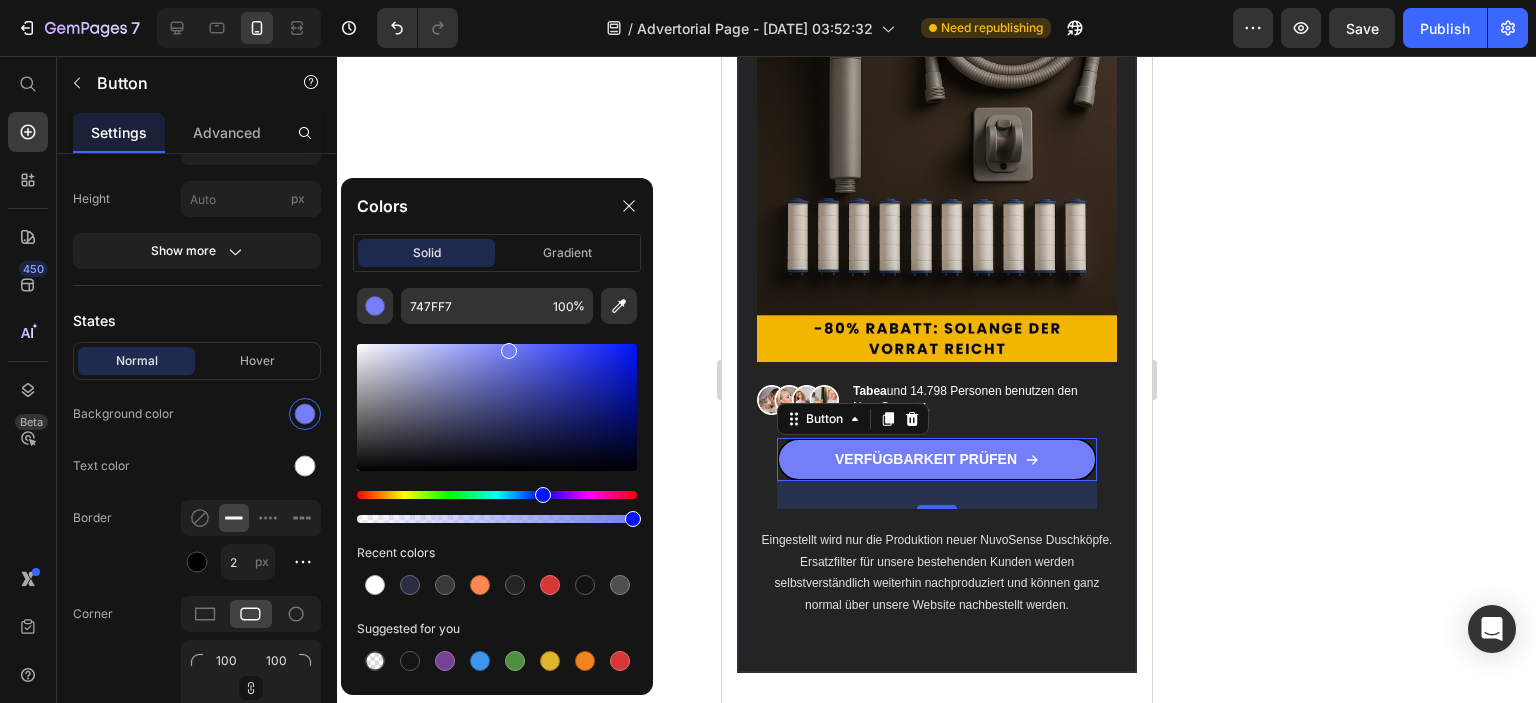 drag, startPoint x: 563, startPoint y: 351, endPoint x: 508, endPoint y: 347, distance: 55.145264 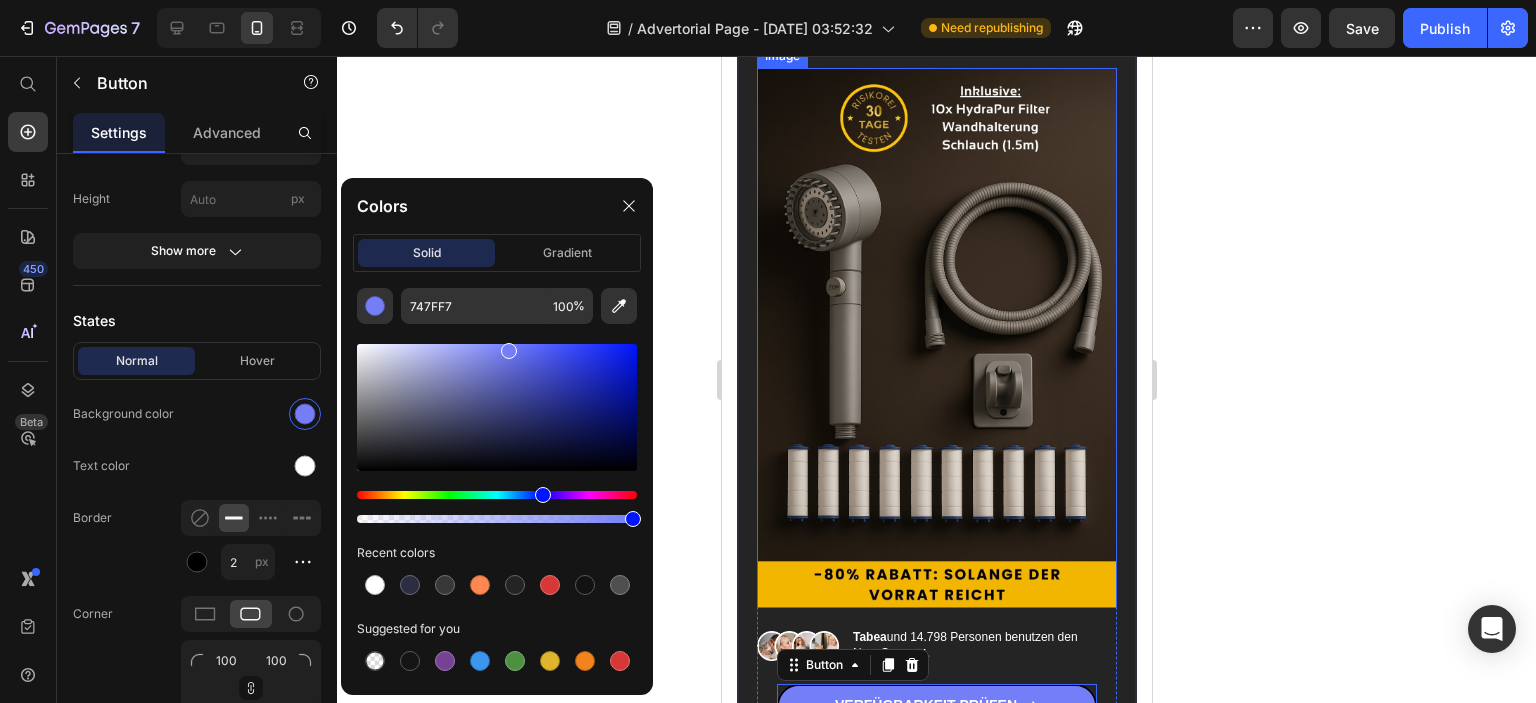 scroll, scrollTop: 9334, scrollLeft: 0, axis: vertical 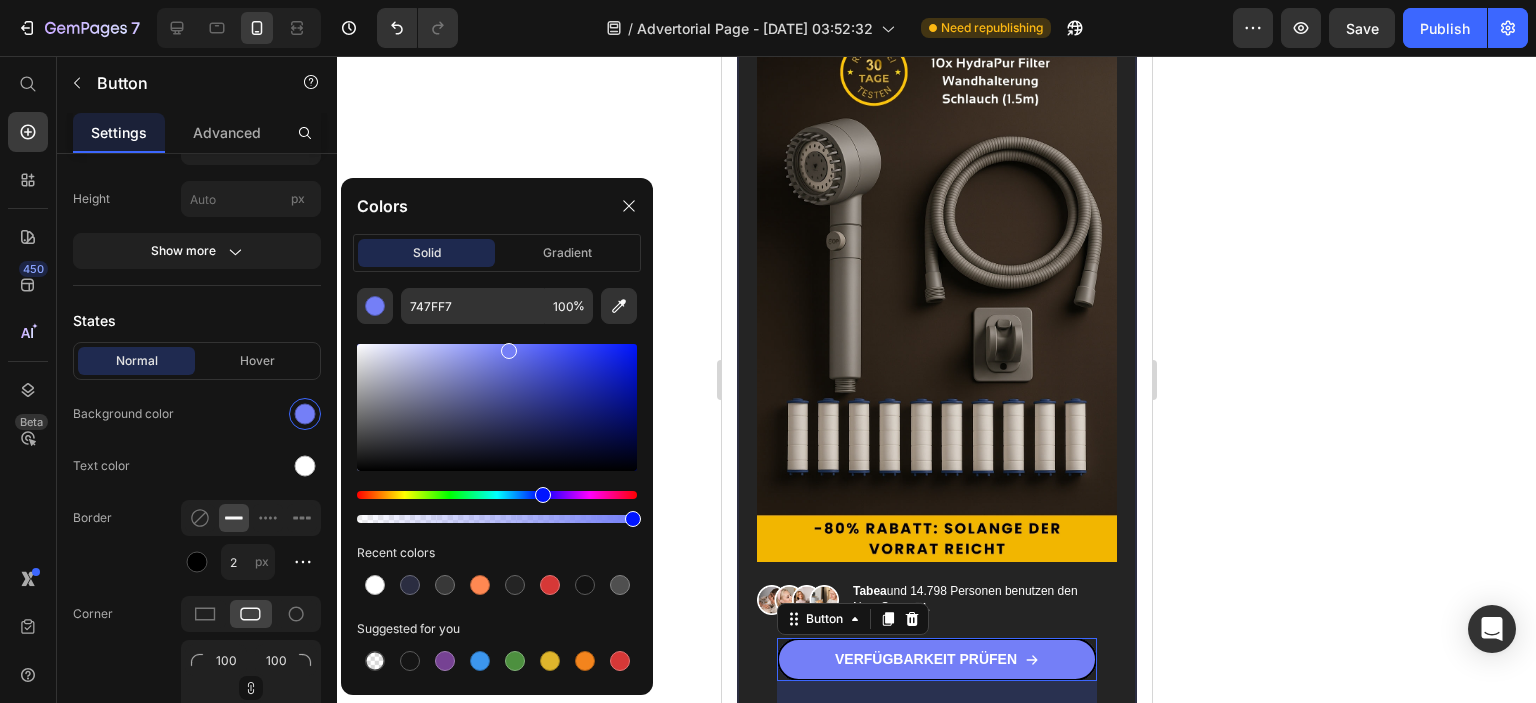 click 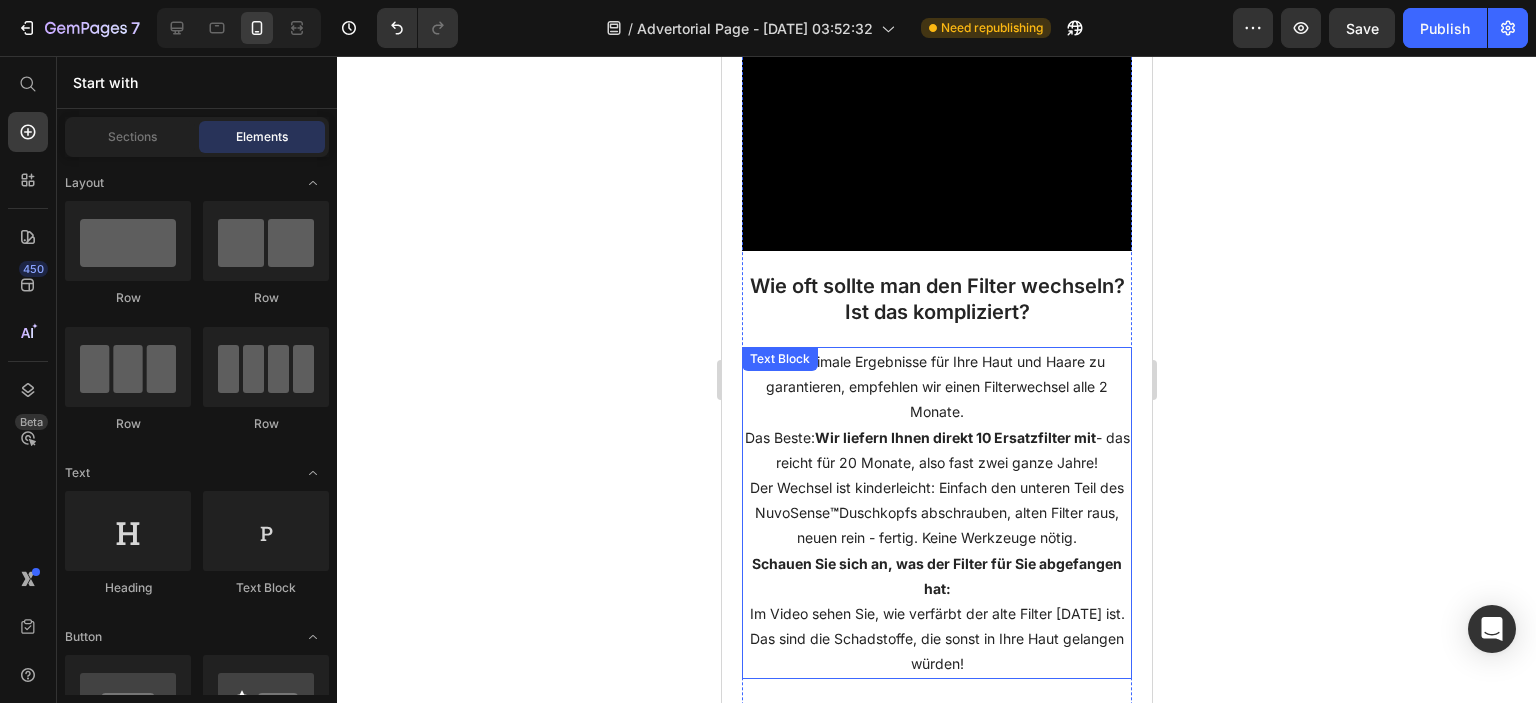 scroll, scrollTop: 4534, scrollLeft: 0, axis: vertical 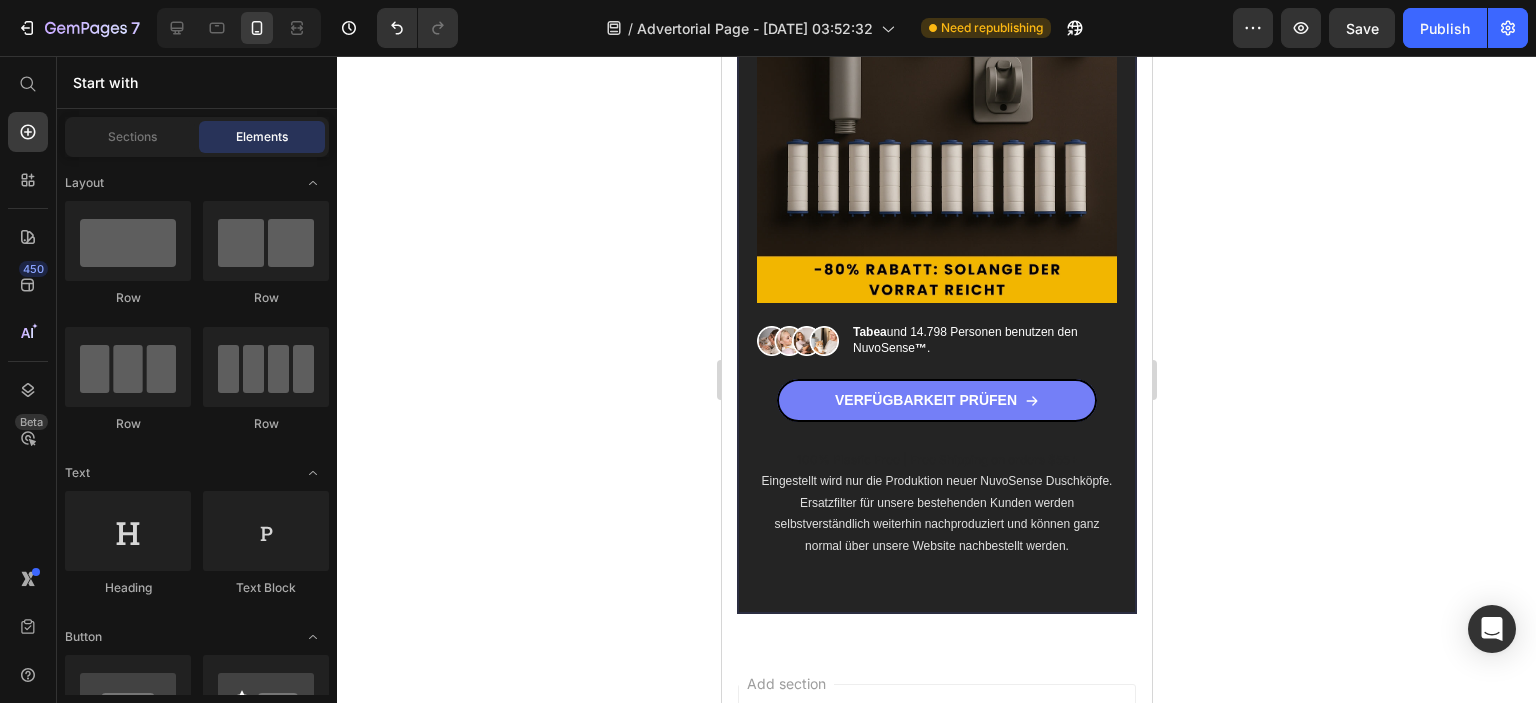 drag, startPoint x: 1141, startPoint y: 347, endPoint x: 1913, endPoint y: 720, distance: 857.3873 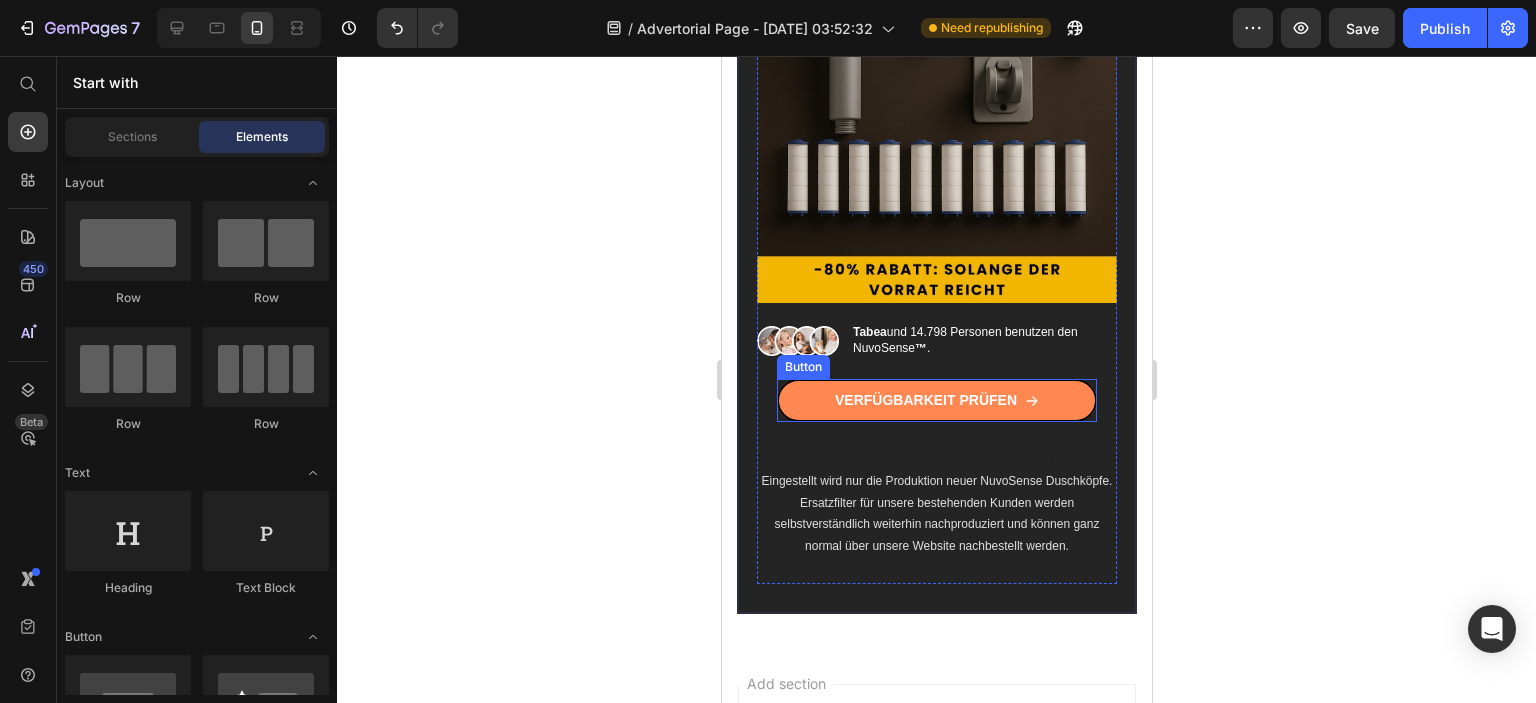 click on "VERFÜGBARKEIT PRÜFEN" at bounding box center [936, 400] 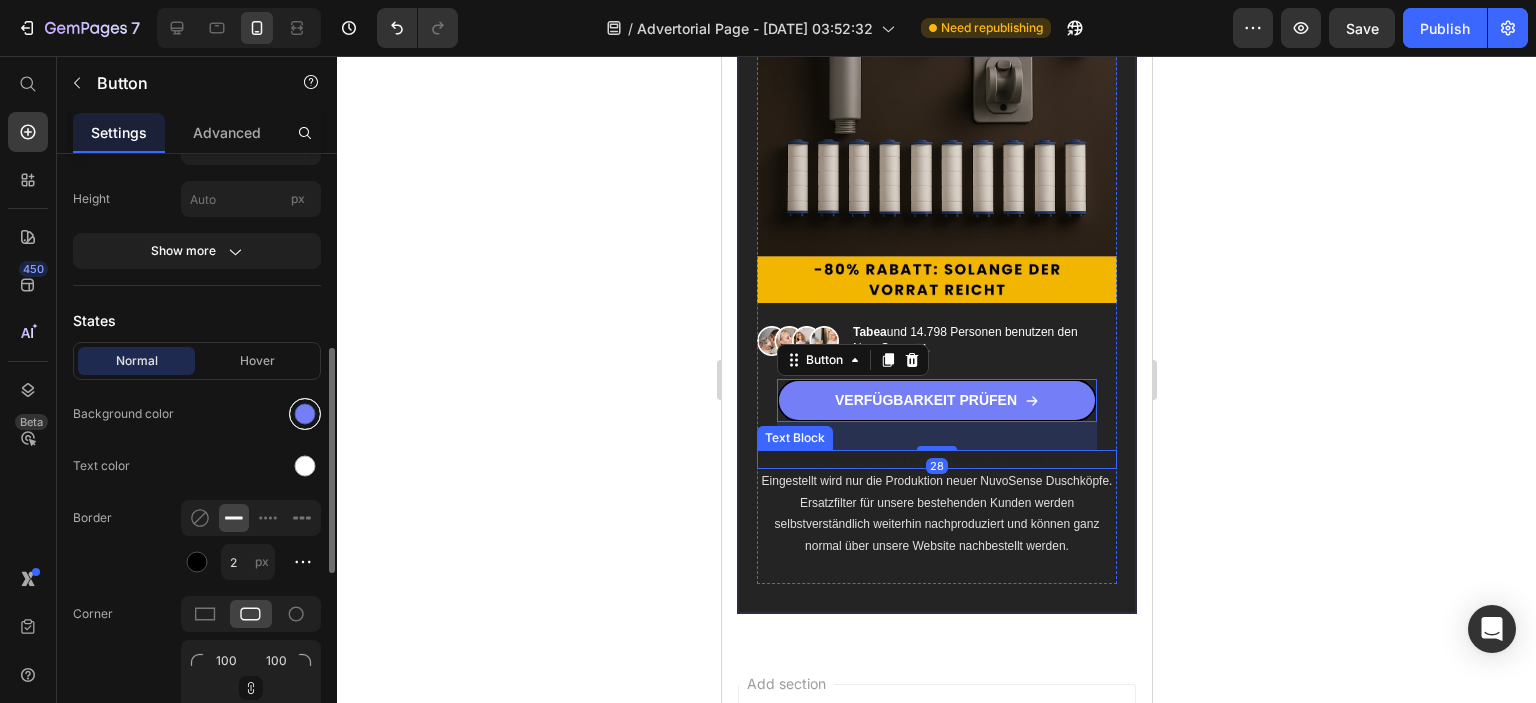 click at bounding box center [305, 414] 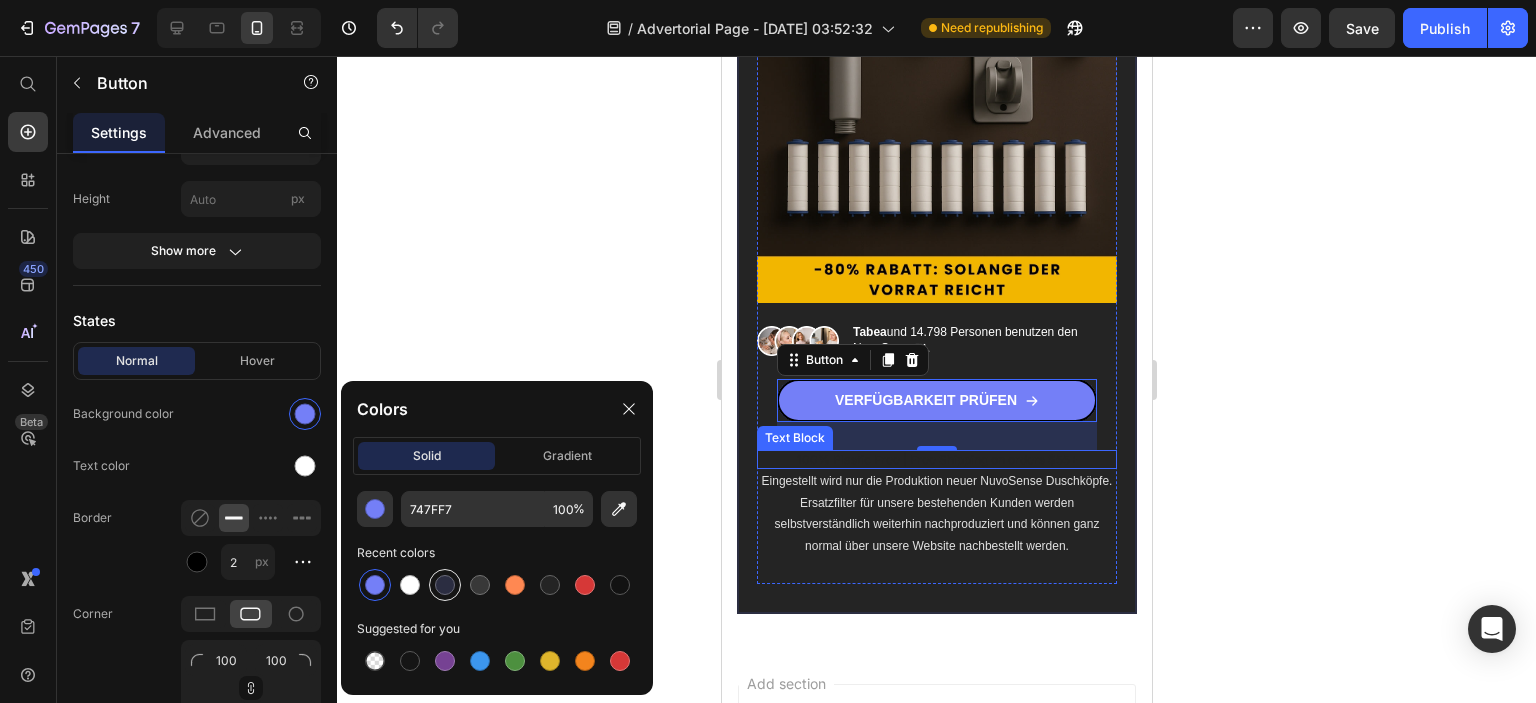 click at bounding box center (445, 585) 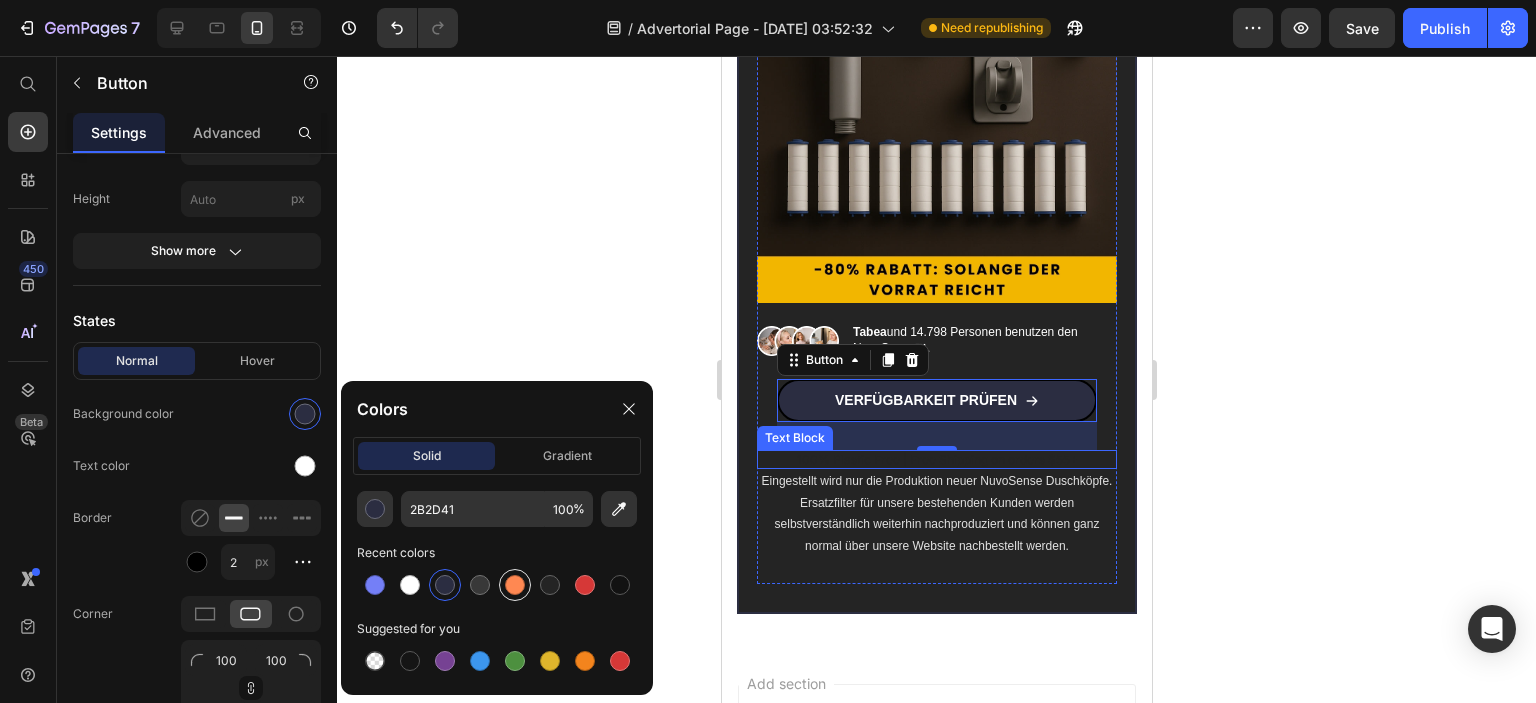 click at bounding box center (515, 585) 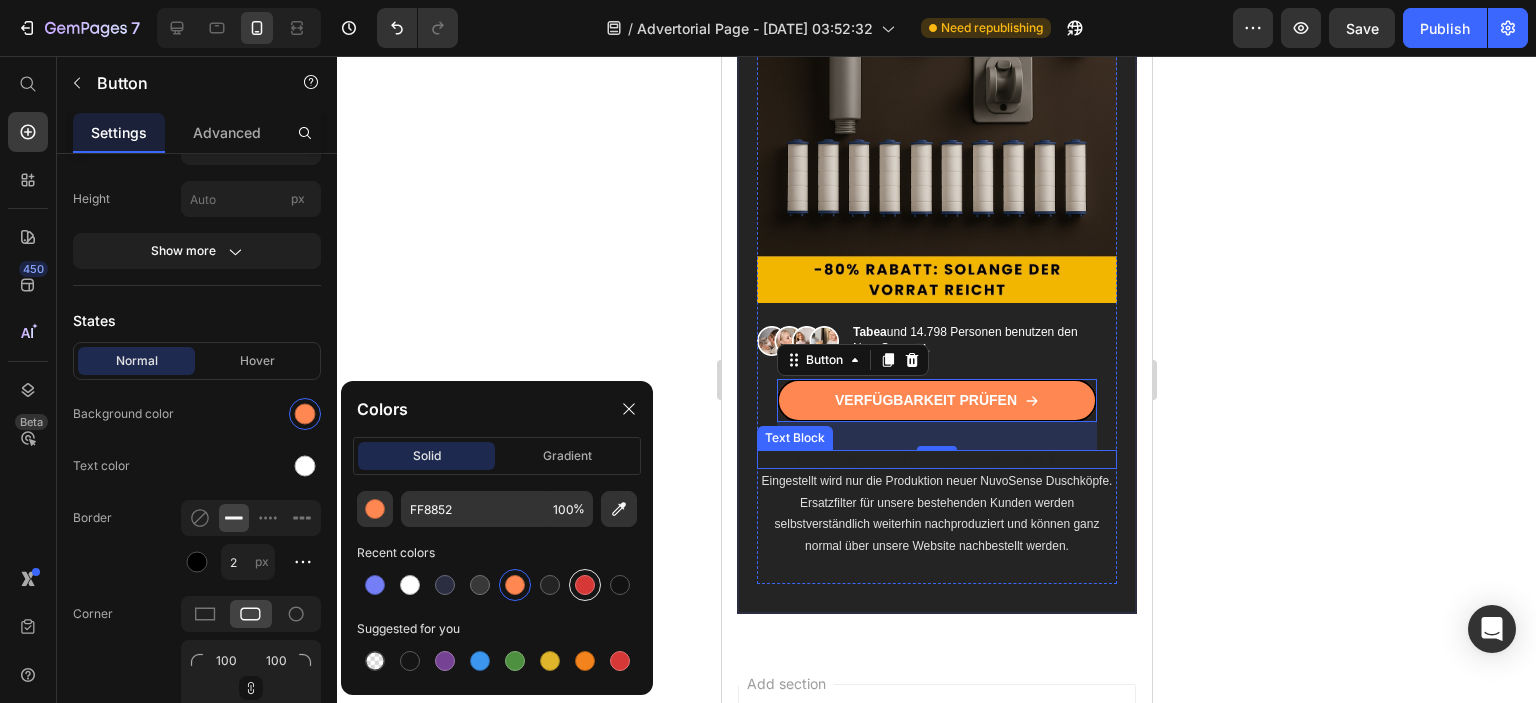 click at bounding box center (585, 585) 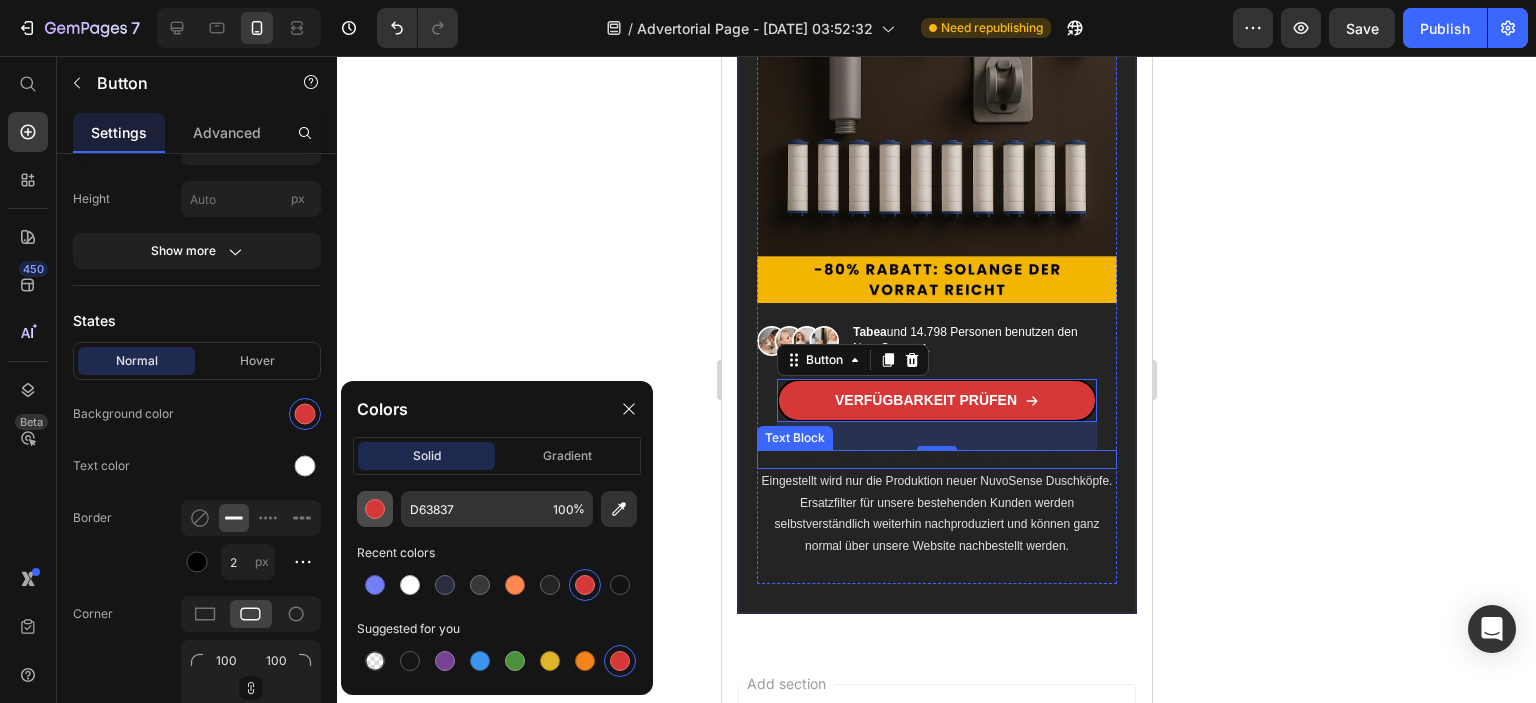 click at bounding box center [375, 509] 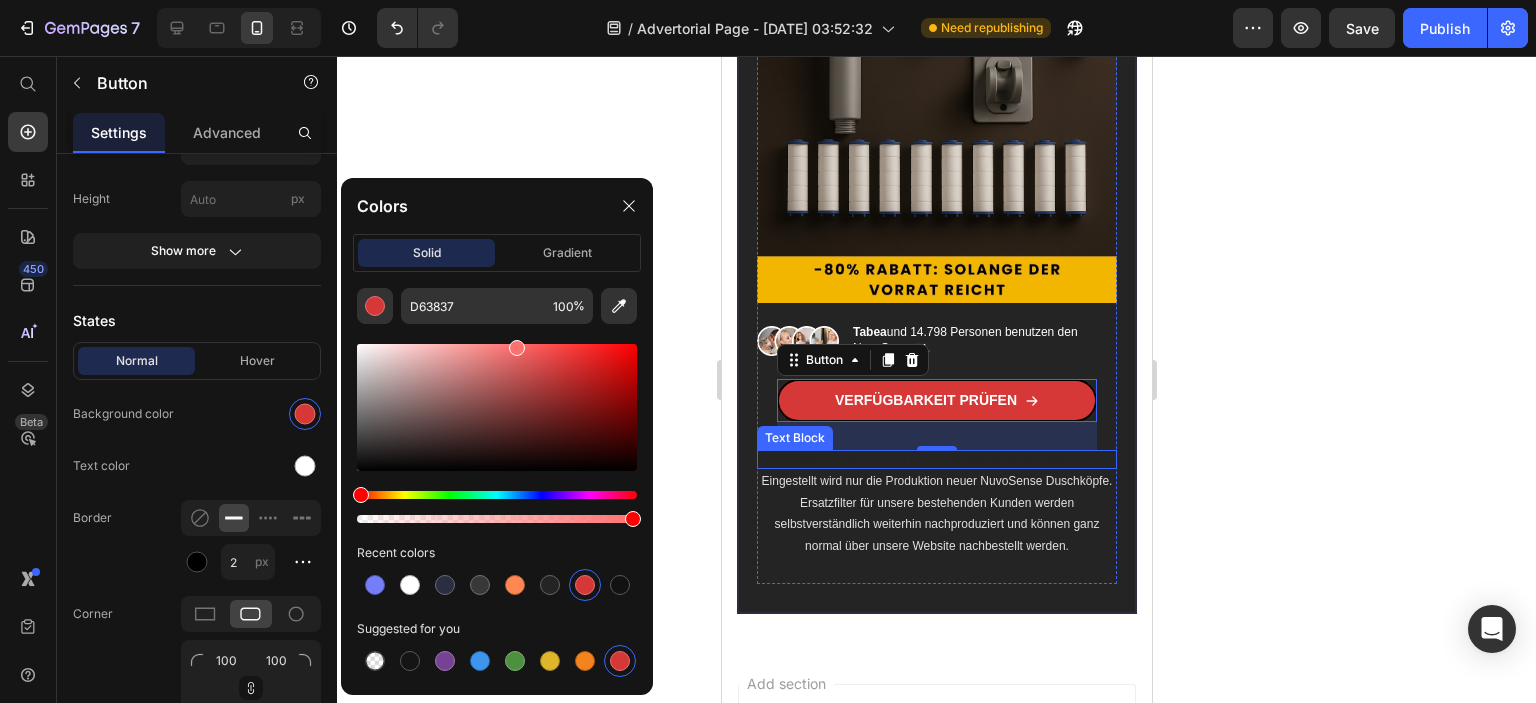drag, startPoint x: 564, startPoint y: 370, endPoint x: 515, endPoint y: 342, distance: 56.435802 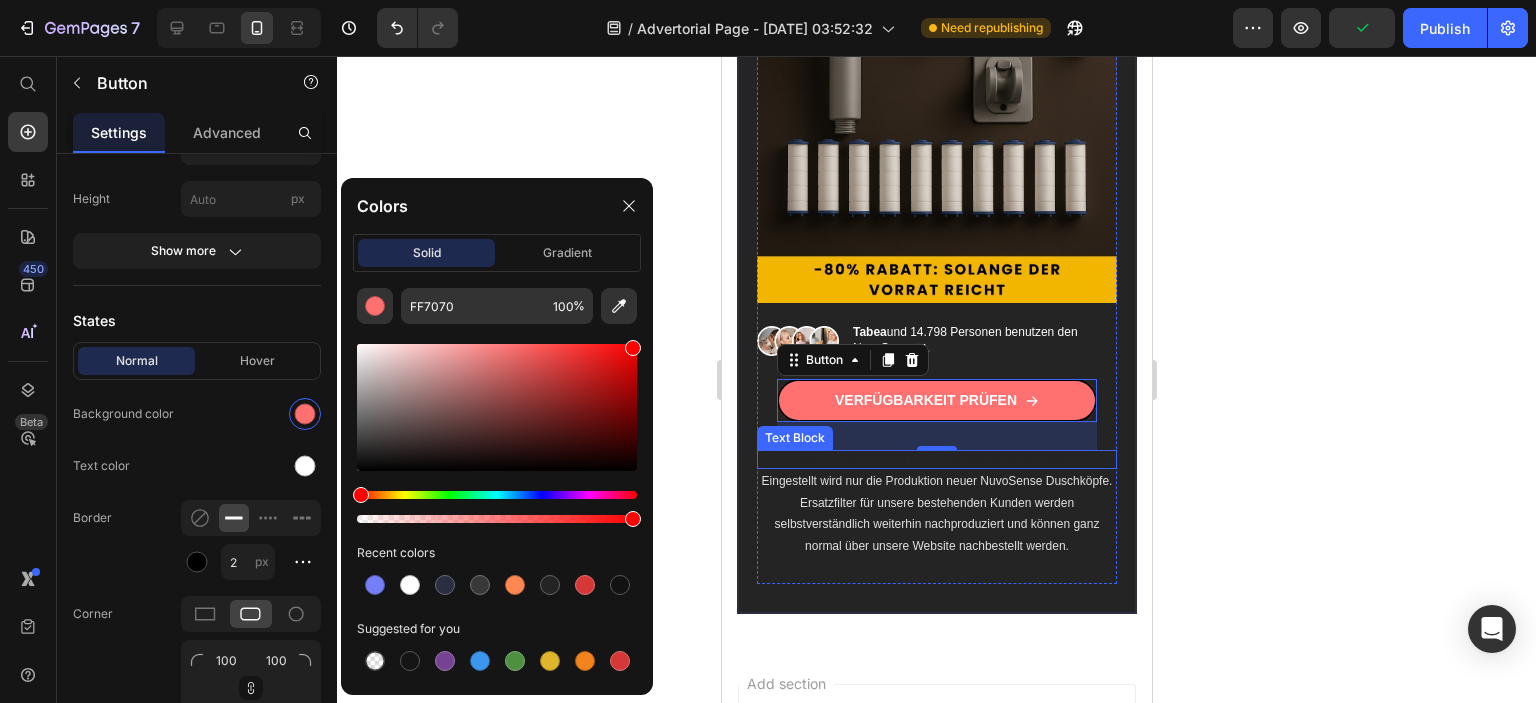 drag, startPoint x: 516, startPoint y: 347, endPoint x: 643, endPoint y: 331, distance: 128.0039 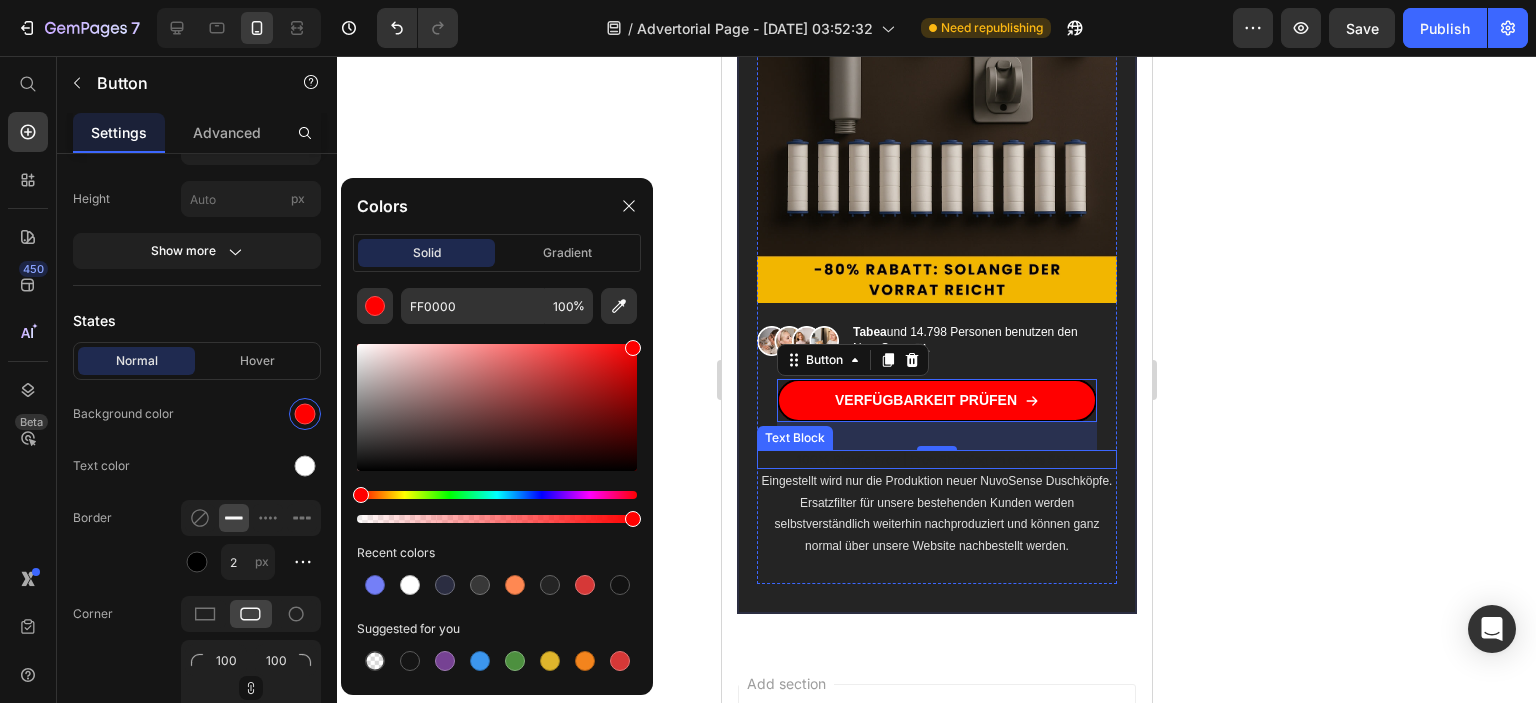 drag, startPoint x: 608, startPoint y: 351, endPoint x: 608, endPoint y: 457, distance: 106 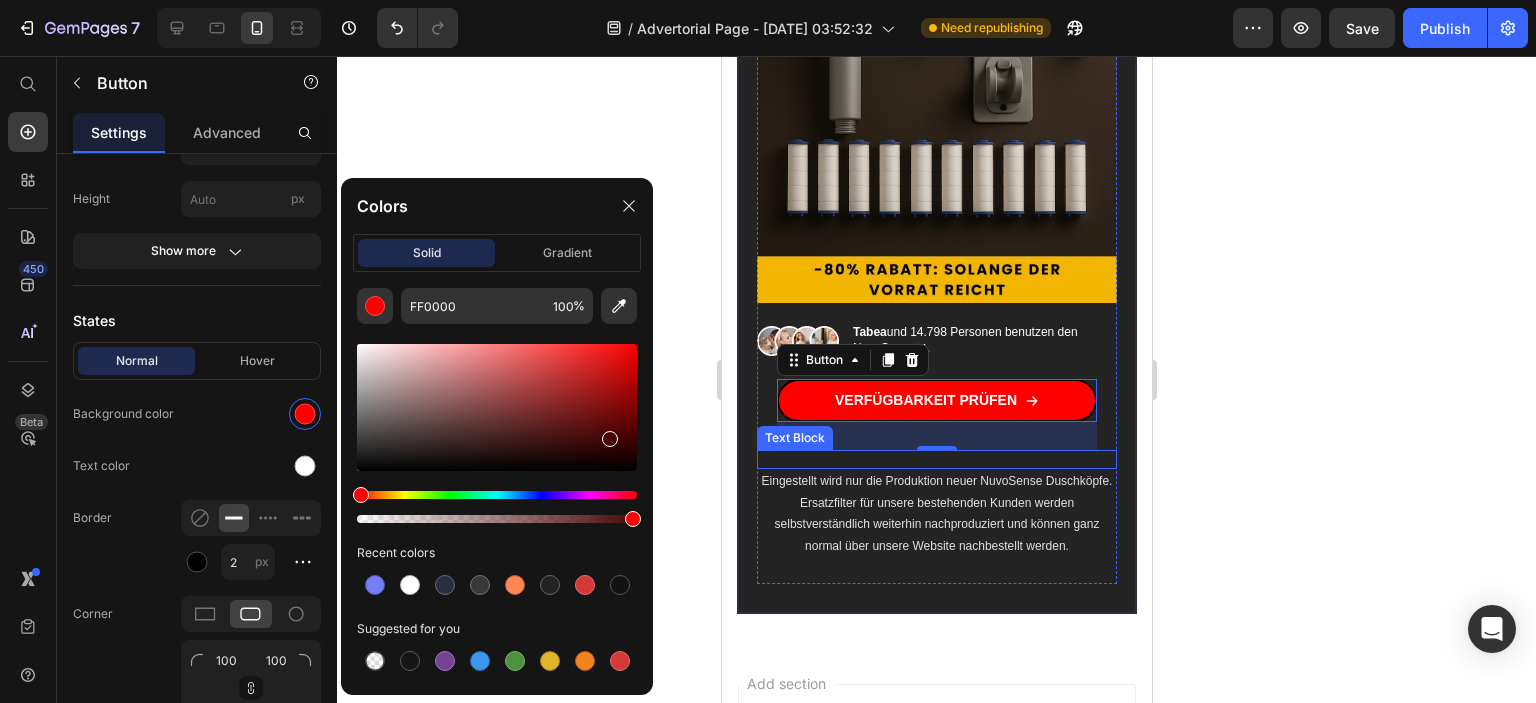 click at bounding box center (497, 407) 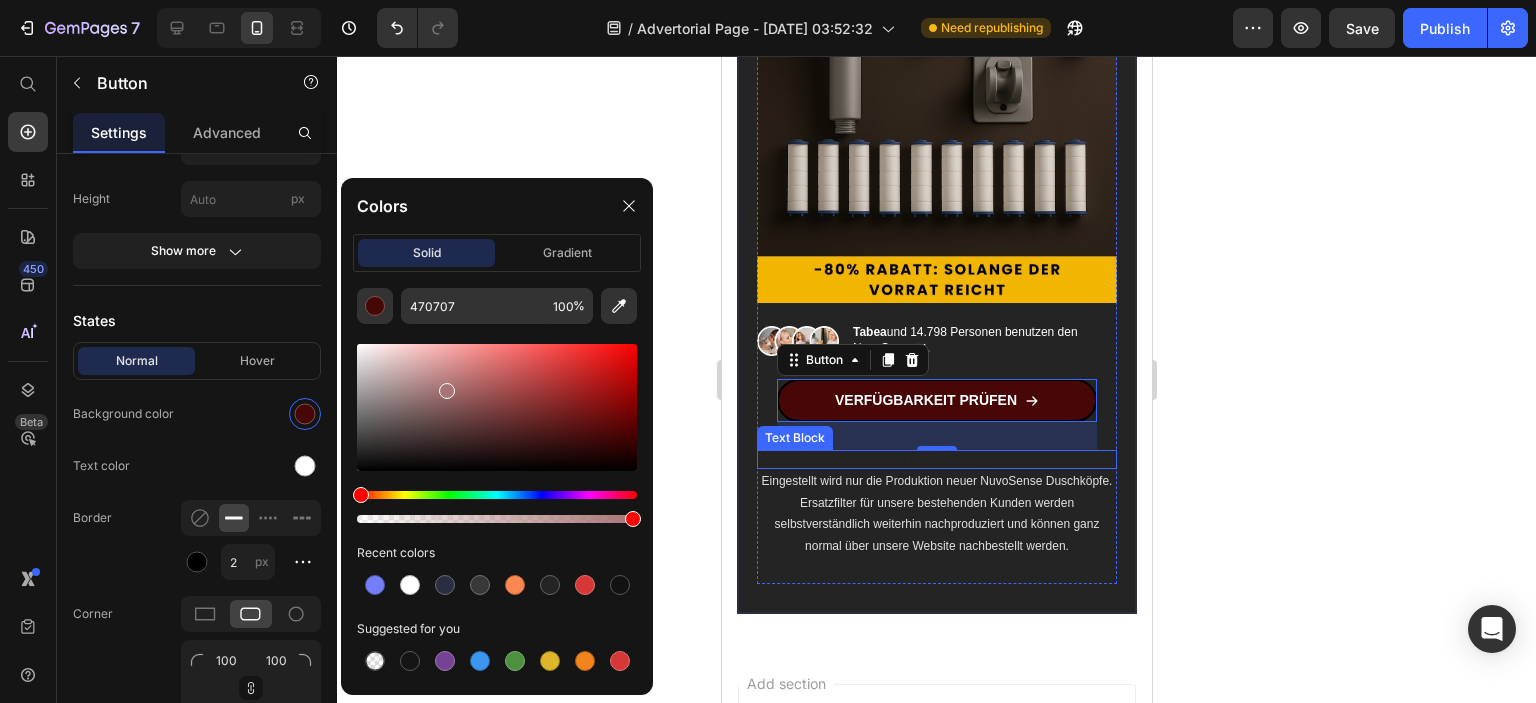 drag, startPoint x: 607, startPoint y: 435, endPoint x: 445, endPoint y: 386, distance: 169.24834 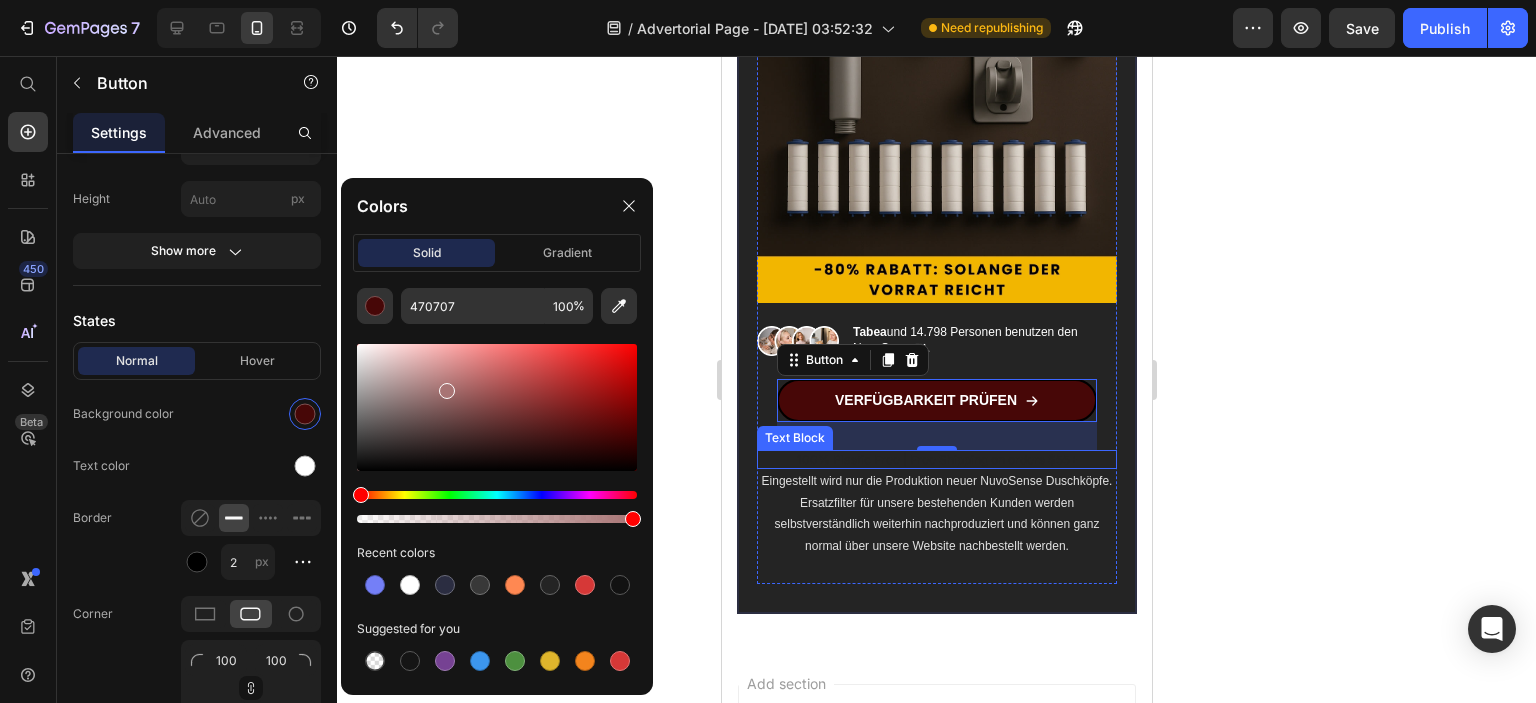 click at bounding box center (447, 391) 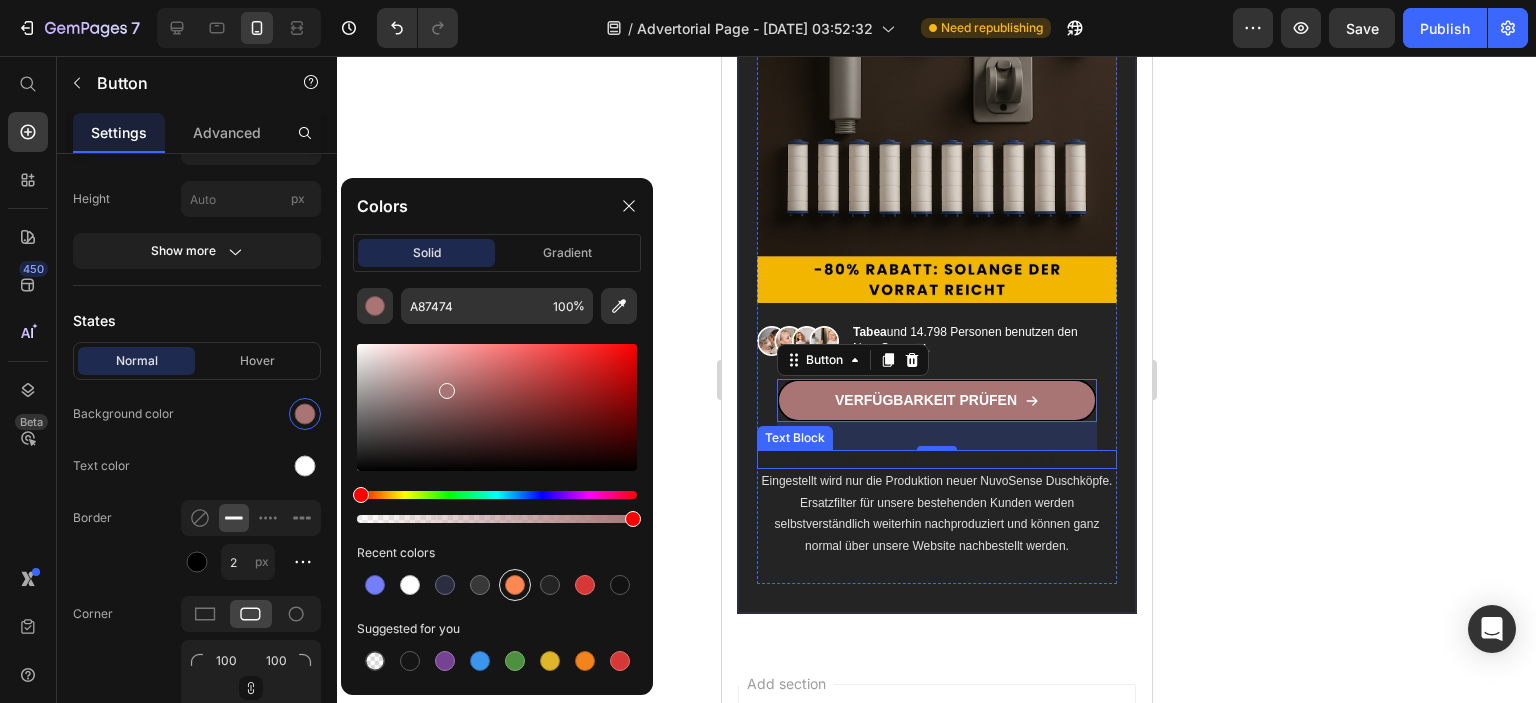 click at bounding box center (515, 585) 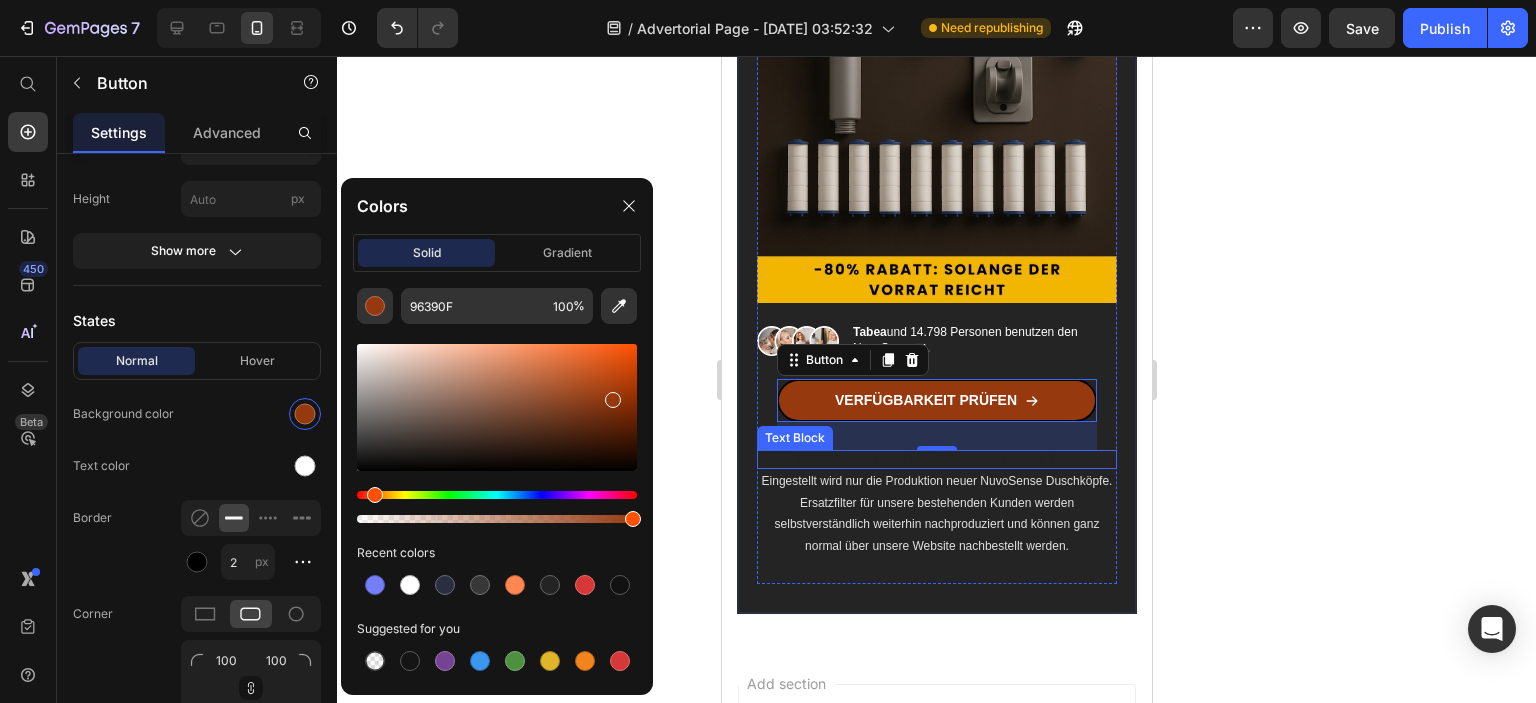 drag, startPoint x: 547, startPoint y: 351, endPoint x: 609, endPoint y: 396, distance: 76.6094 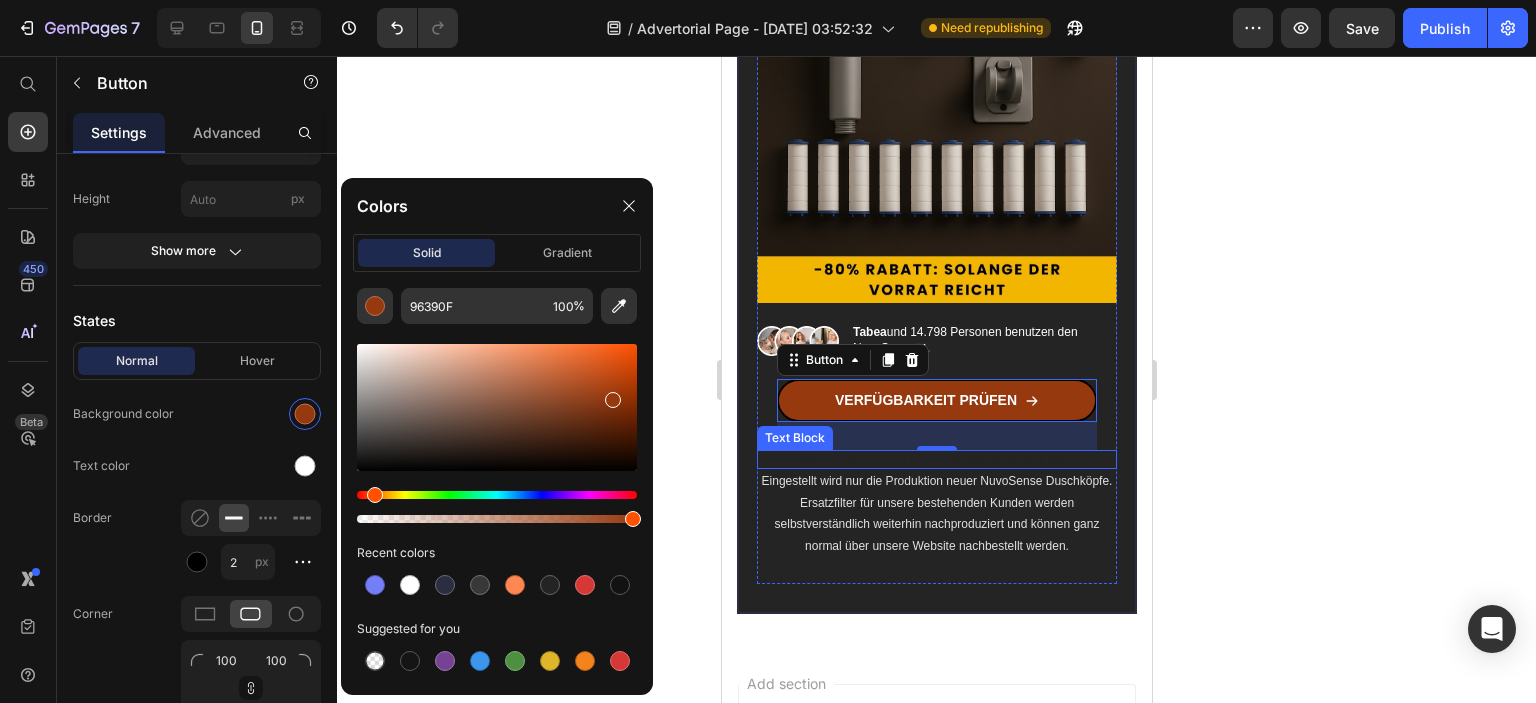 click at bounding box center (613, 400) 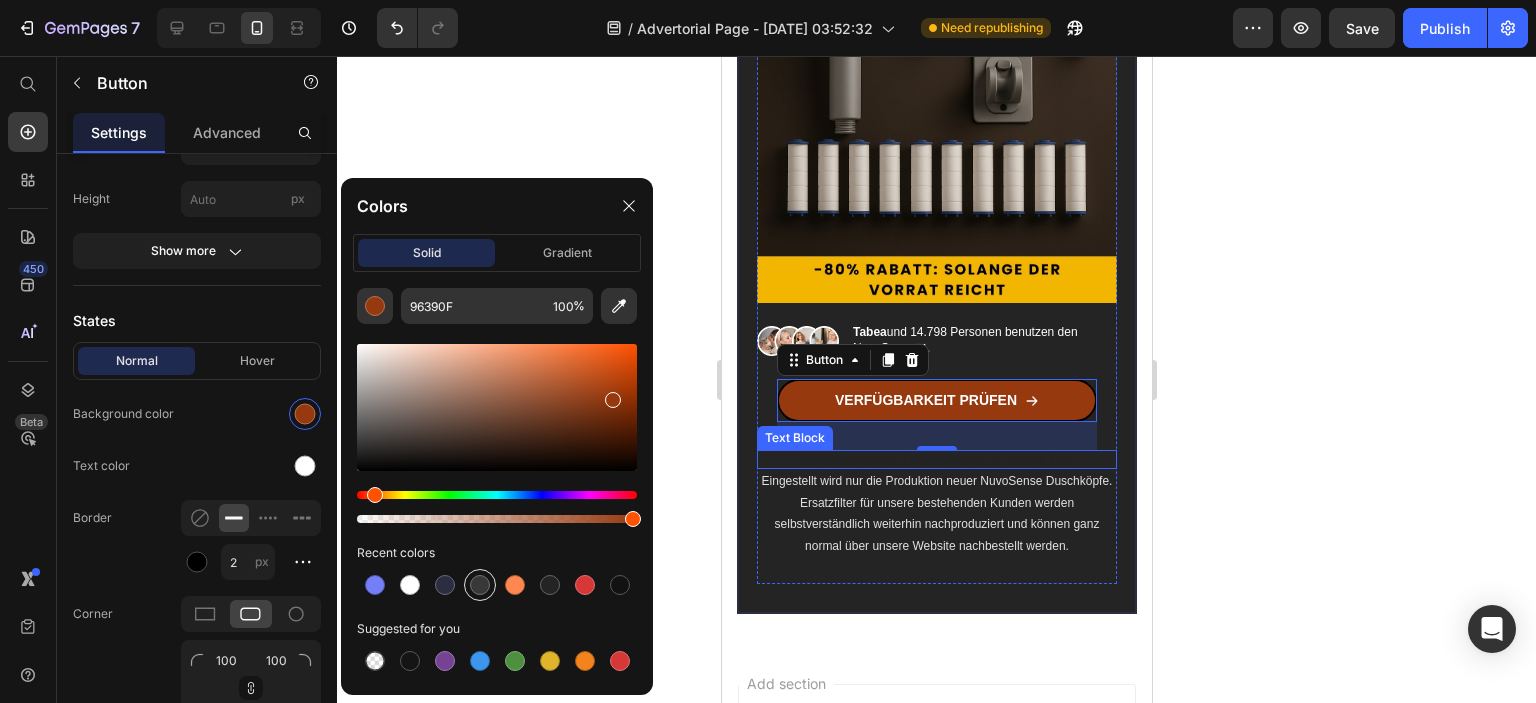 click at bounding box center [480, 585] 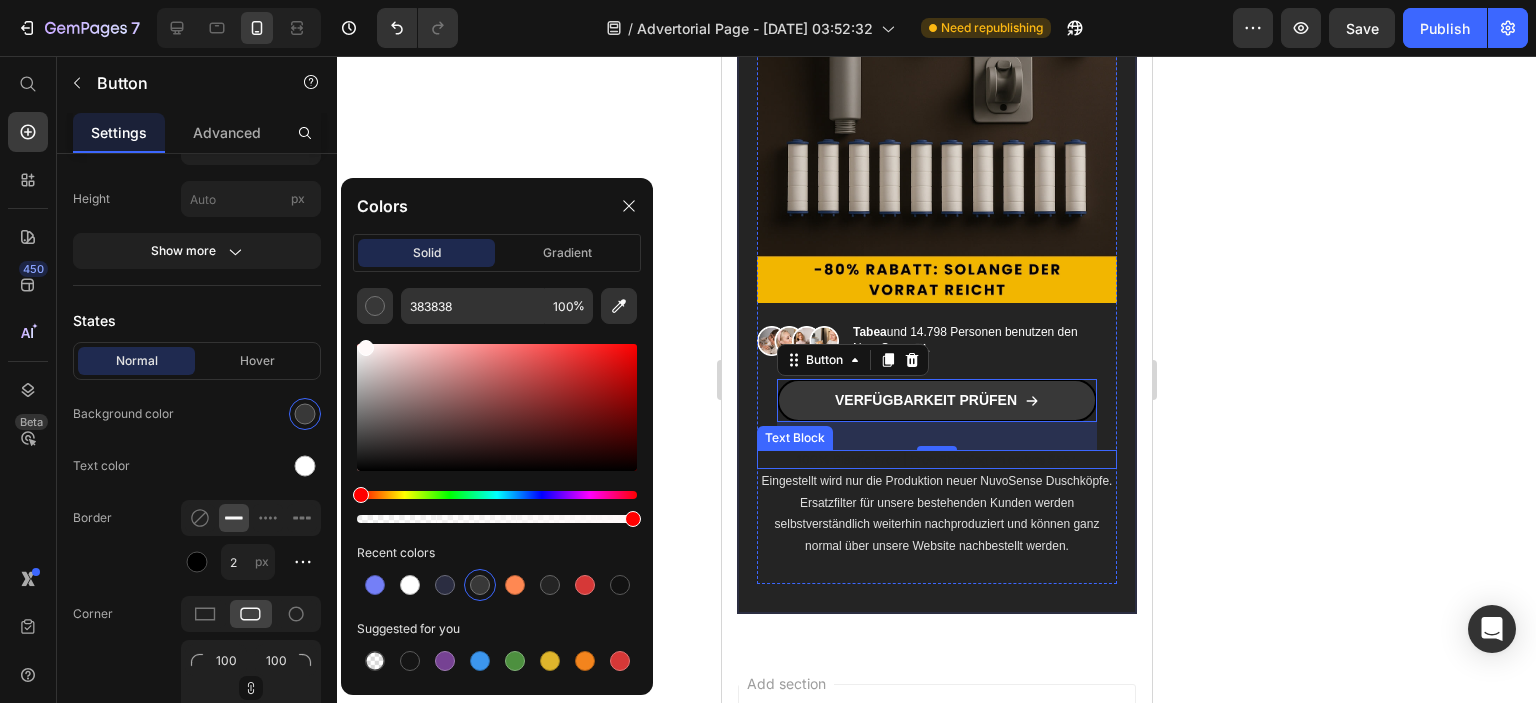 drag, startPoint x: 372, startPoint y: 439, endPoint x: 363, endPoint y: 340, distance: 99.40825 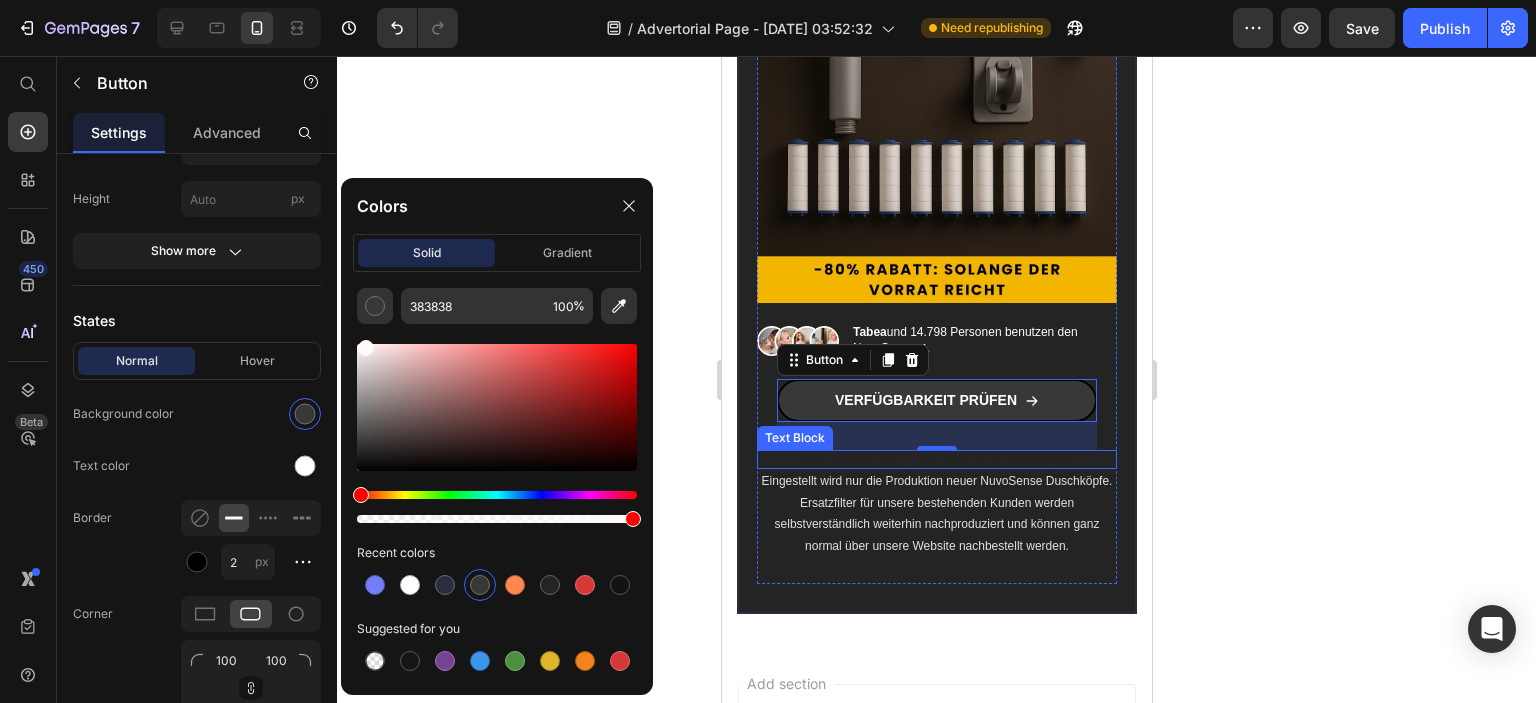 click at bounding box center (497, 407) 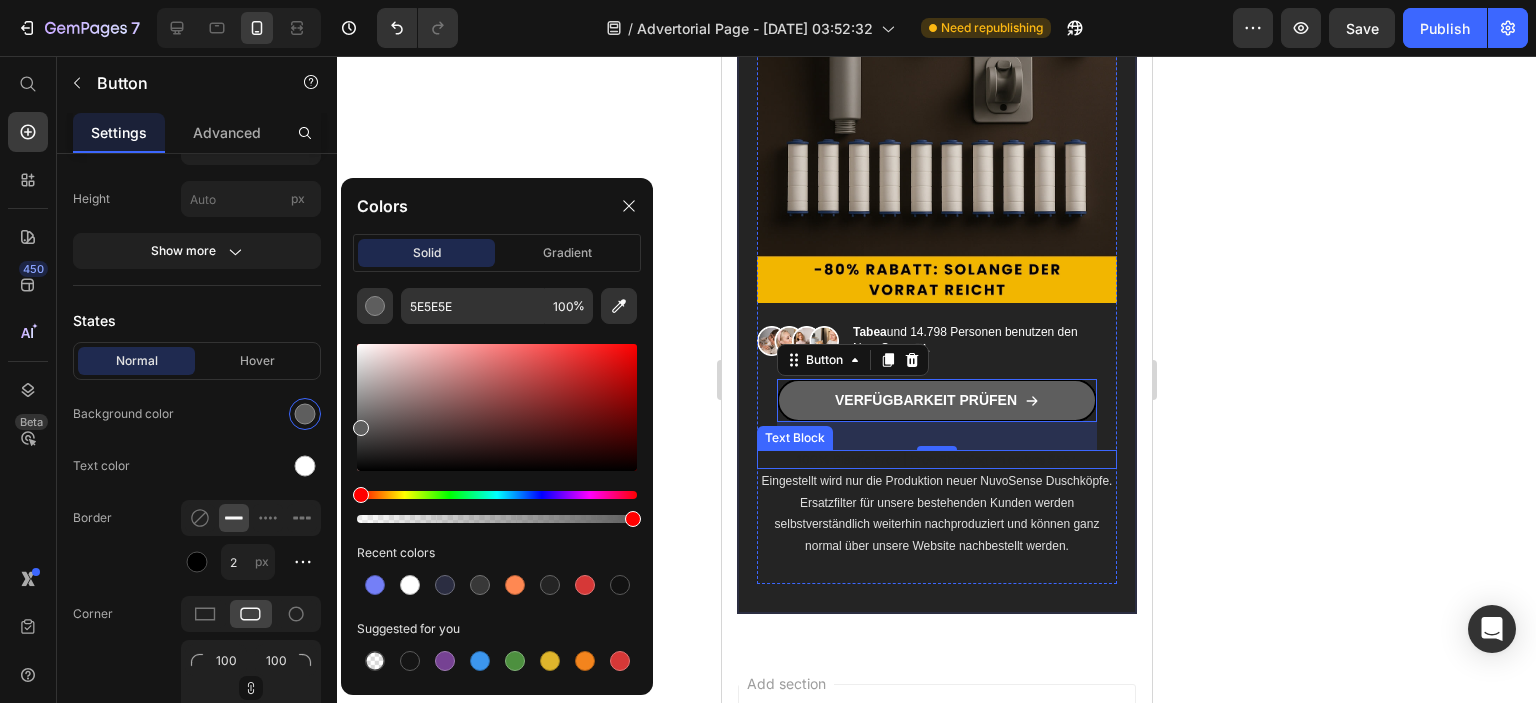 drag, startPoint x: 372, startPoint y: 357, endPoint x: 354, endPoint y: 424, distance: 69.375786 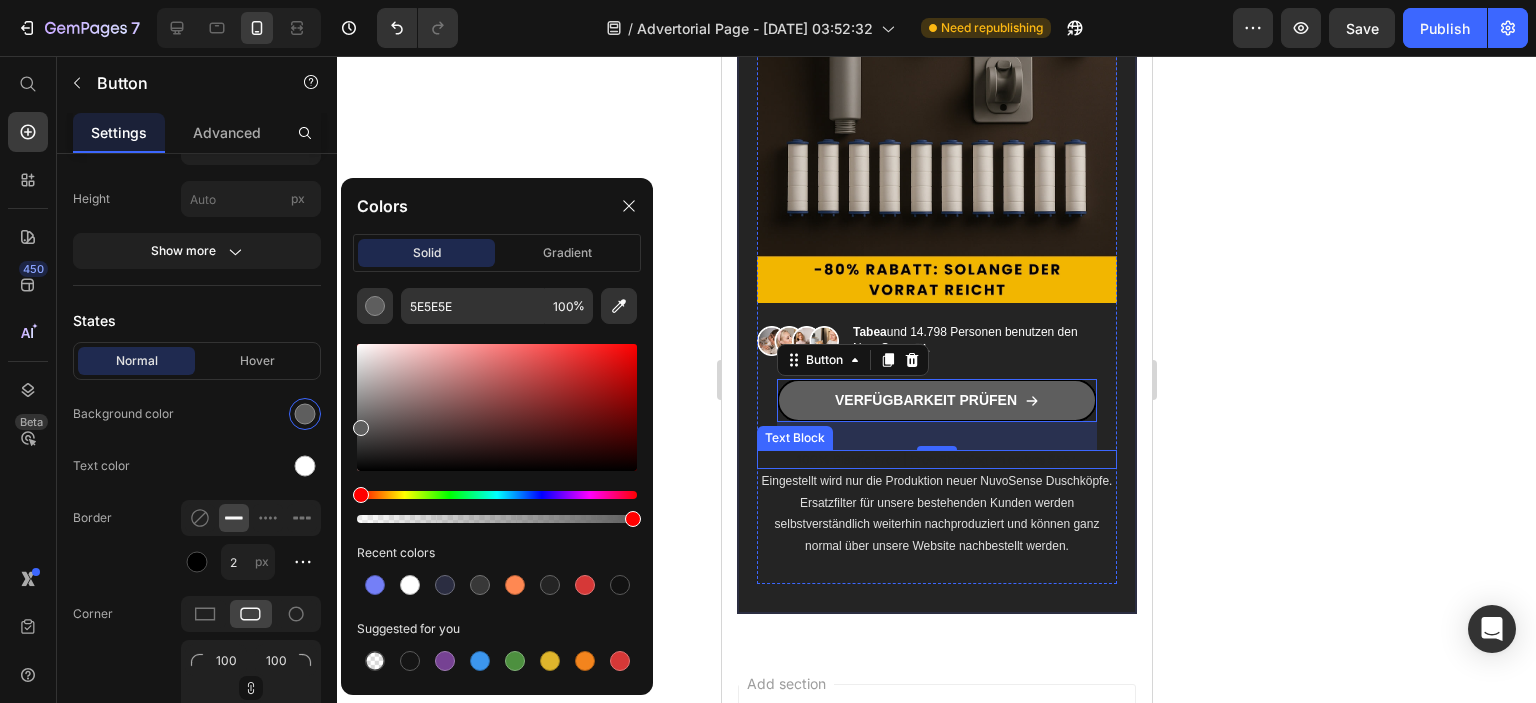 click at bounding box center (497, 407) 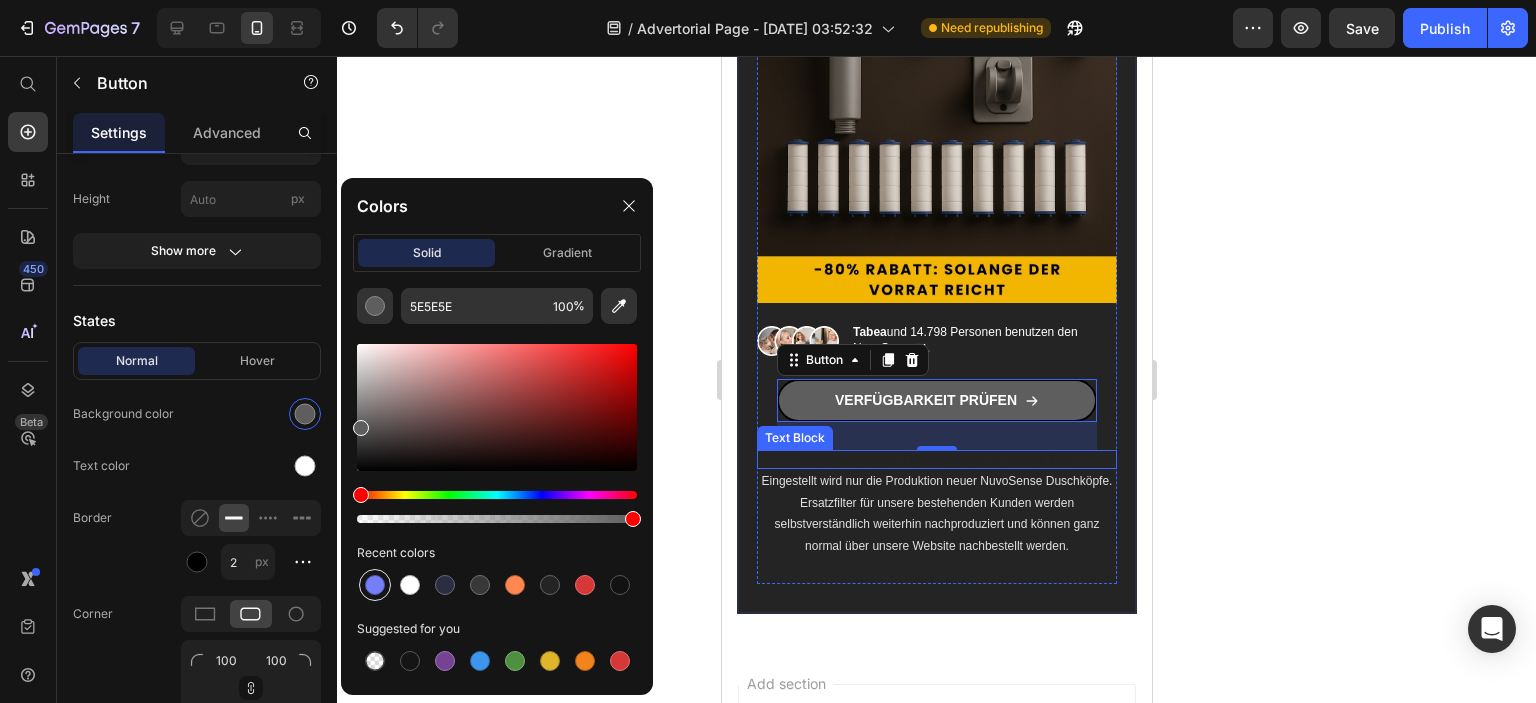 click at bounding box center (375, 585) 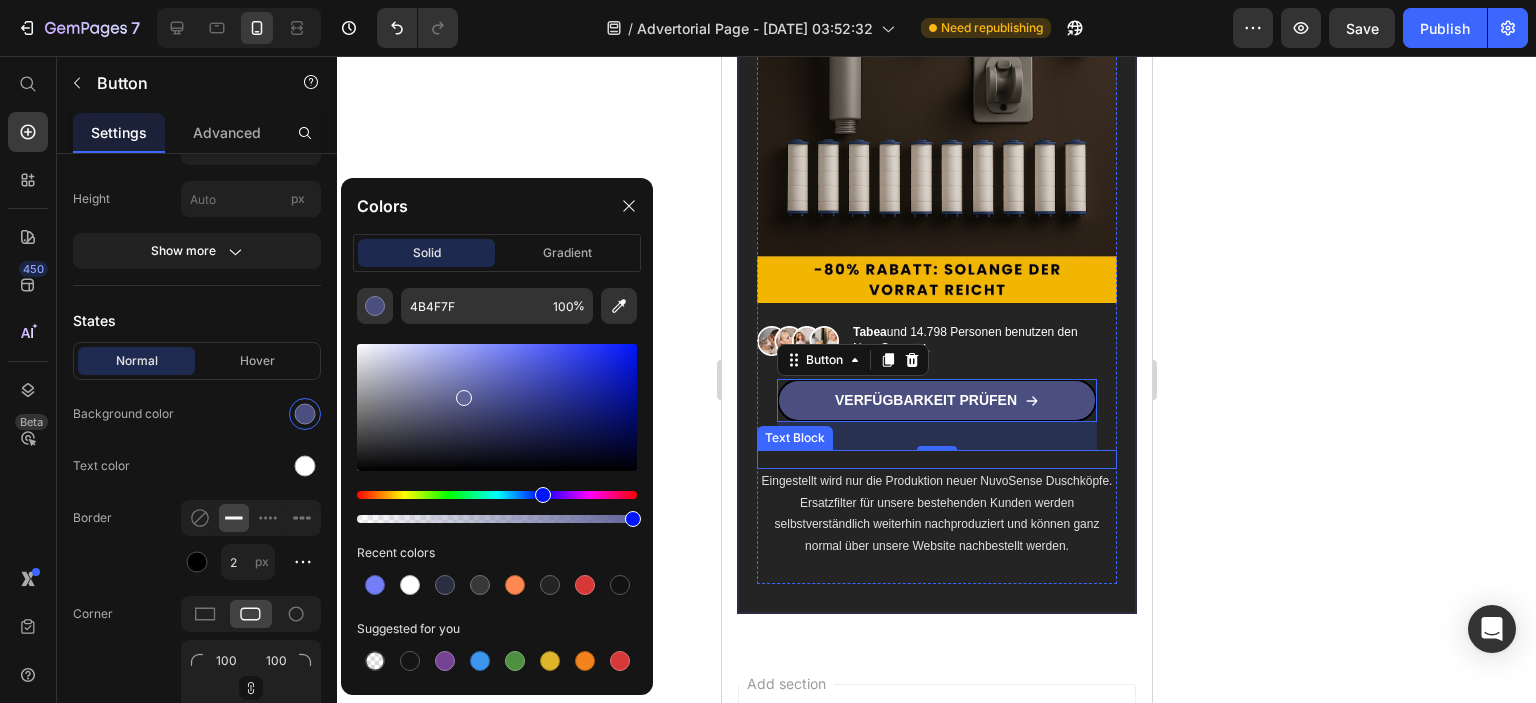 type on "606599" 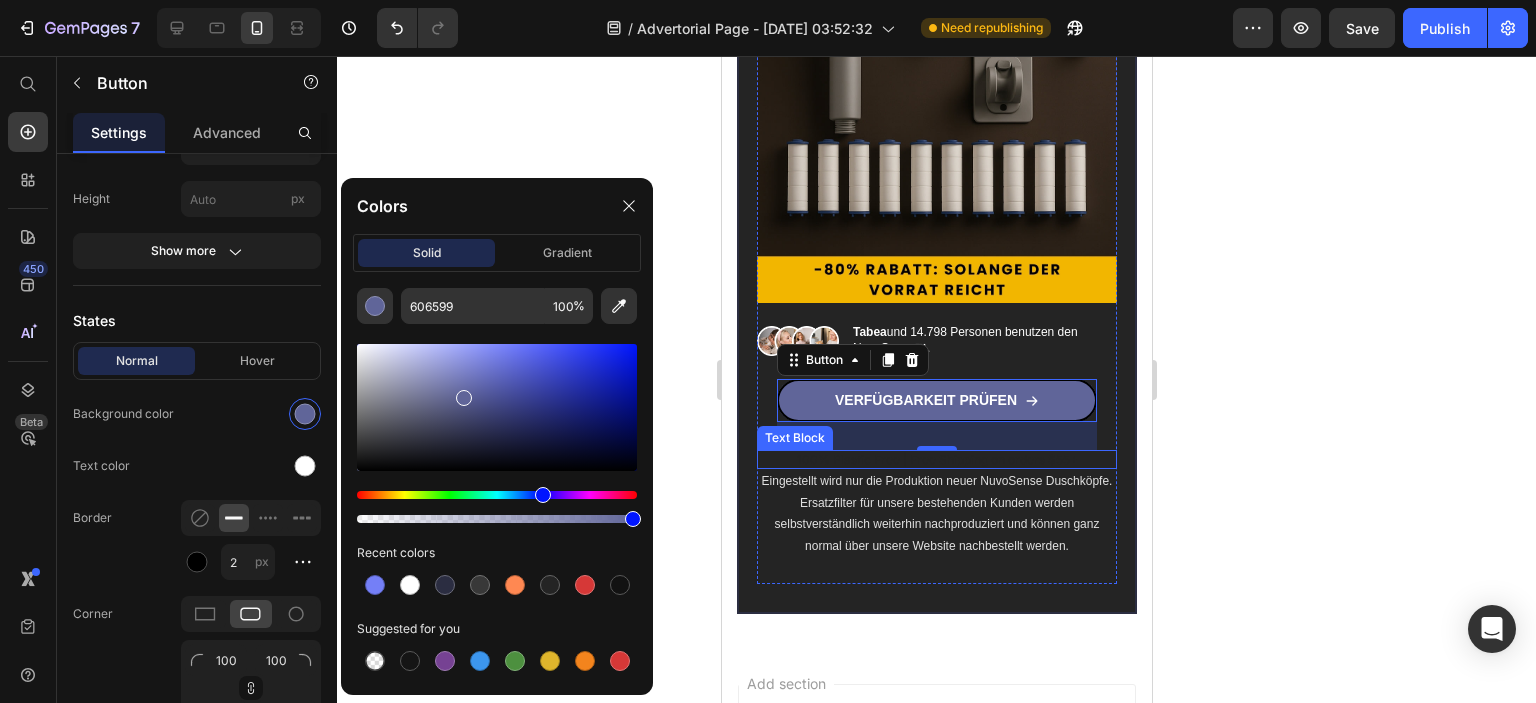 drag, startPoint x: 505, startPoint y: 351, endPoint x: 463, endPoint y: 394, distance: 60.108234 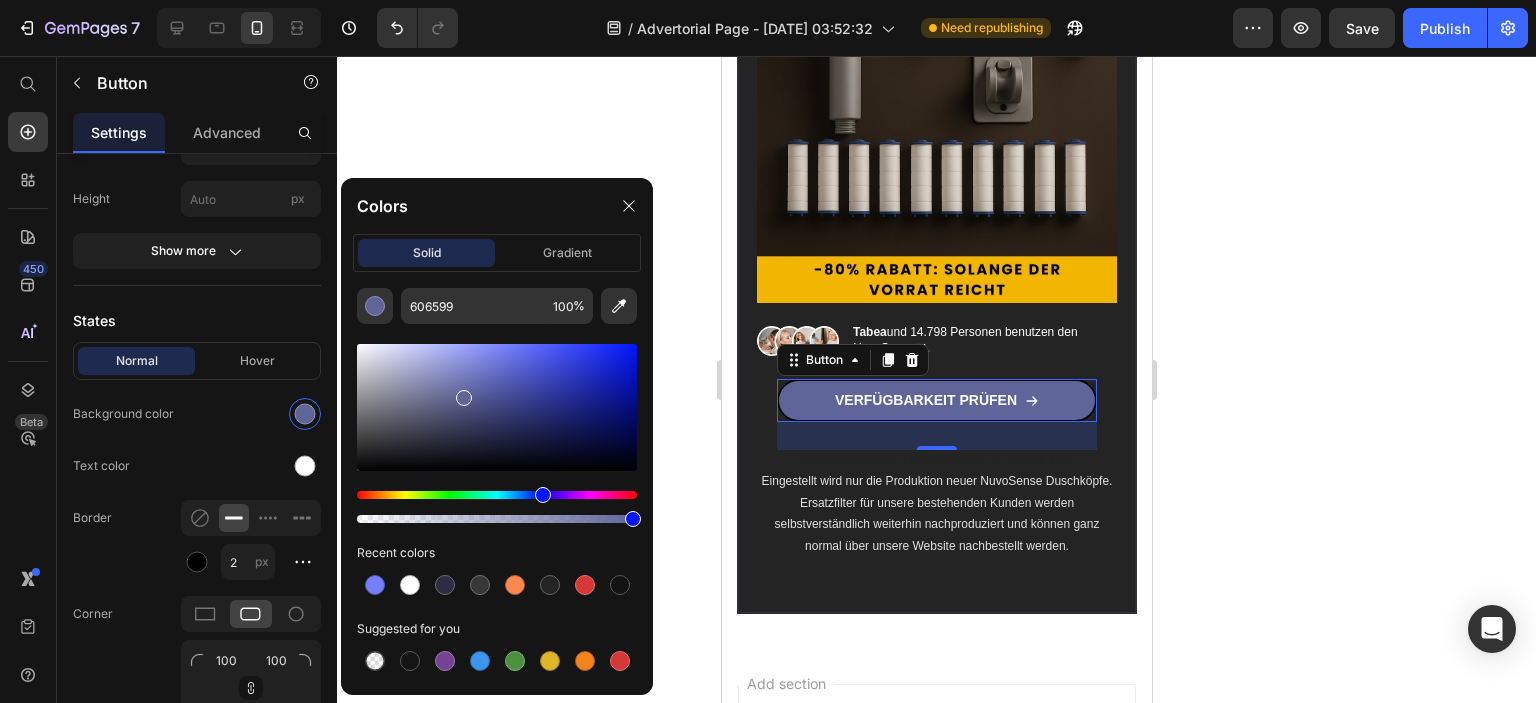 click 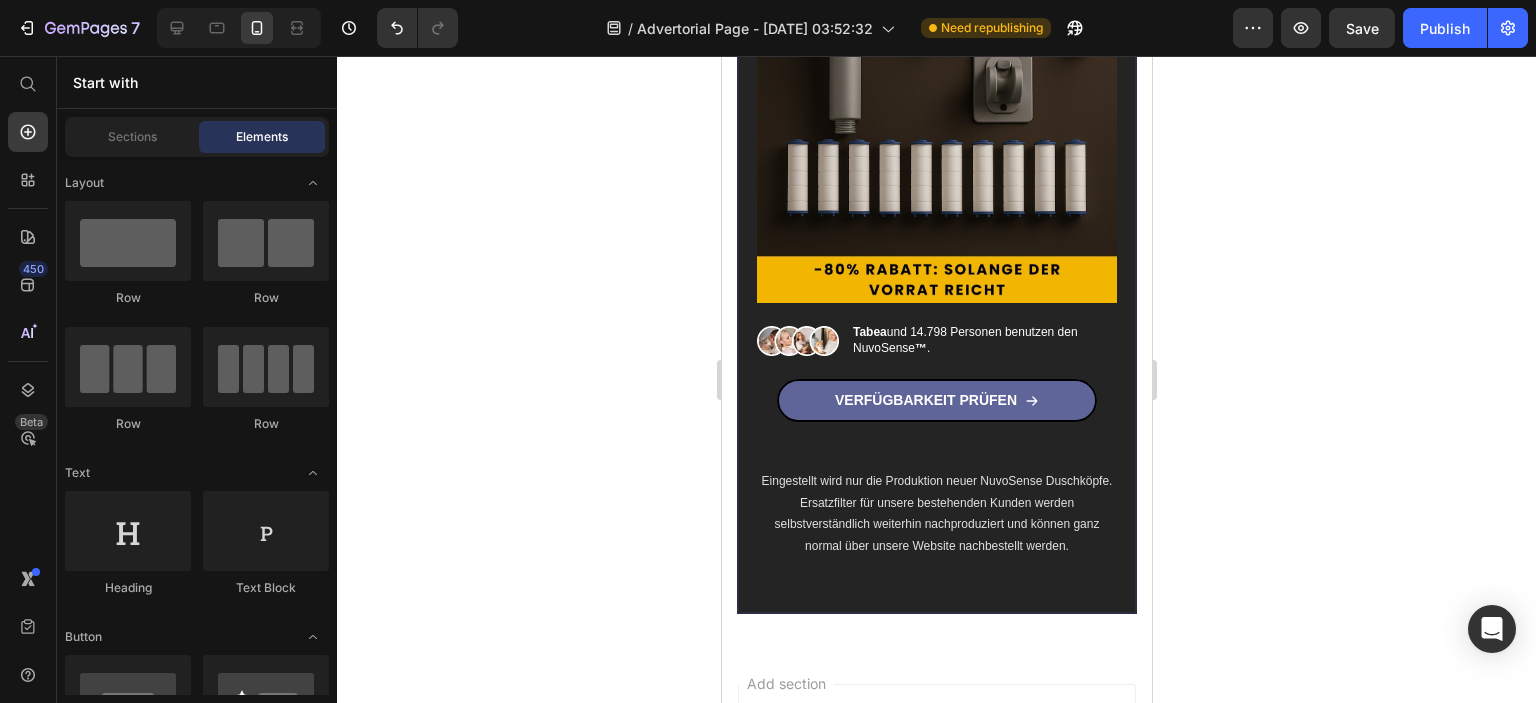 click 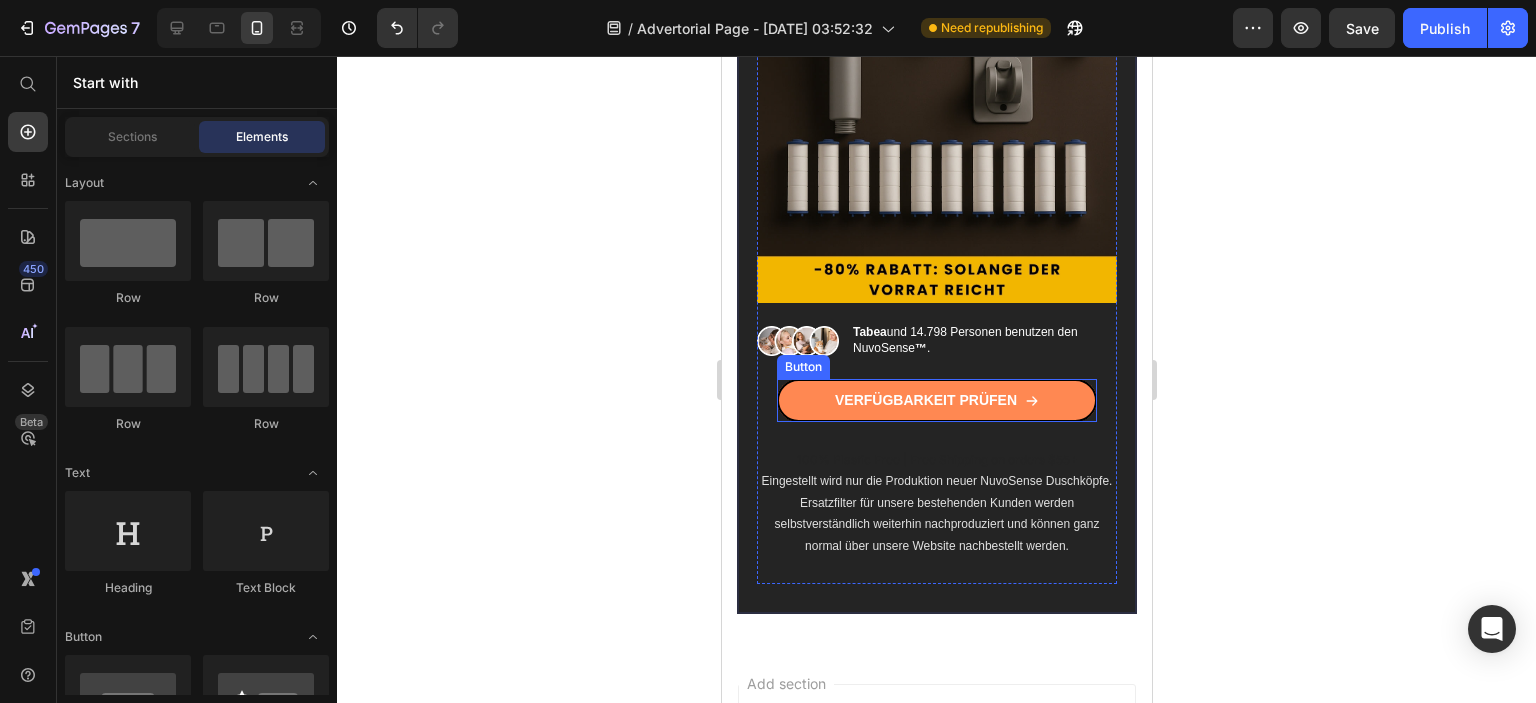 click on "VERFÜGBARKEIT PRÜFEN" at bounding box center (936, 400) 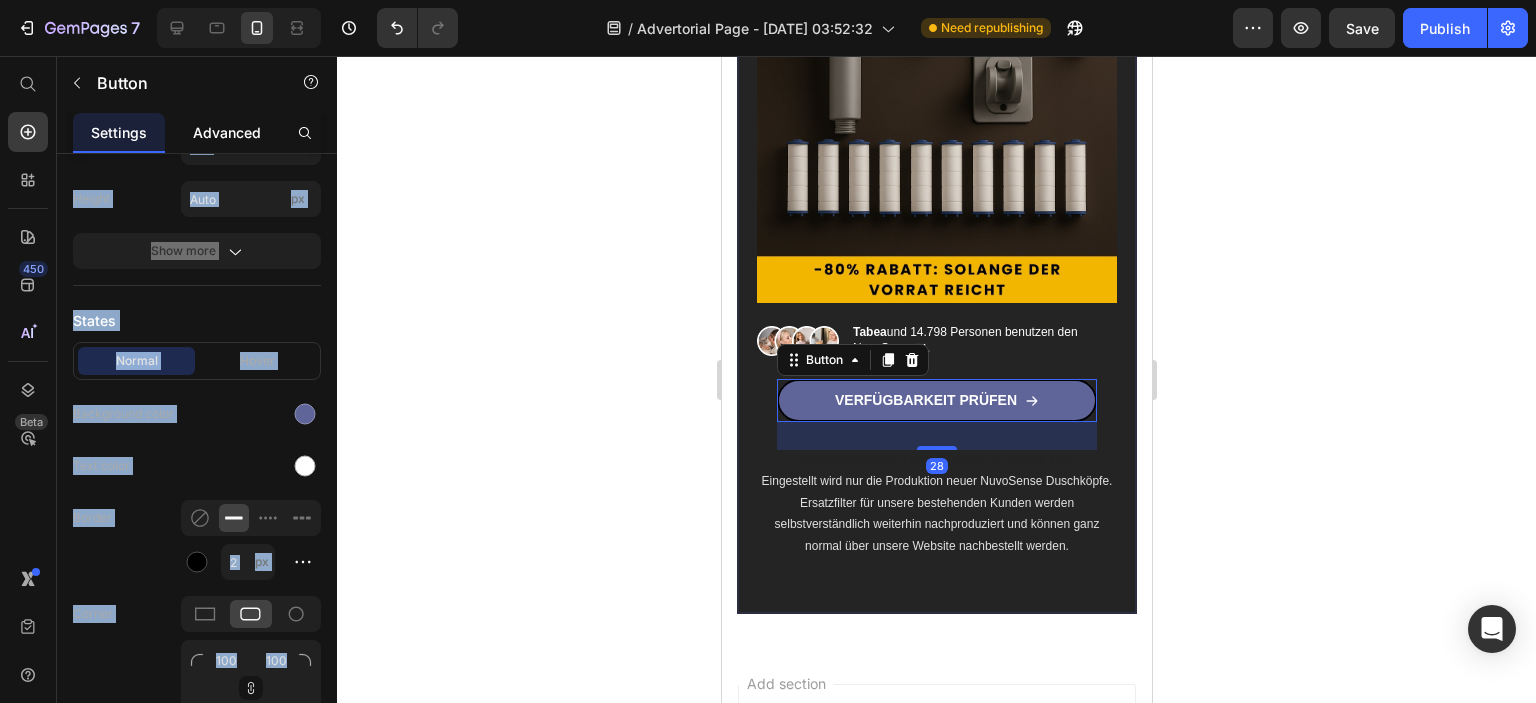 click on "Advanced" at bounding box center (227, 132) 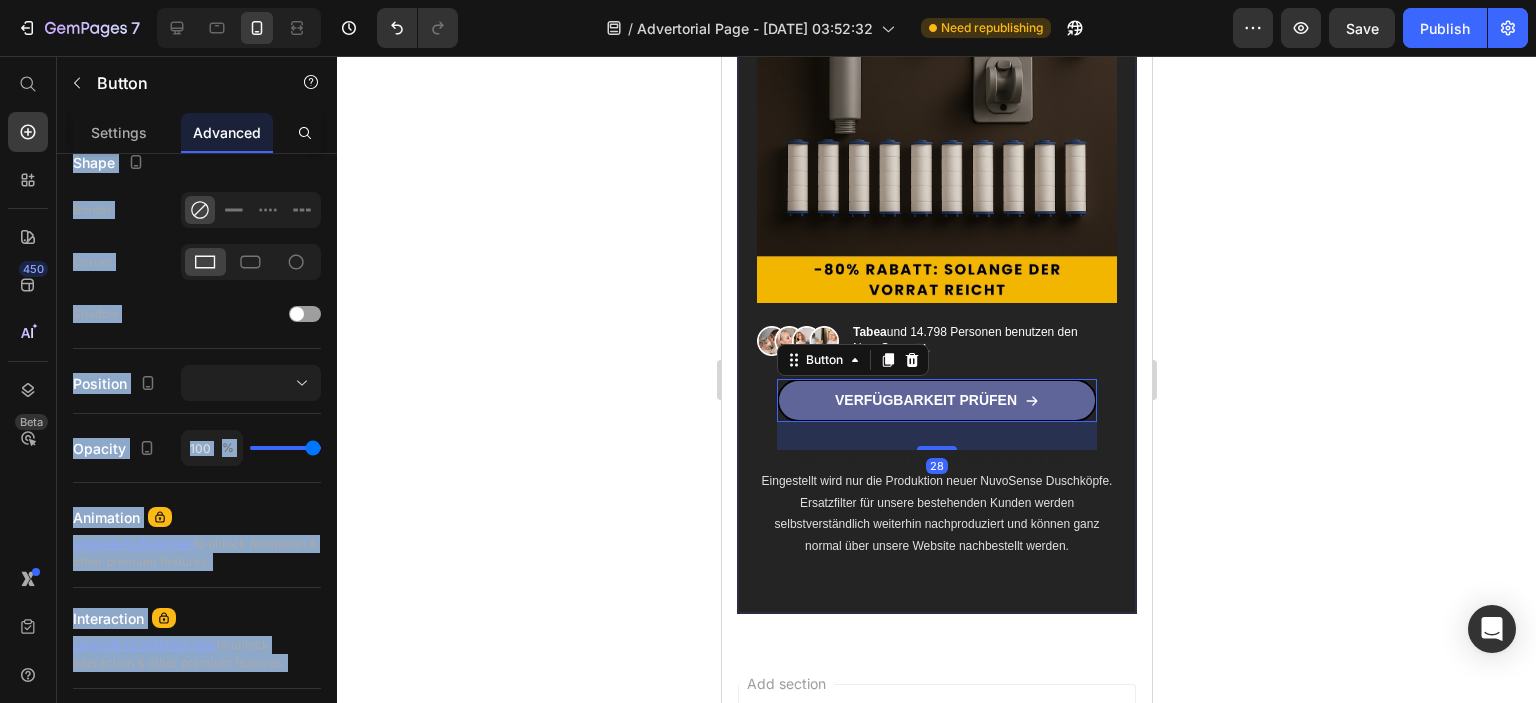 scroll, scrollTop: 0, scrollLeft: 0, axis: both 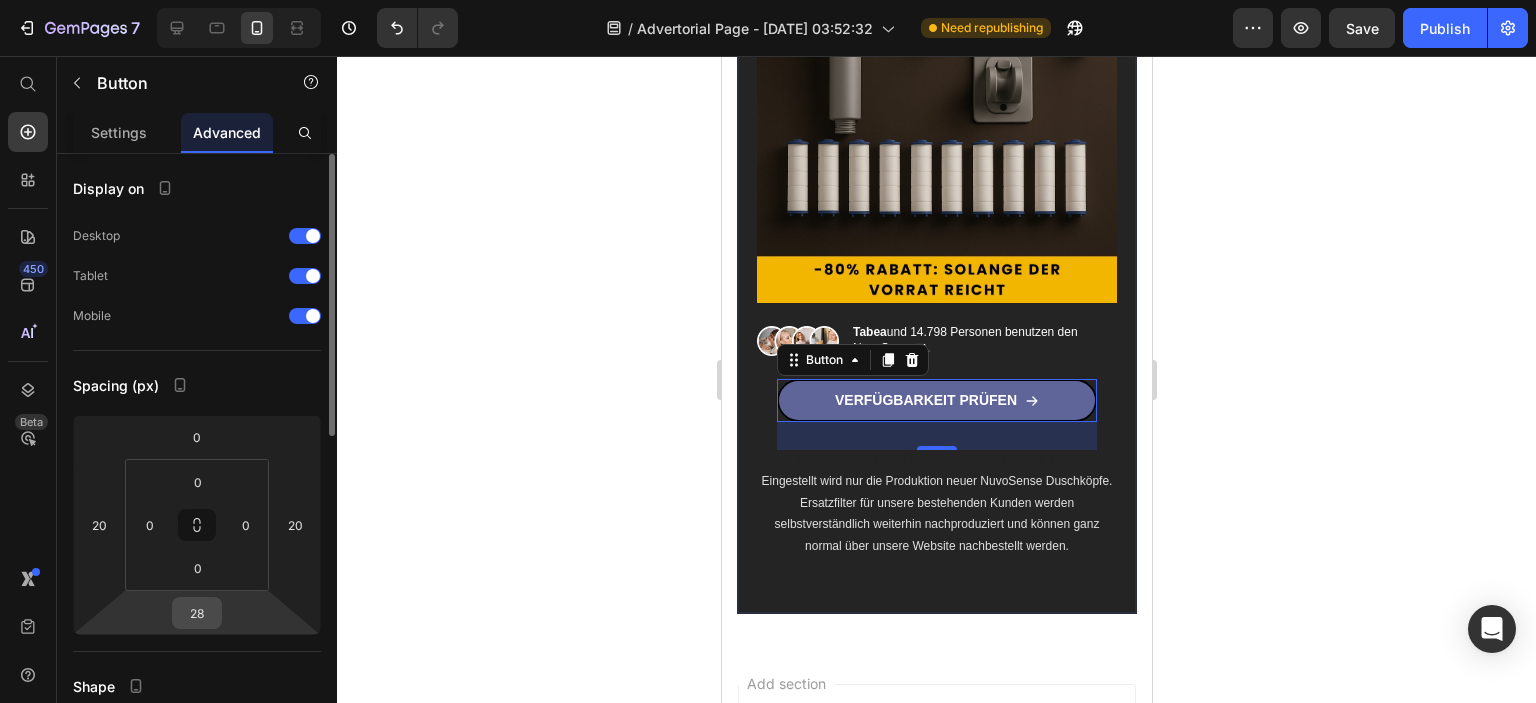 click on "28" at bounding box center [197, 613] 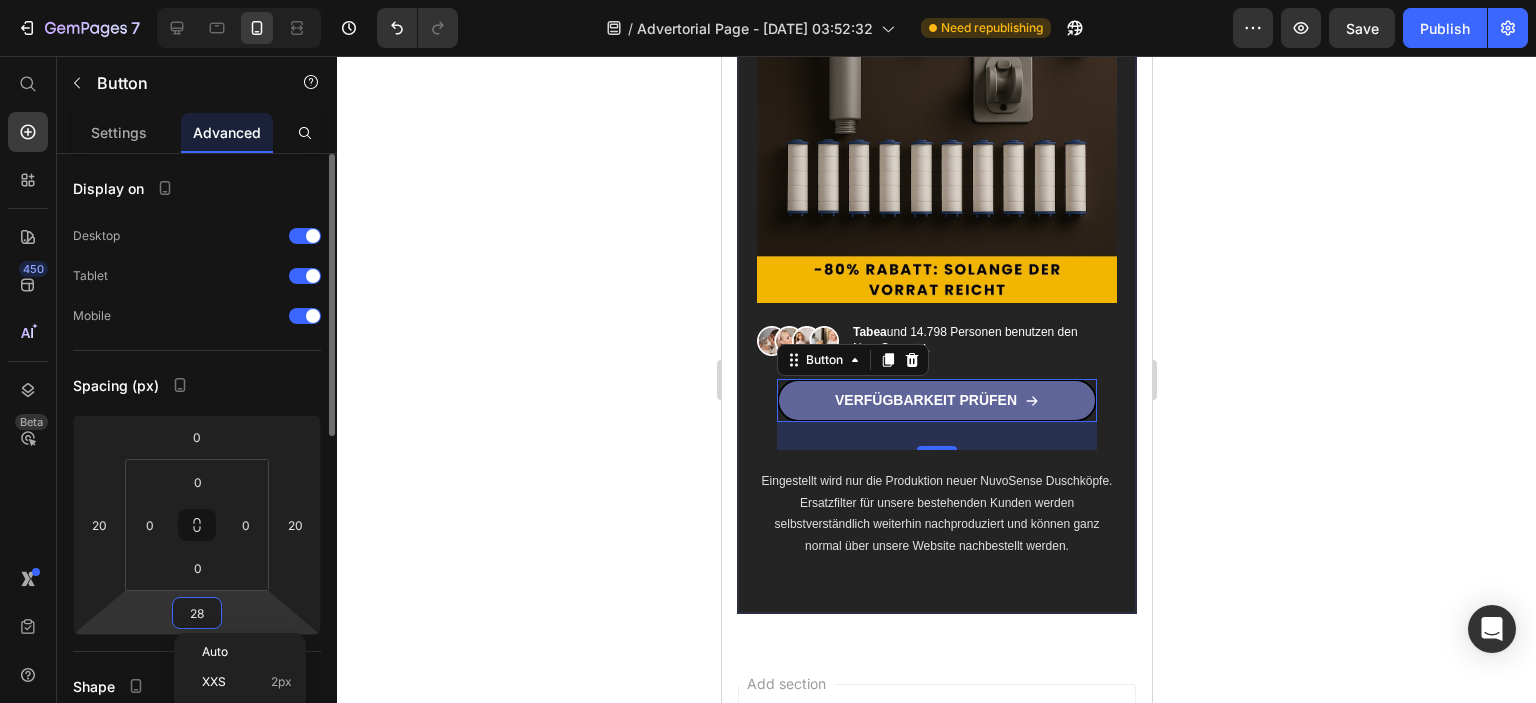 type 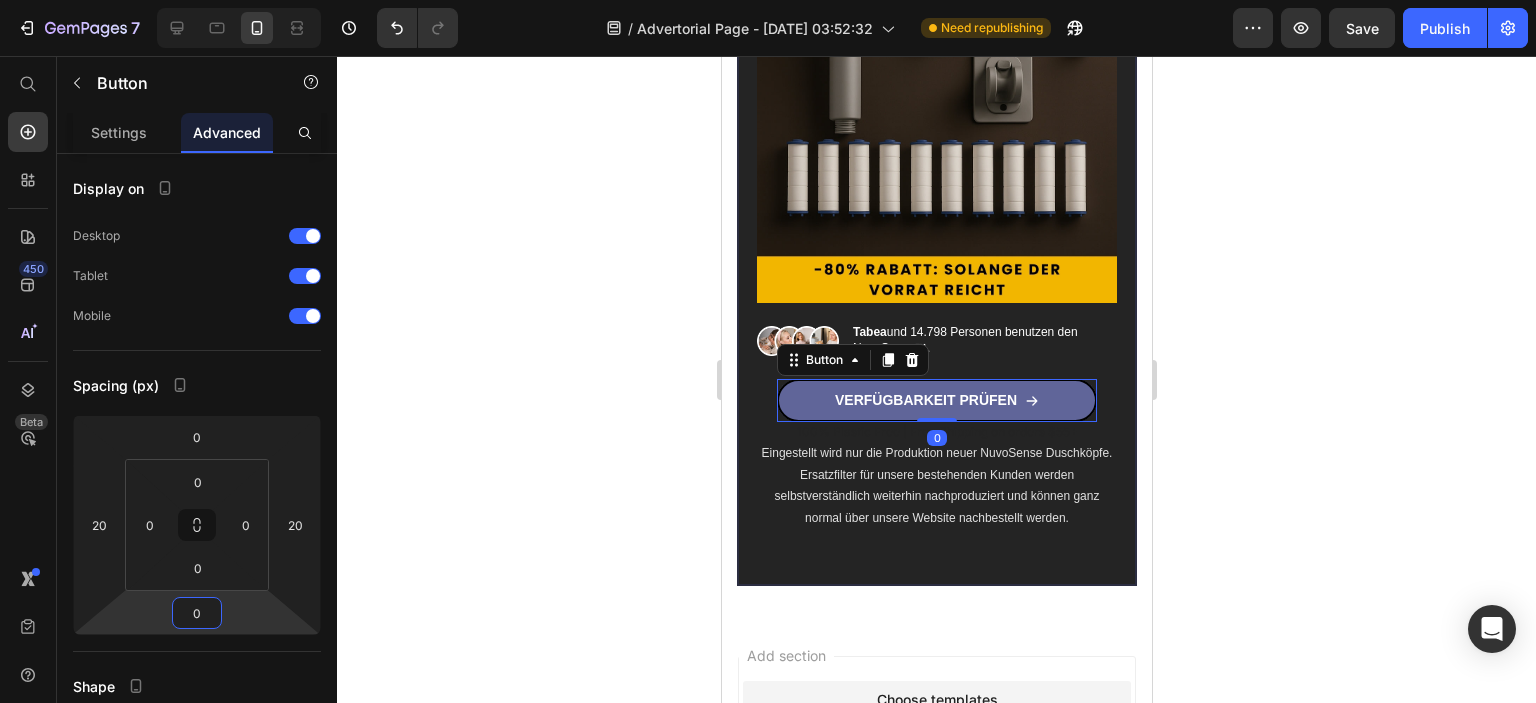 click 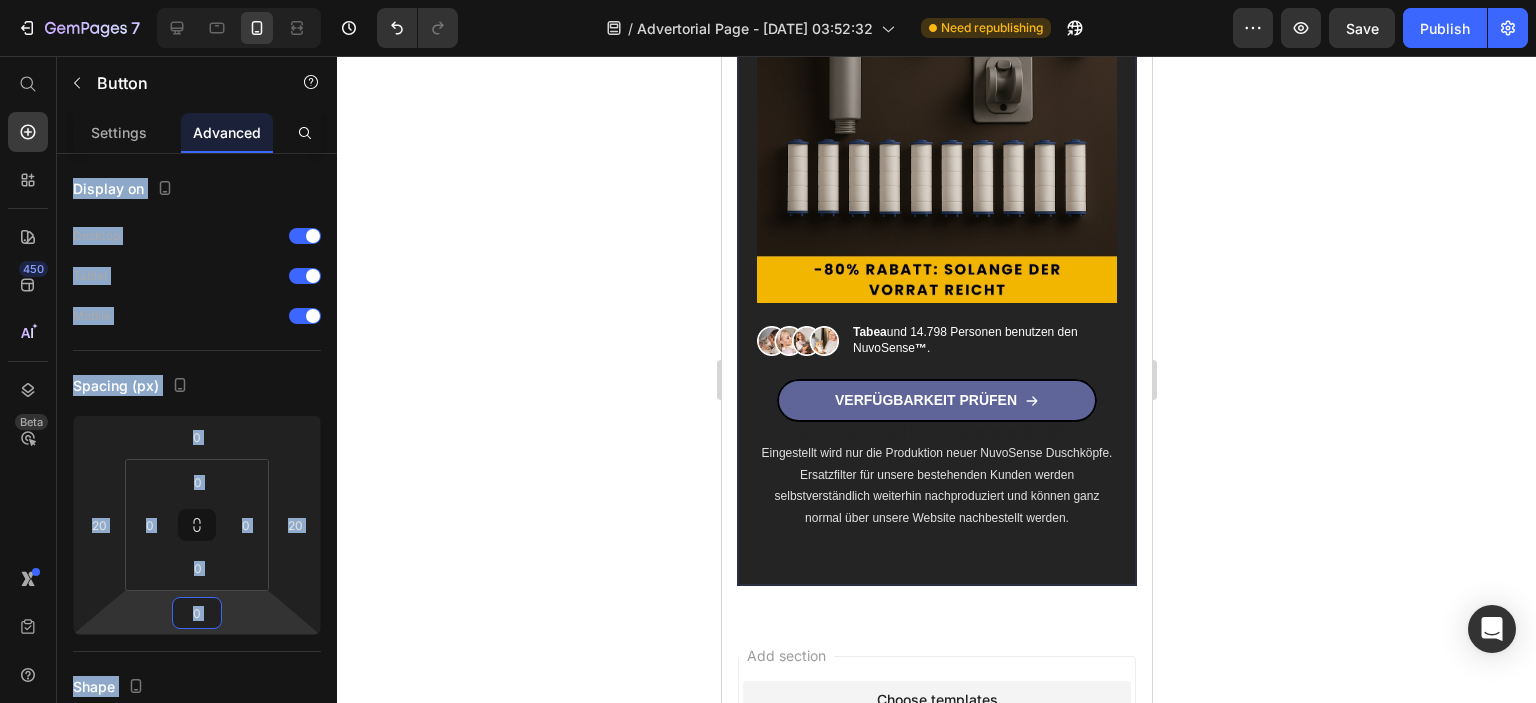 click 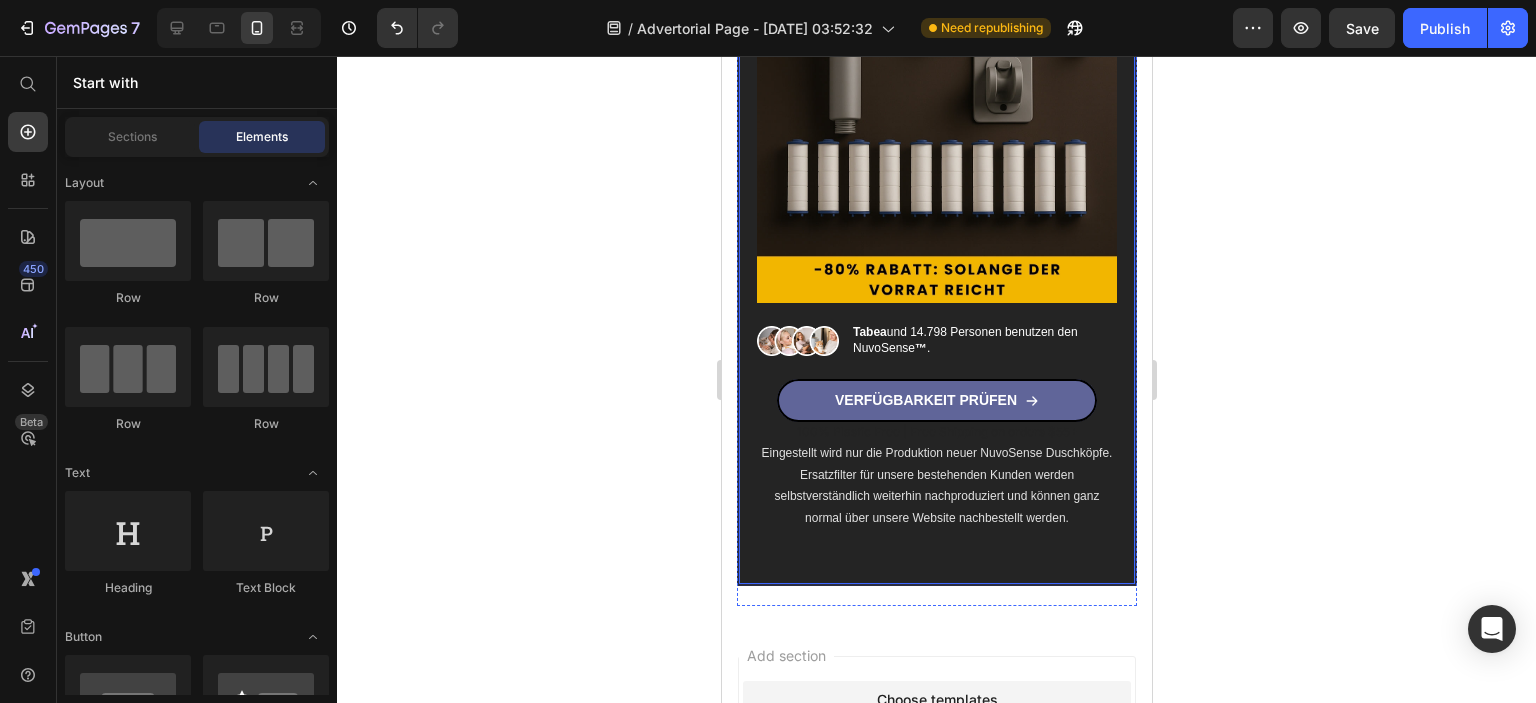 click 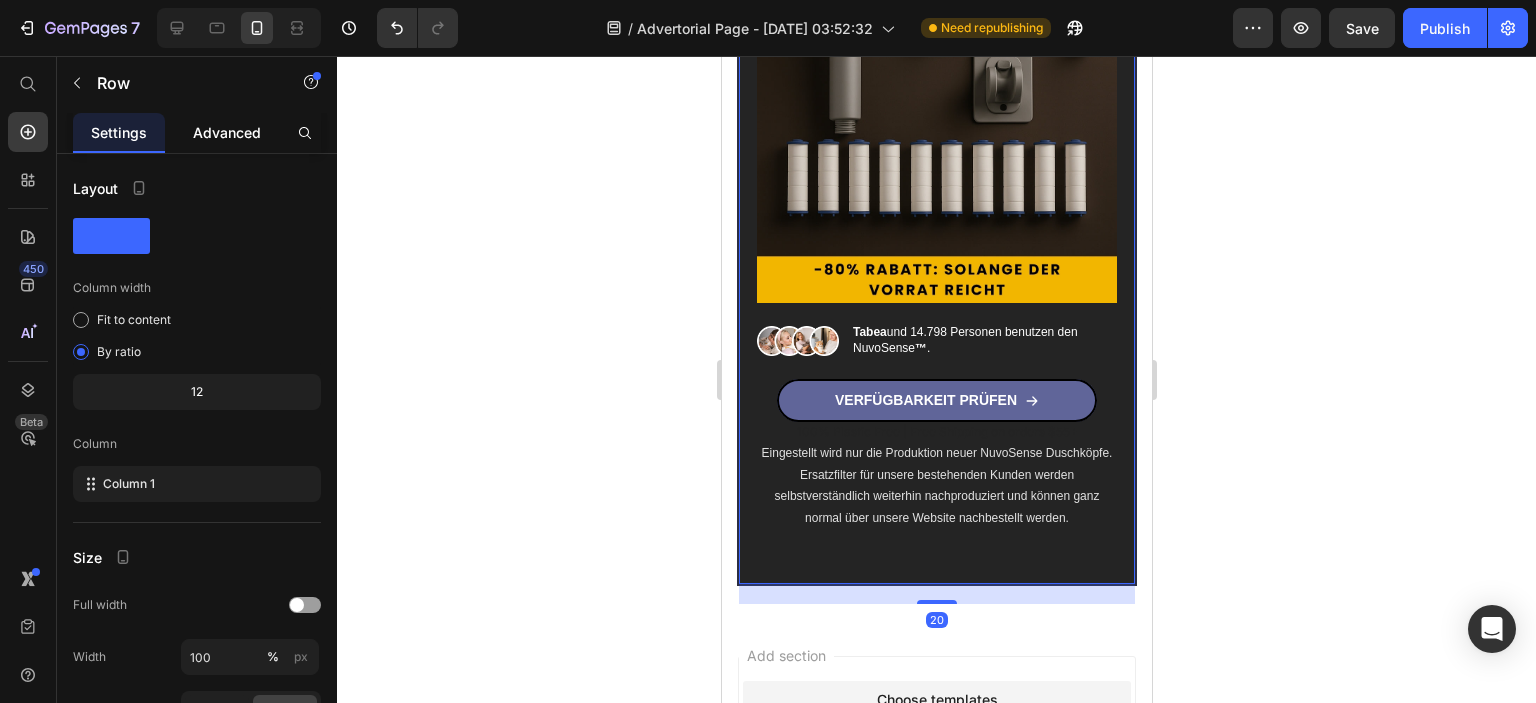click on "Advanced" at bounding box center [227, 132] 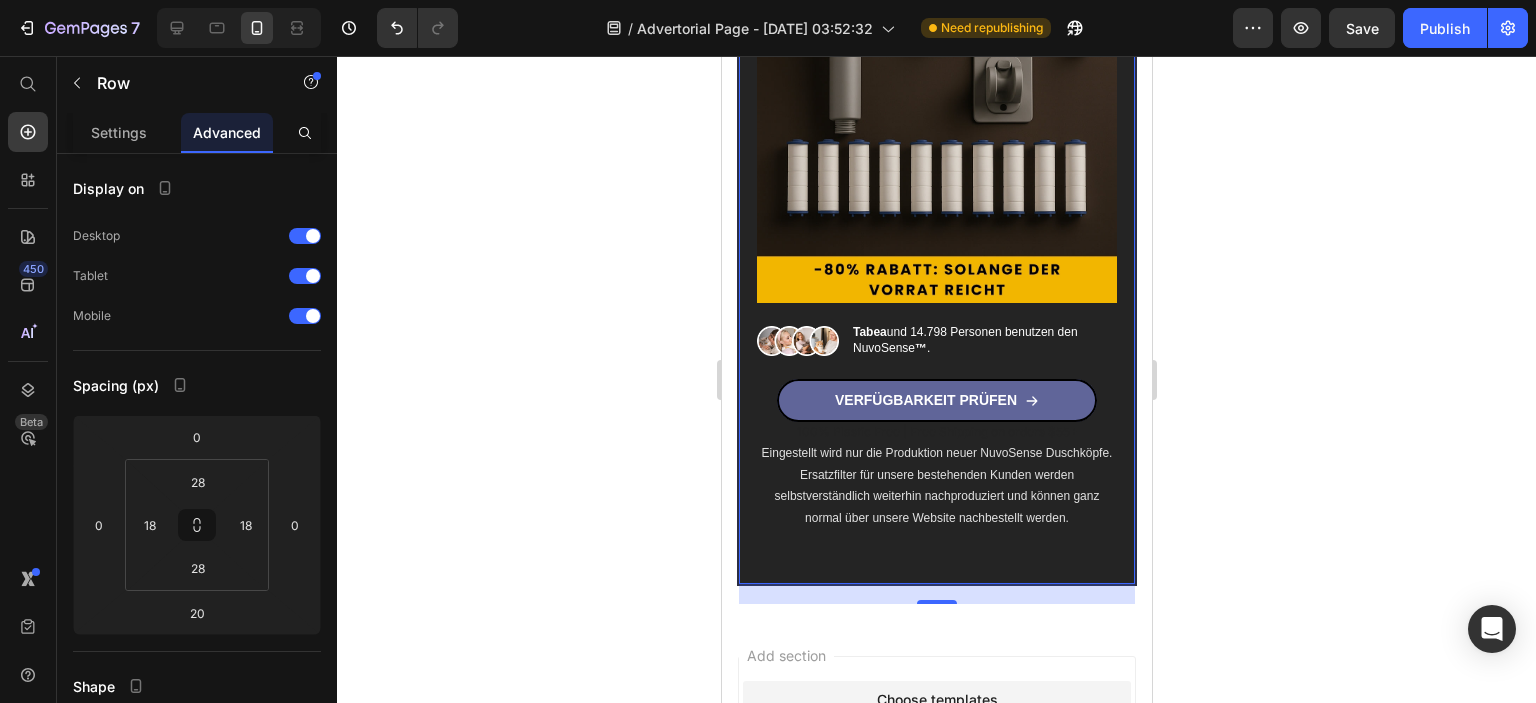 click on "NUVOSENSE™ Heading Finaler Abverkauf. Unsere letzten Exemplare.  Text Block Image Image Tabea  und 14.798 Personen benutzen den NuvoSense ™ . Text Block Row
VERFÜGBARKEIT PRÜFEN Button 100% Plastic Free | Free Shipping on orders $55+ Text Block Eingestellt wird nur die Produktion neuer NuvoSense Duschköpfe. Ersatzfilter für unsere bestehenden Kunden werden selbstverständlich weiterhin nachproduziert und können ganz normal über unsere Website nachbestellt werden. Text Block Row Row   20" at bounding box center [936, 113] 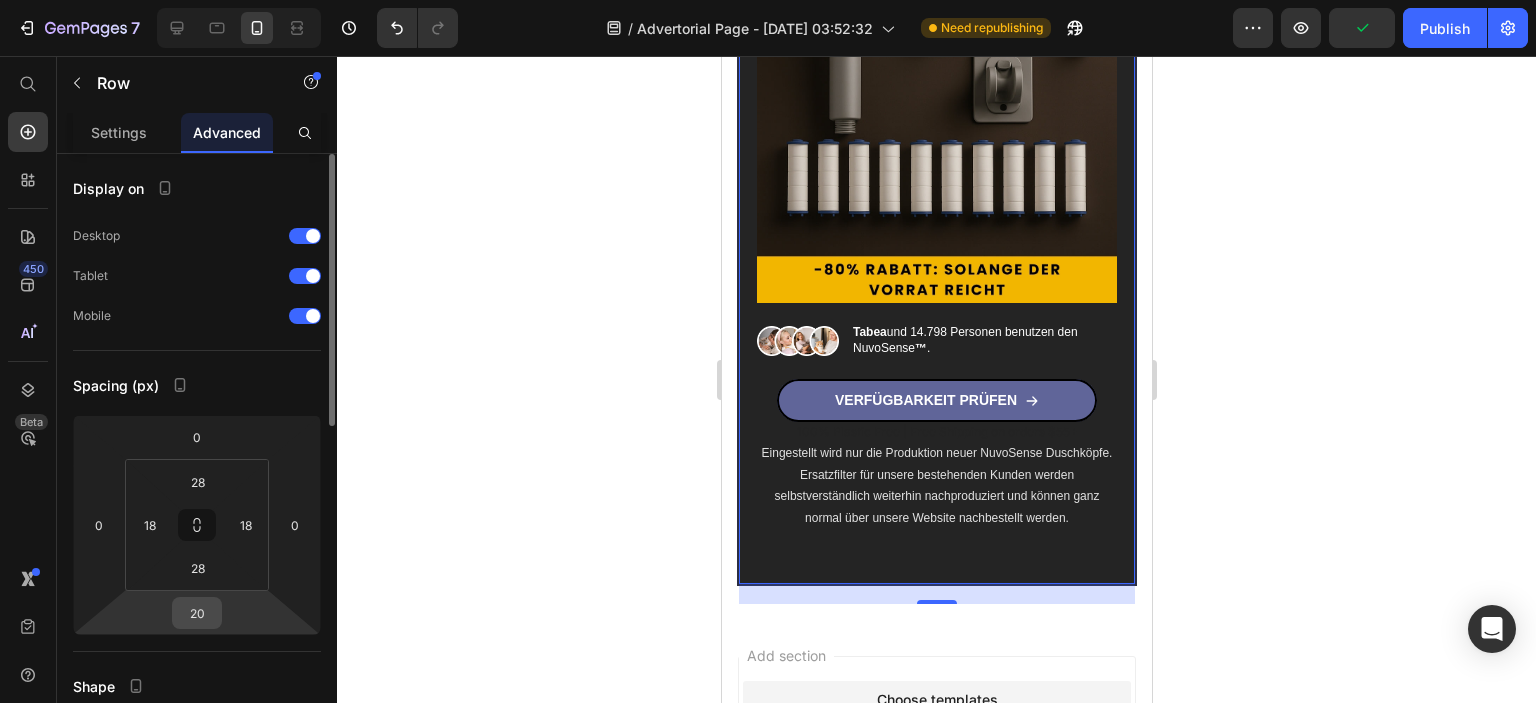 click on "20" at bounding box center [197, 613] 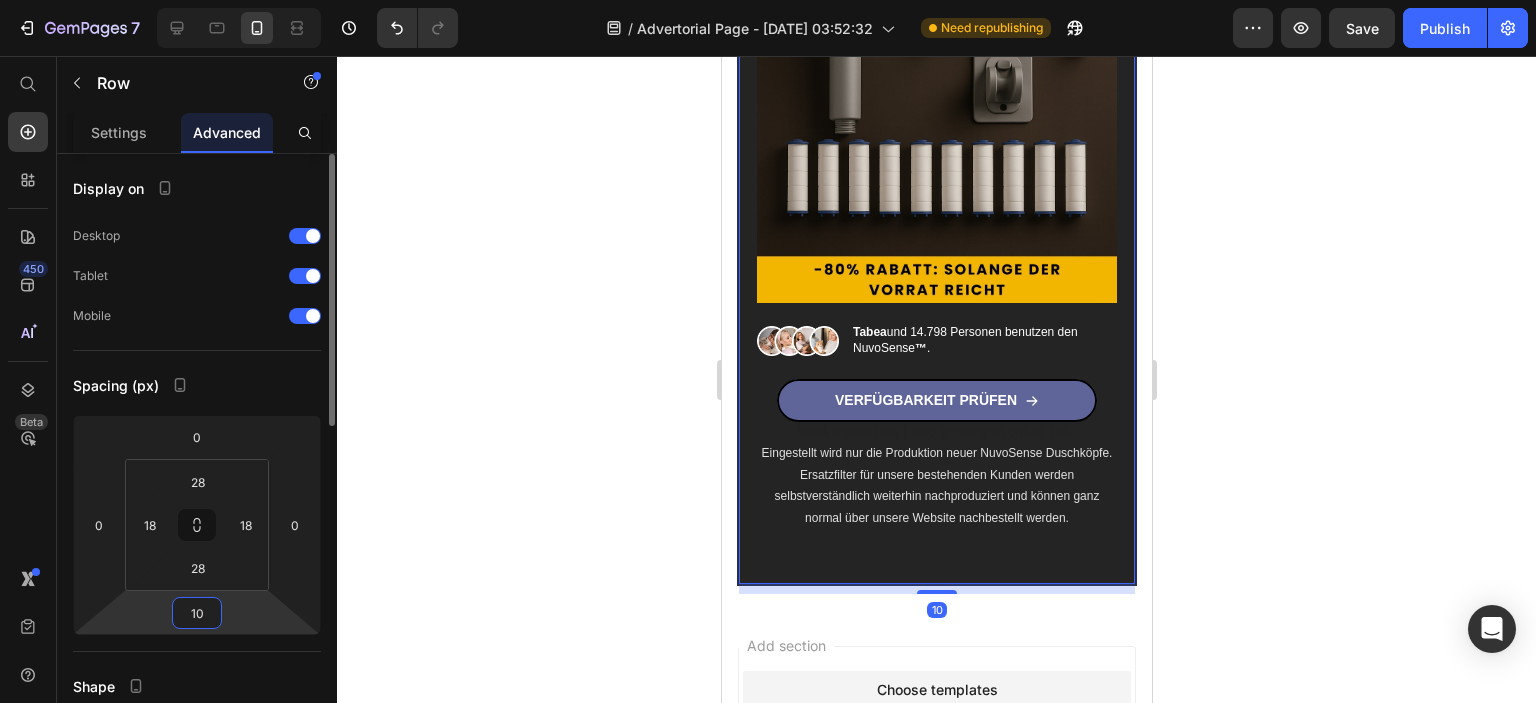 type on "1" 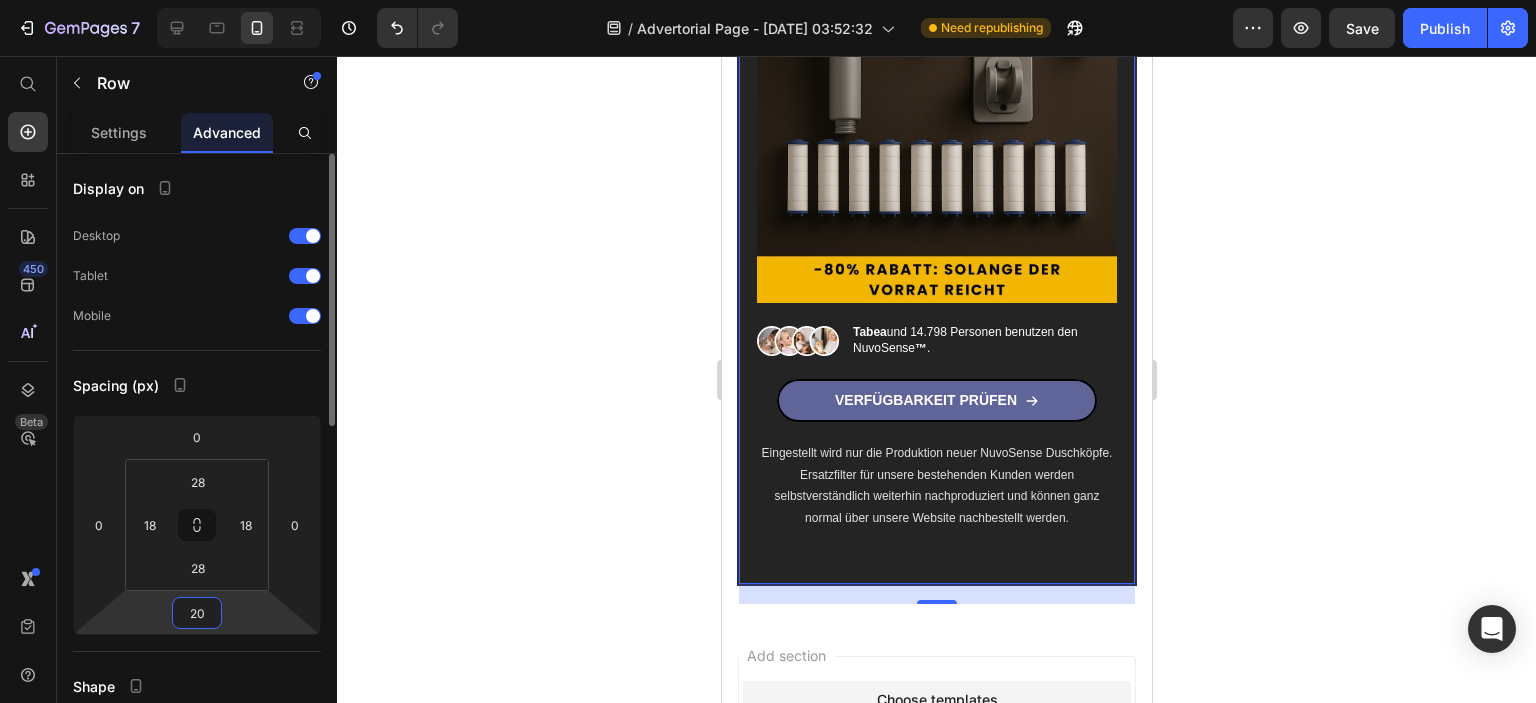 type on "2" 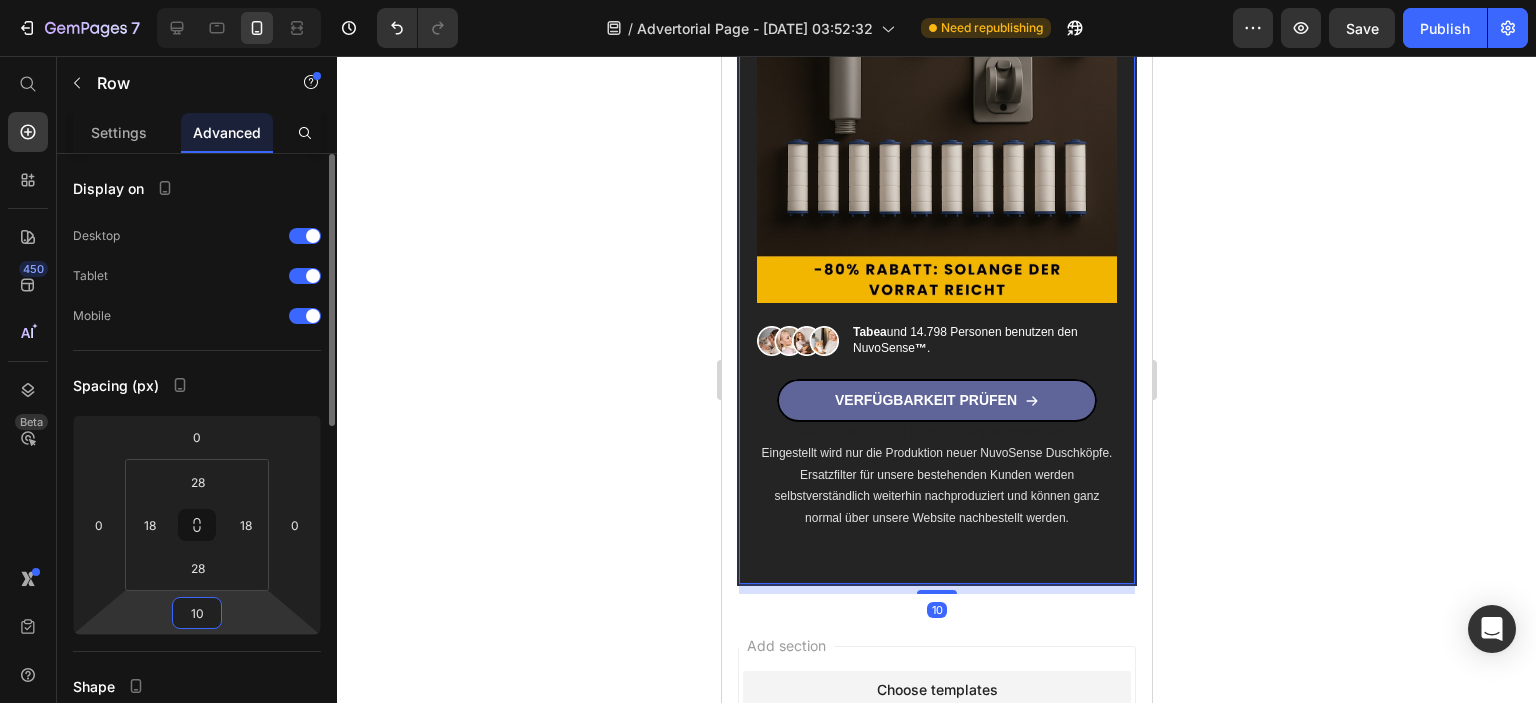 type on "1" 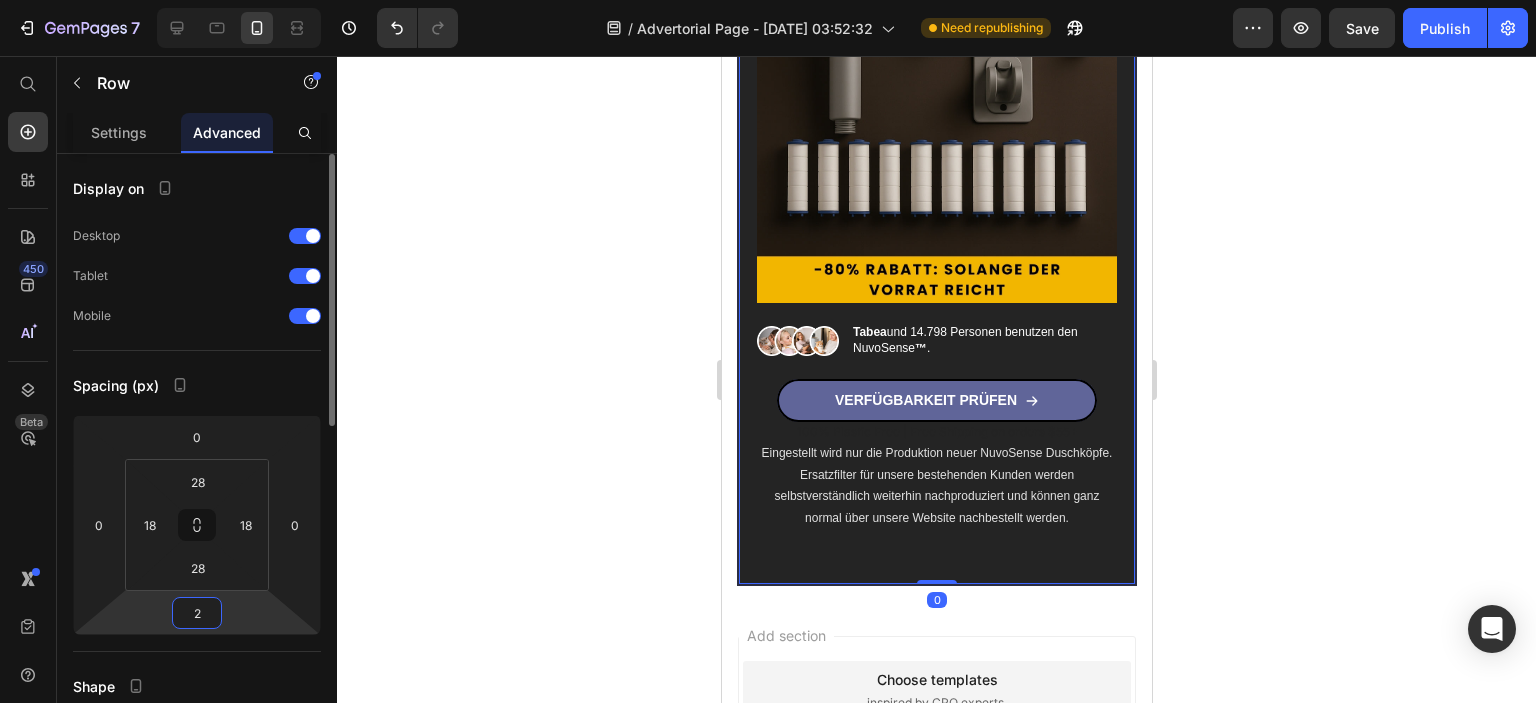 type on "20" 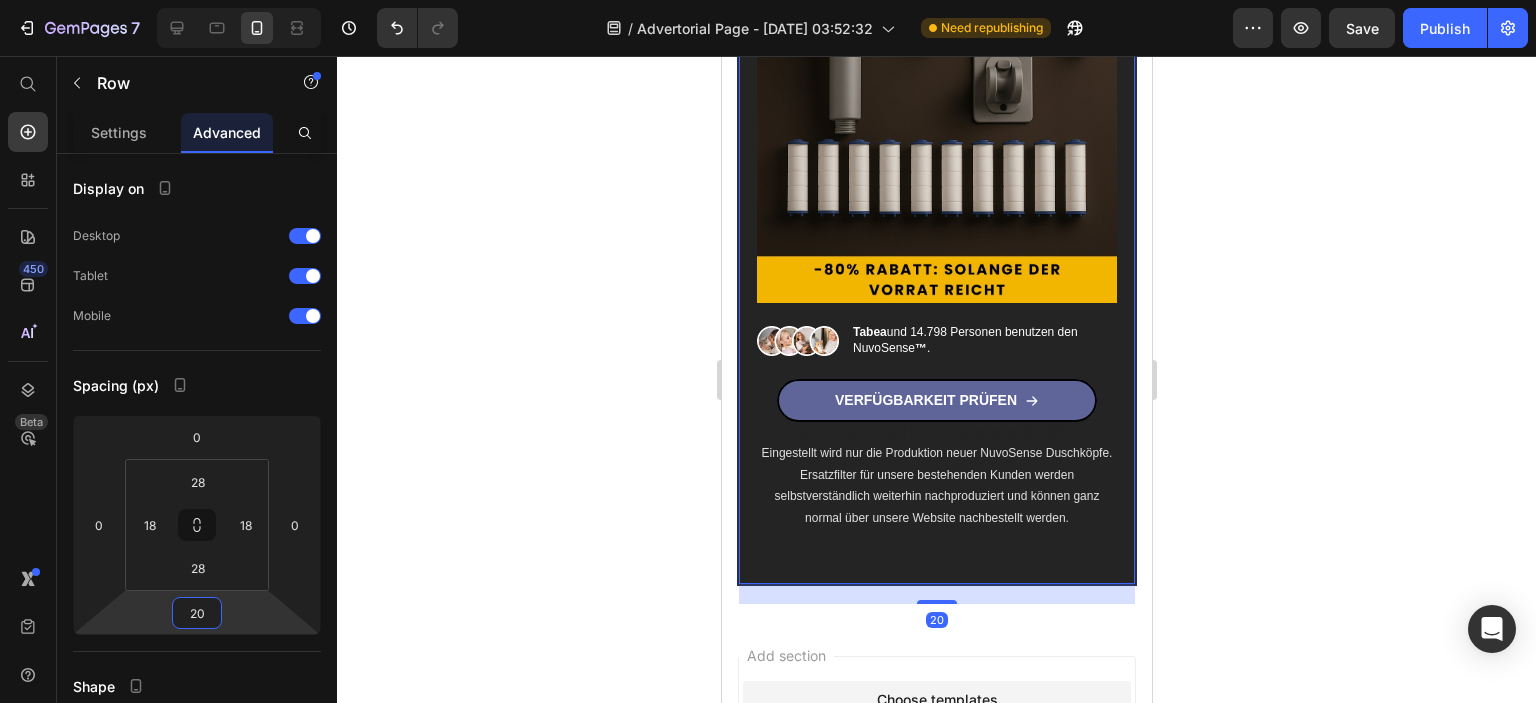 click 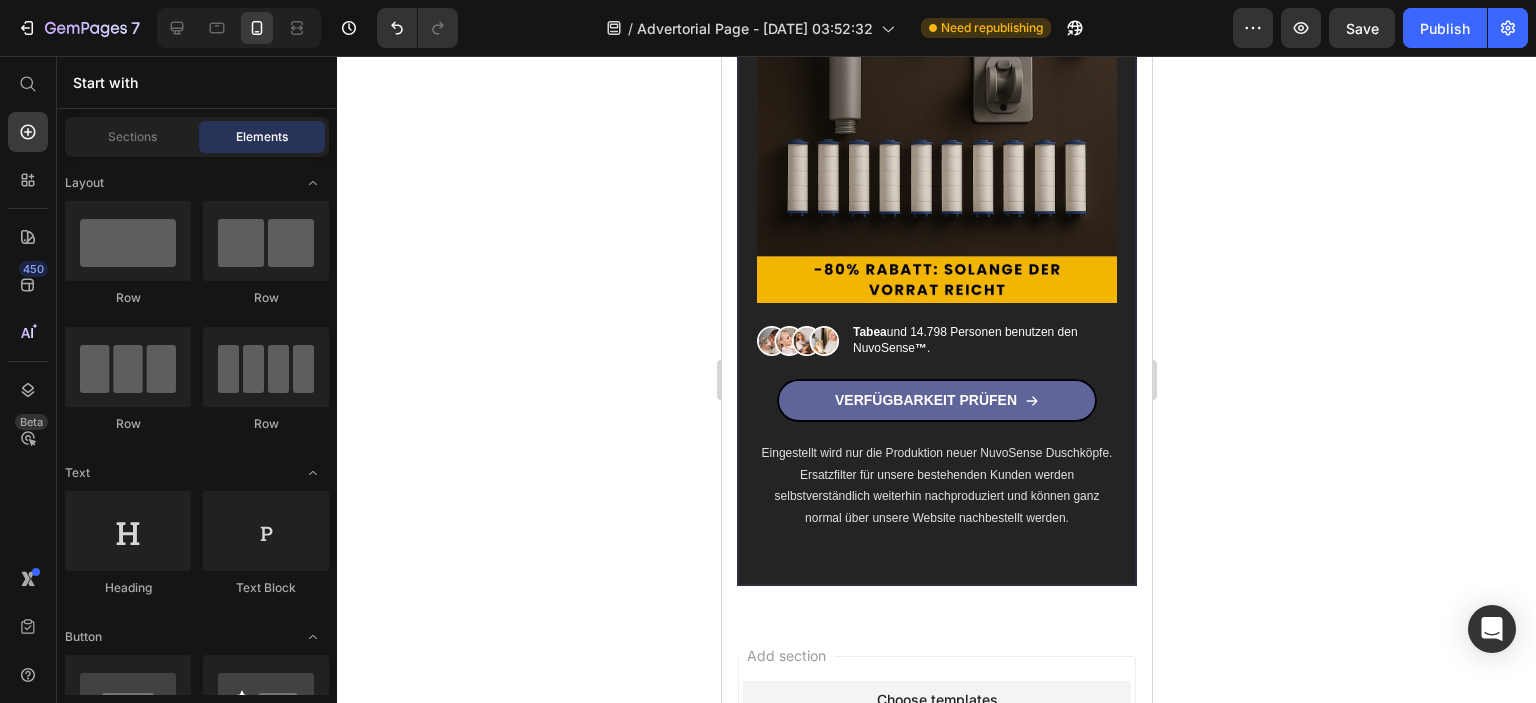 click 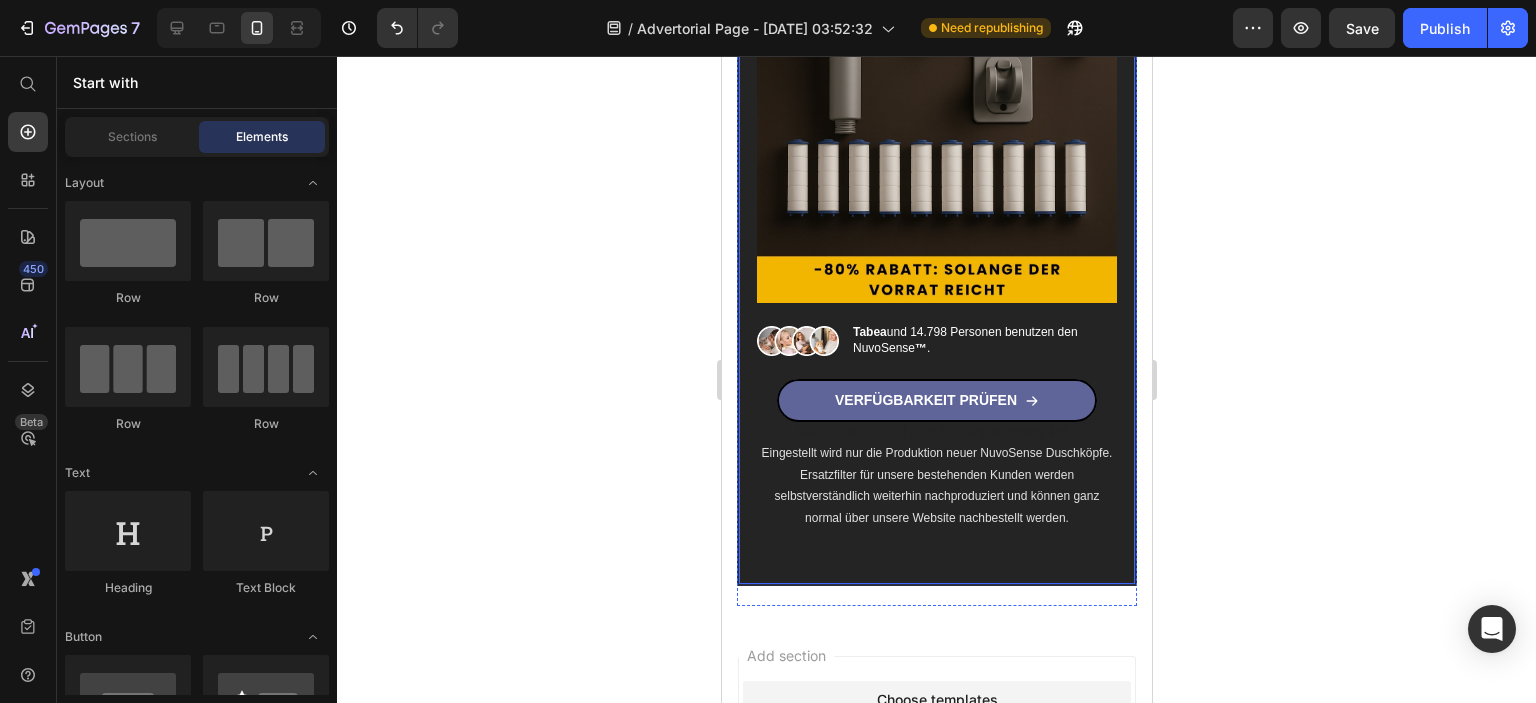 click on "NUVOSENSE™ Heading Finaler Abverkauf. Unsere letzten Exemplare.  Text Block Image Image Tabea  und 14.798 Personen benutzen den NuvoSense ™ . Text Block Row
VERFÜGBARKEIT PRÜFEN Button 100% Plastic Free | Free Shipping on orders $55+ Text Block Eingestellt wird nur die Produktion neuer NuvoSense Duschköpfe. Ersatzfilter für unsere bestehenden Kunden werden selbstverständlich weiterhin nachproduziert und können ganz normal über unsere Website nachbestellt werden. Text Block Row Row" at bounding box center [936, 113] 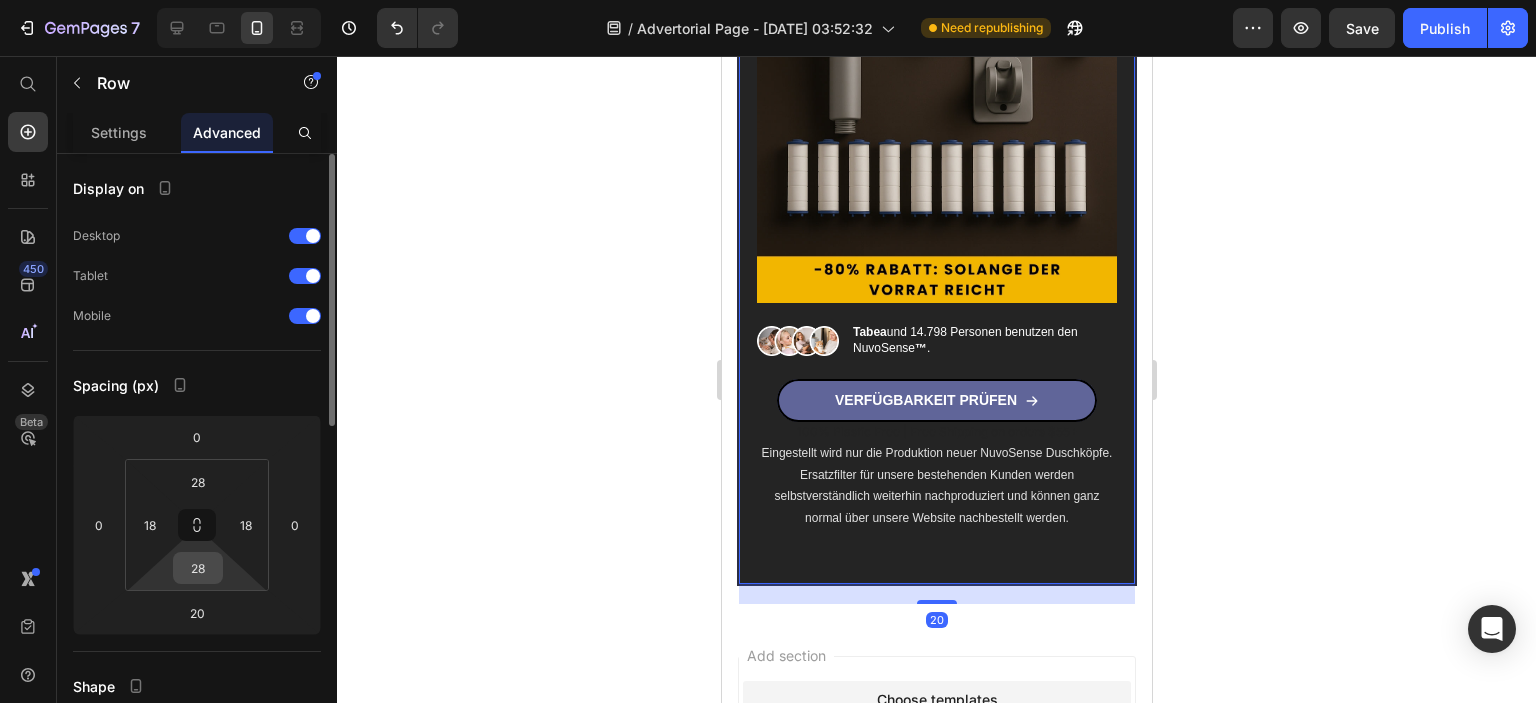 click on "28" at bounding box center (198, 568) 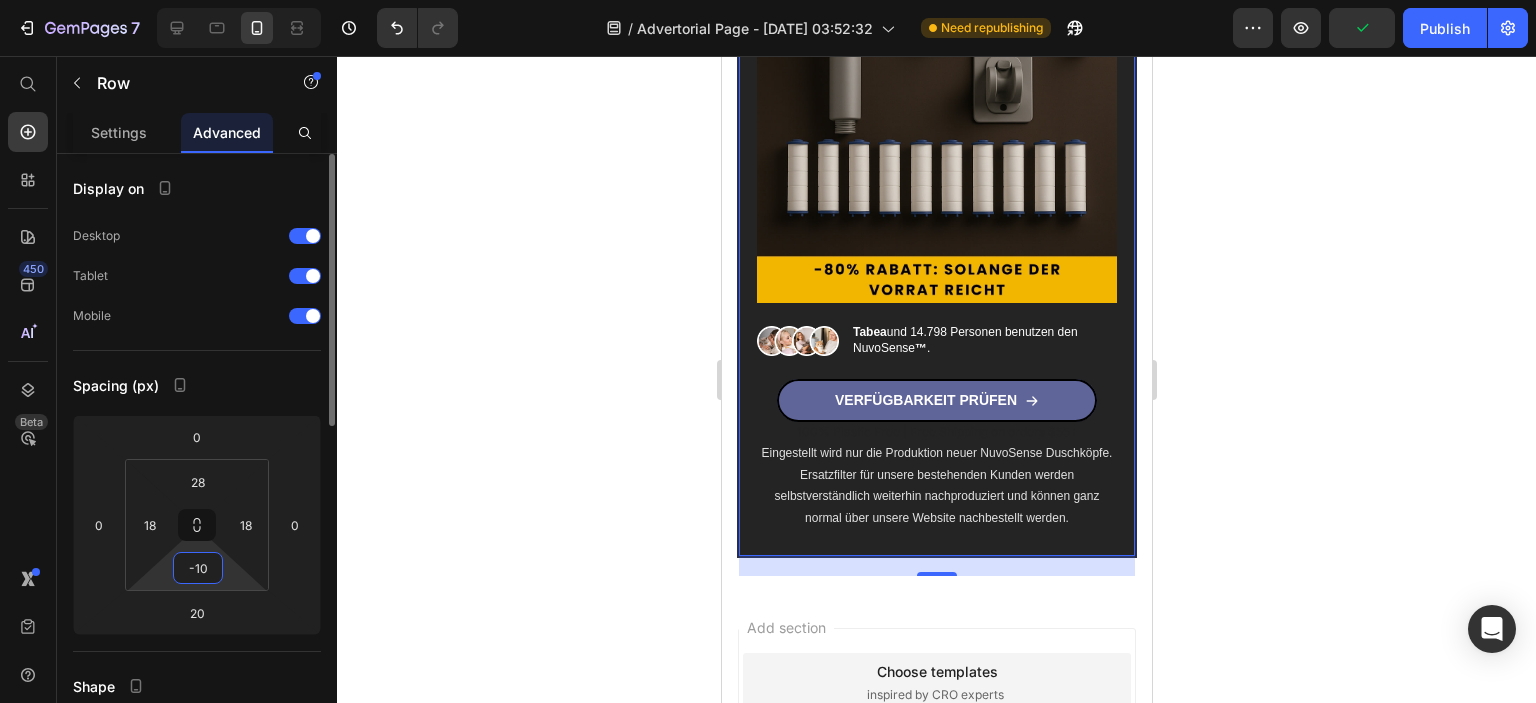 type on "-1" 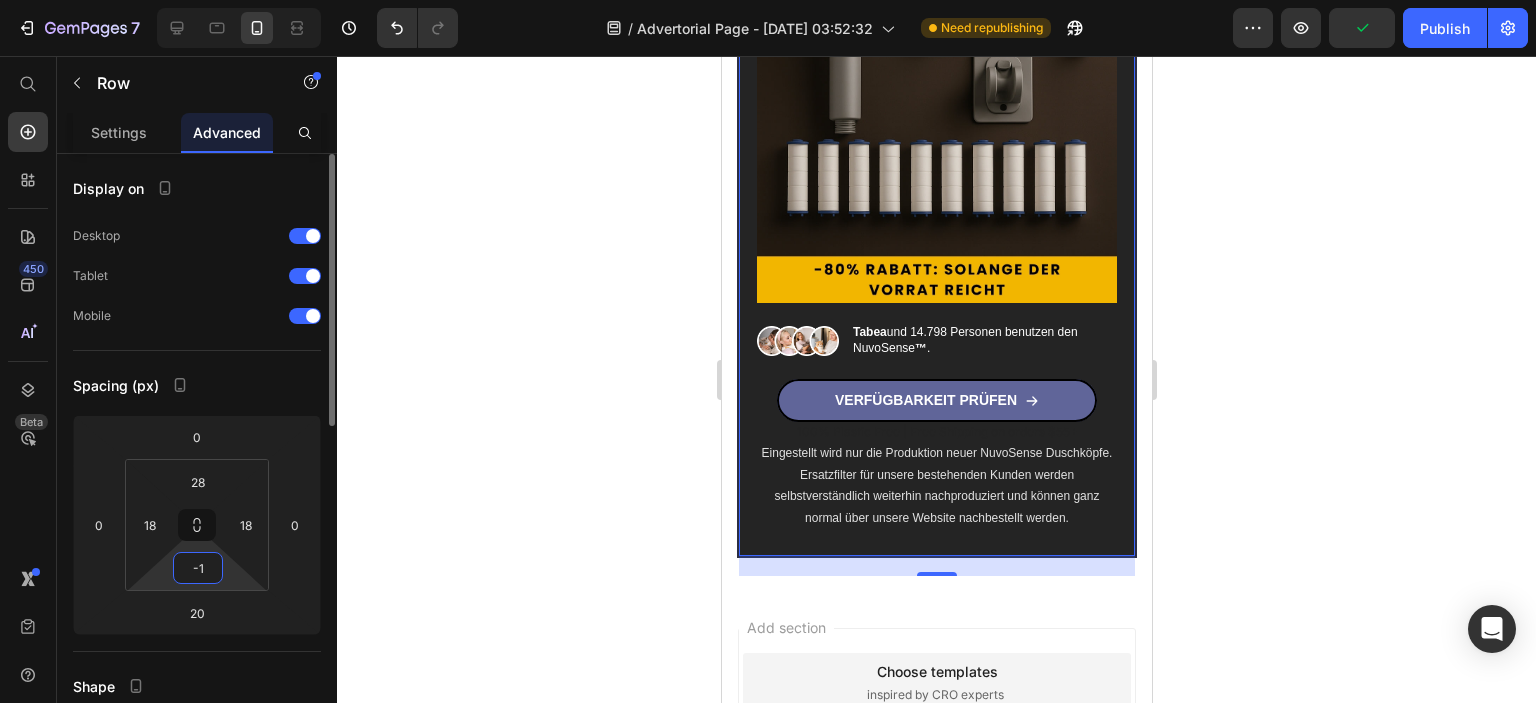 type 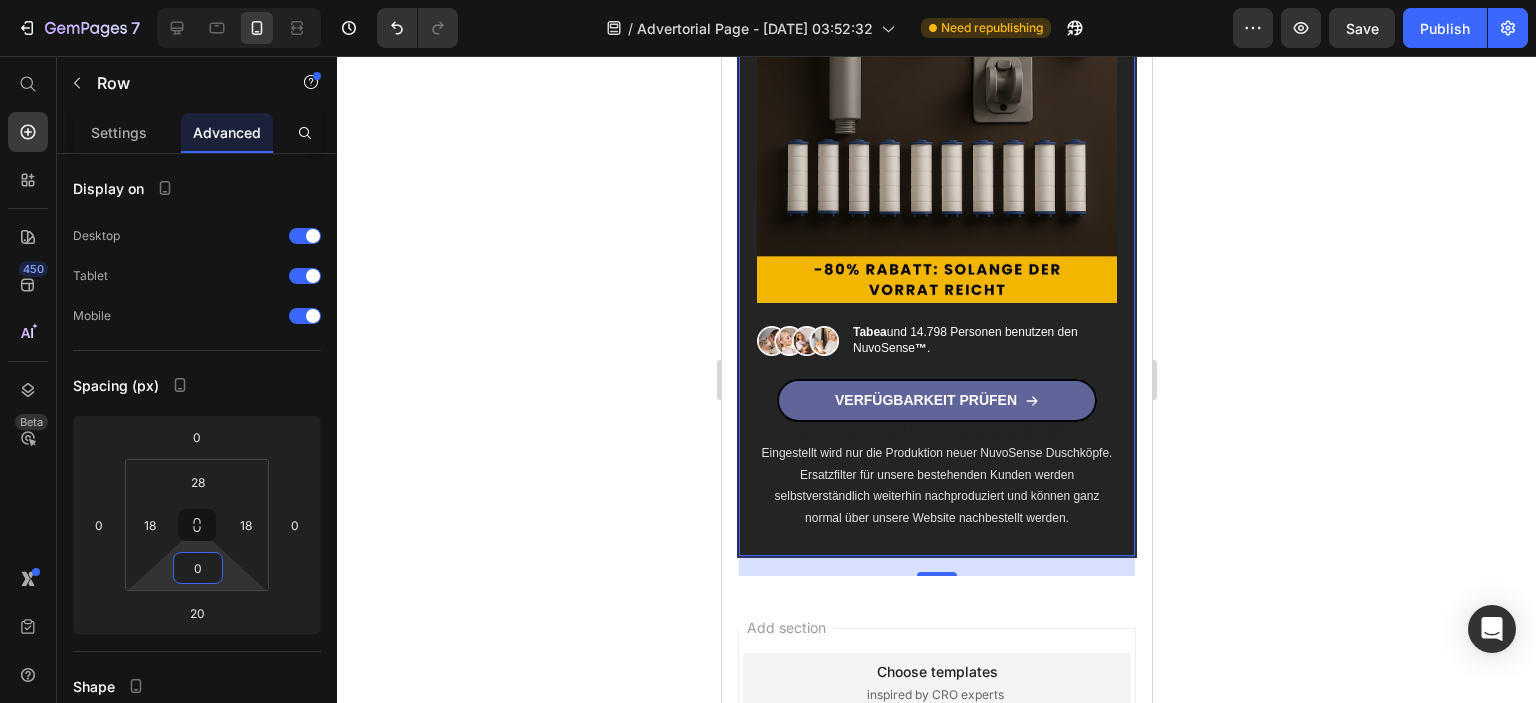 click 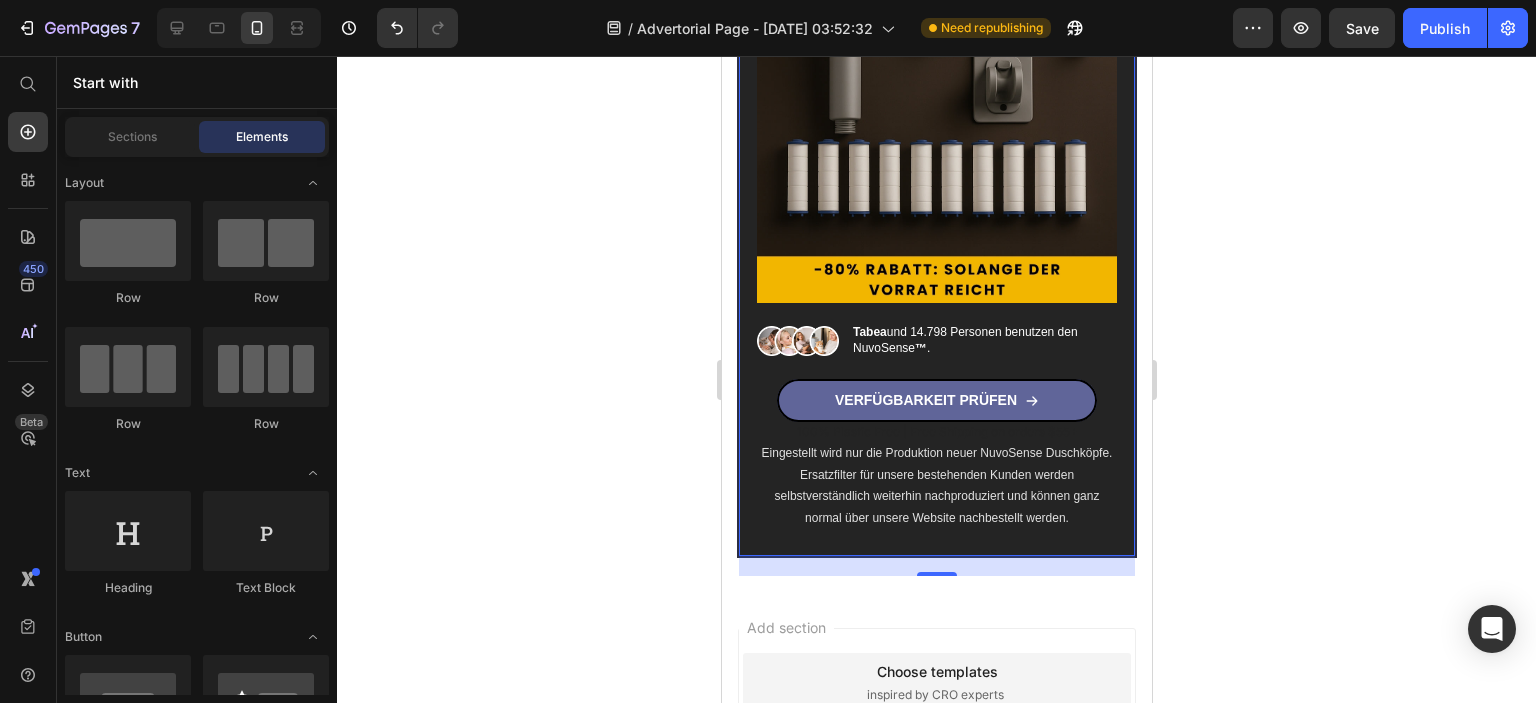 click 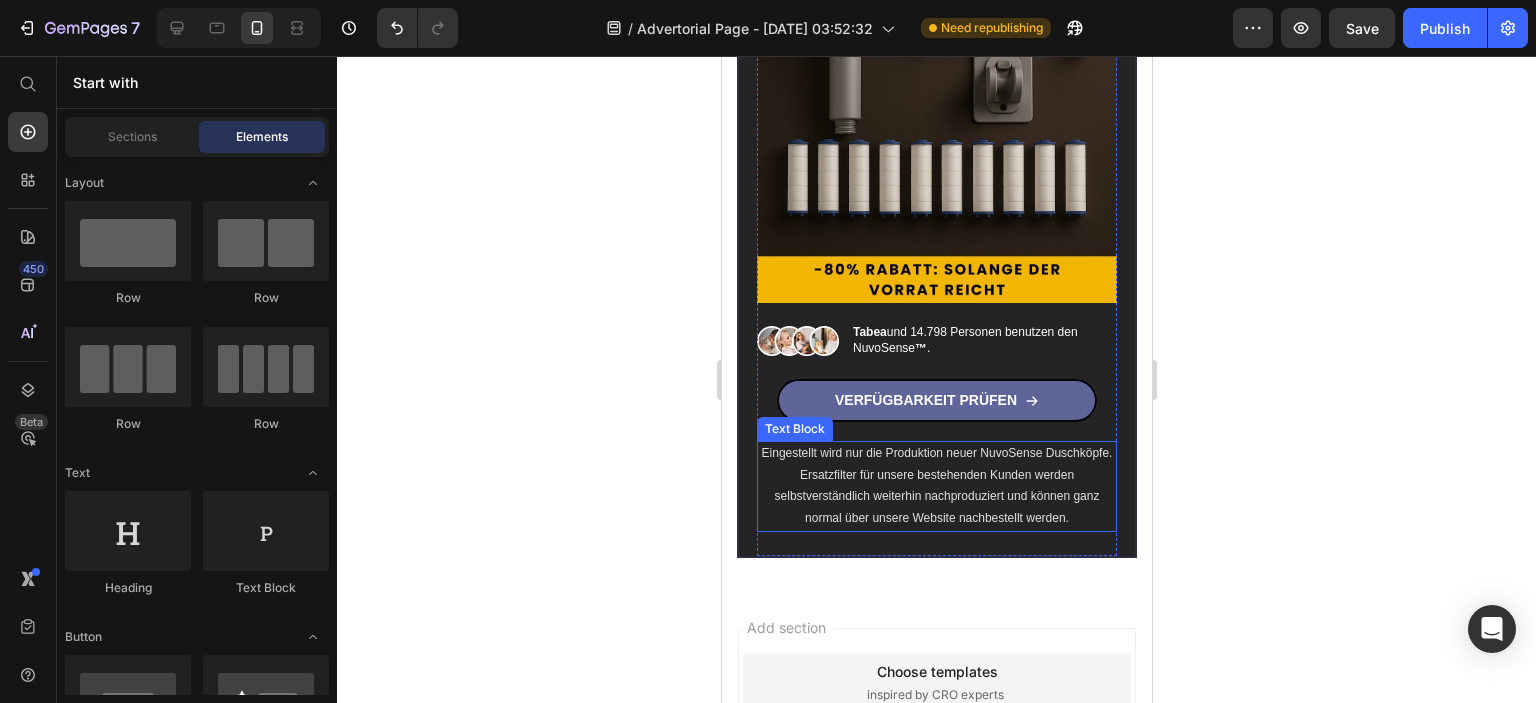 scroll, scrollTop: 9293, scrollLeft: 0, axis: vertical 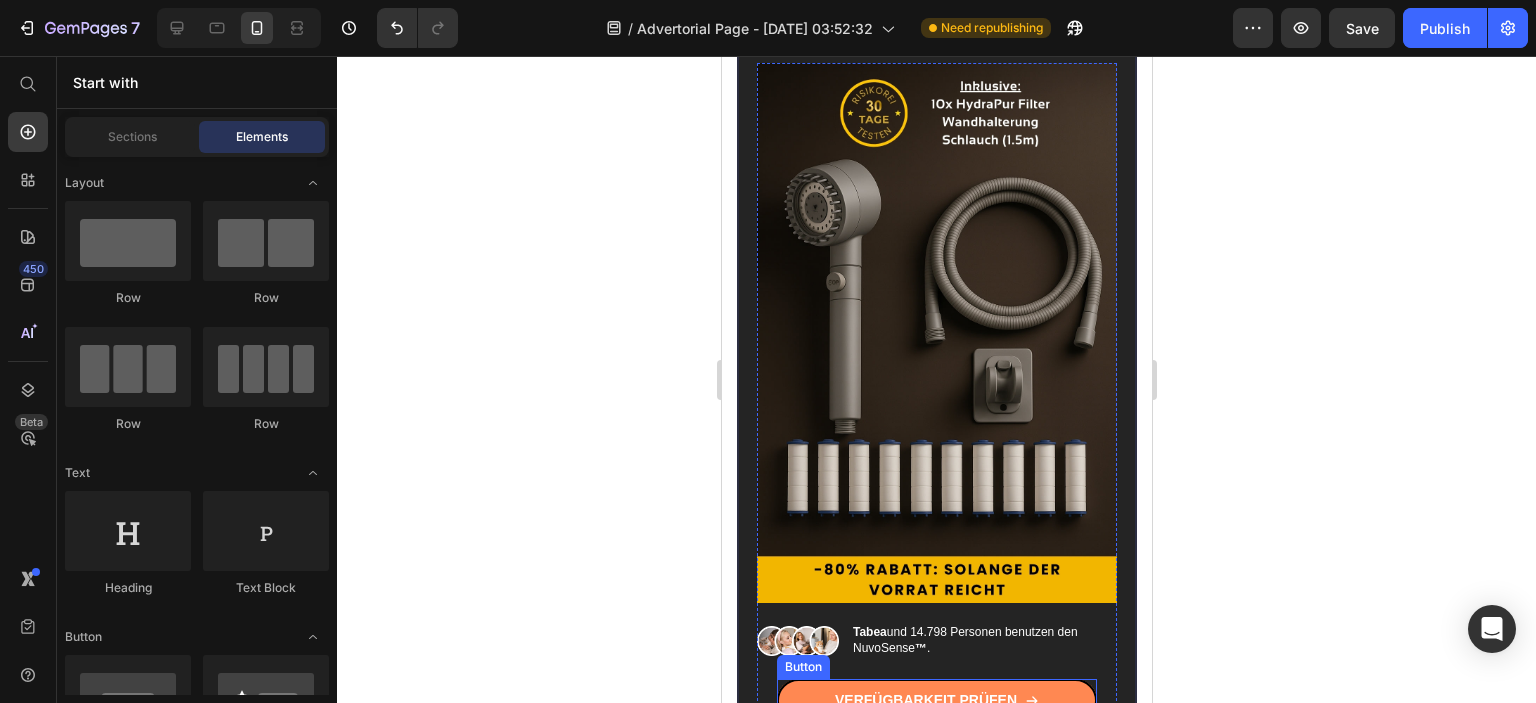 click on "VERFÜGBARKEIT PRÜFEN" at bounding box center [936, 700] 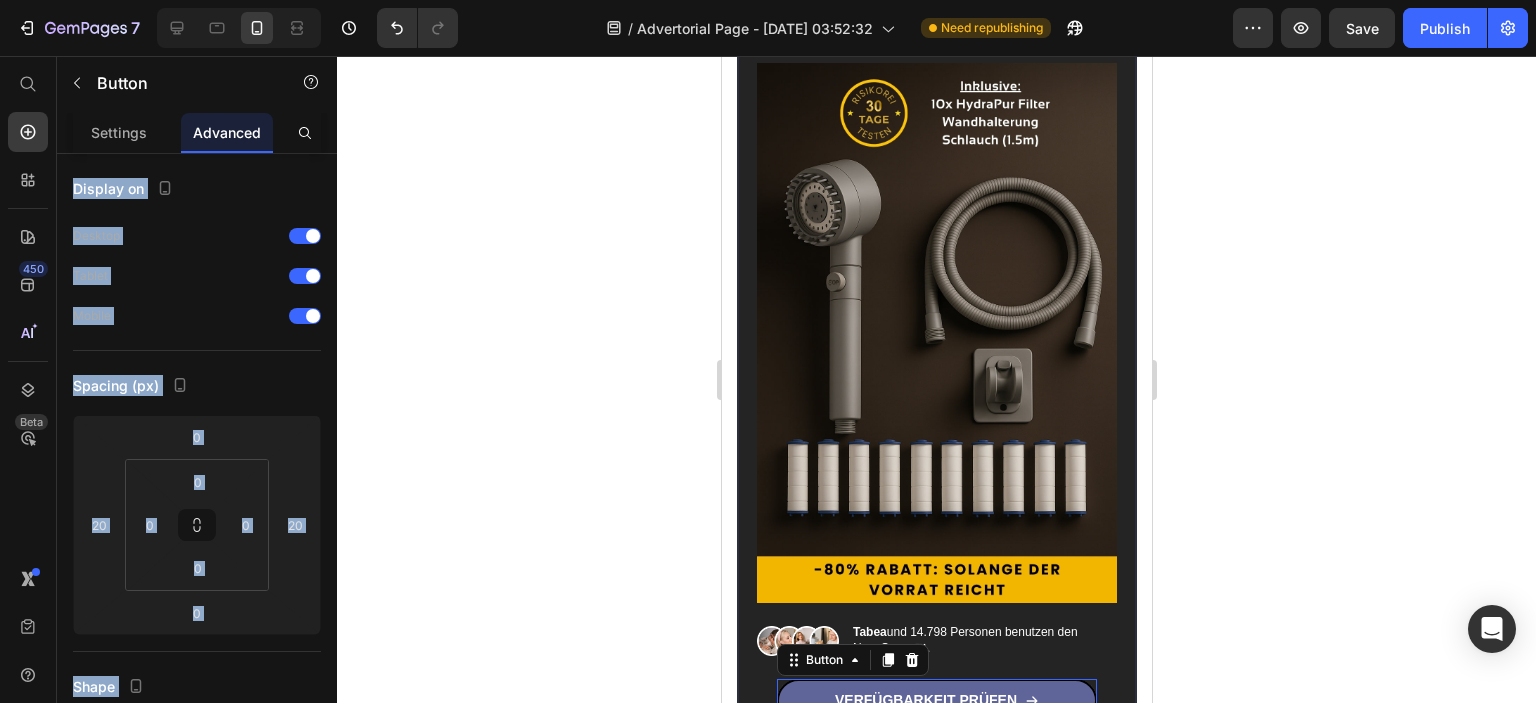 drag, startPoint x: 460, startPoint y: 435, endPoint x: 447, endPoint y: 443, distance: 15.264338 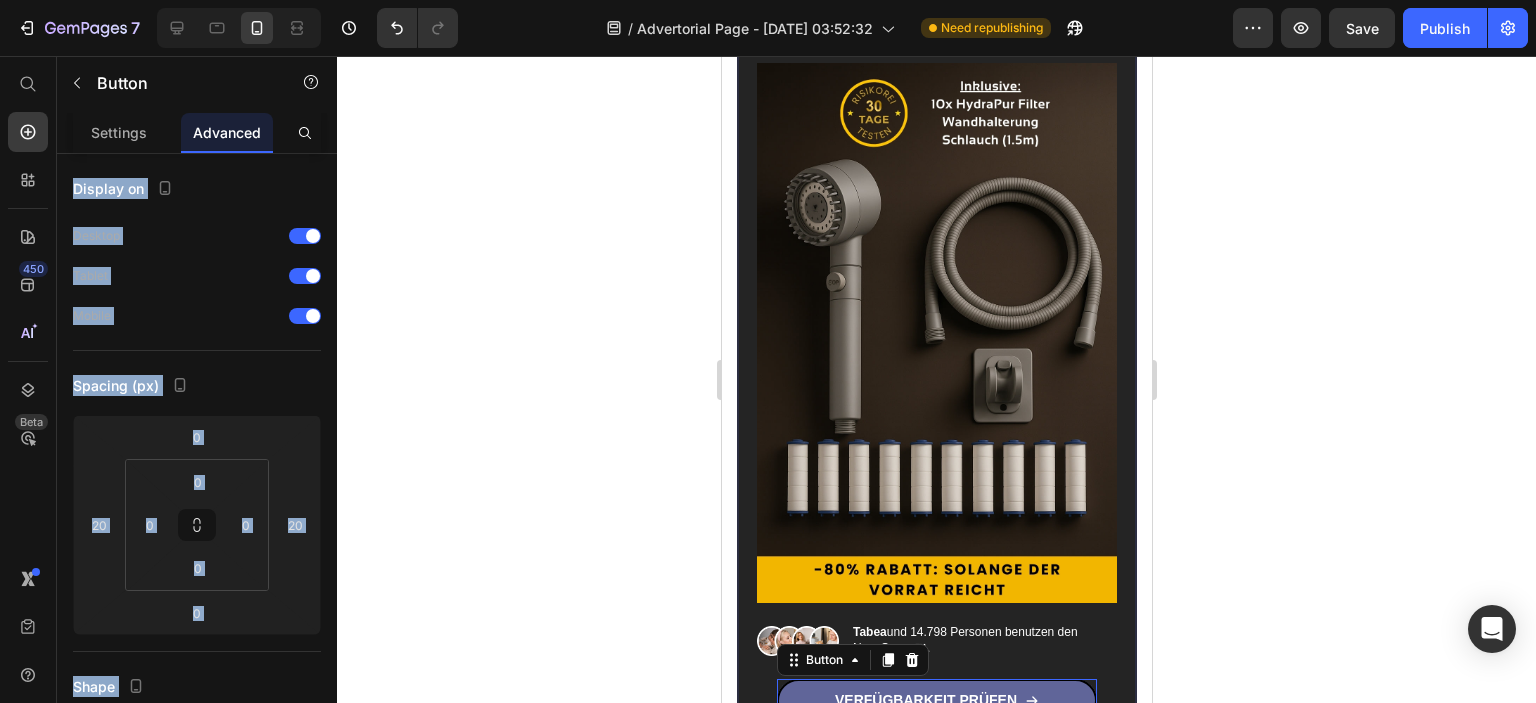 click 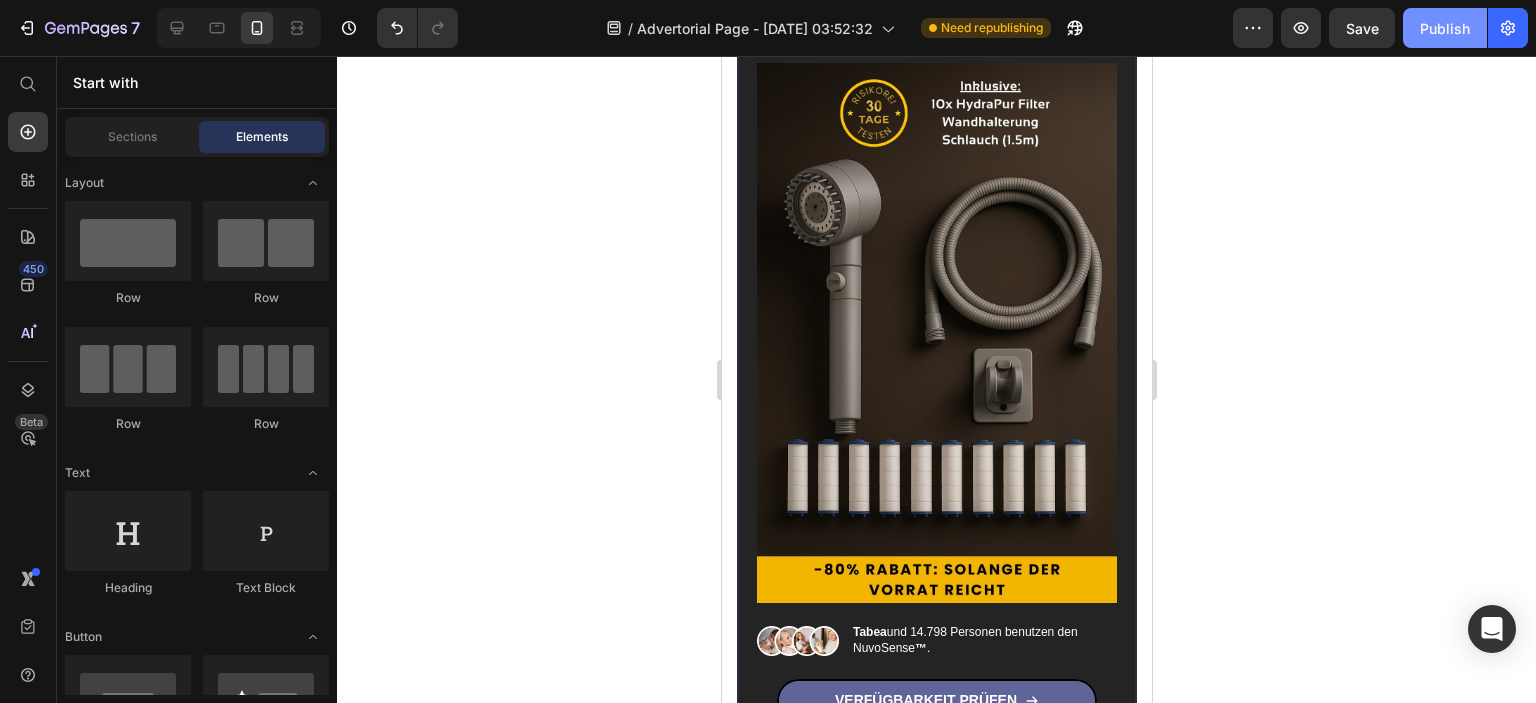 click on "Publish" at bounding box center (1445, 28) 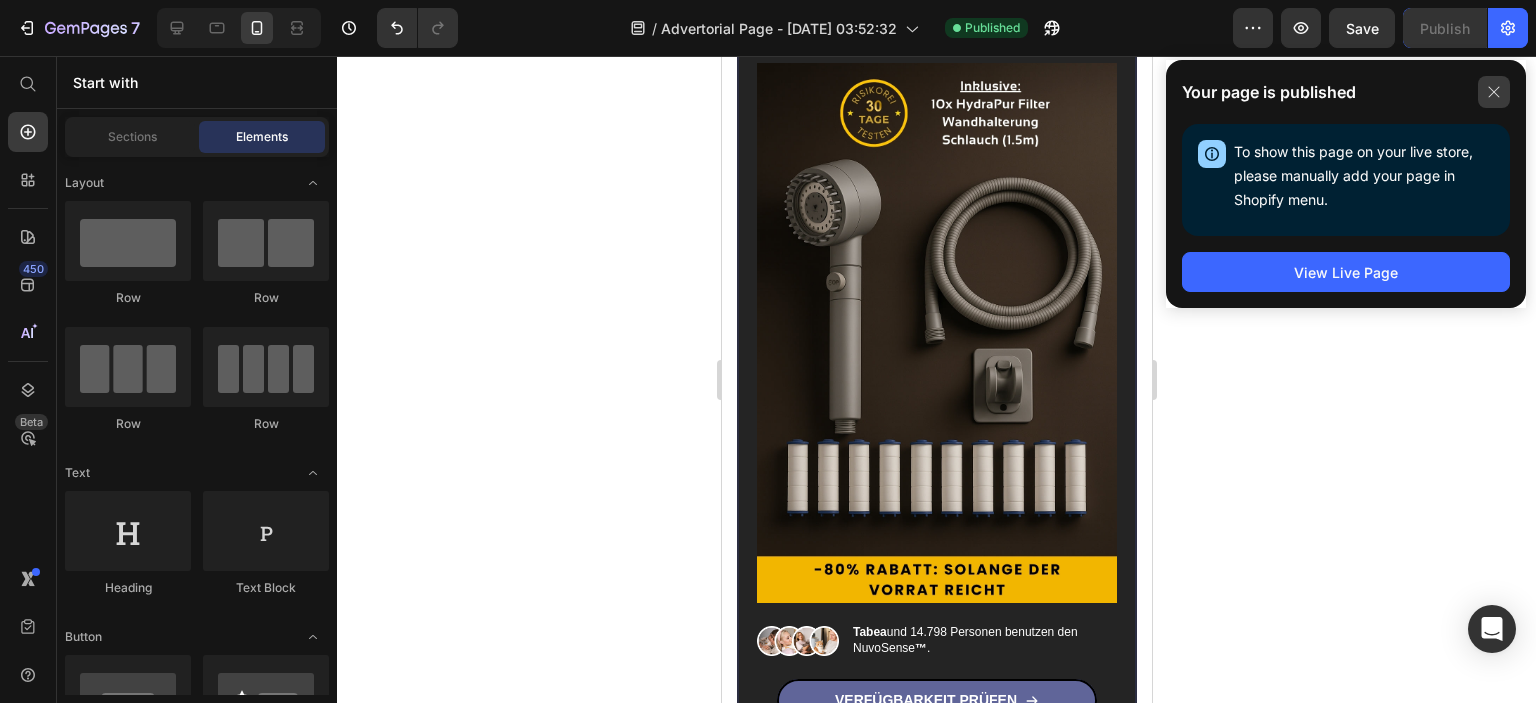 click 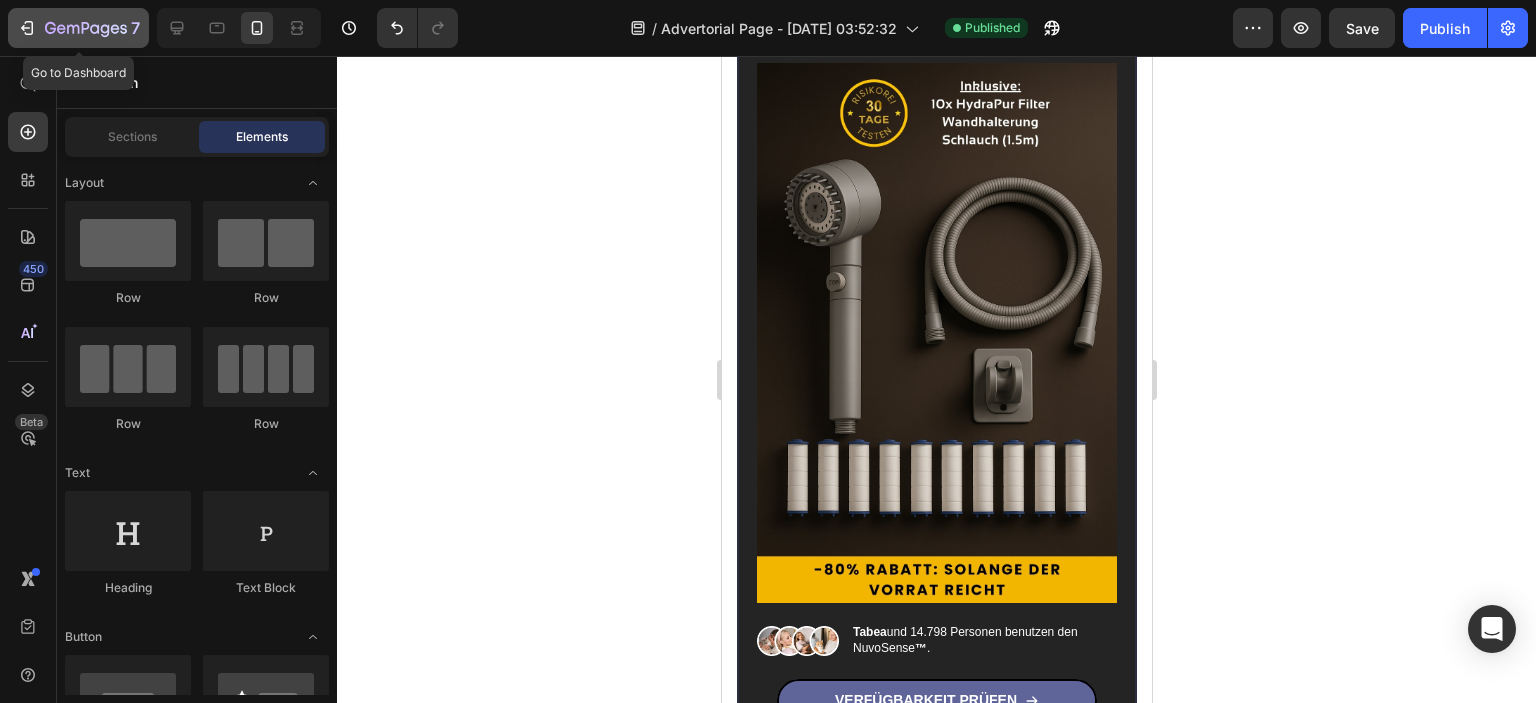 click on "7" 